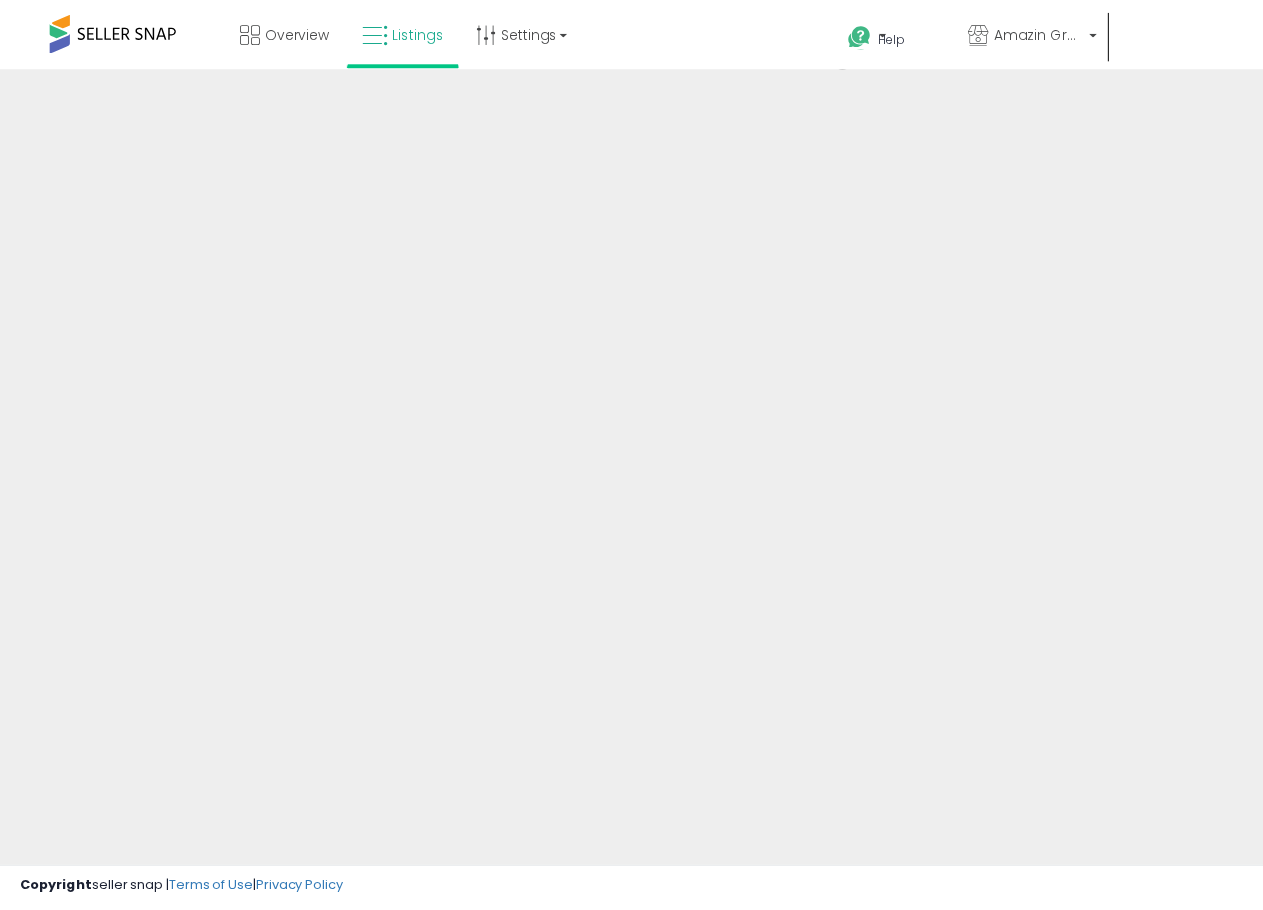 scroll, scrollTop: 0, scrollLeft: 0, axis: both 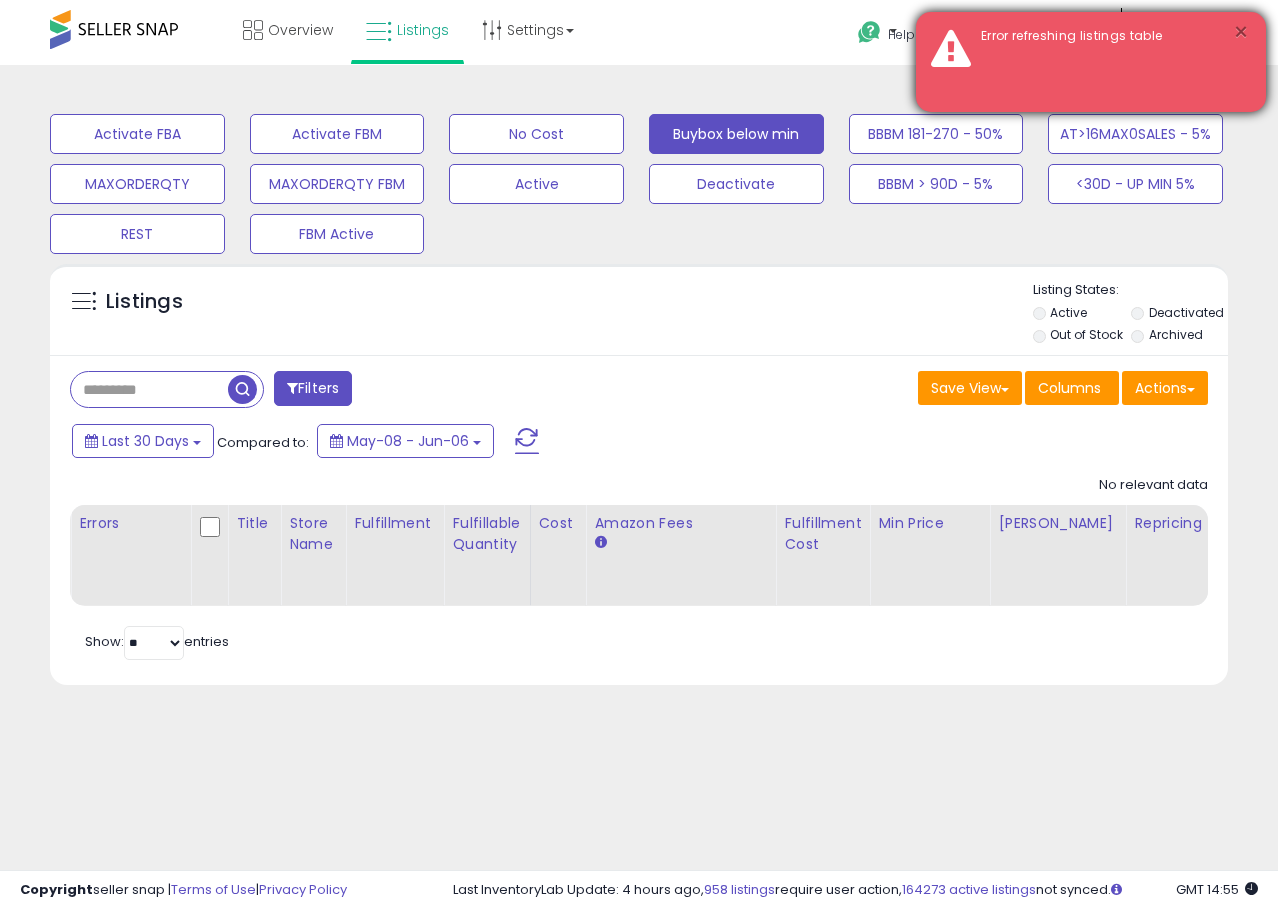 drag, startPoint x: 1242, startPoint y: 21, endPoint x: 1099, endPoint y: 50, distance: 145.91093 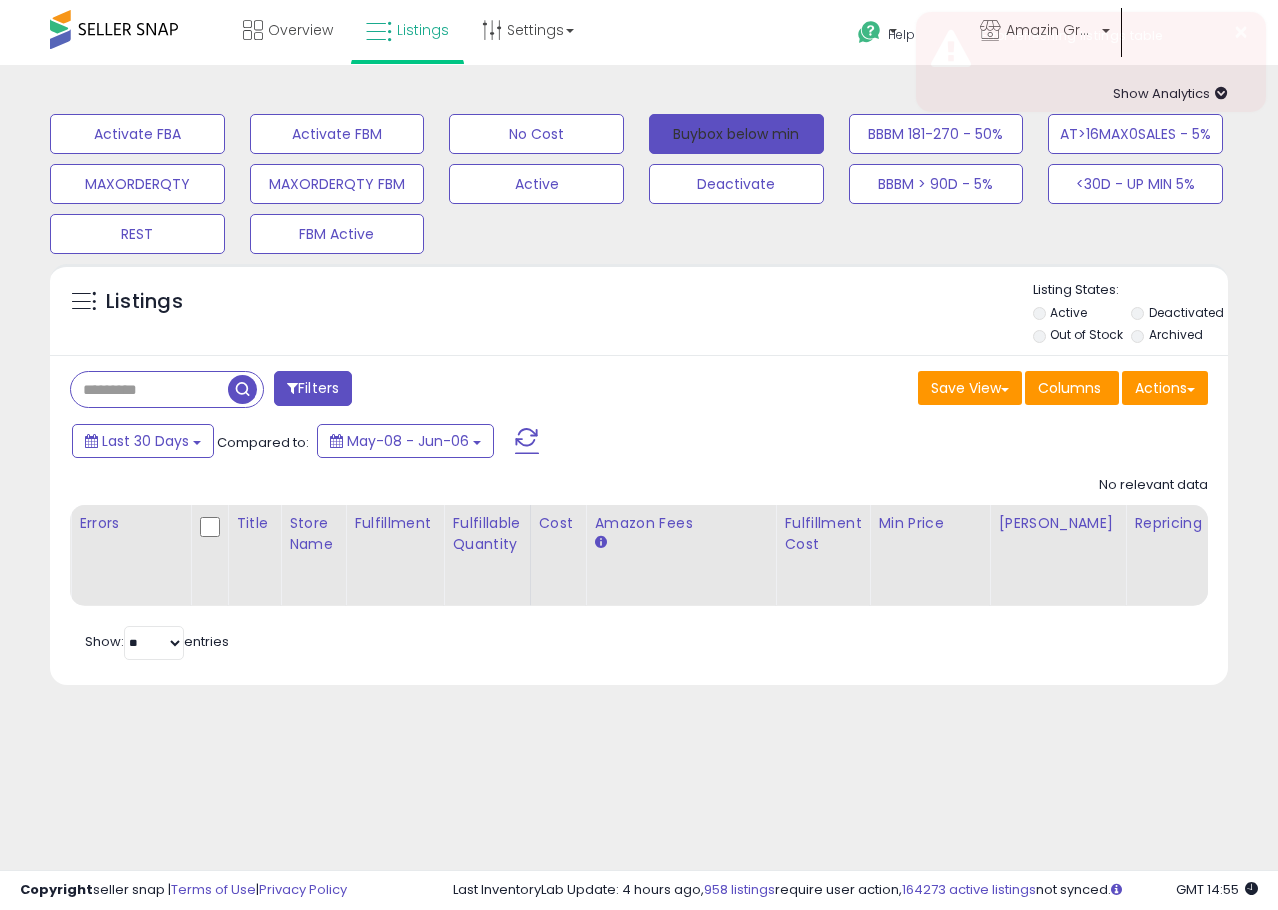 click on "Buybox below min" at bounding box center [736, 134] 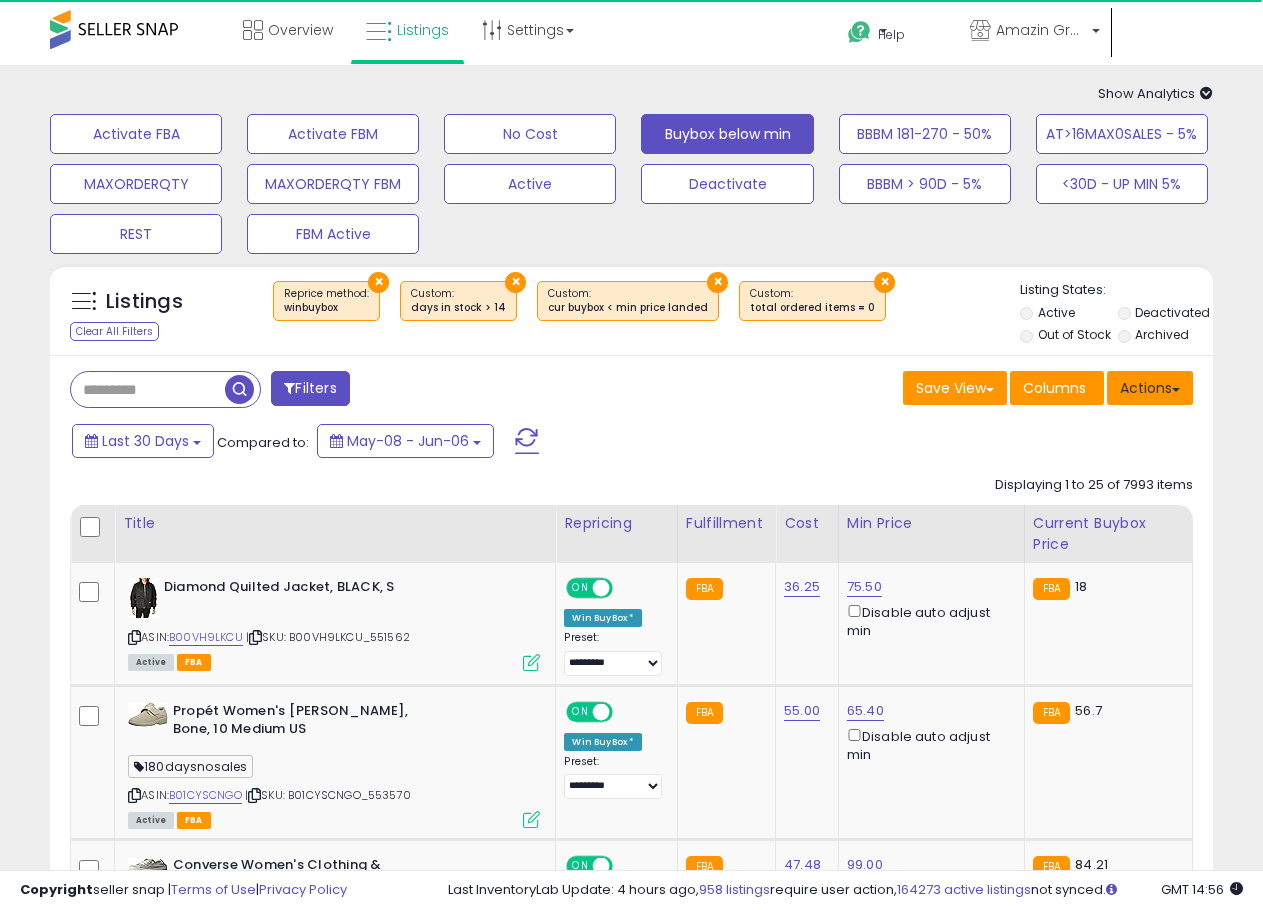 click on "Actions" at bounding box center [1150, 388] 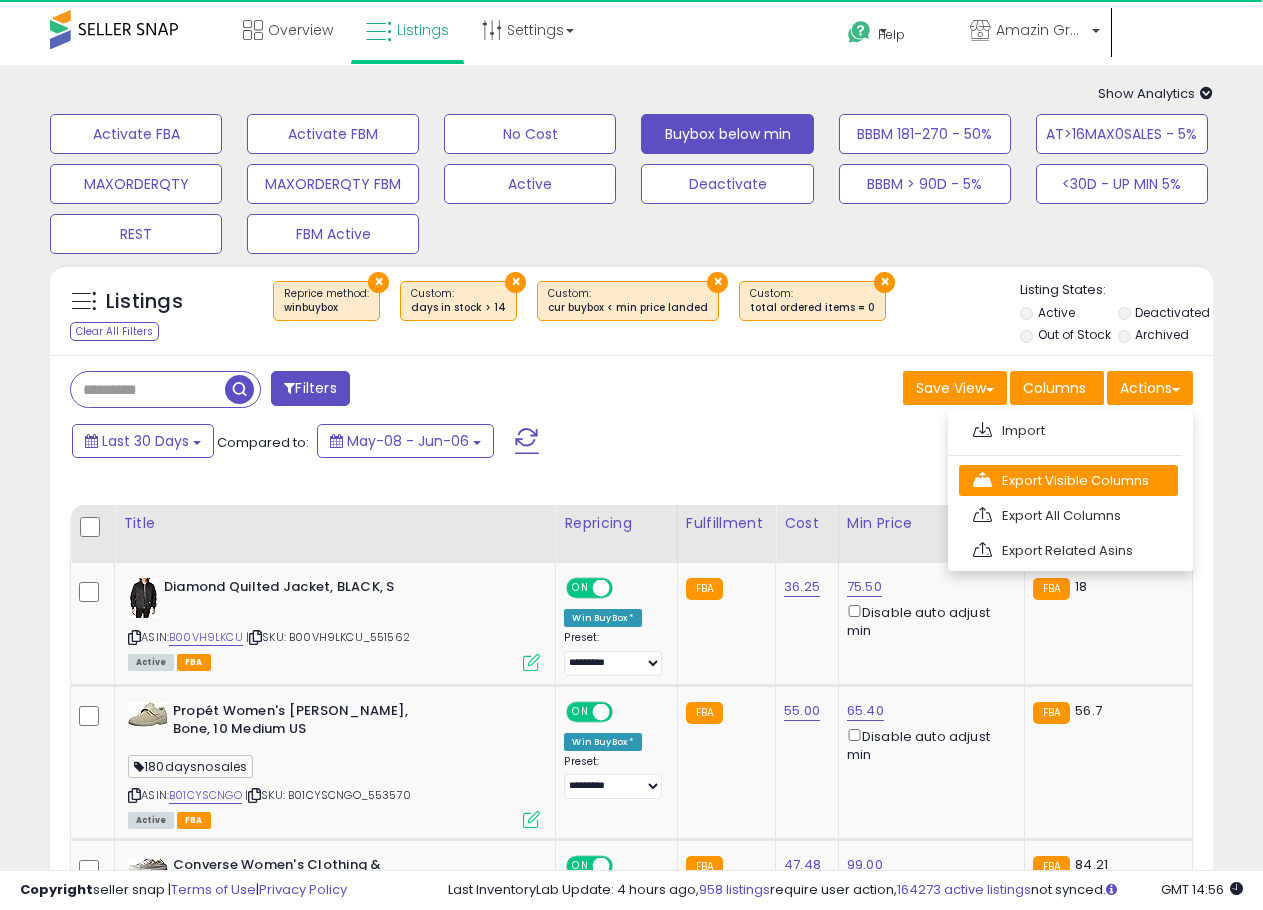 click on "Export Visible Columns" at bounding box center (1068, 480) 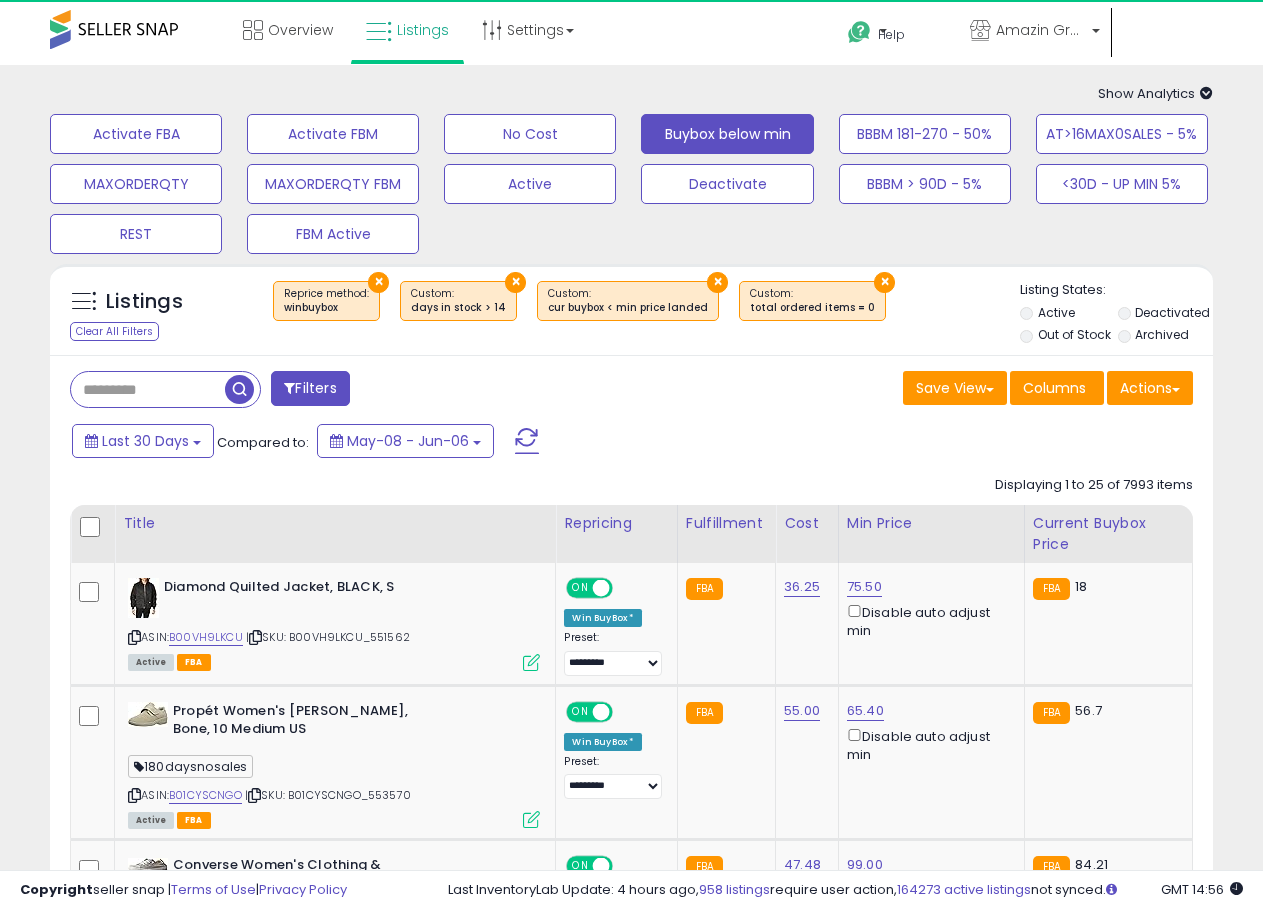 click on "Listings
Clear All Filters
× Reprice method × × ×" at bounding box center (631, 310) 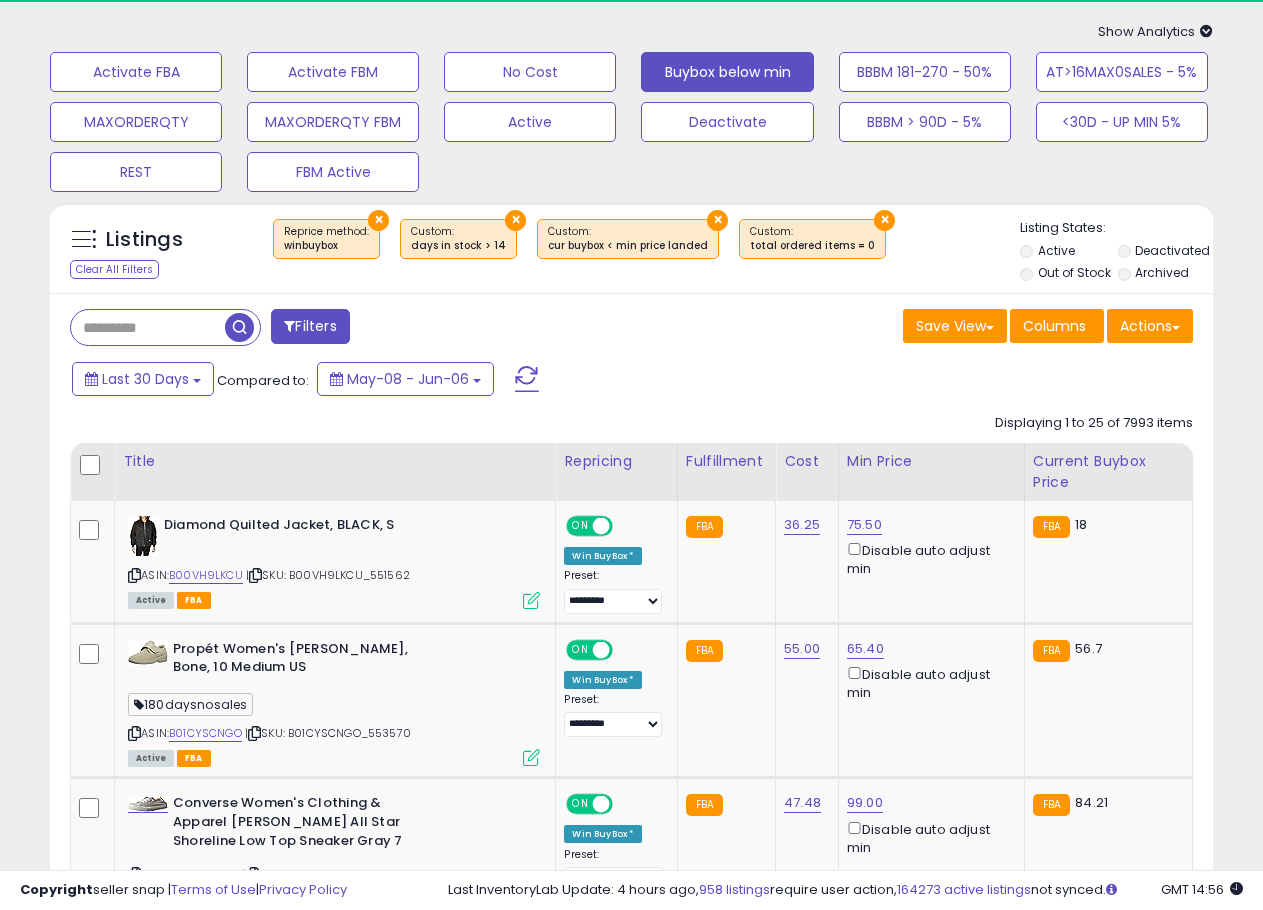 scroll, scrollTop: 0, scrollLeft: 0, axis: both 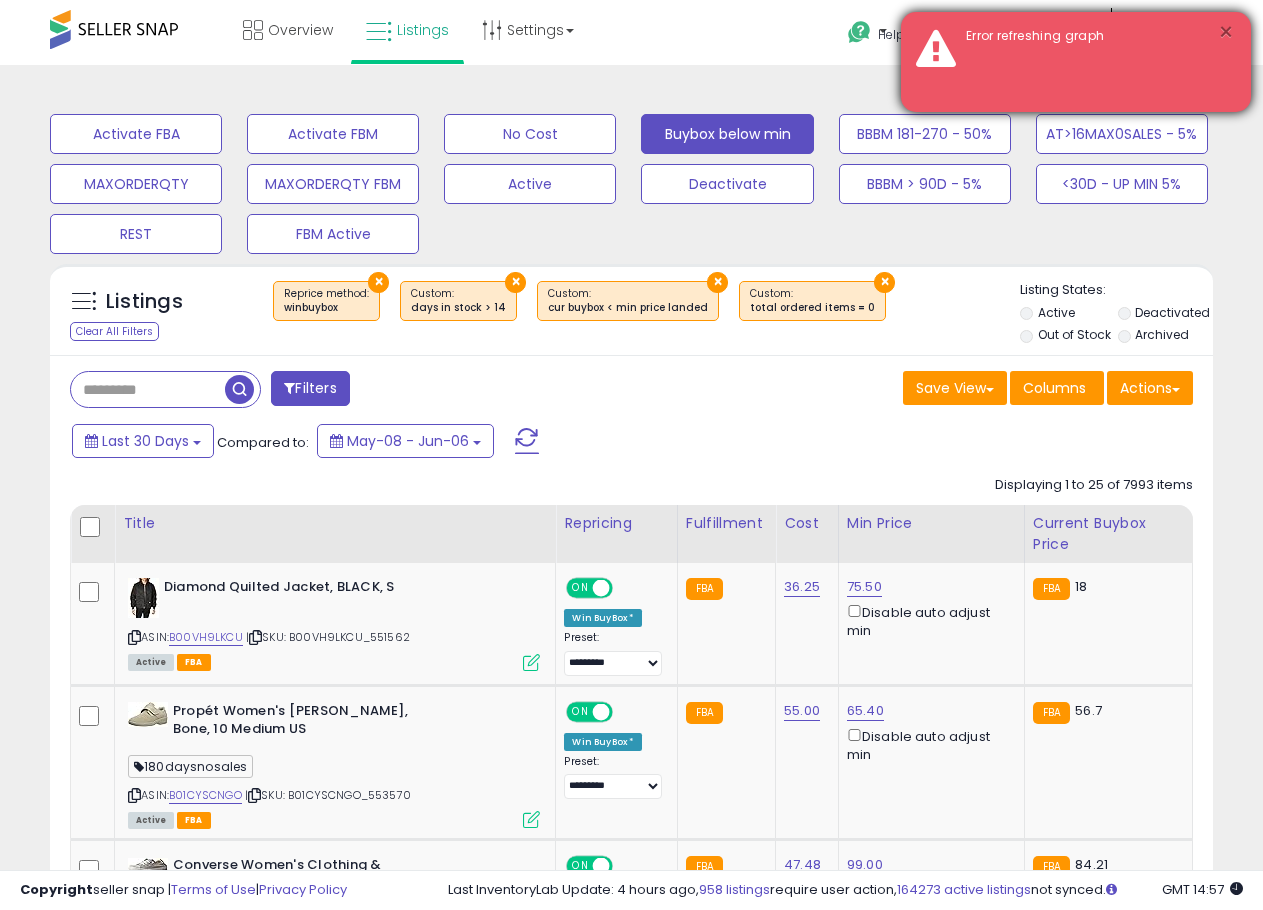 click on "×" at bounding box center (1226, 32) 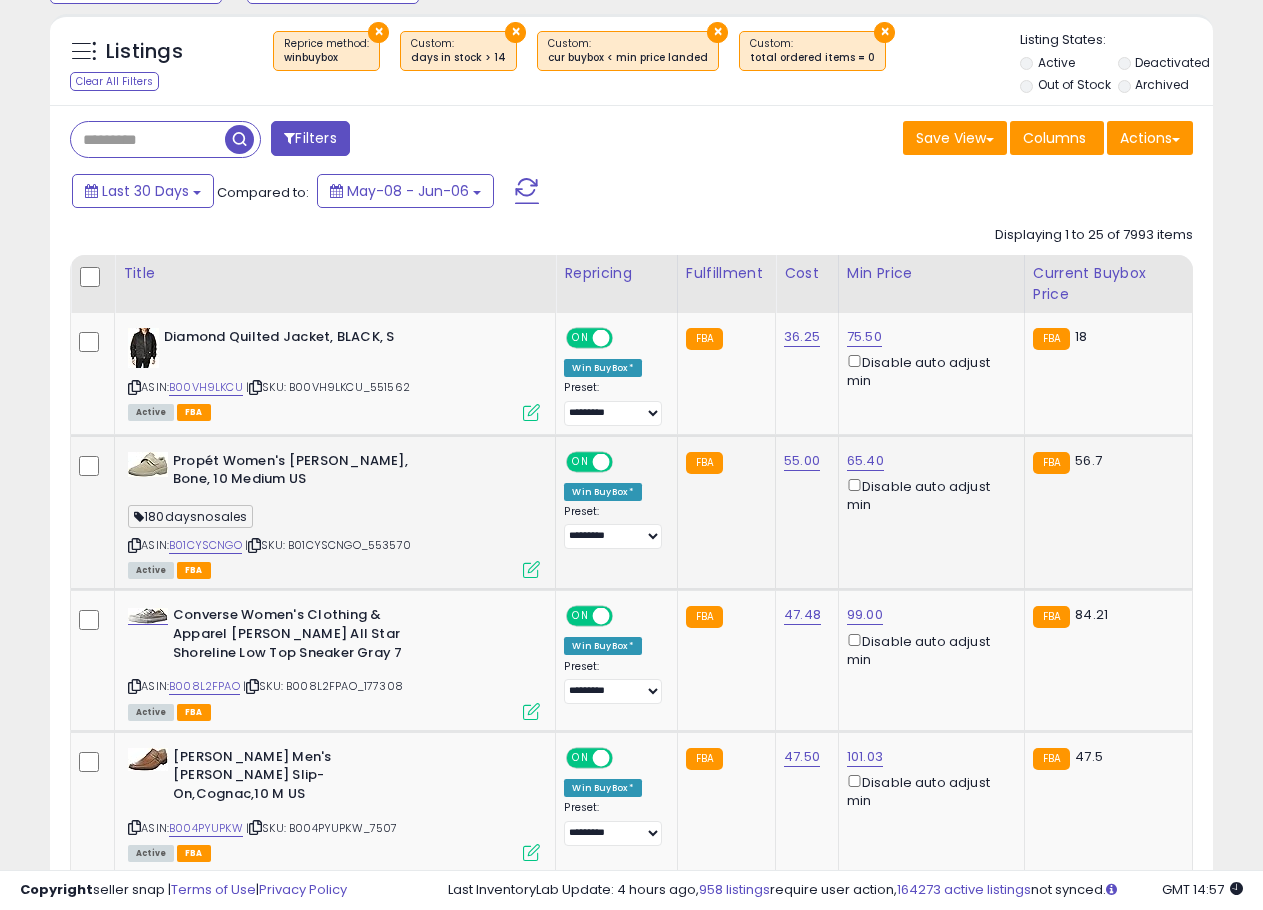 scroll, scrollTop: 0, scrollLeft: 0, axis: both 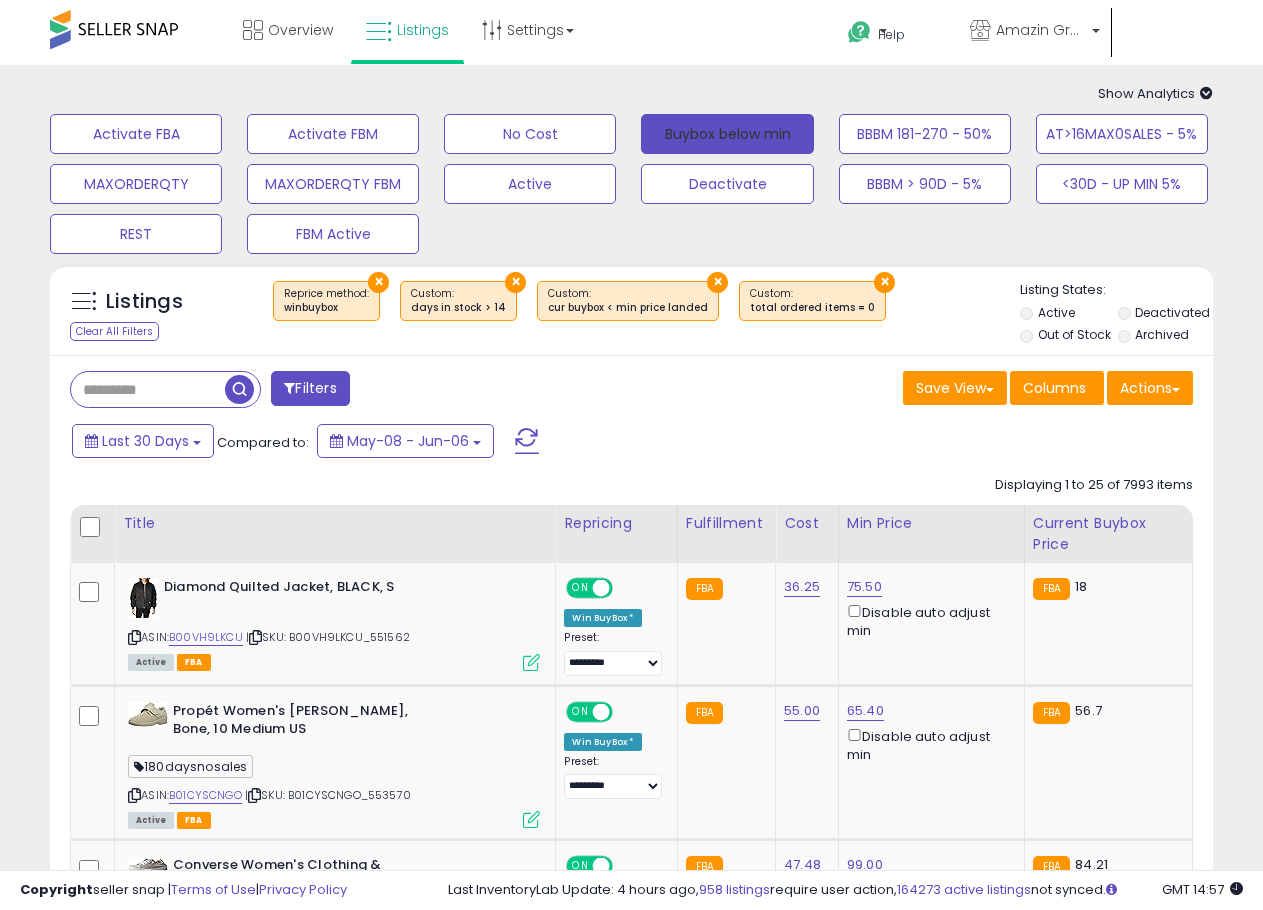 click on "Buybox below min" at bounding box center (727, 134) 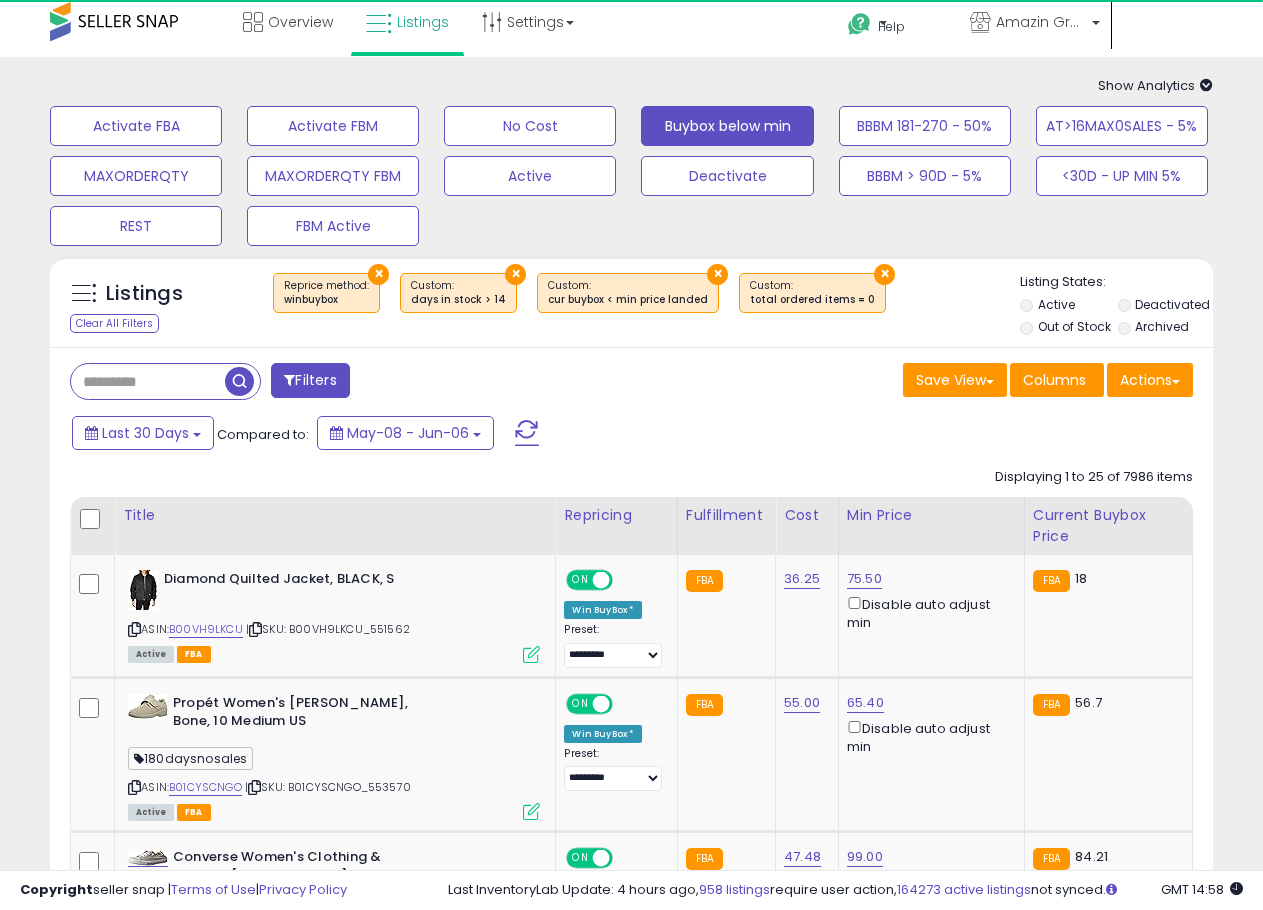scroll, scrollTop: 0, scrollLeft: 0, axis: both 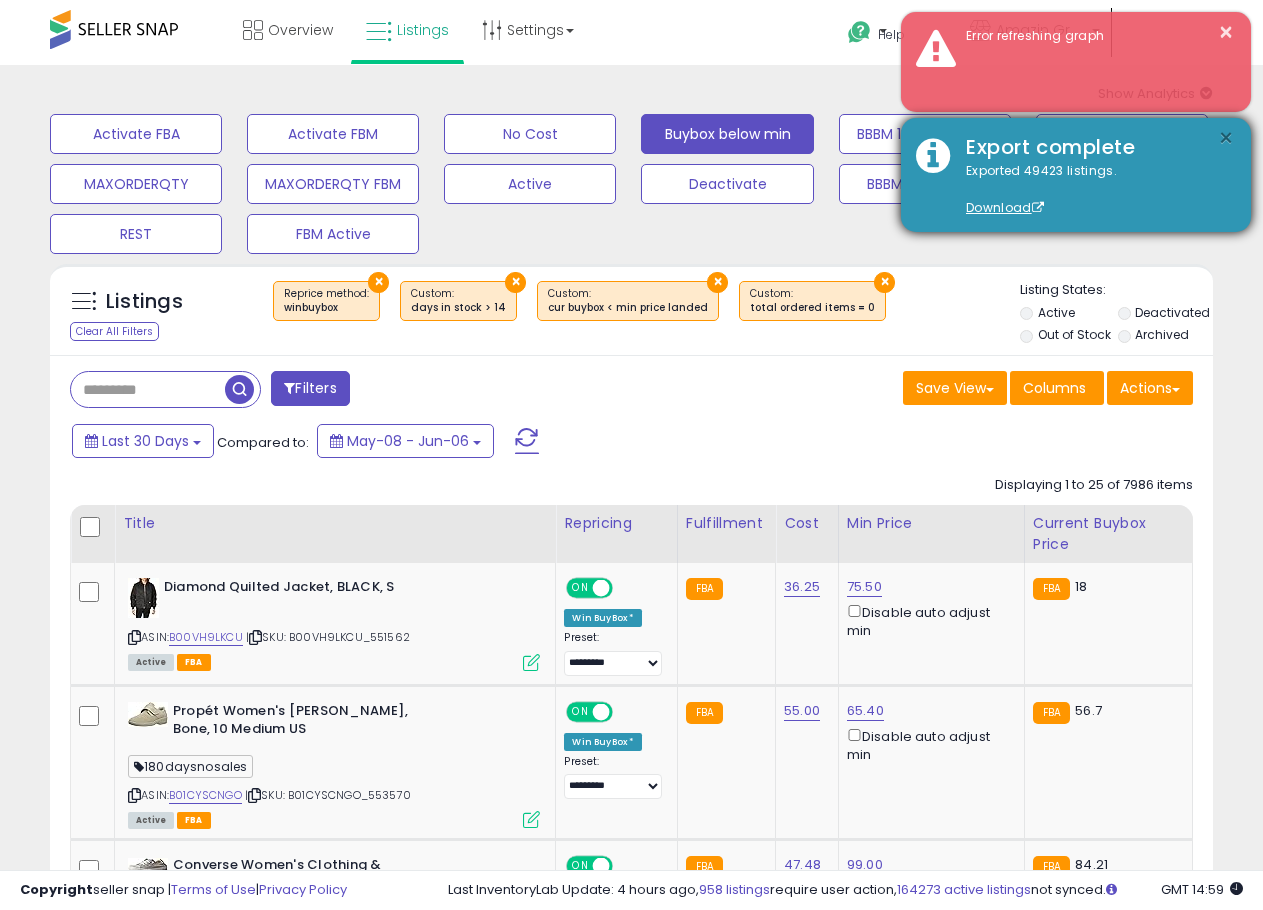 click on "×" at bounding box center [1226, 138] 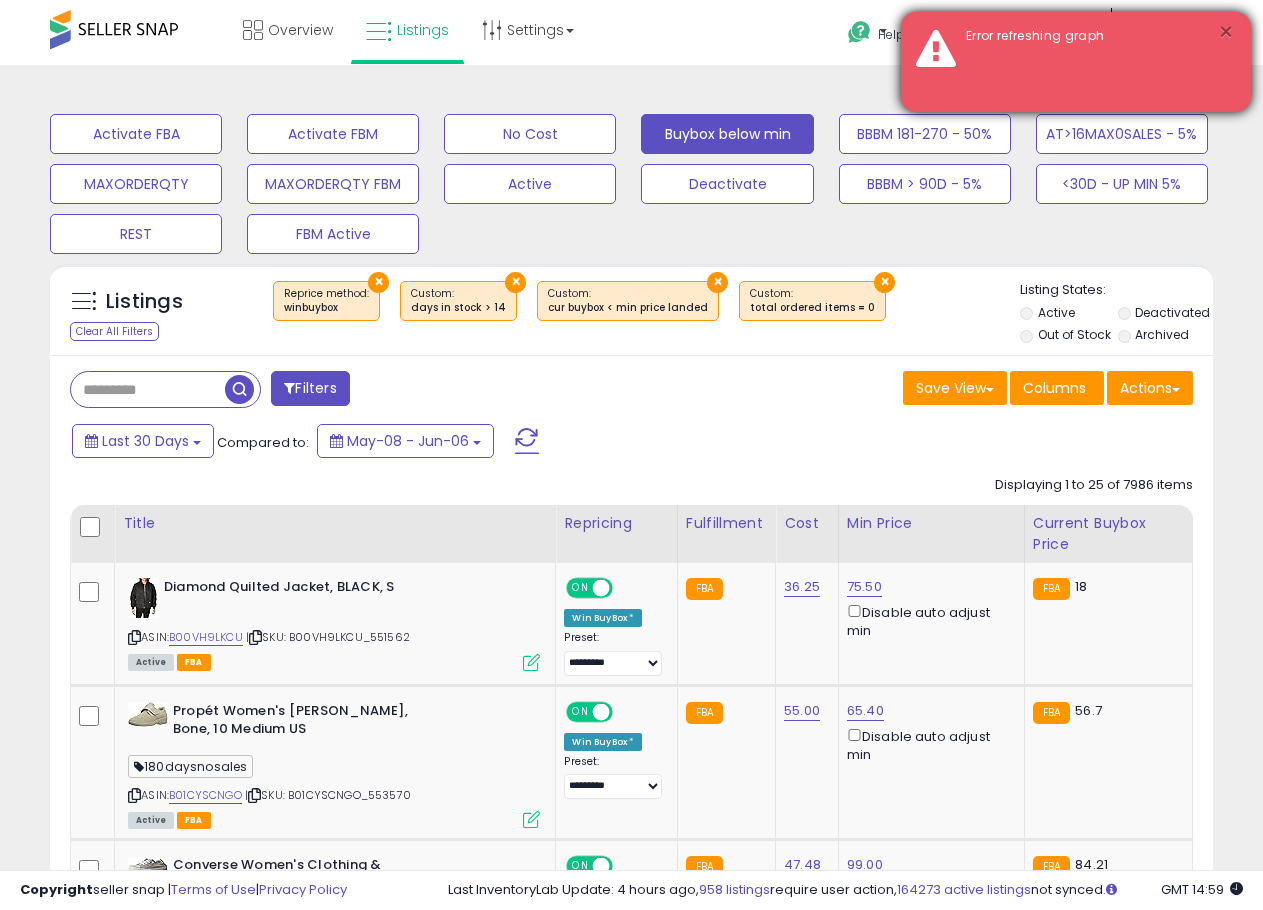click on "×" at bounding box center [1226, 32] 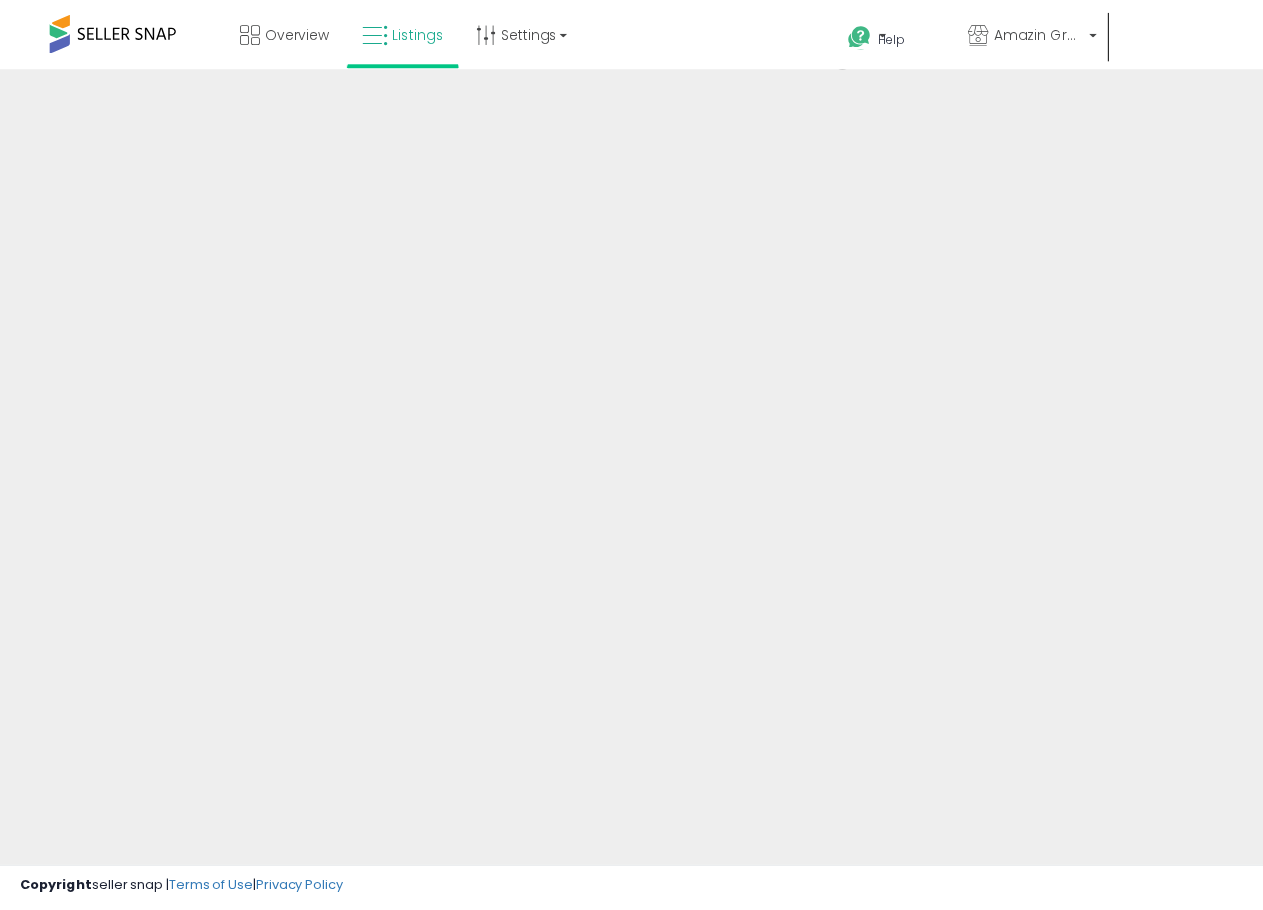 scroll, scrollTop: 0, scrollLeft: 0, axis: both 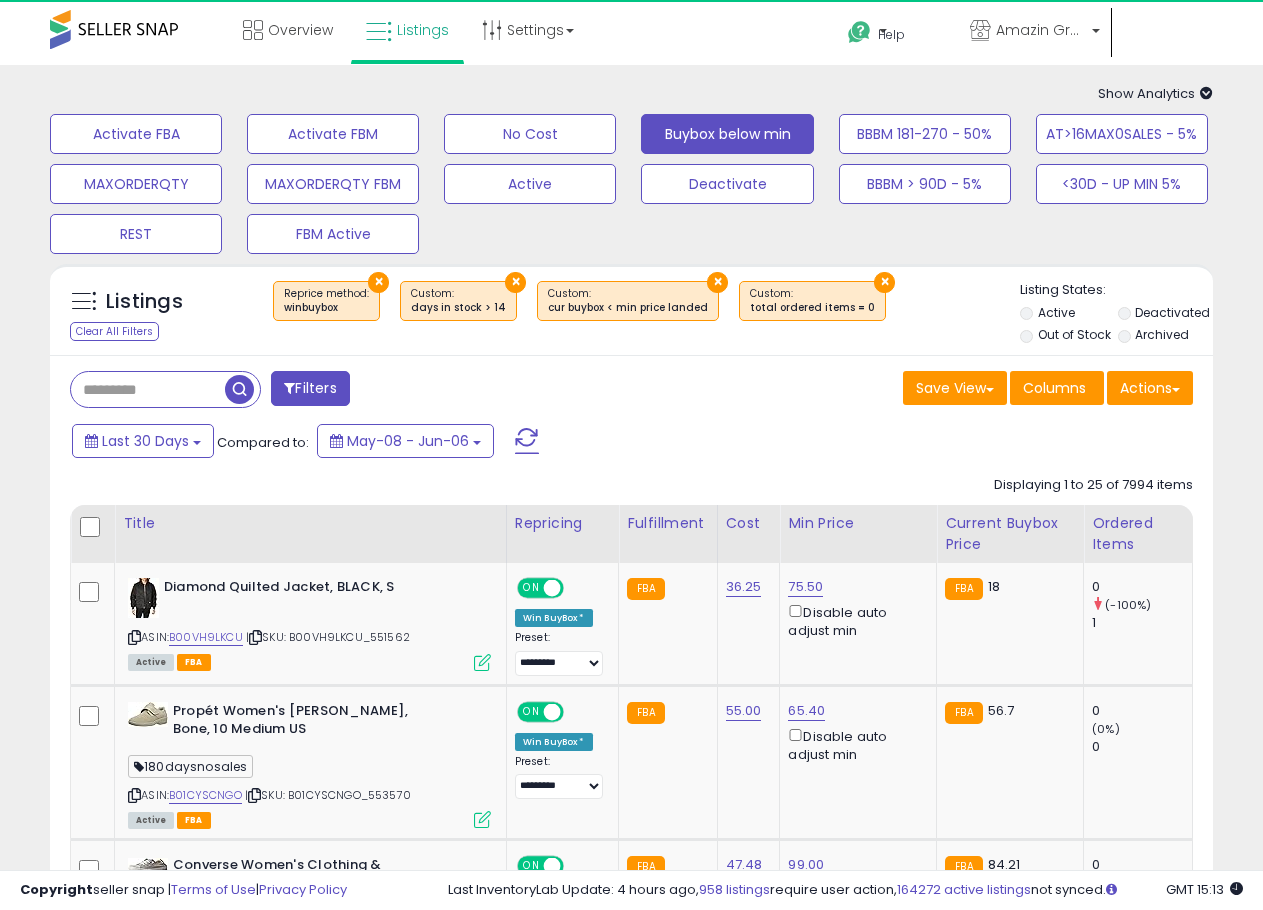 click on "Save View
Save As New View
Update Current View" at bounding box center (955, 390) 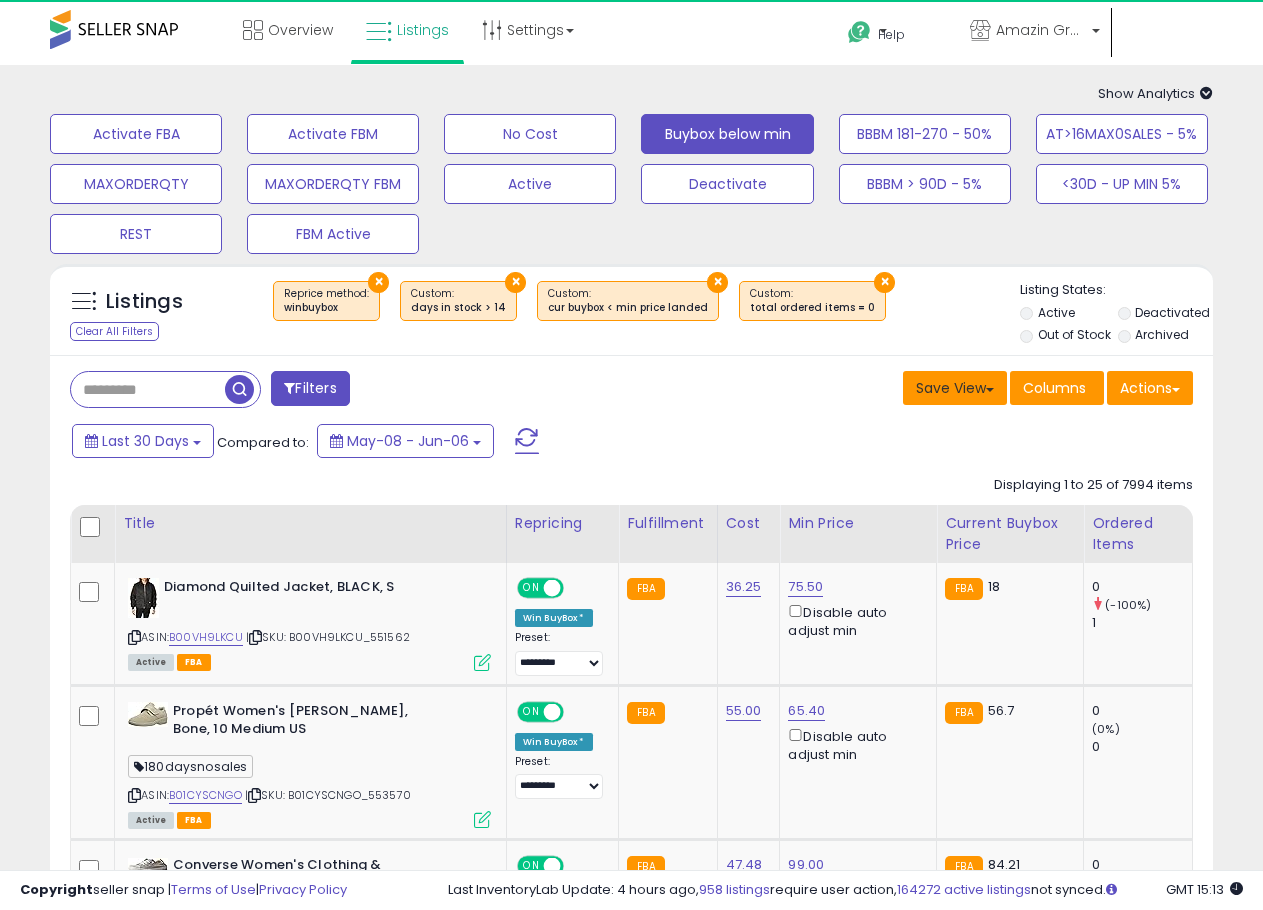 click on "Save View" at bounding box center [955, 388] 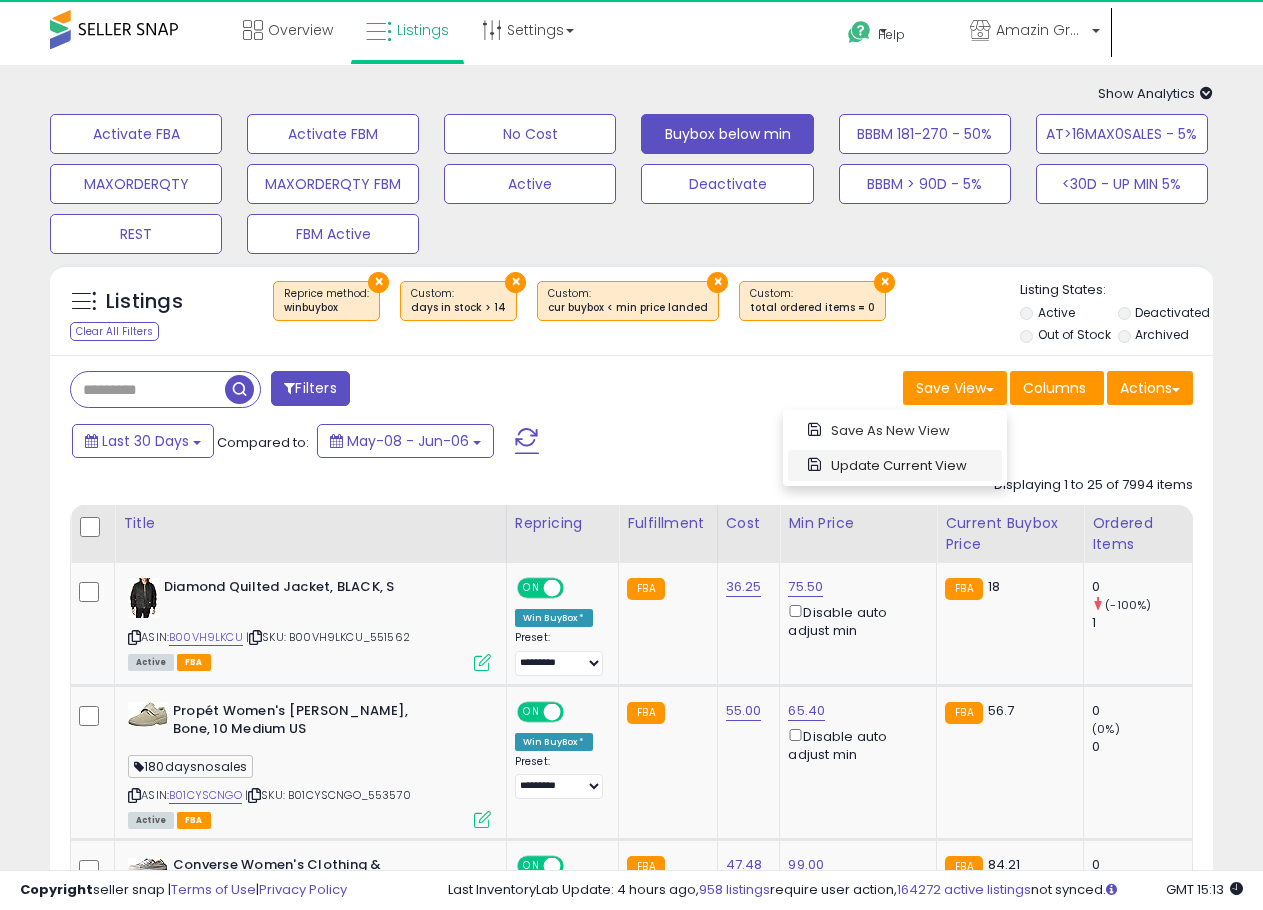 click on "Update Current View" at bounding box center (895, 465) 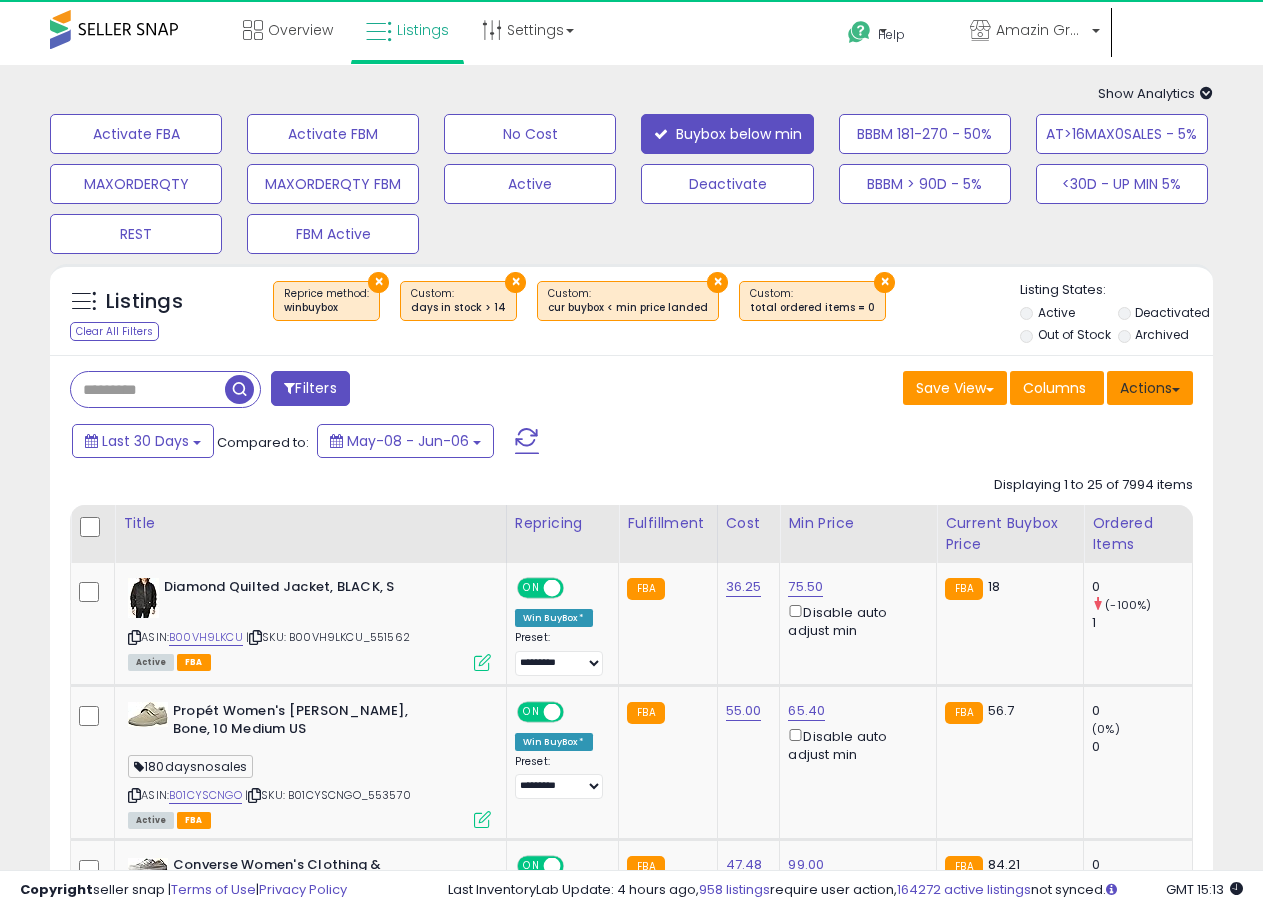 click on "Actions" at bounding box center (1150, 388) 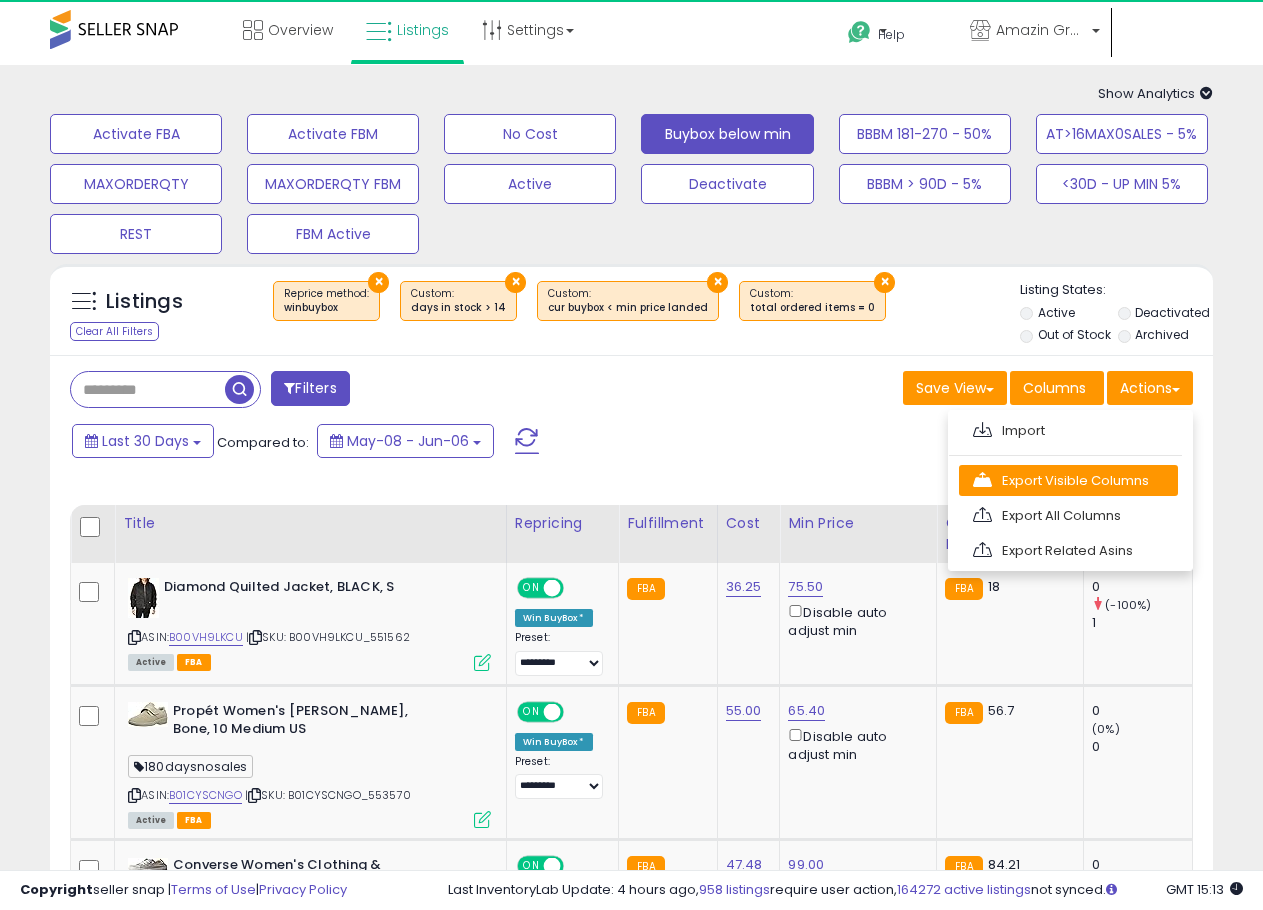 click on "Export Visible Columns" at bounding box center [1068, 480] 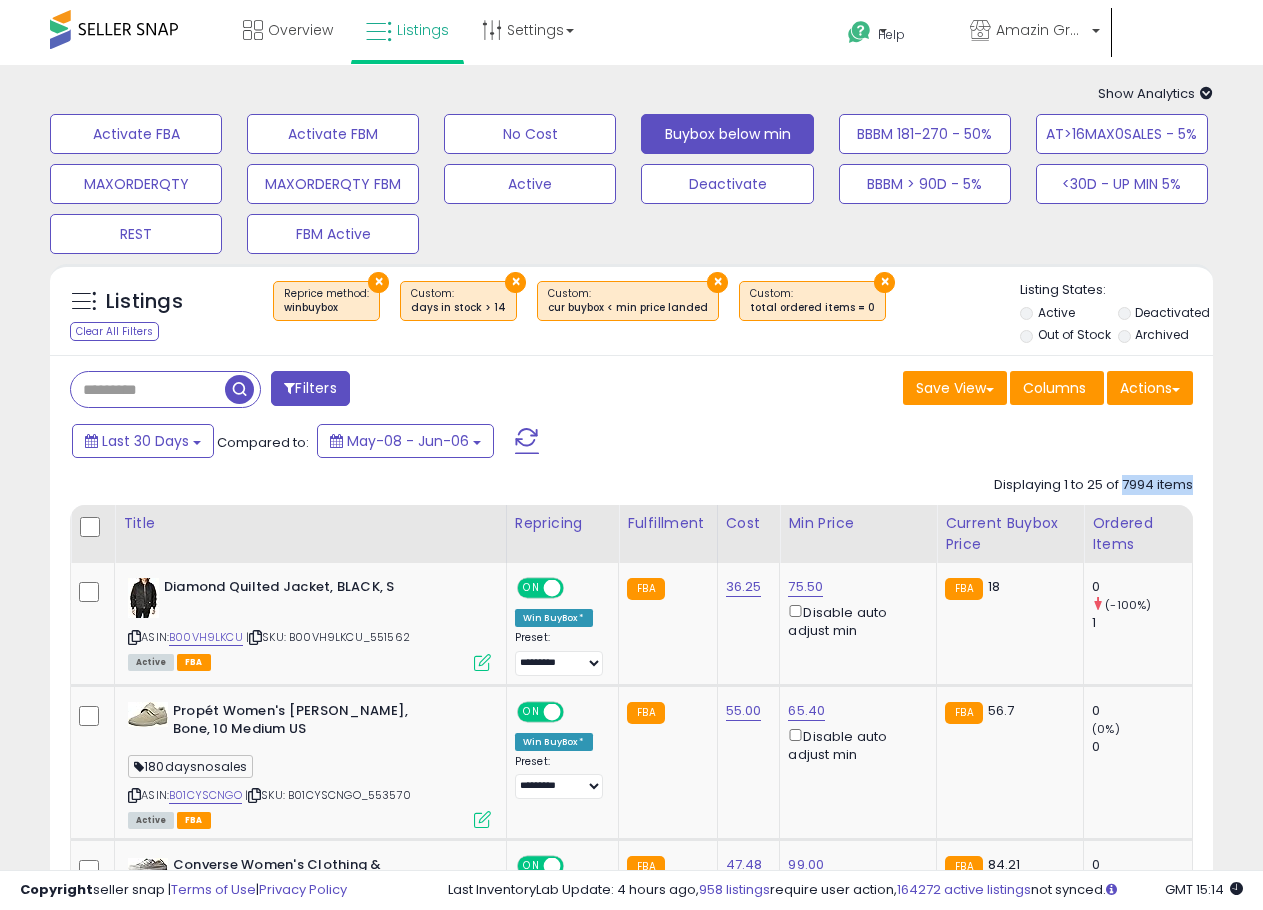 drag, startPoint x: 1123, startPoint y: 488, endPoint x: 1190, endPoint y: 484, distance: 67.11929 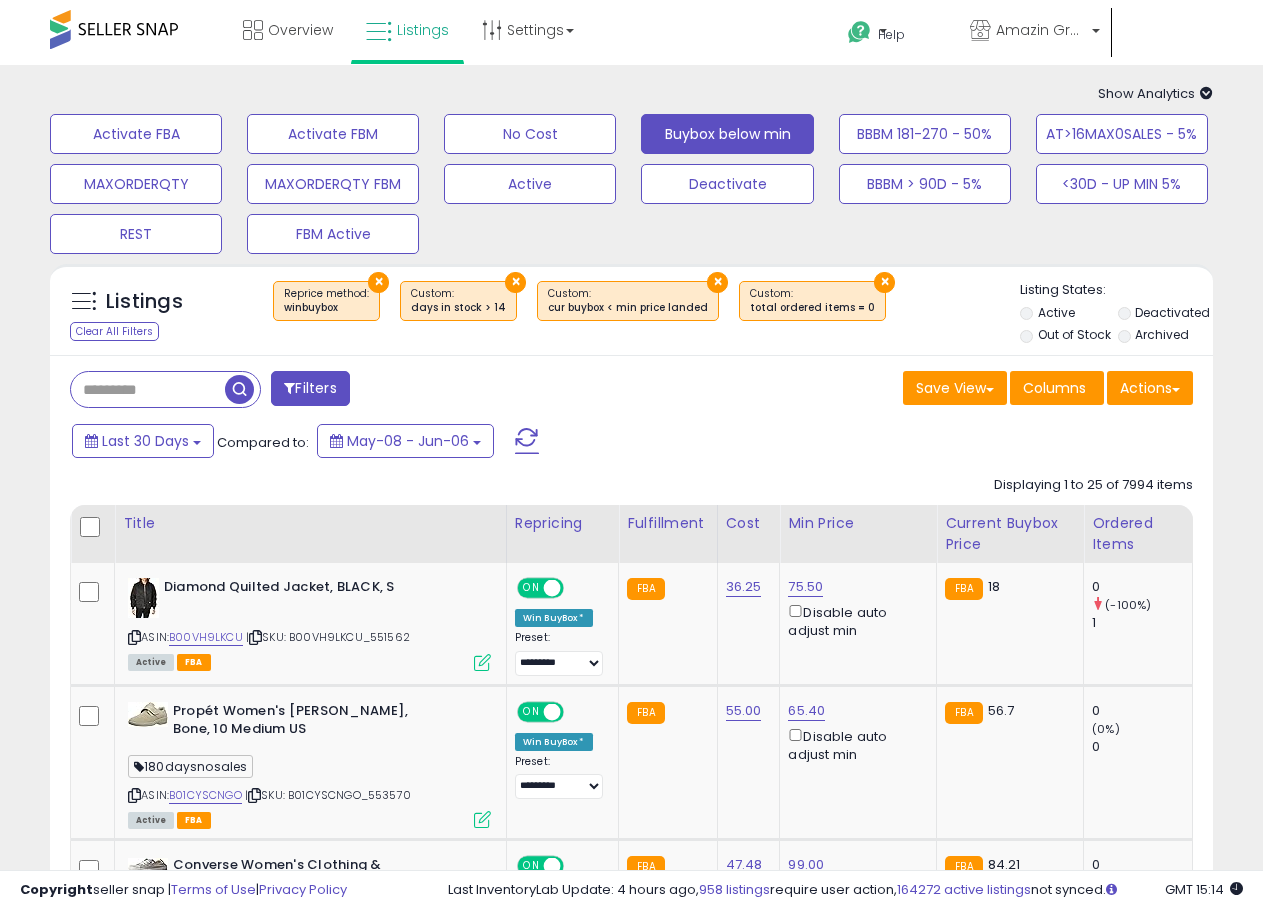 click on "Displaying 1 to 25 of 7994 items" at bounding box center [1093, 485] 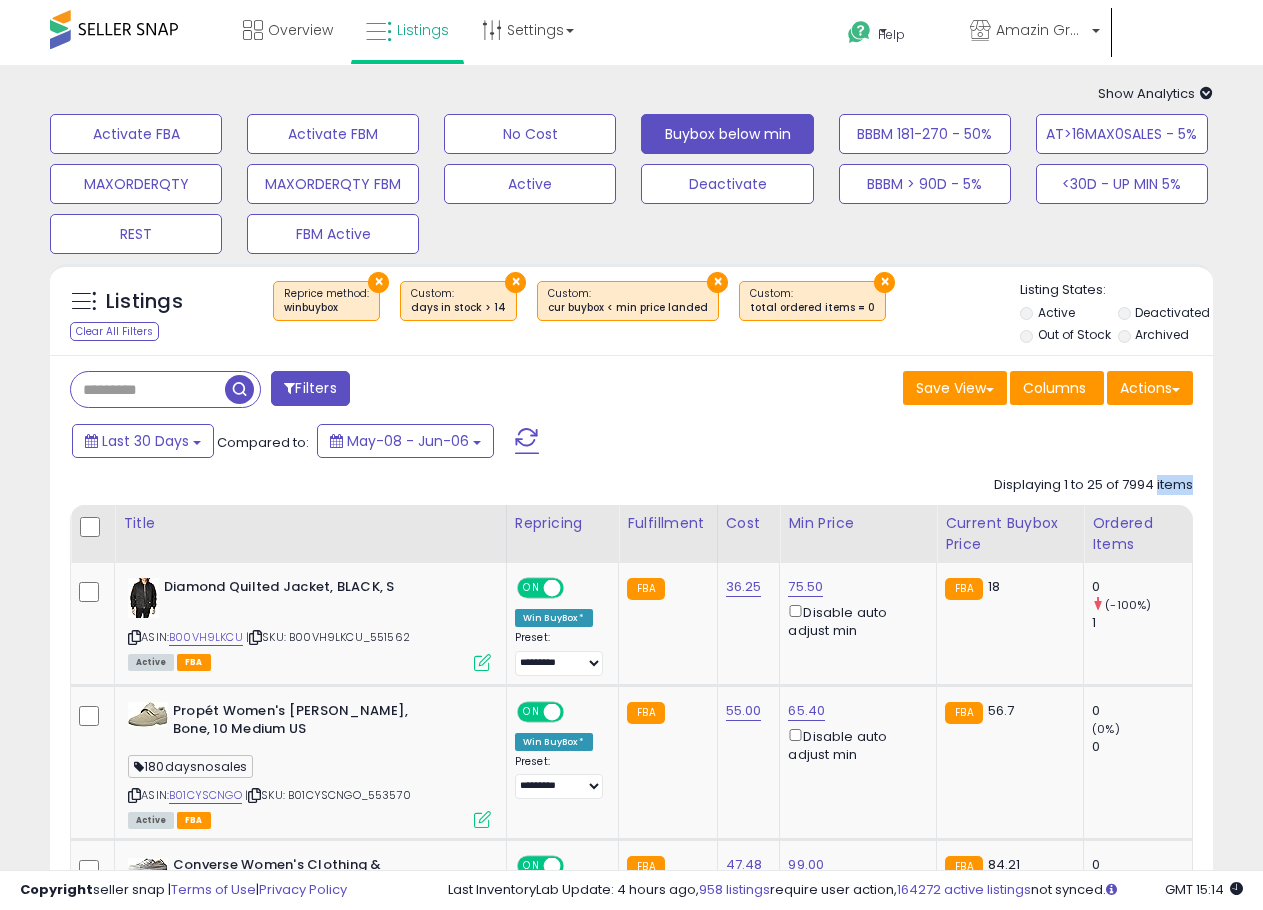 click on "Displaying 1 to 25 of 7994 items" at bounding box center [1093, 485] 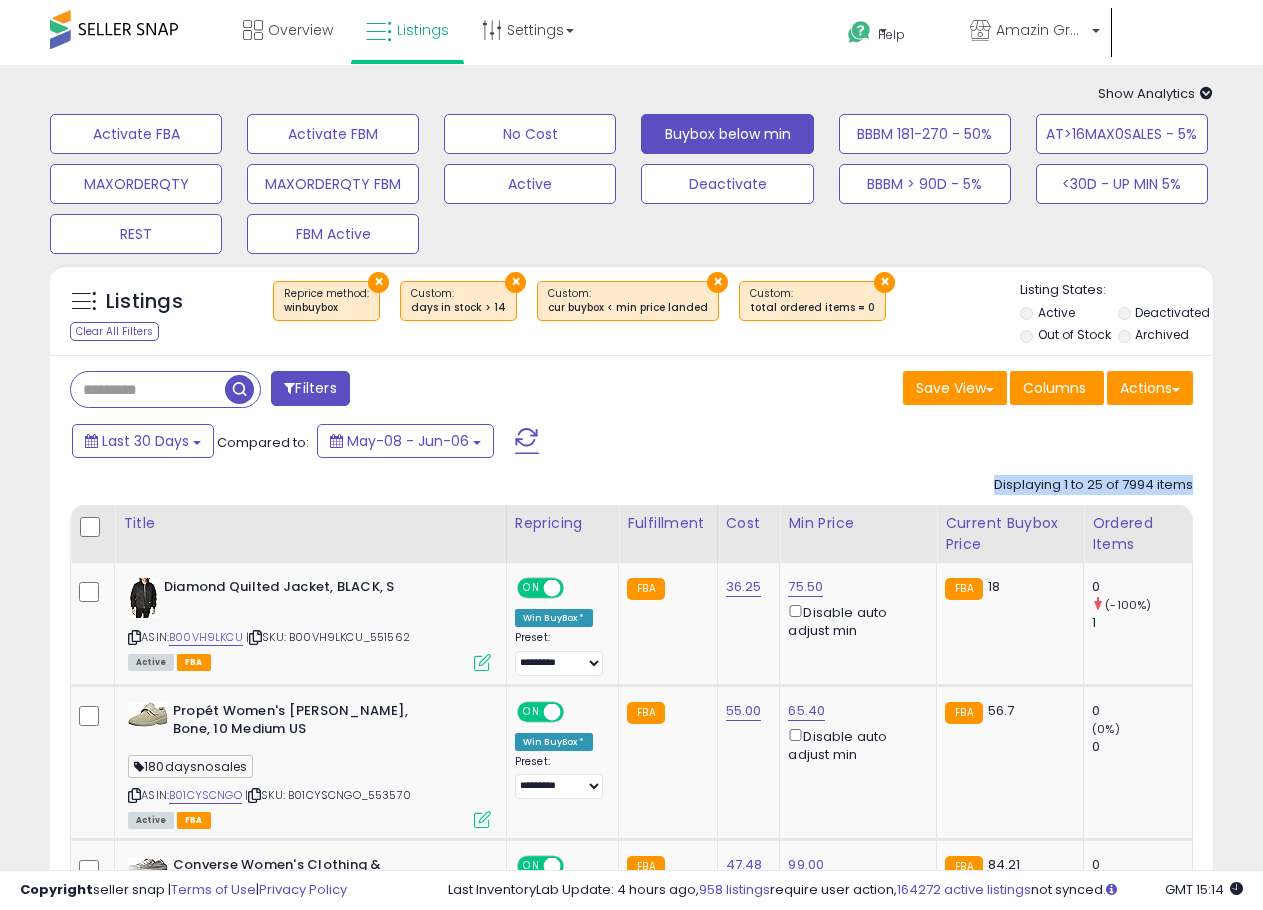 click on "Displaying 1 to 25 of 7994 items" at bounding box center (1093, 485) 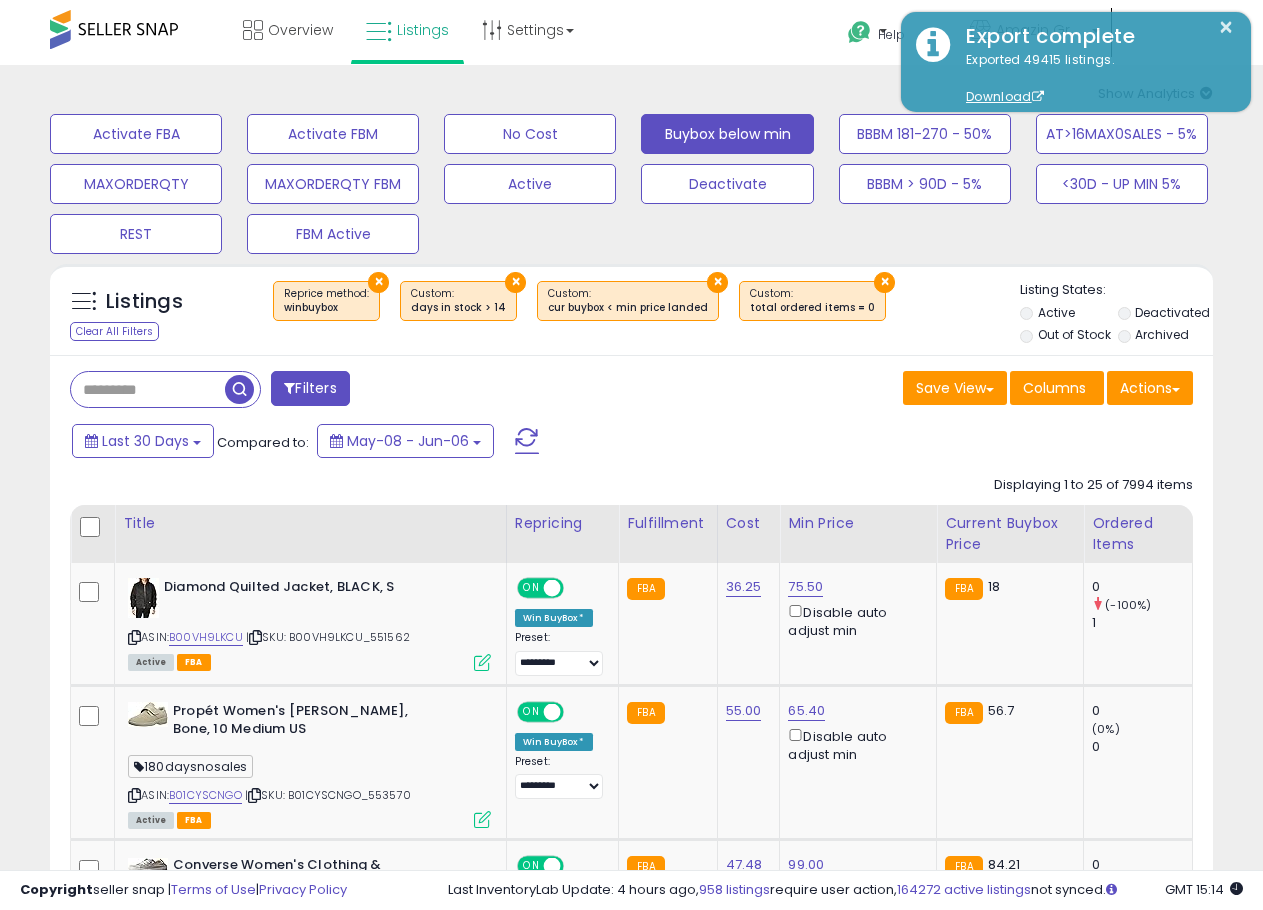 click on "Last 30 Days
Compared to:
May-08 - Jun-06" at bounding box center (628, 443) 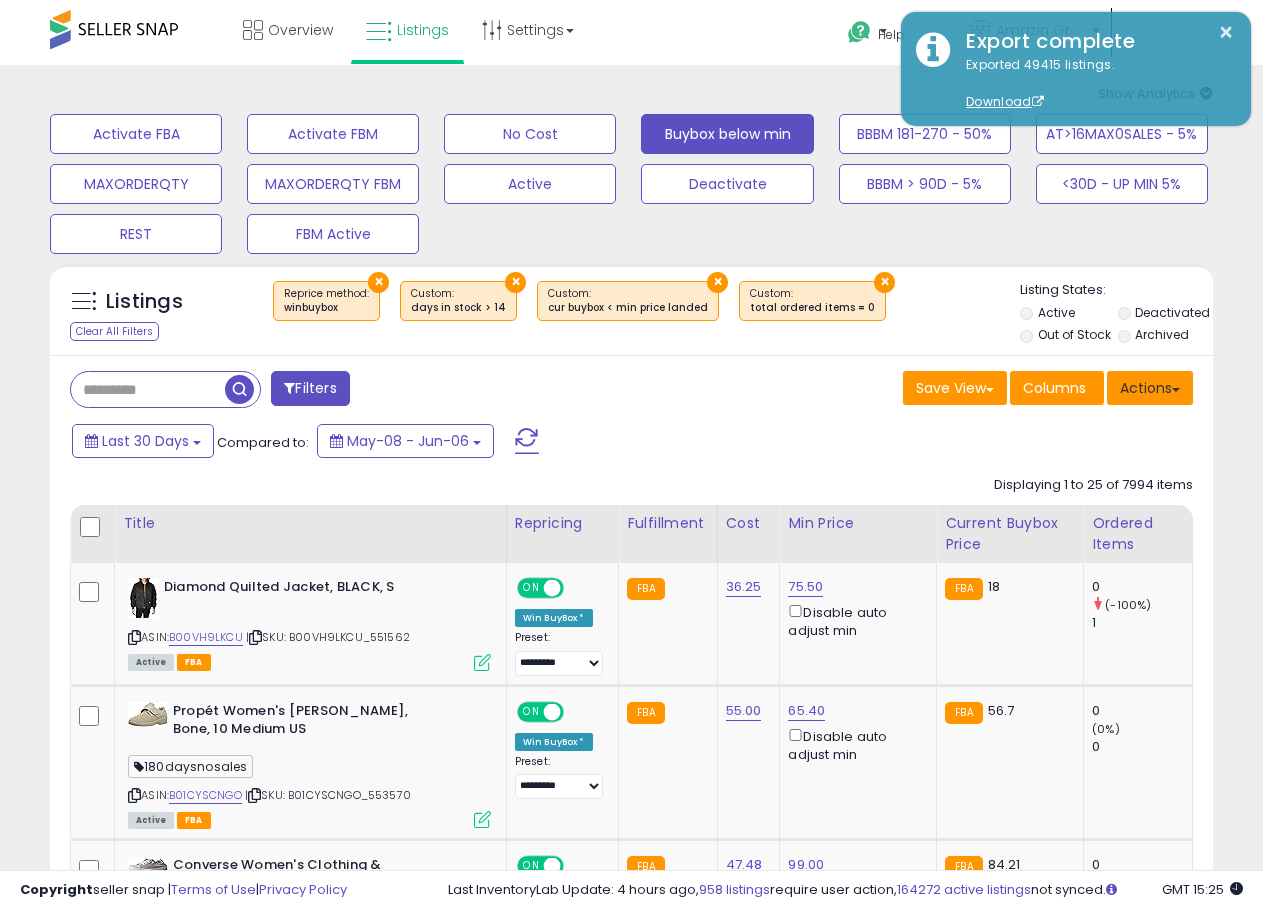click on "Actions" at bounding box center (1150, 388) 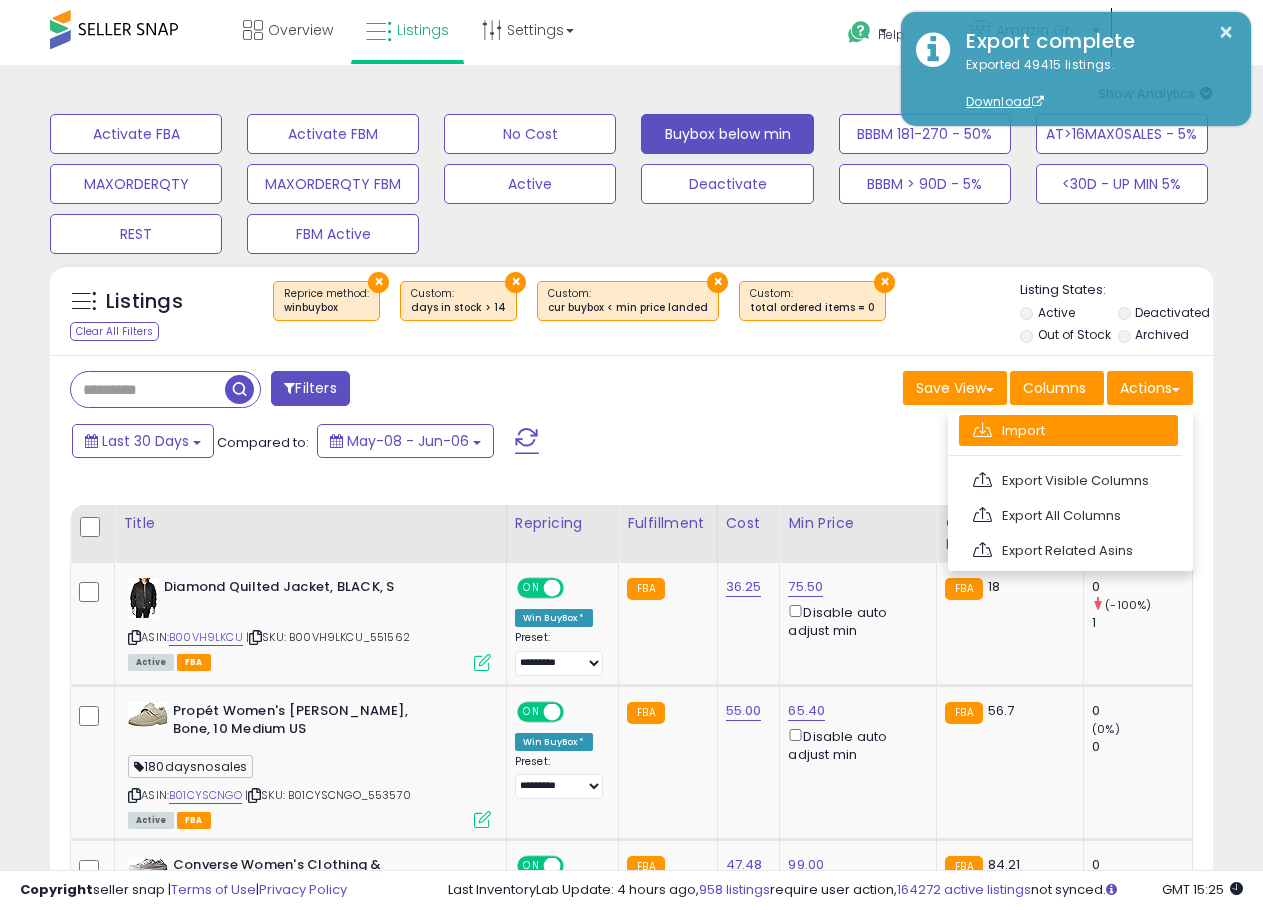 click on "Import" at bounding box center [1068, 430] 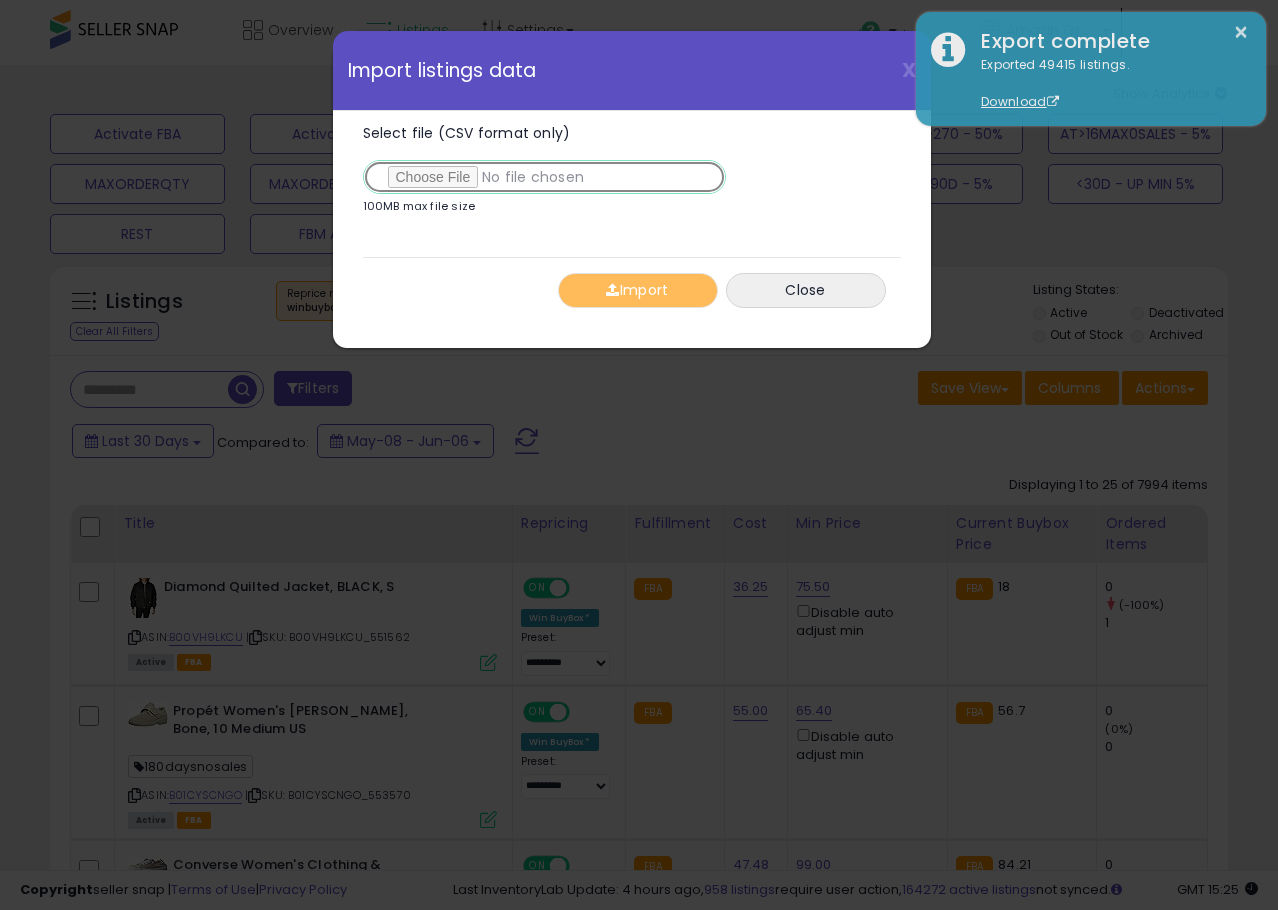 click on "Select file (CSV format only)" at bounding box center [544, 177] 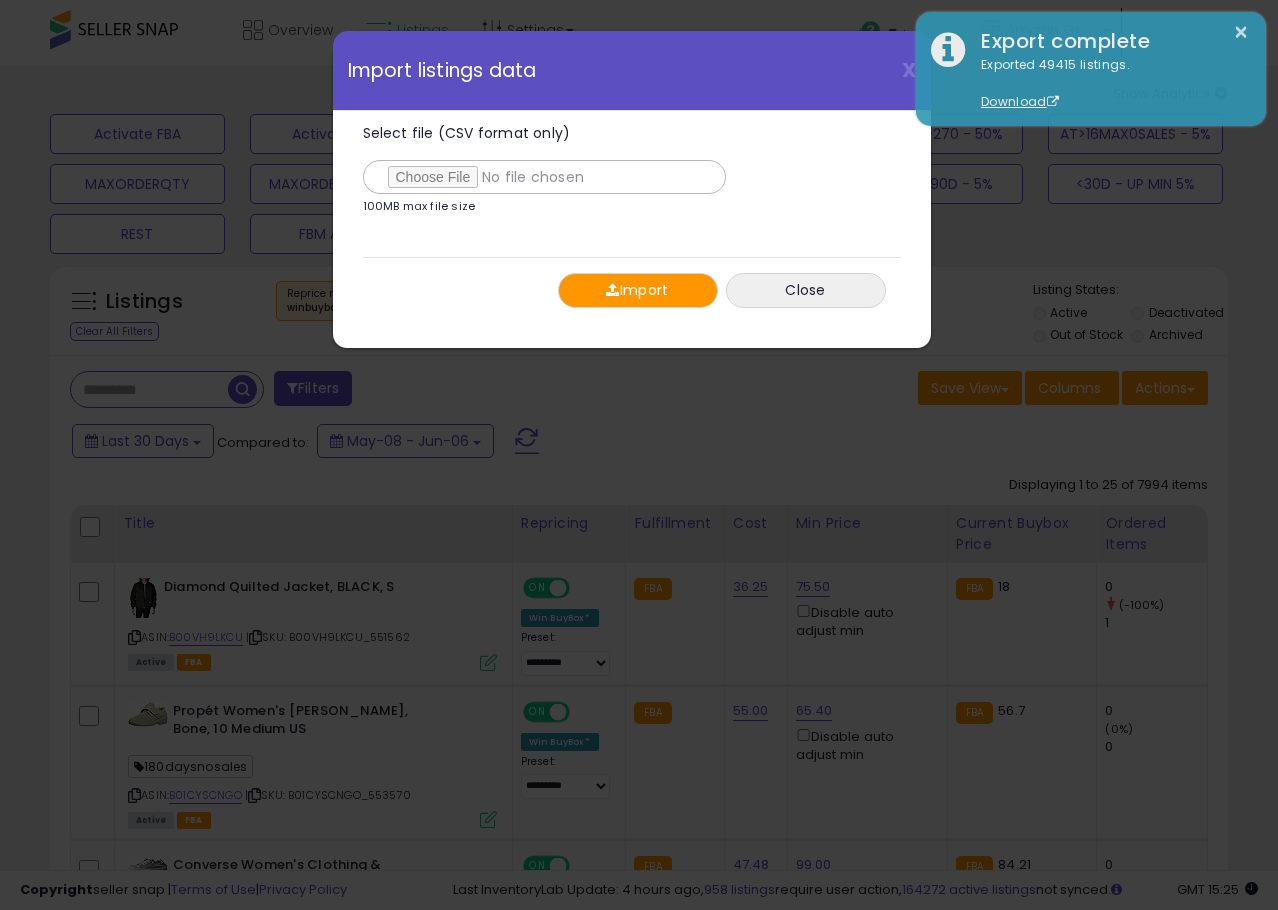 click on "Import" at bounding box center [638, 290] 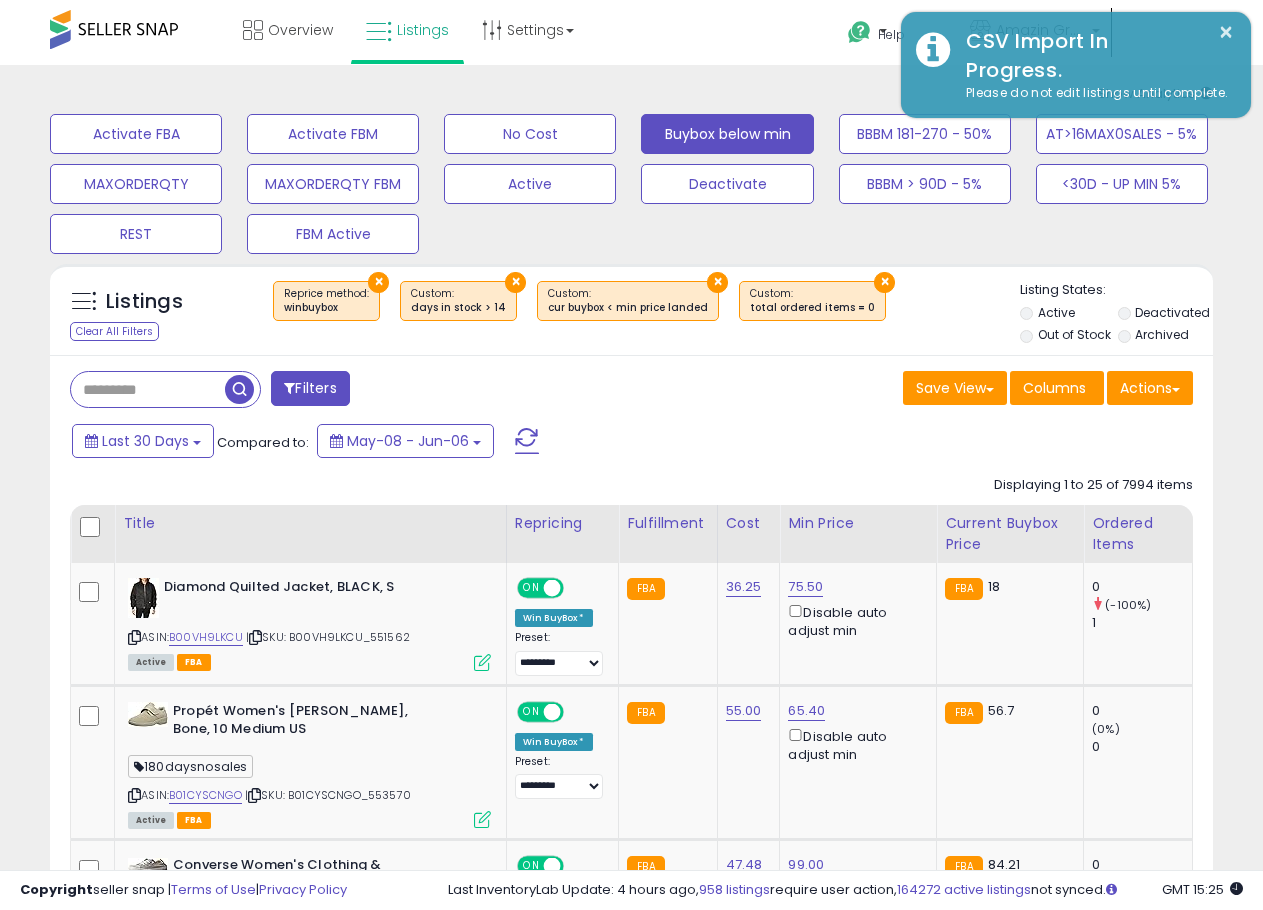 click on "Last 30 Days
Compared to:
May-08 - Jun-06" at bounding box center (488, 443) 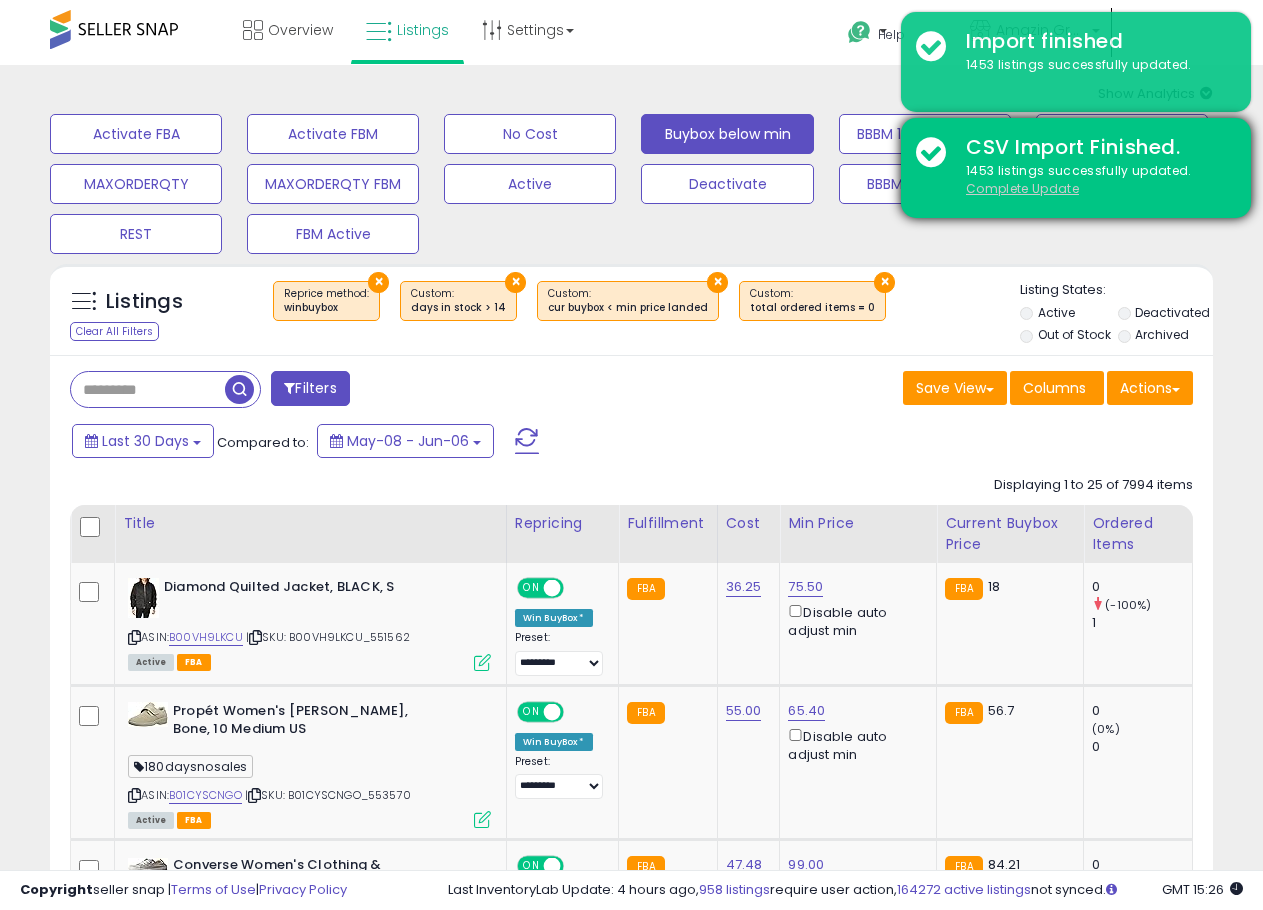 click on "Complete Update" at bounding box center [1022, 188] 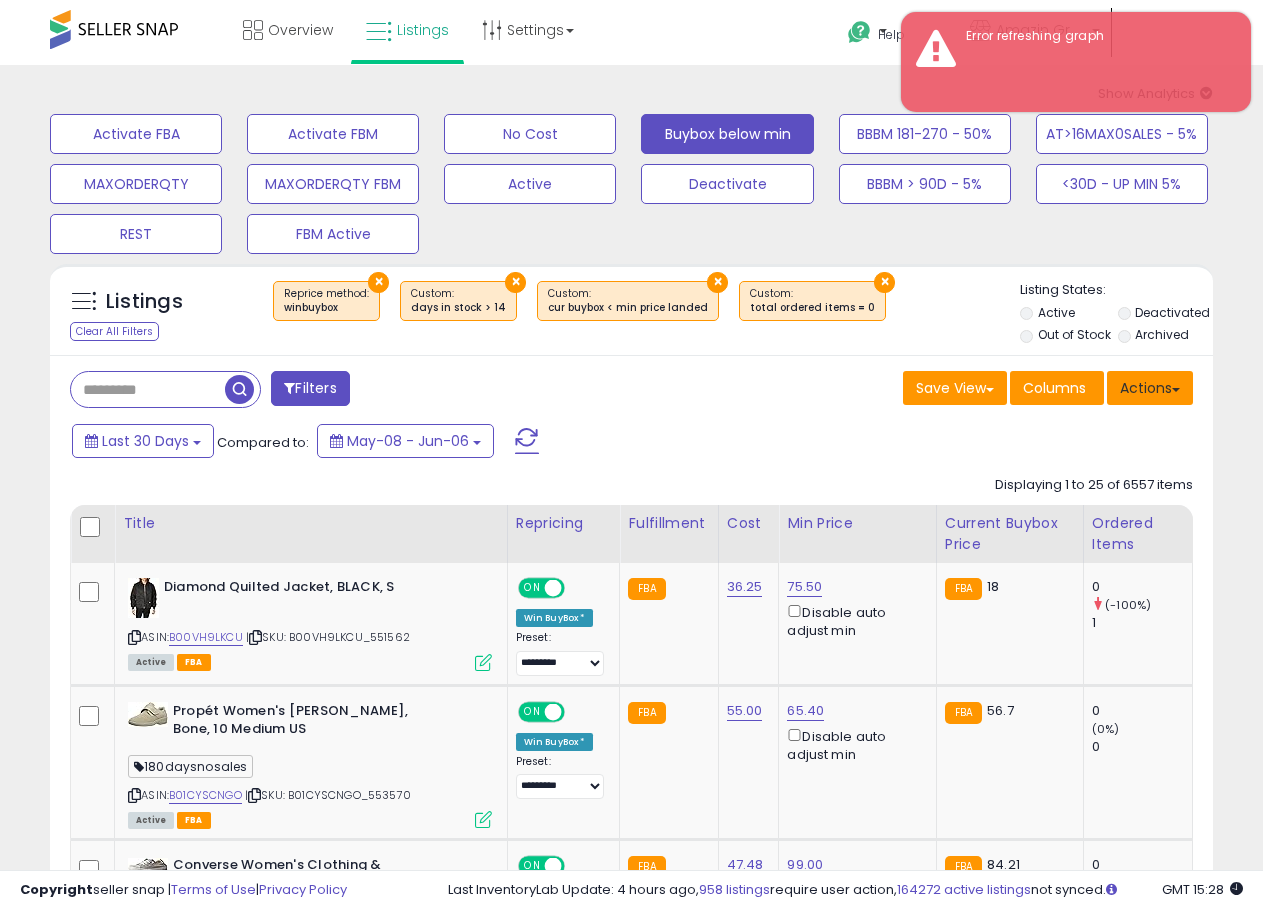 click on "Actions" at bounding box center [1150, 388] 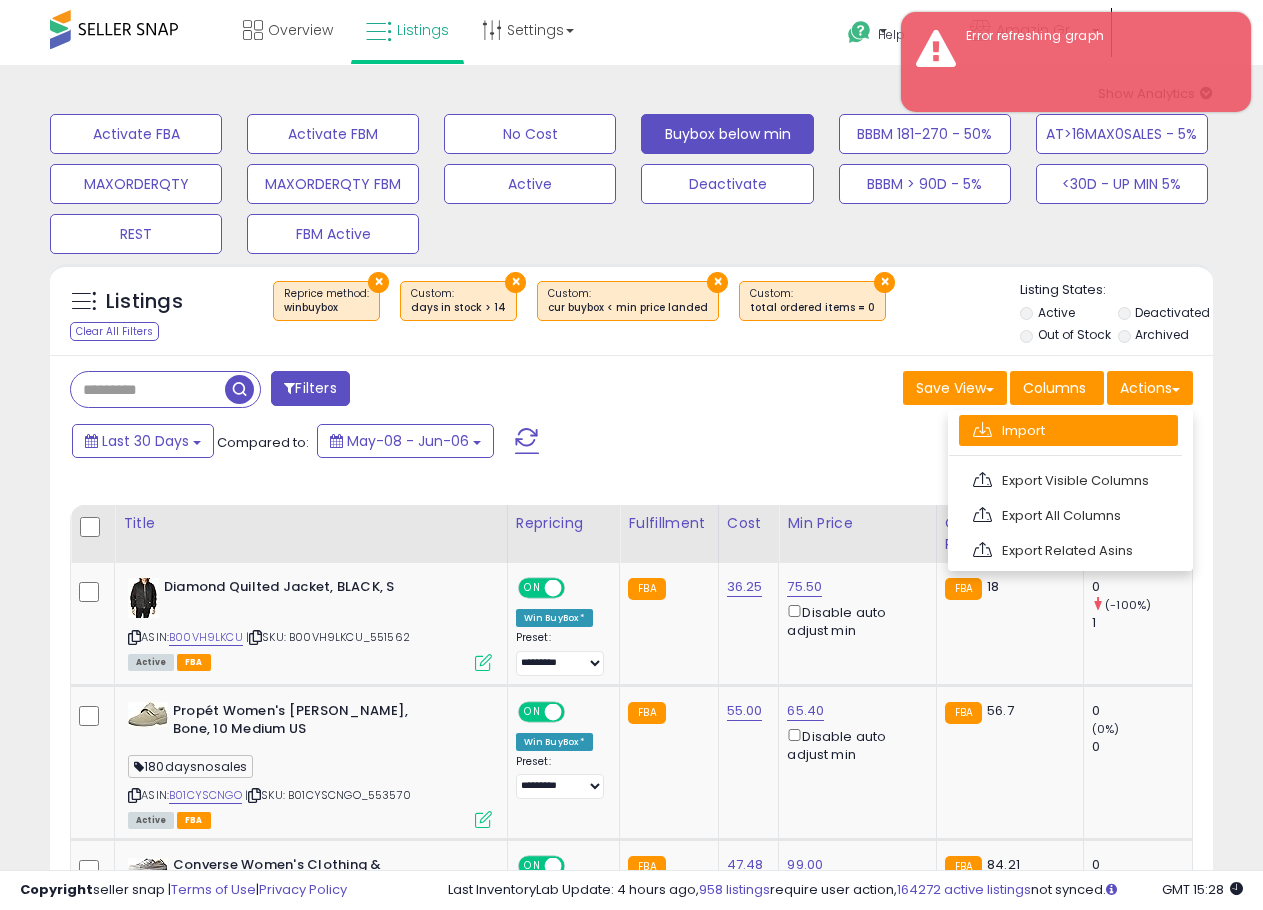 click on "Import" at bounding box center (1068, 430) 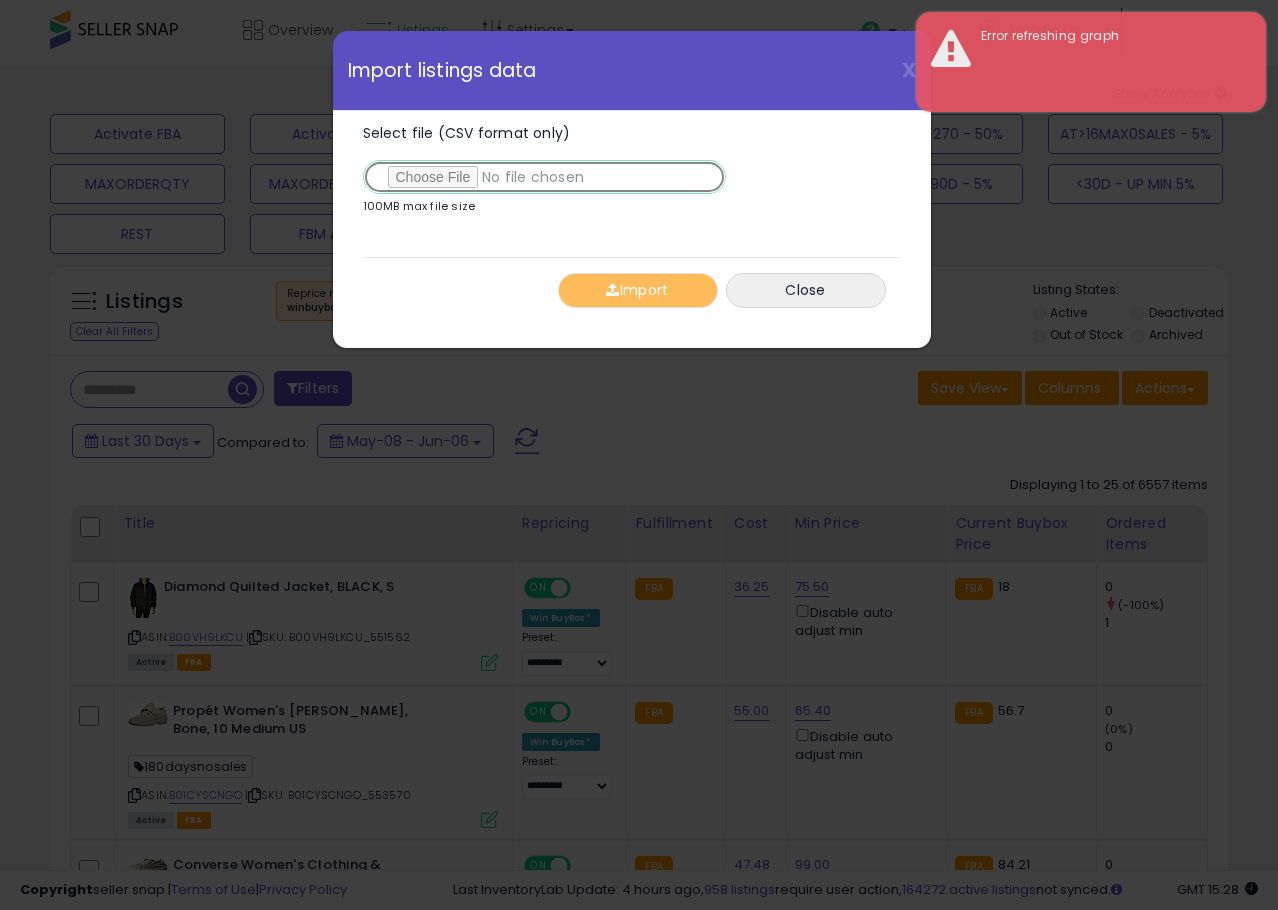 click on "Select file (CSV format only)" at bounding box center (544, 177) 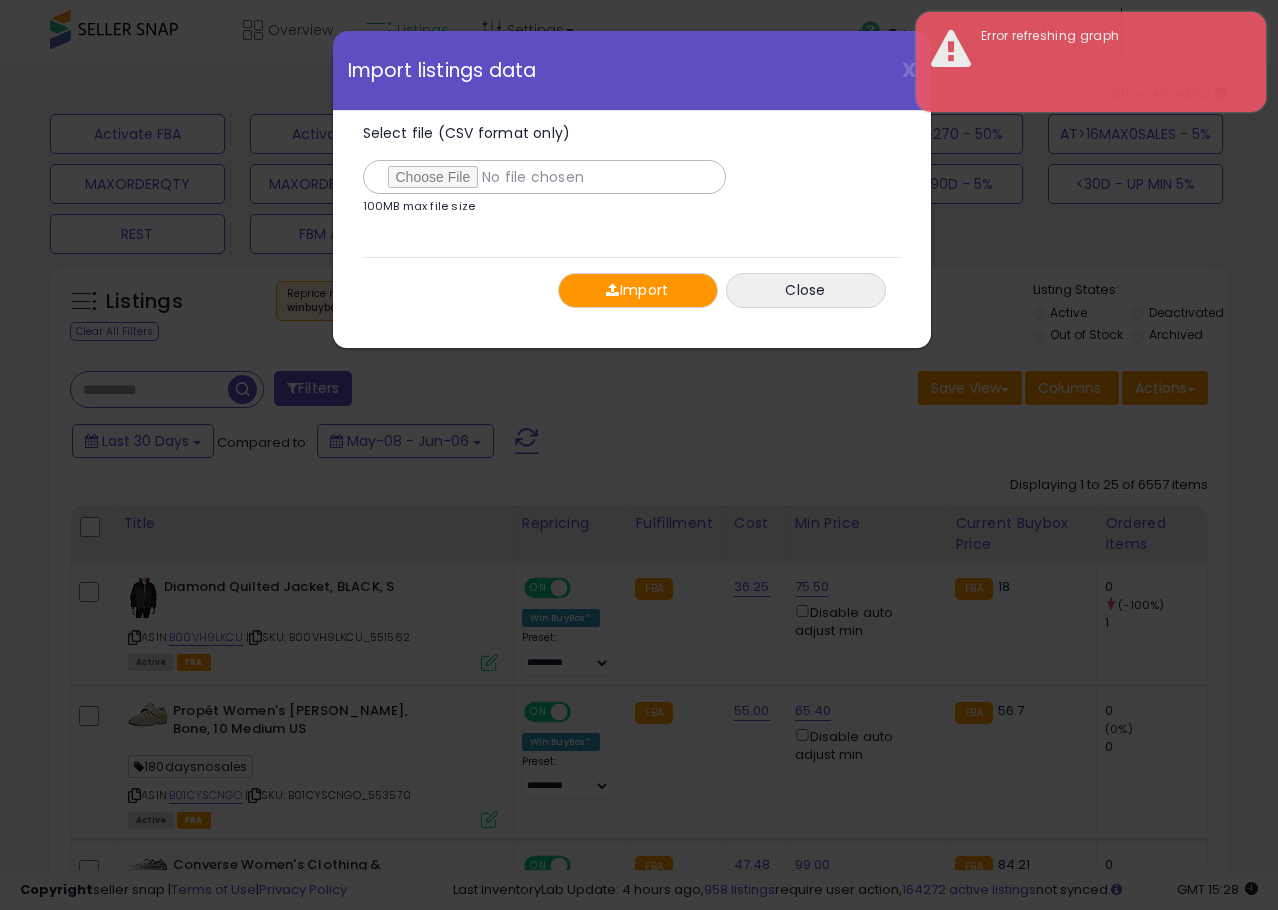 click on "Import" at bounding box center (638, 290) 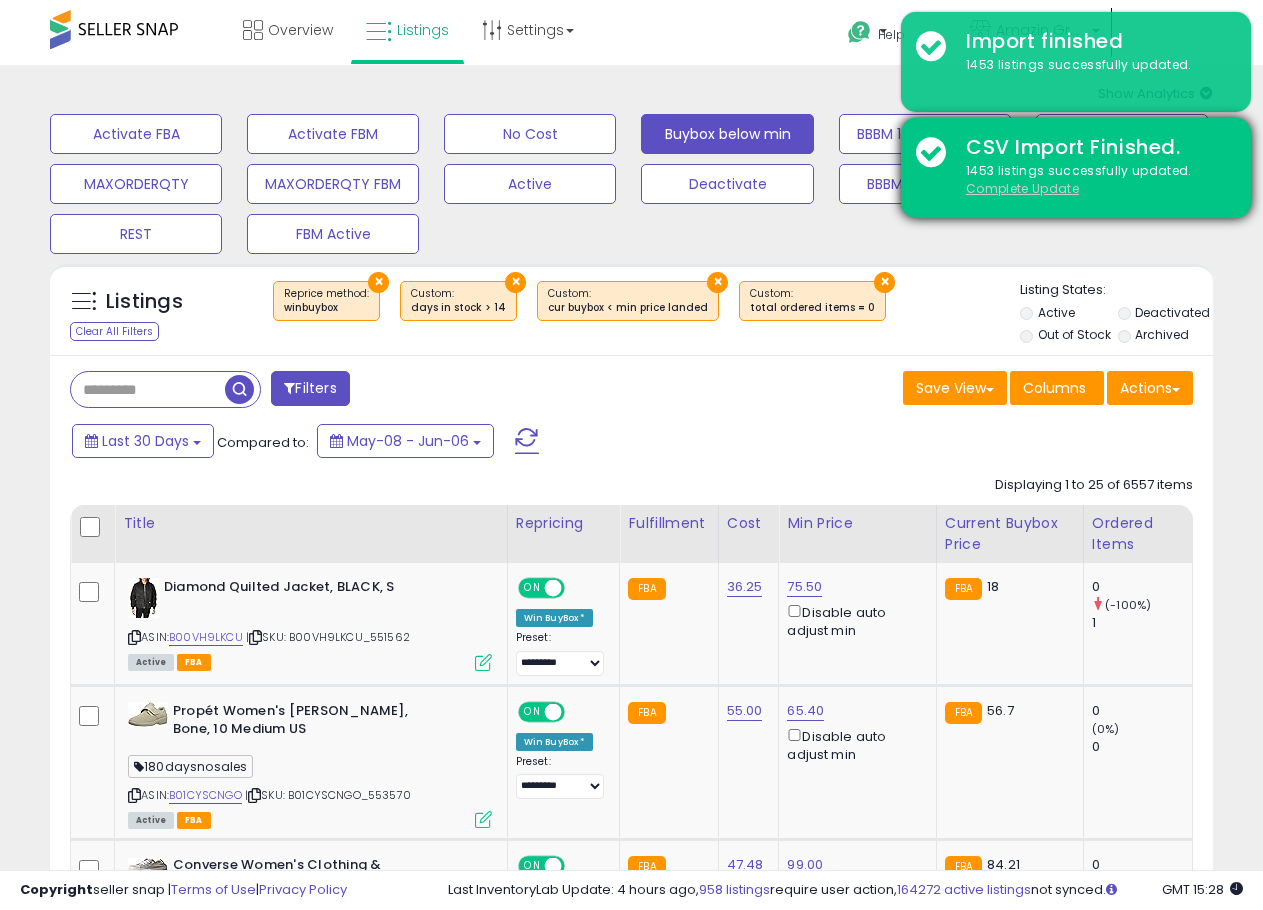 click on "Complete Update" at bounding box center (1022, 188) 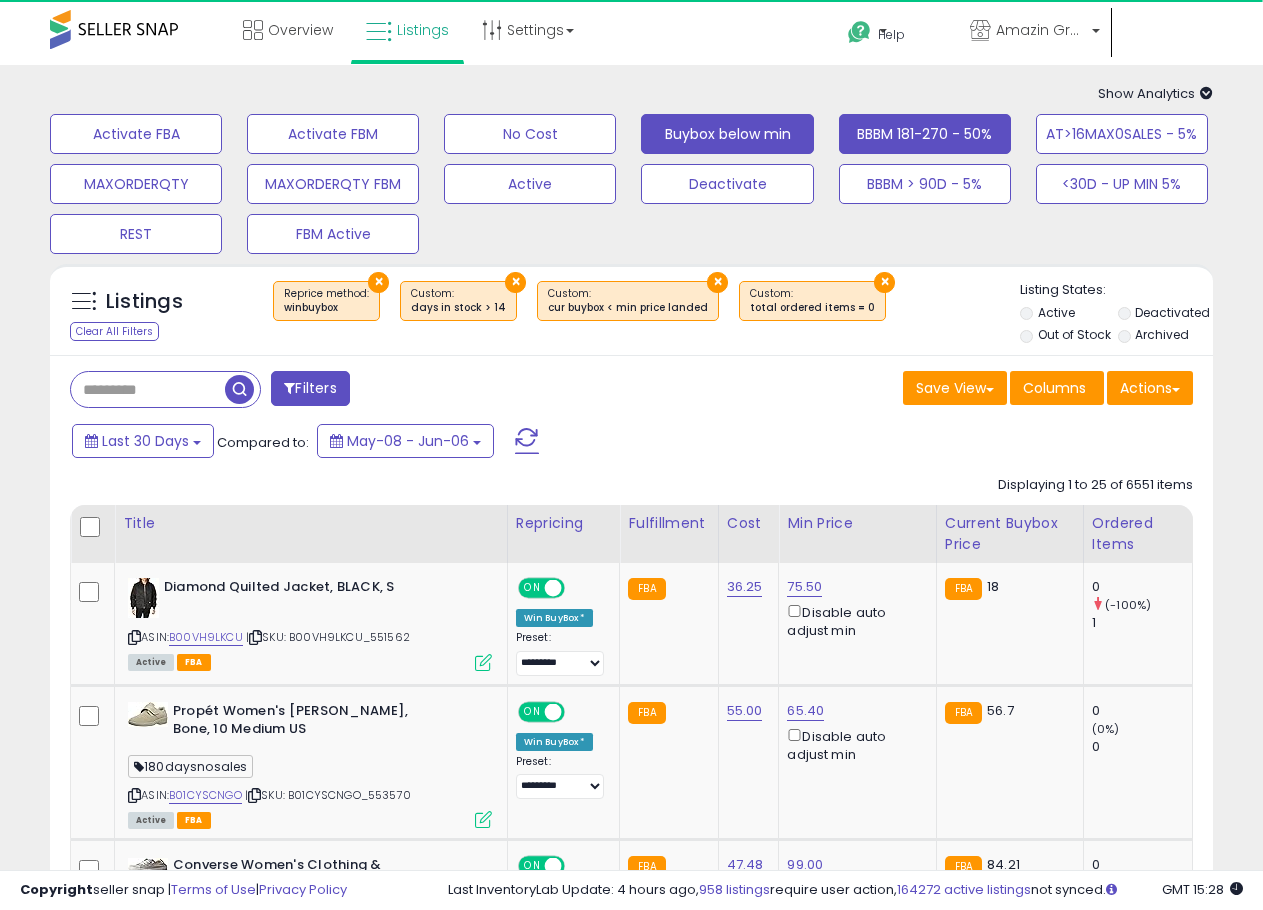 click on "BBBM 181-270 - 50%" at bounding box center (136, 134) 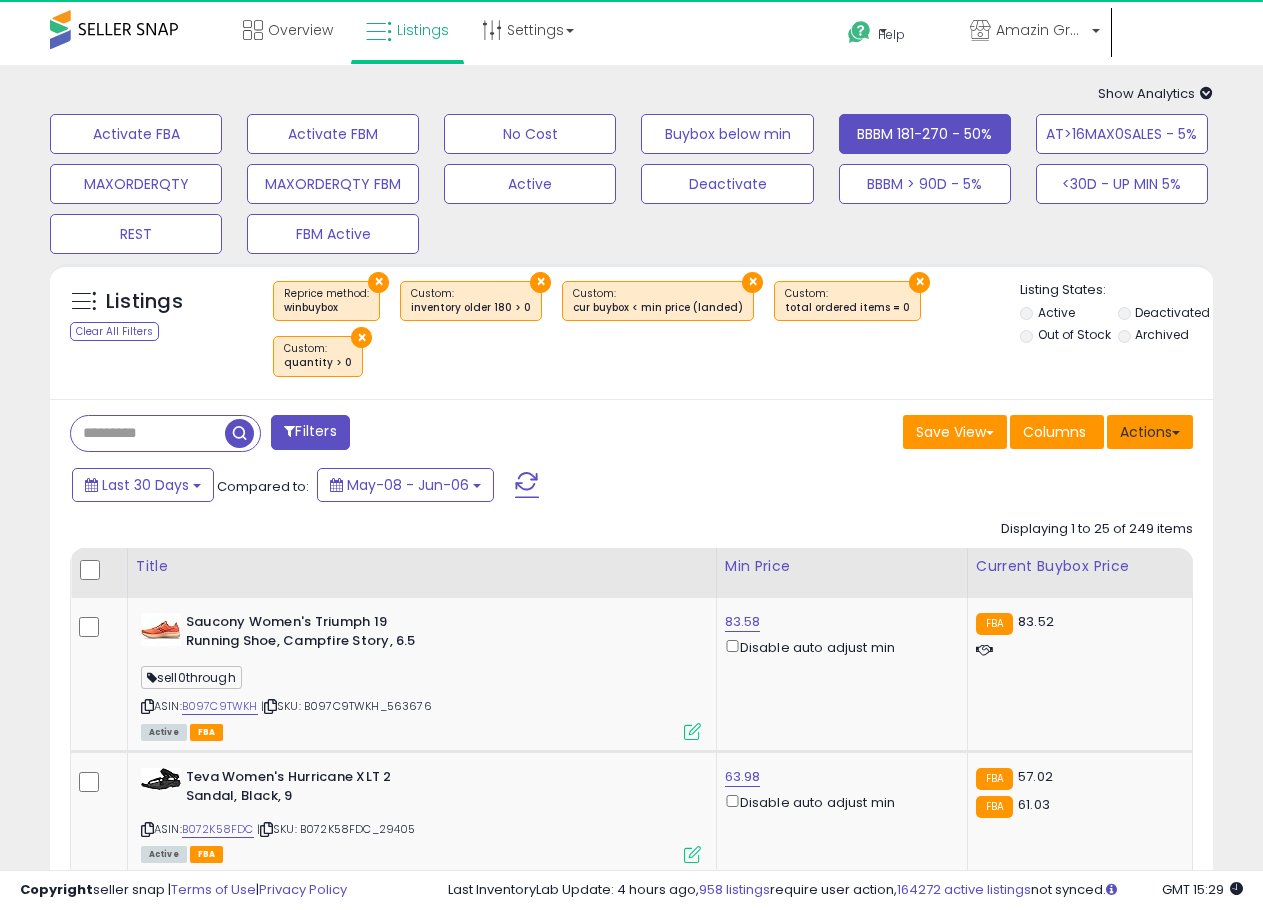 click on "Actions" at bounding box center (1150, 432) 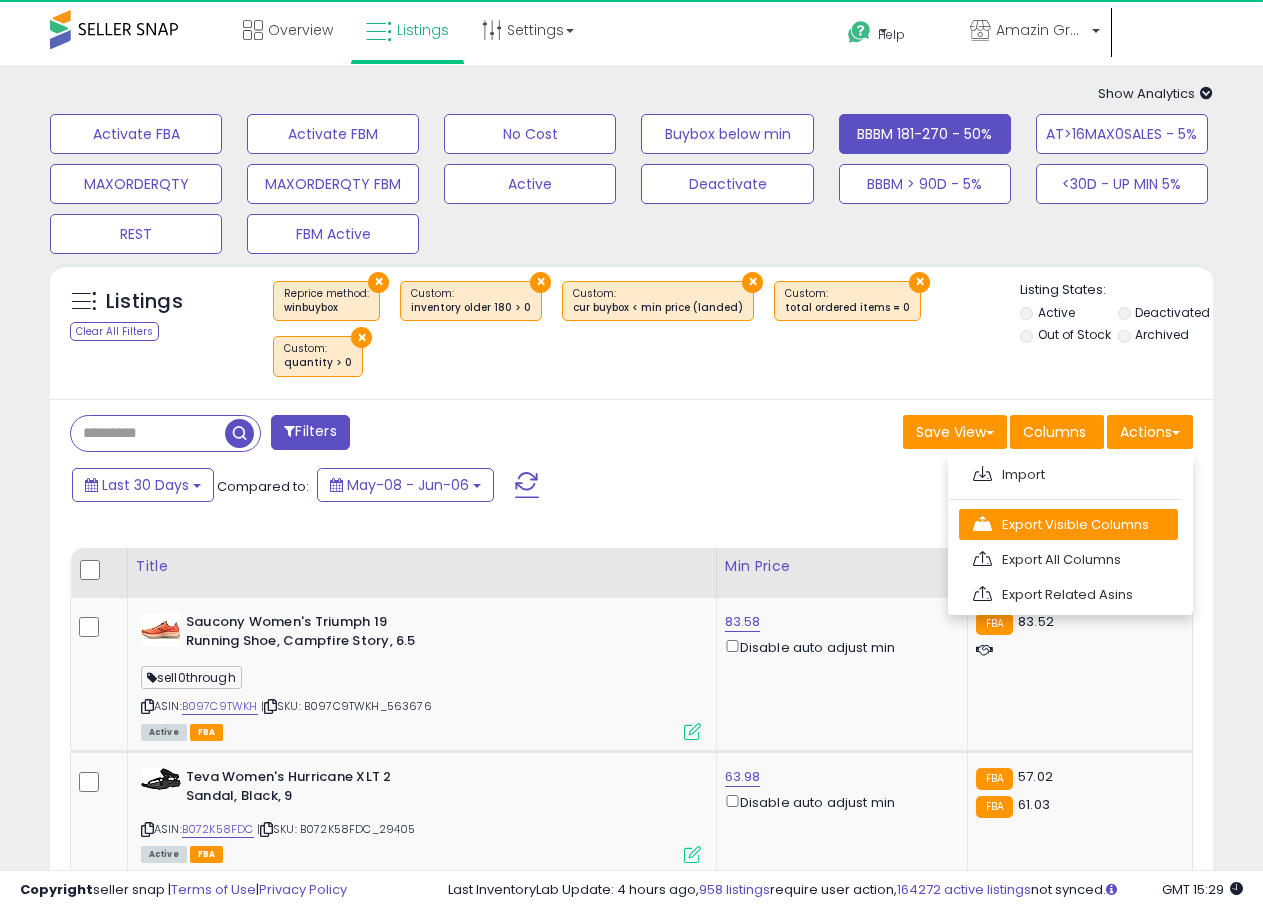 click on "Export Visible Columns" at bounding box center [1068, 524] 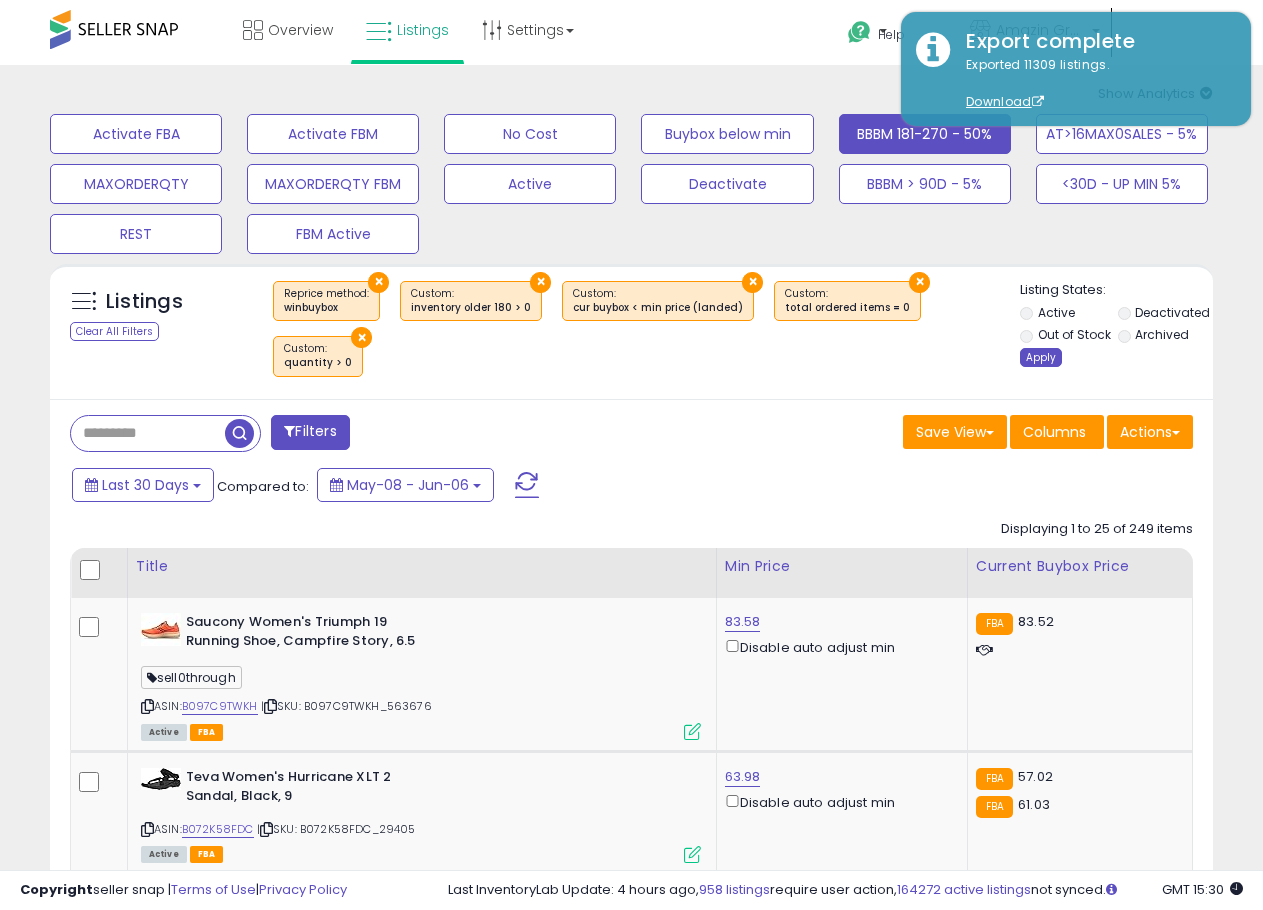 click on "Apply" at bounding box center [1041, 357] 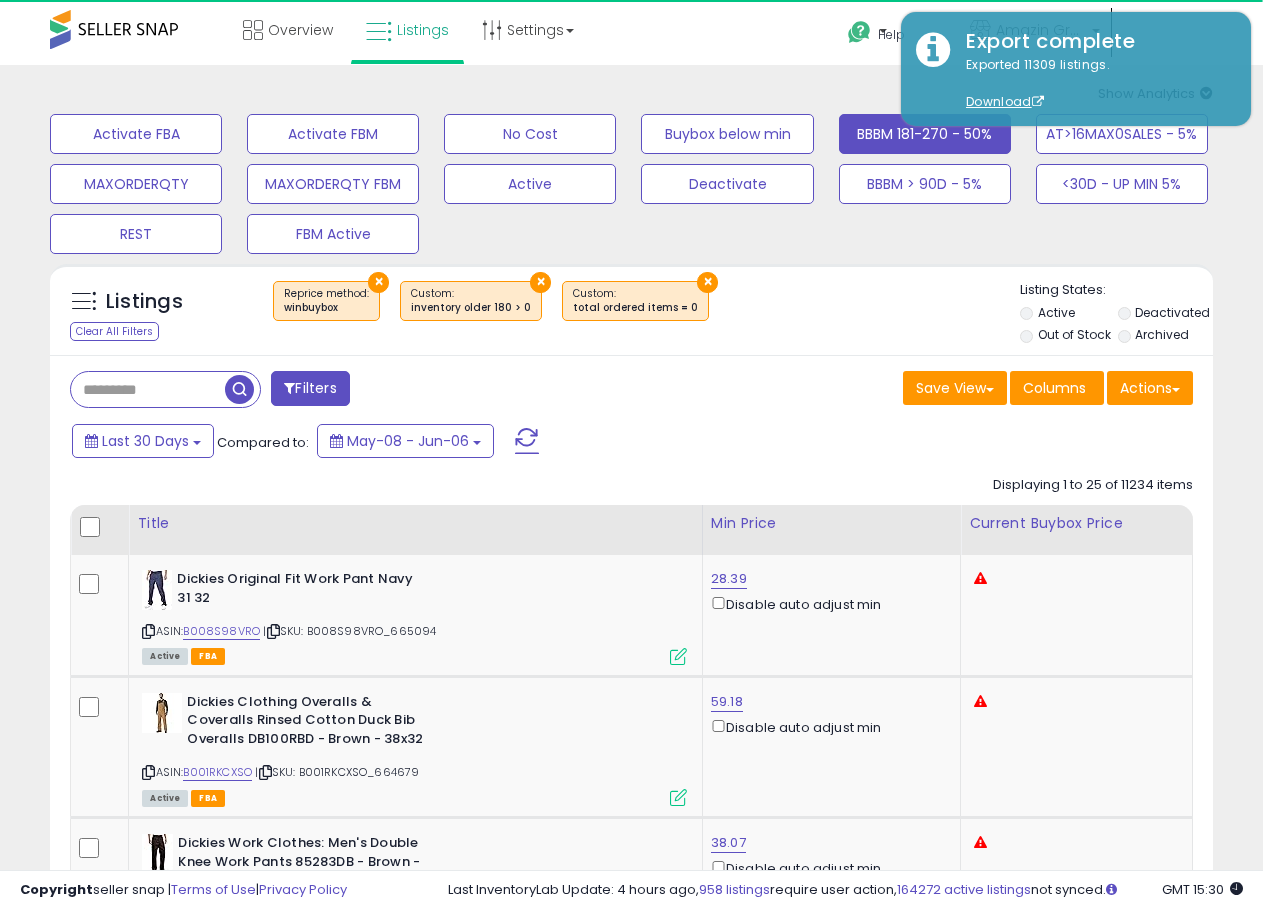 click on "Filters" at bounding box center (310, 388) 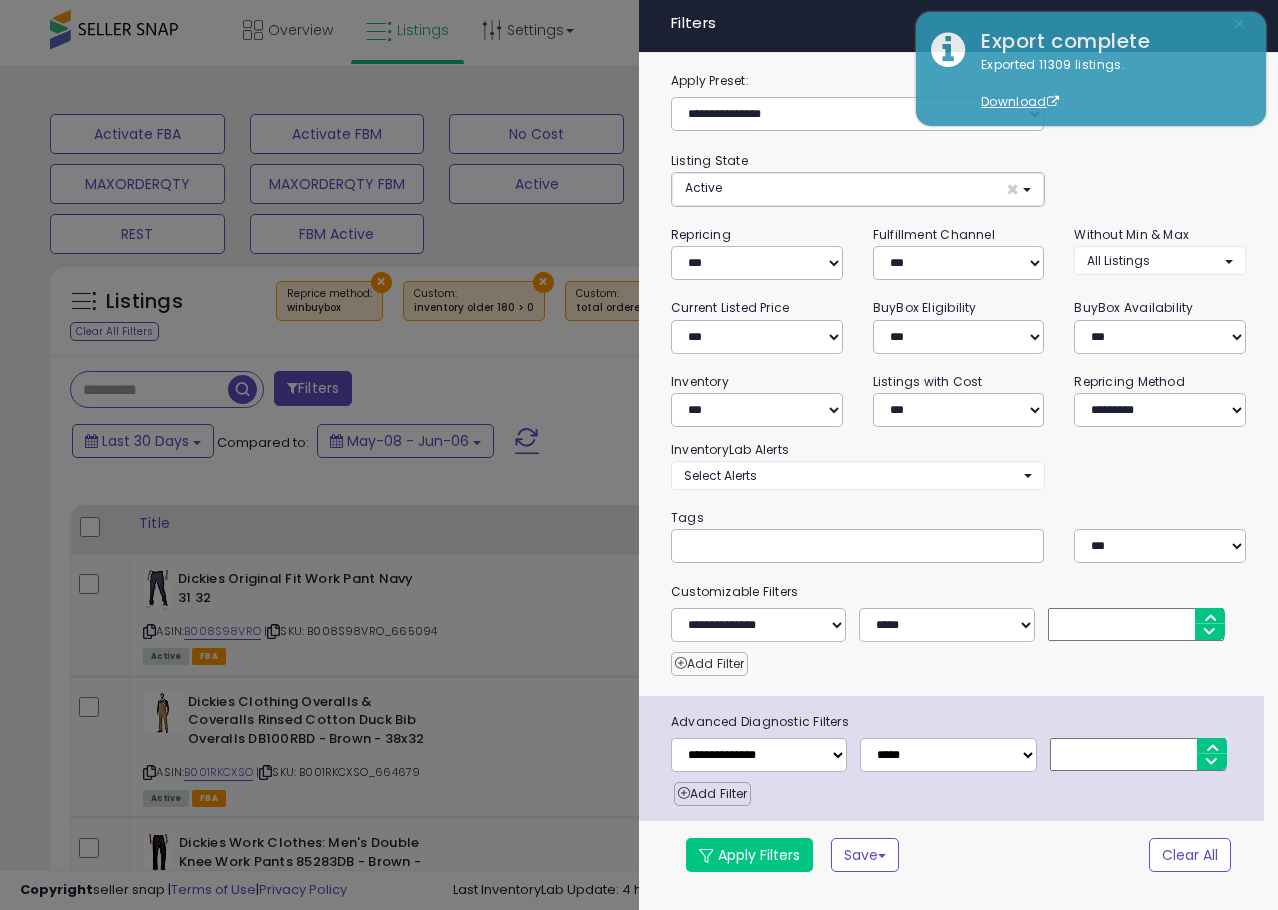 click on "Add Filter" at bounding box center [709, 664] 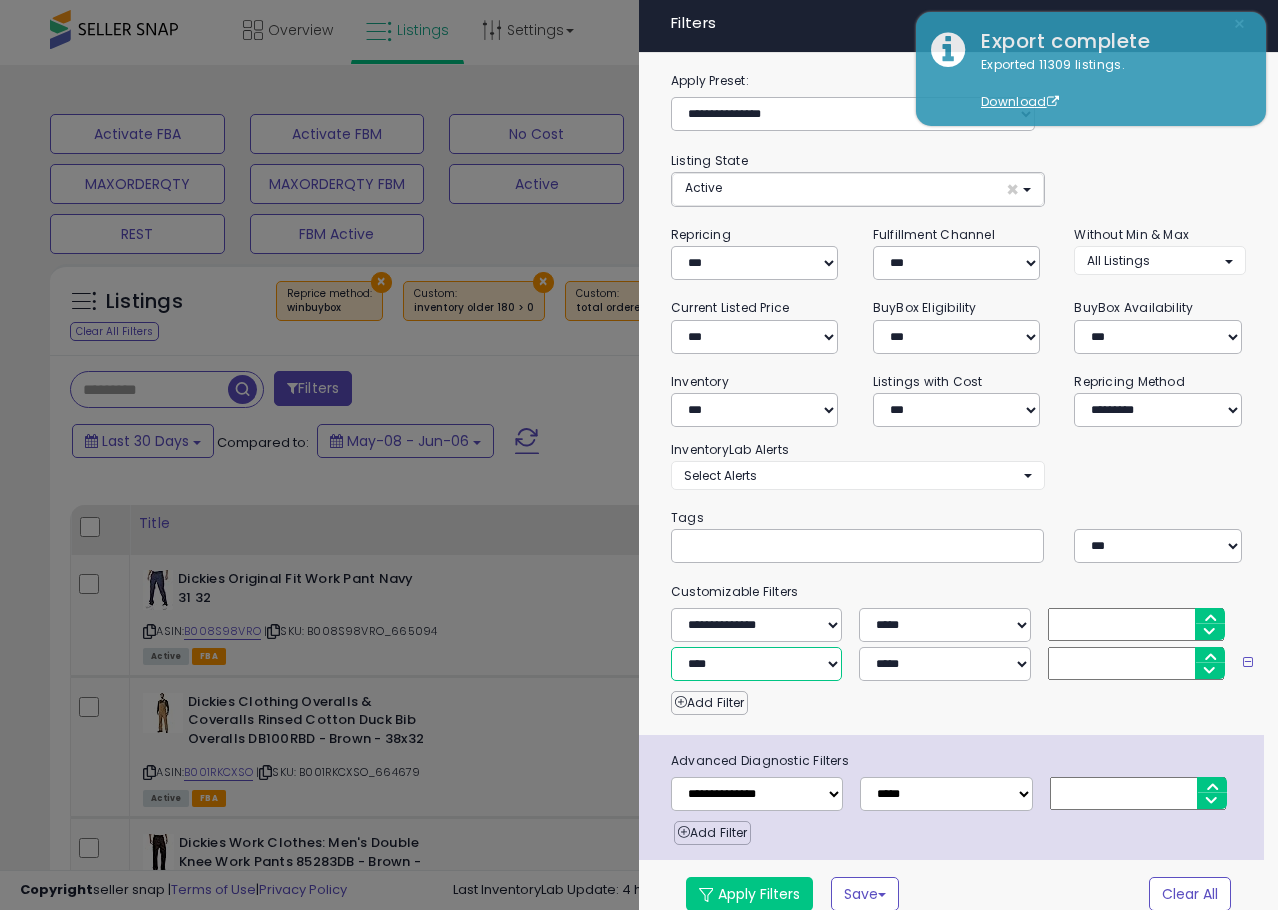 click on "**********" at bounding box center (756, 664) 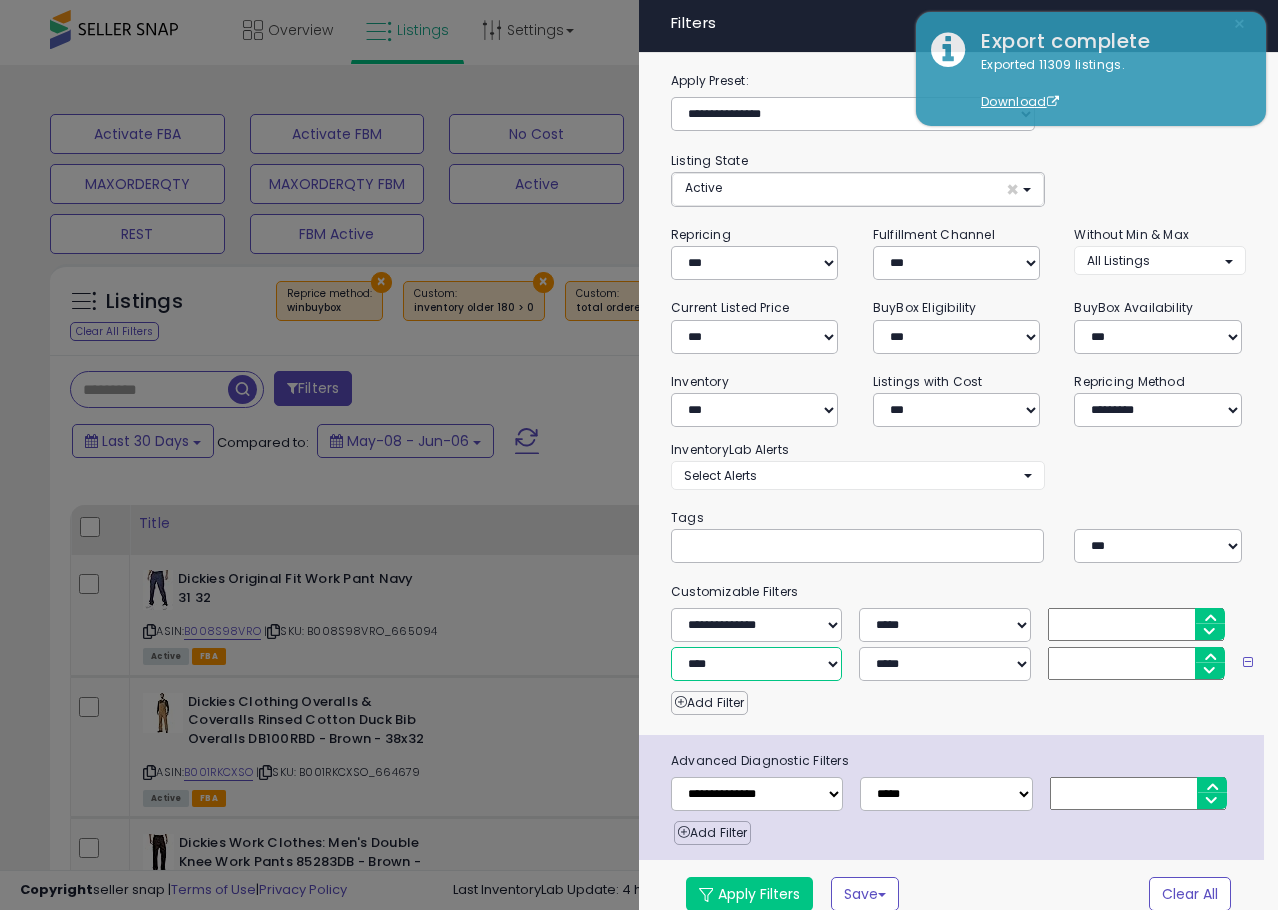 select on "**********" 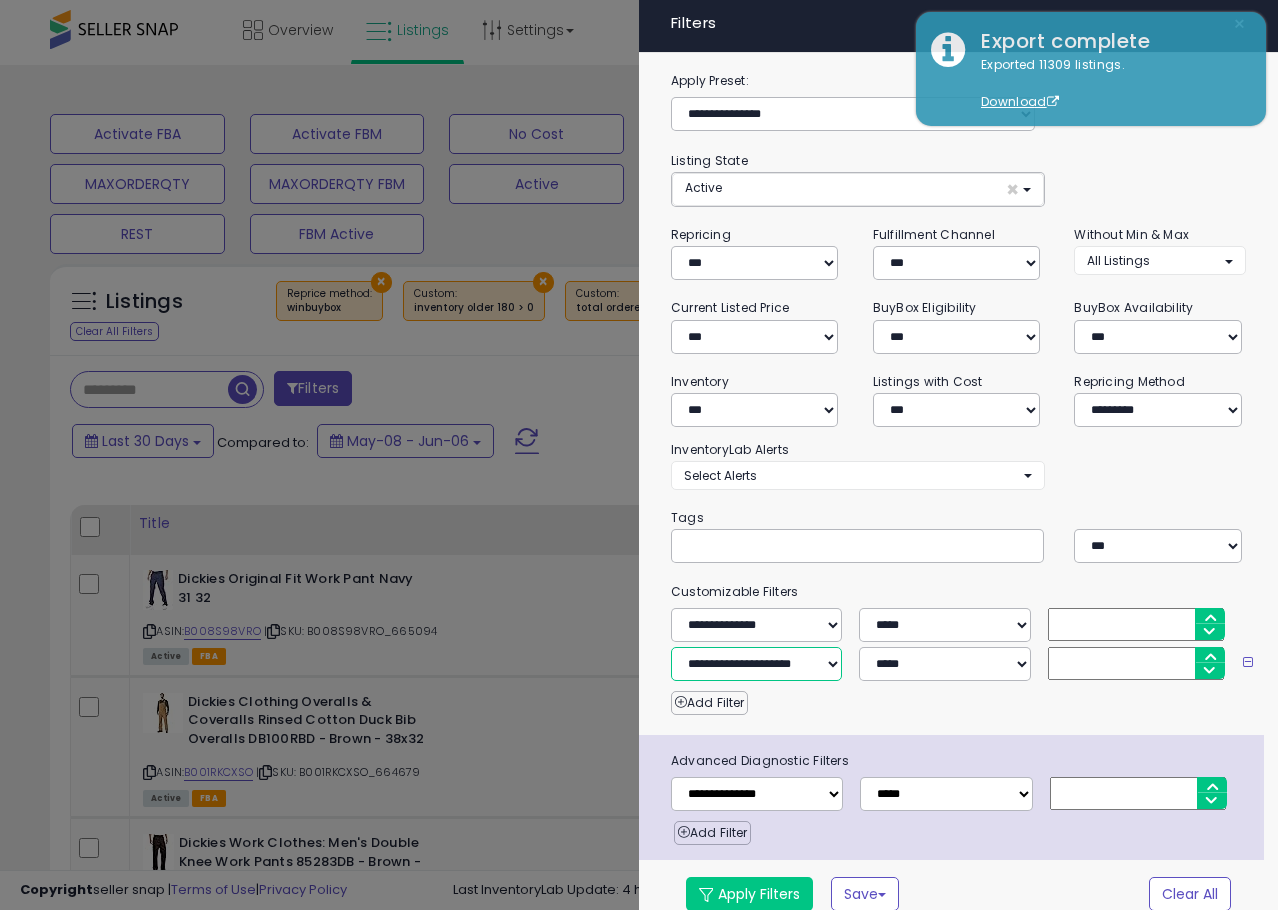 click on "**********" at bounding box center (756, 664) 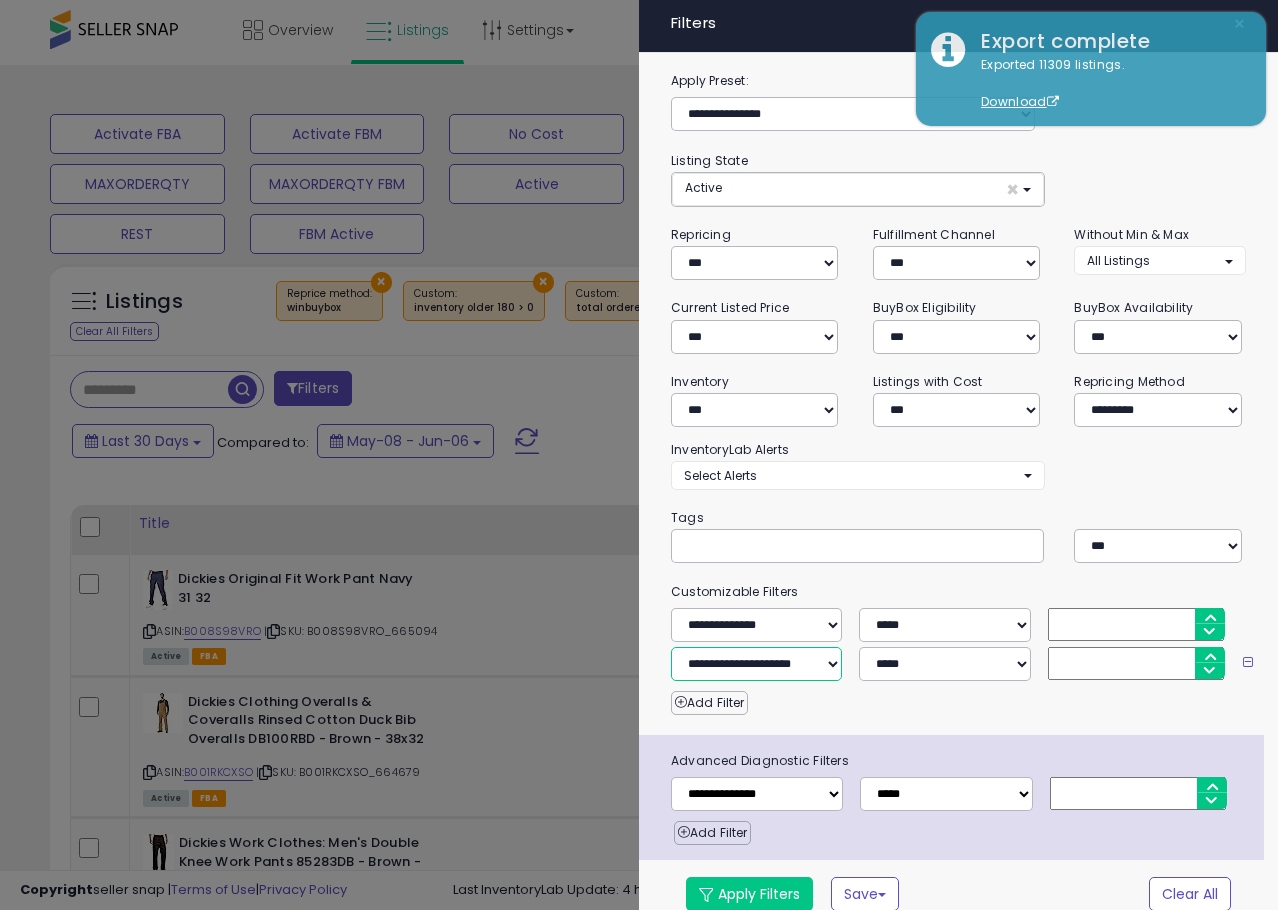 select 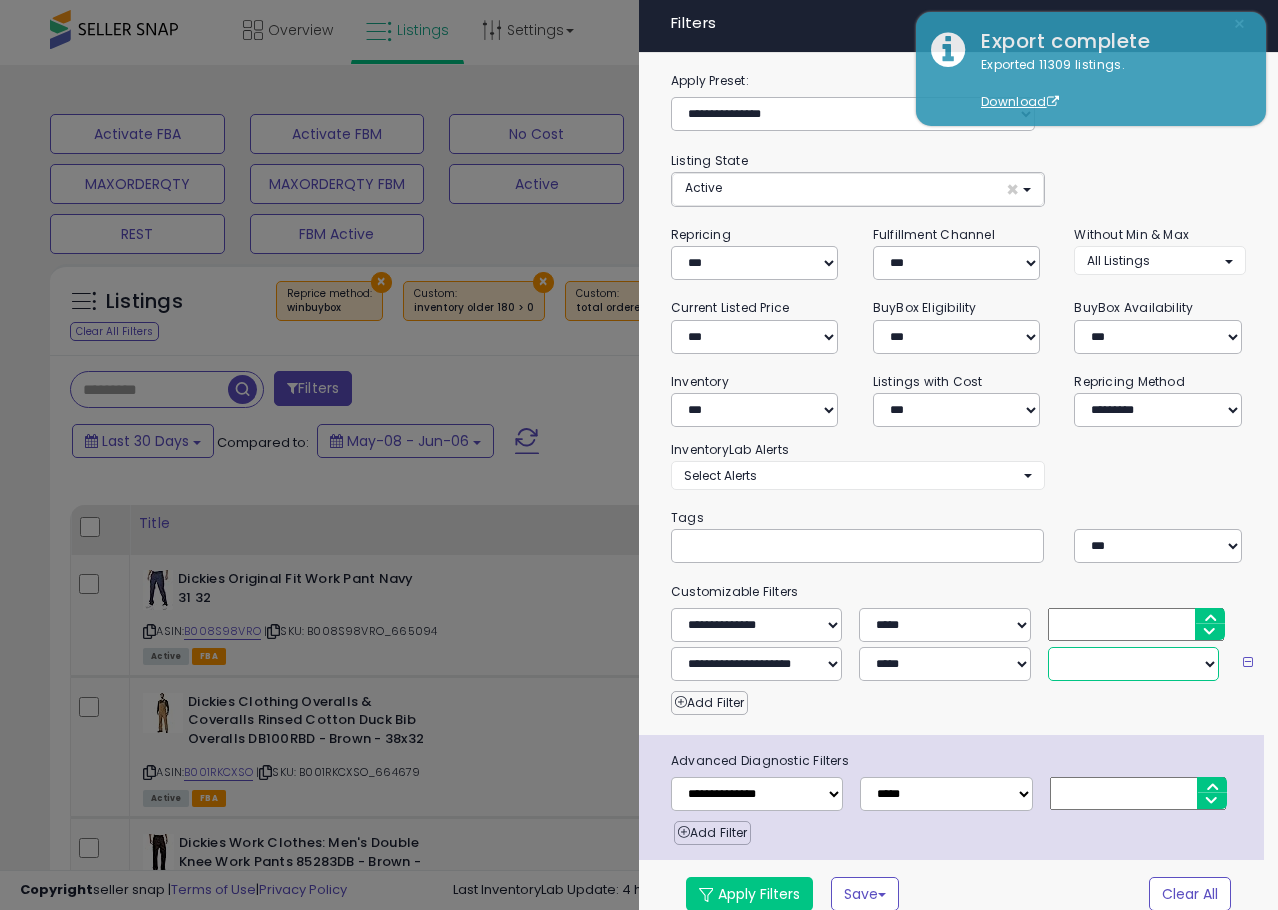click on "**********" at bounding box center [1133, 664] 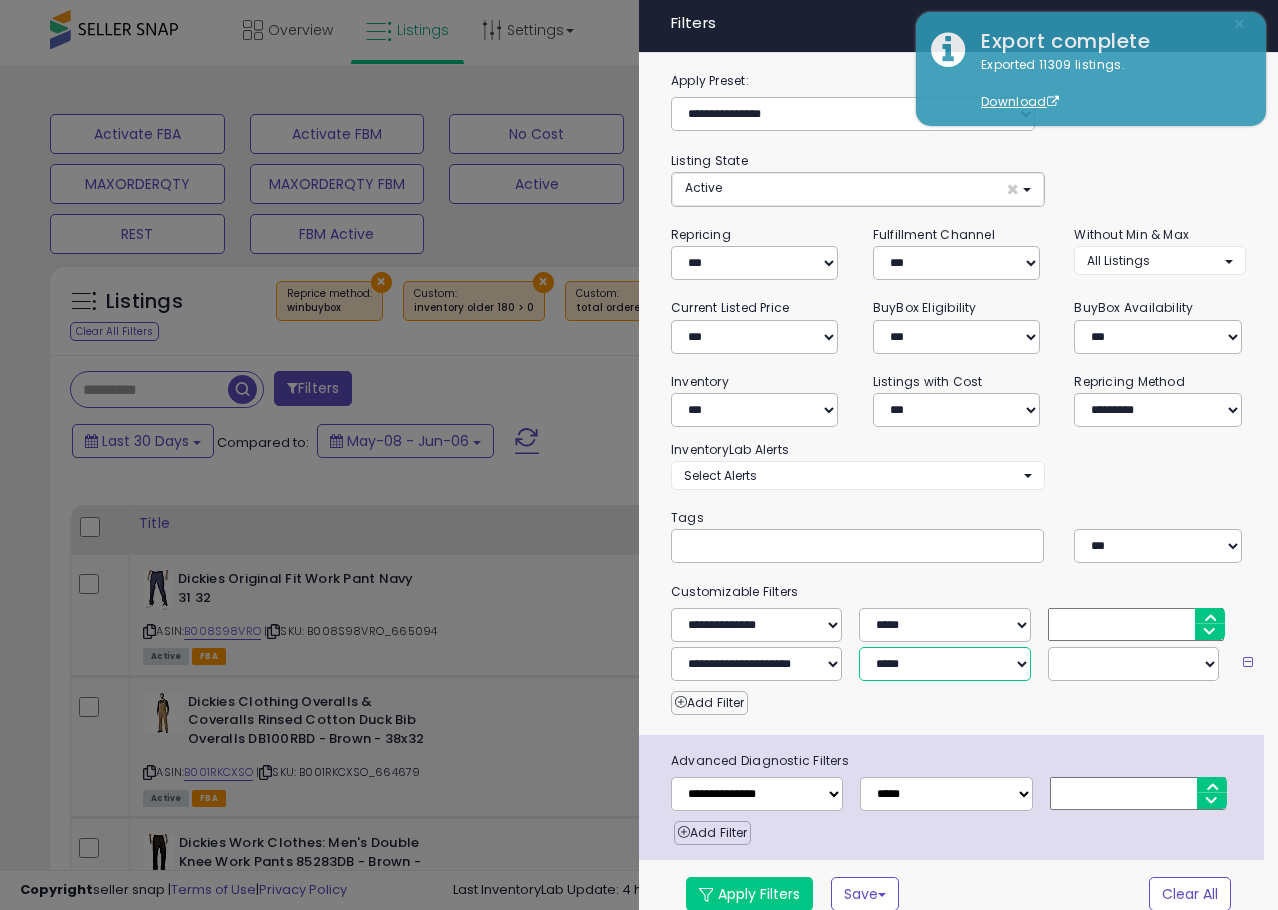 click on "**********" at bounding box center [944, 664] 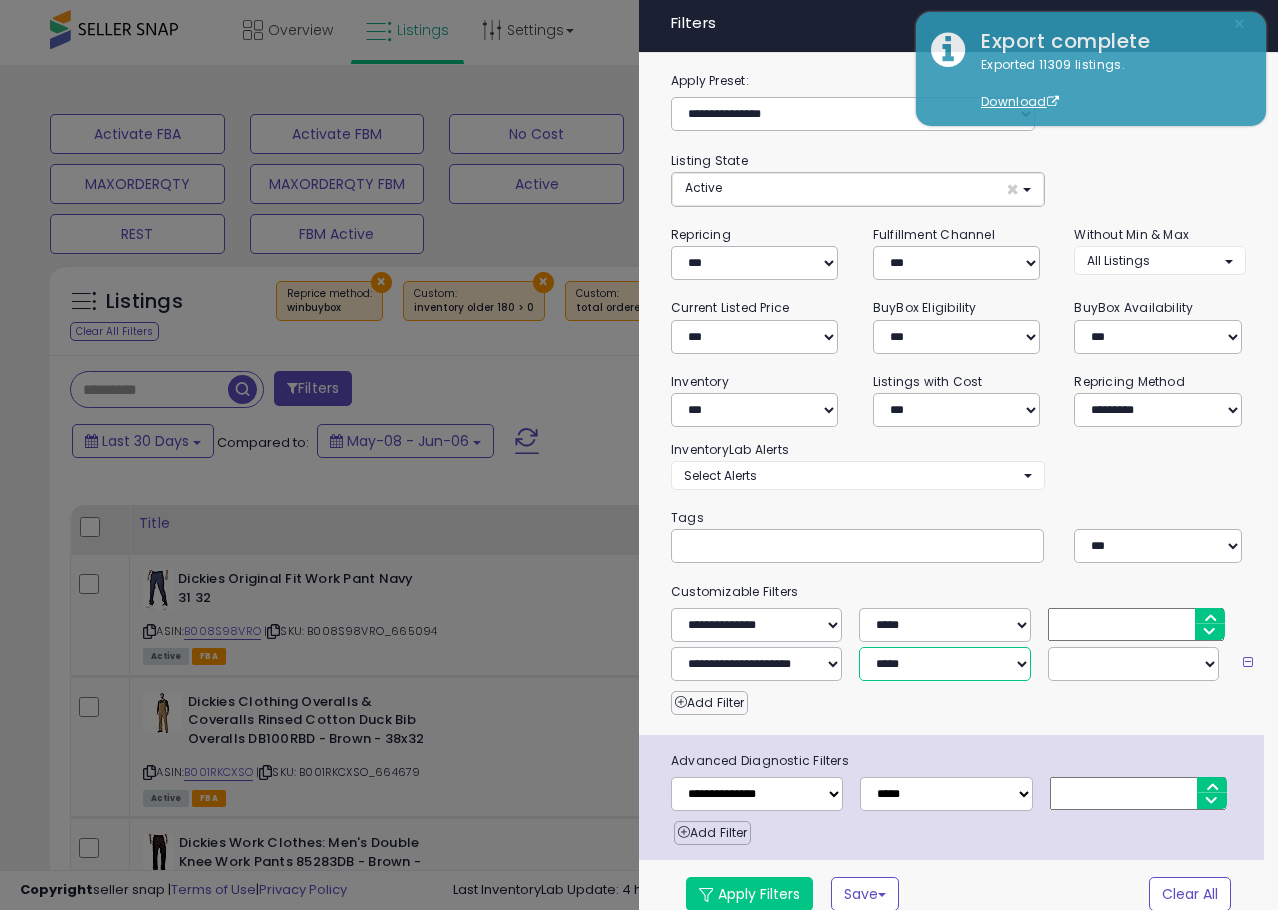select on "*" 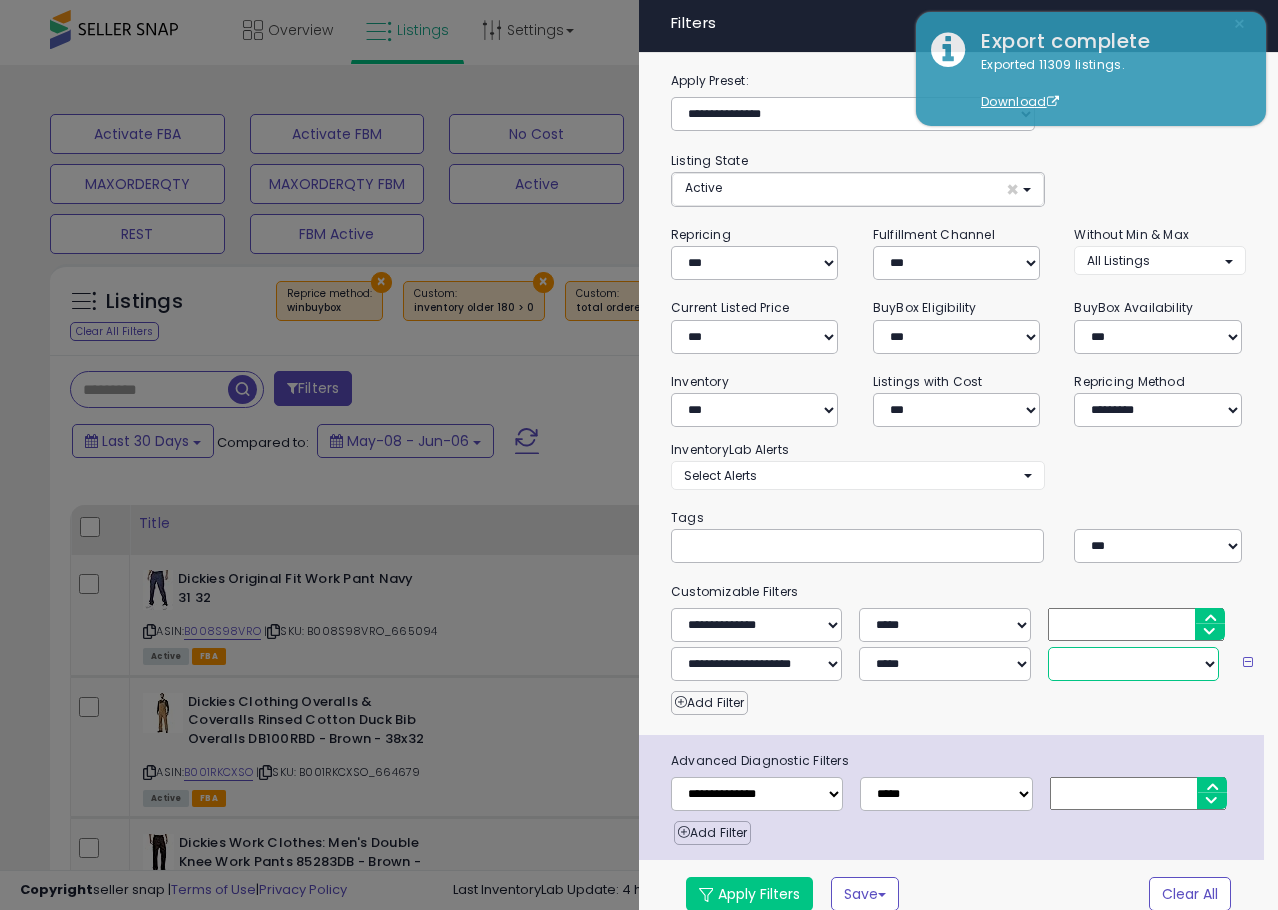 click on "**********" at bounding box center (1133, 664) 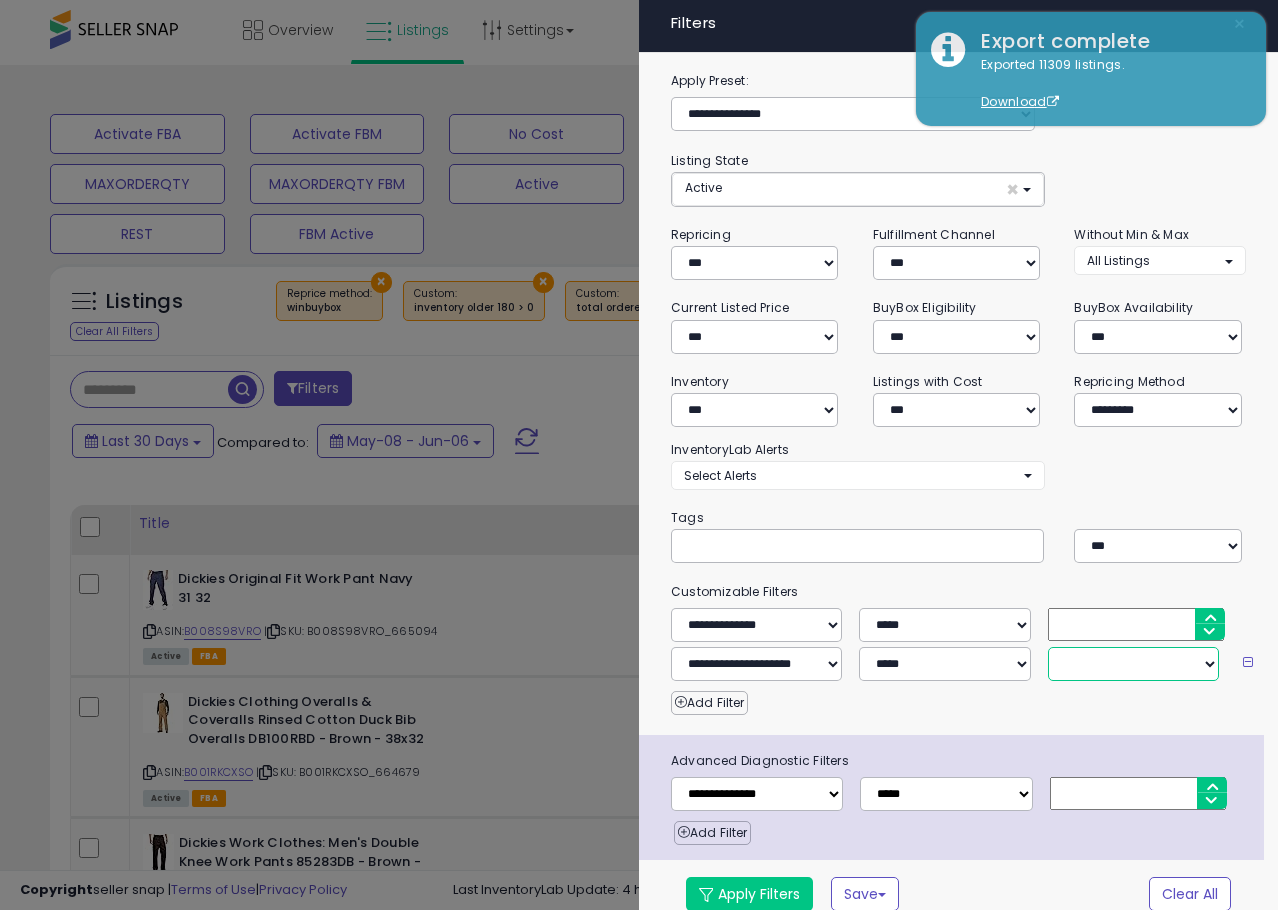 select on "**********" 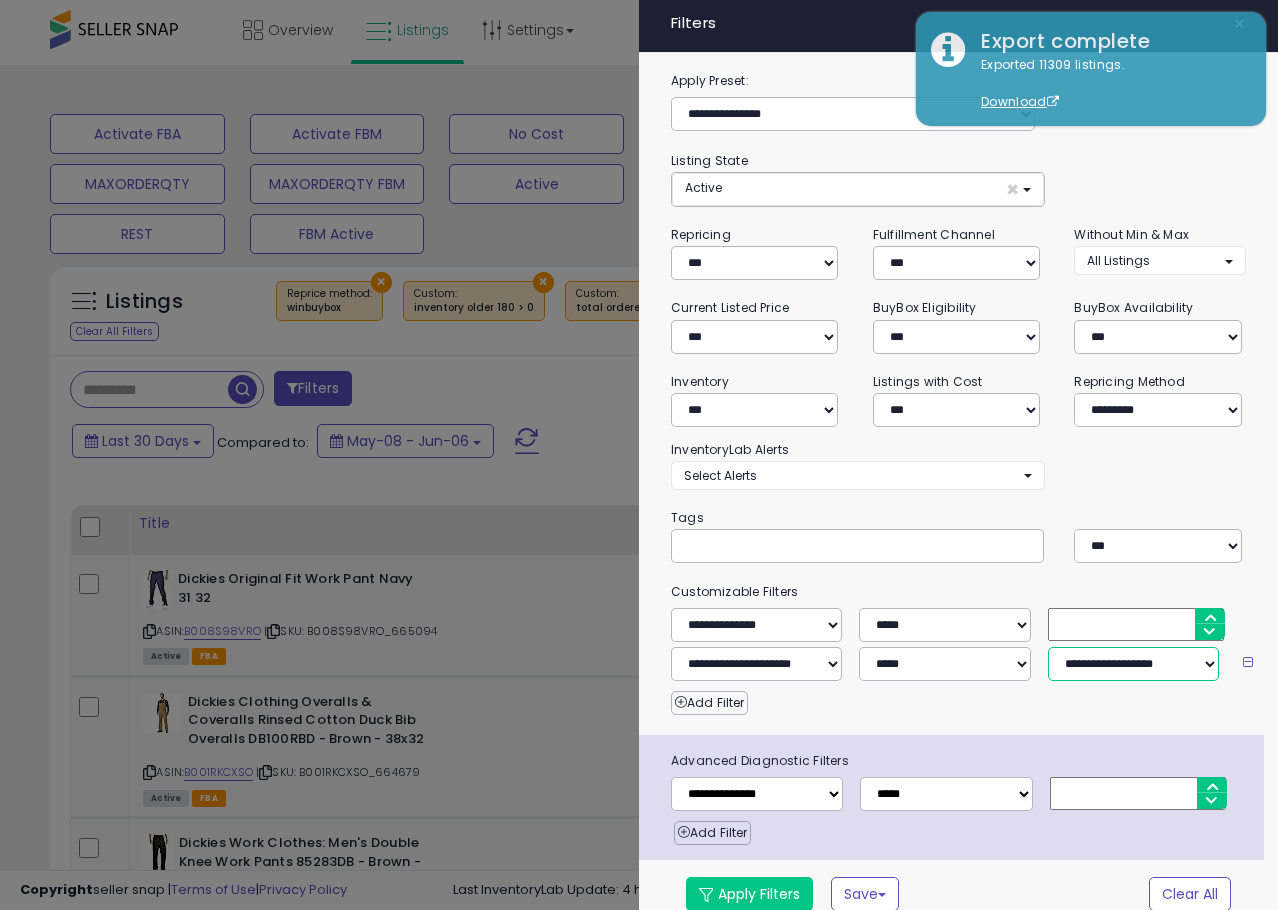 click on "**********" at bounding box center [1133, 664] 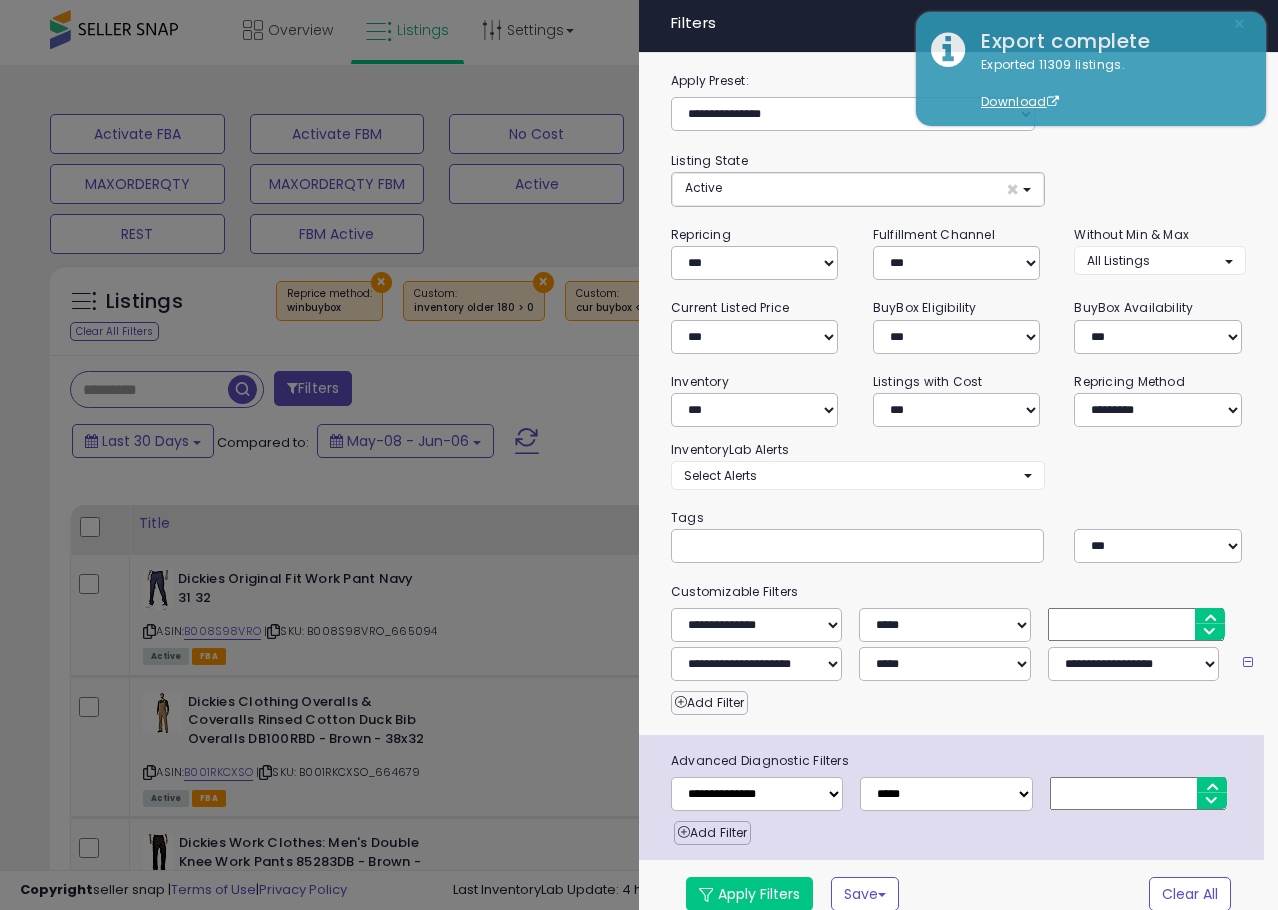 click on "**********" at bounding box center [958, 499] 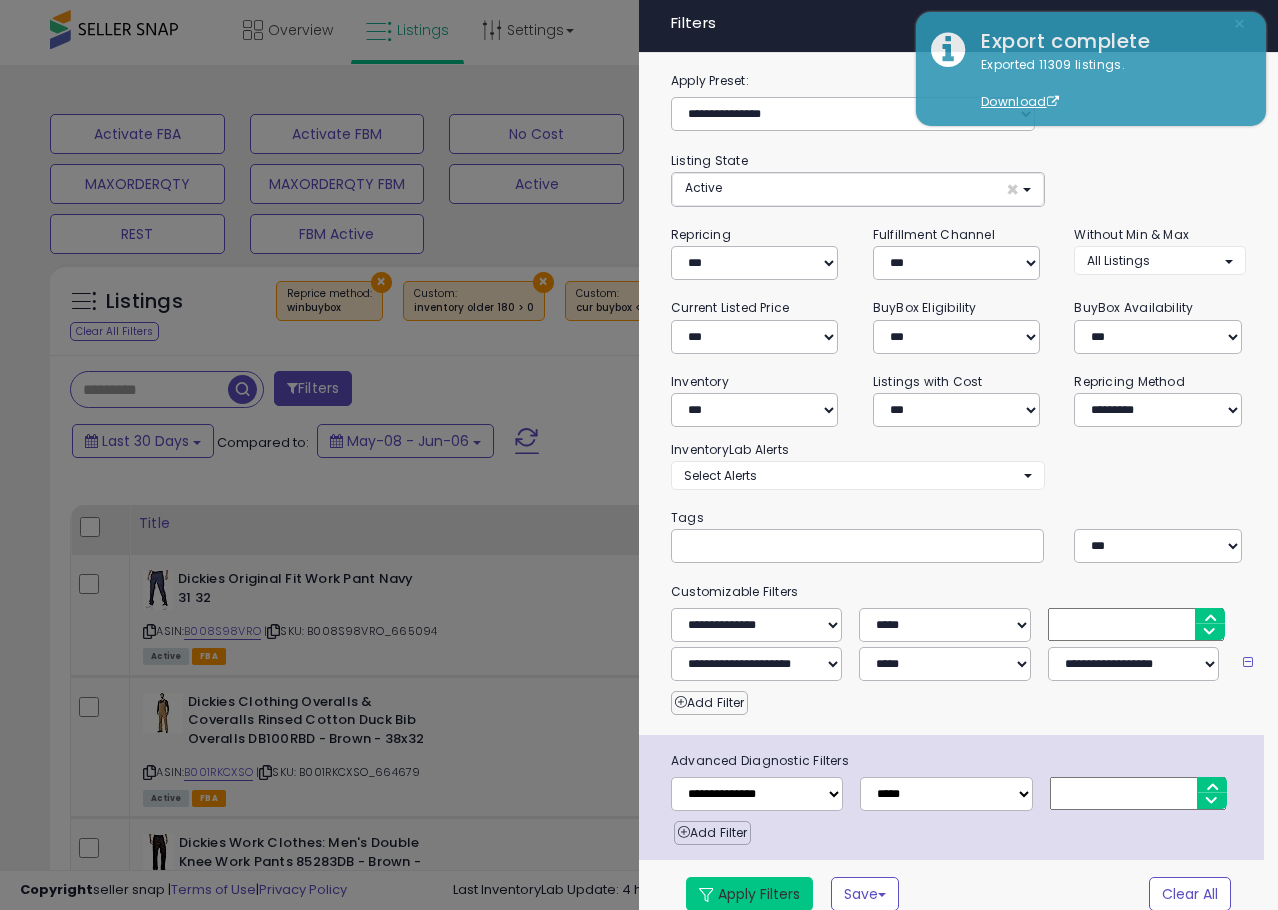 click on "Apply Filters" at bounding box center (749, 894) 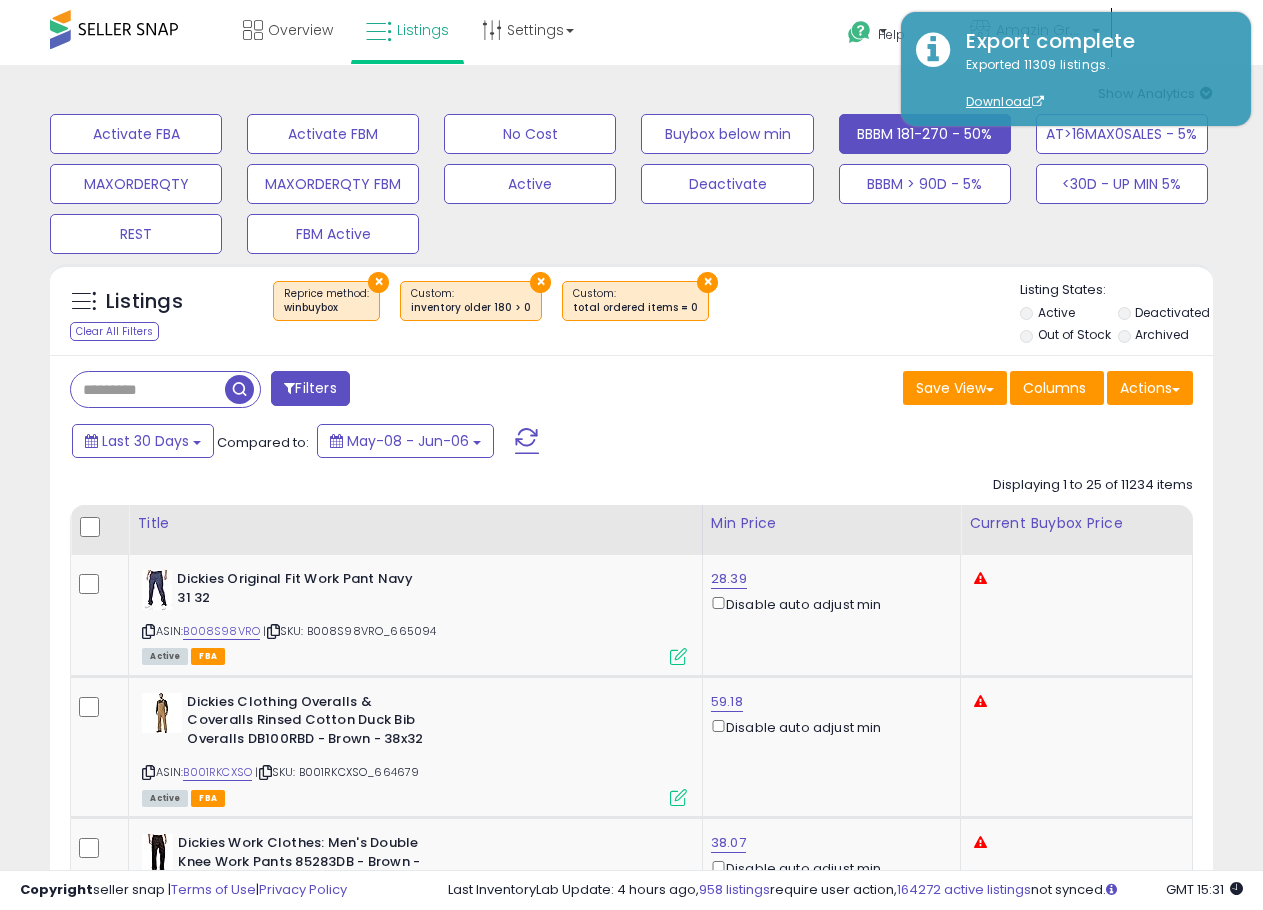 click at bounding box center (114, 29) 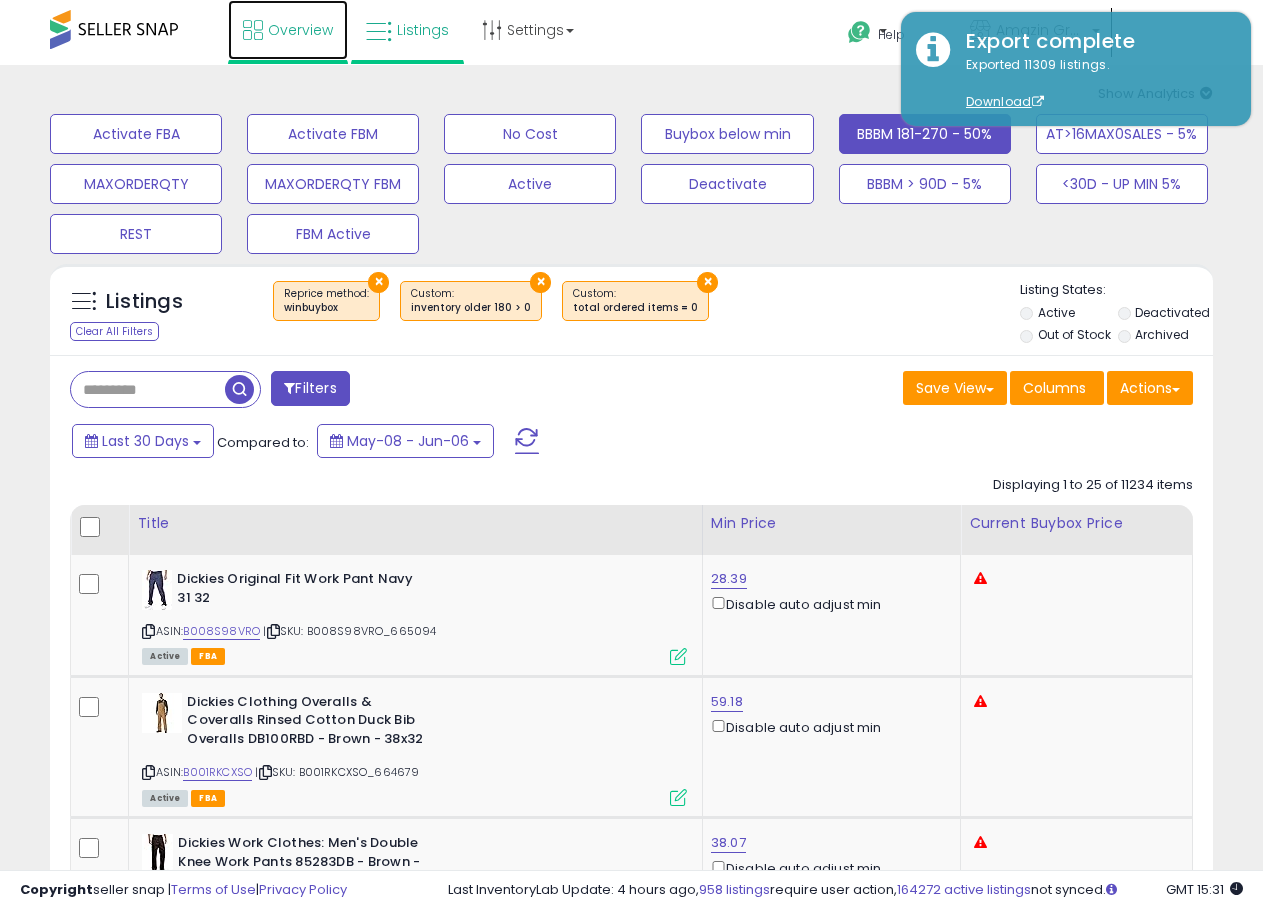 click at bounding box center (253, 30) 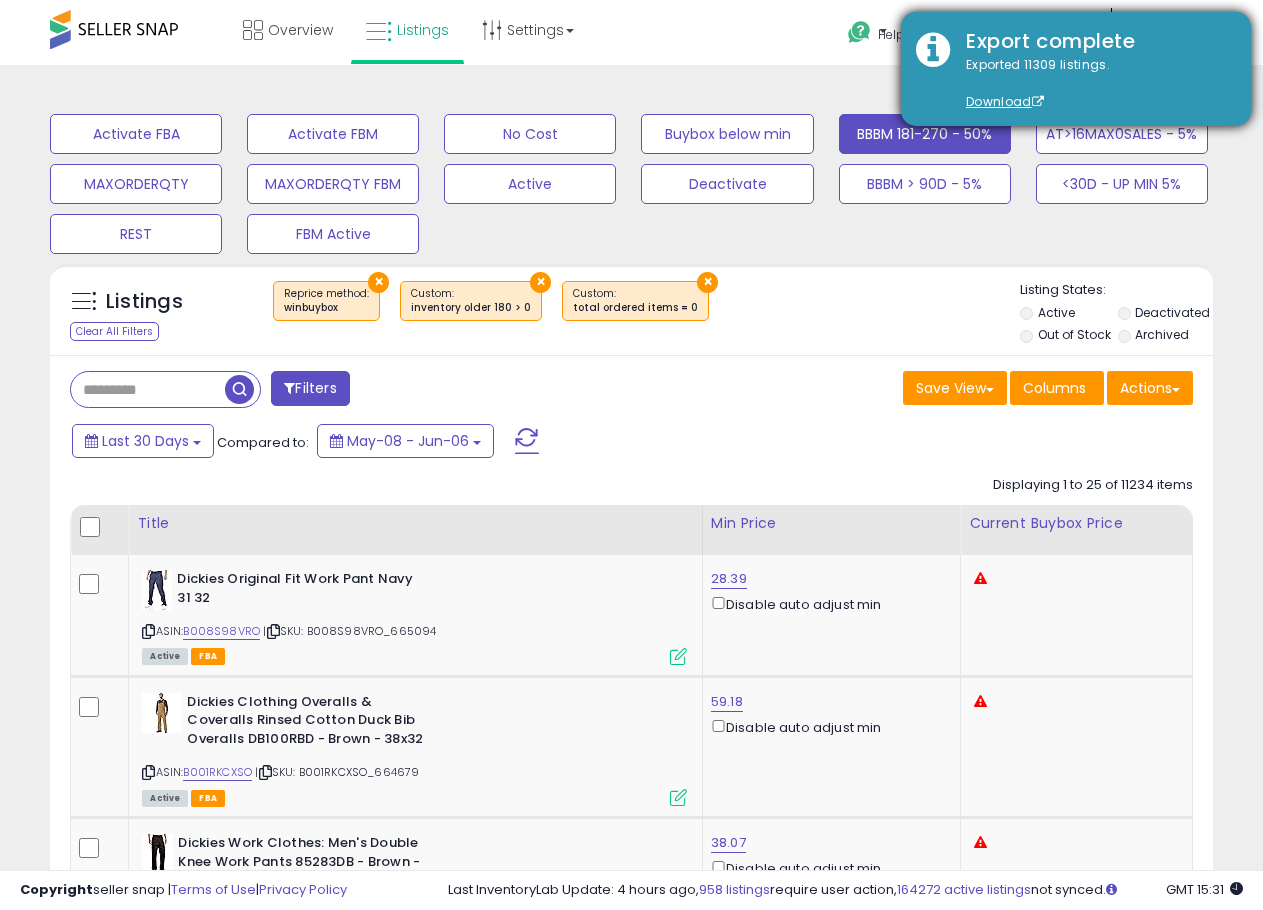 click on "Export complete Exported 11309 listings. Download" at bounding box center (1076, 69) 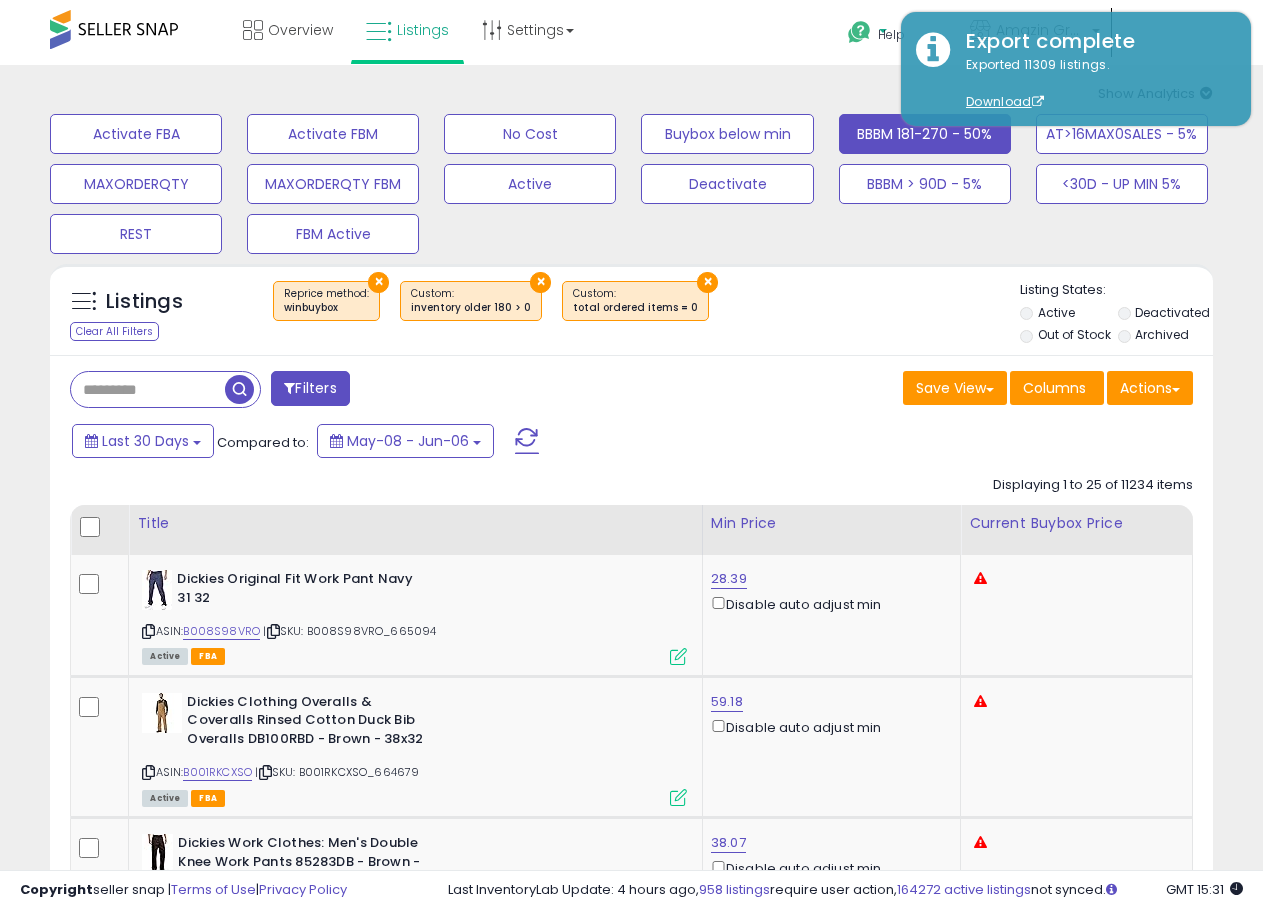 click on "Help" at bounding box center (891, 34) 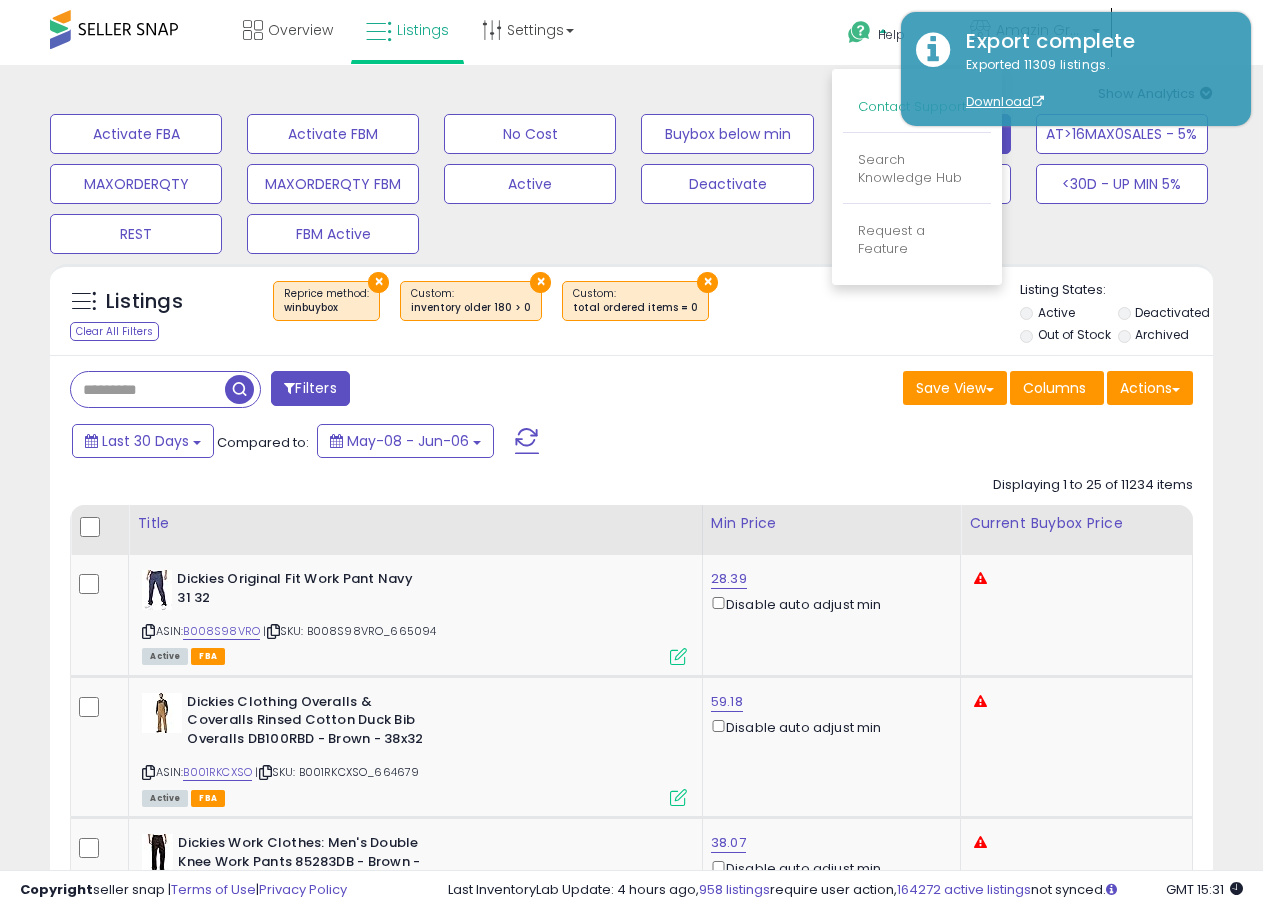 click on "Contact Support" at bounding box center (912, 106) 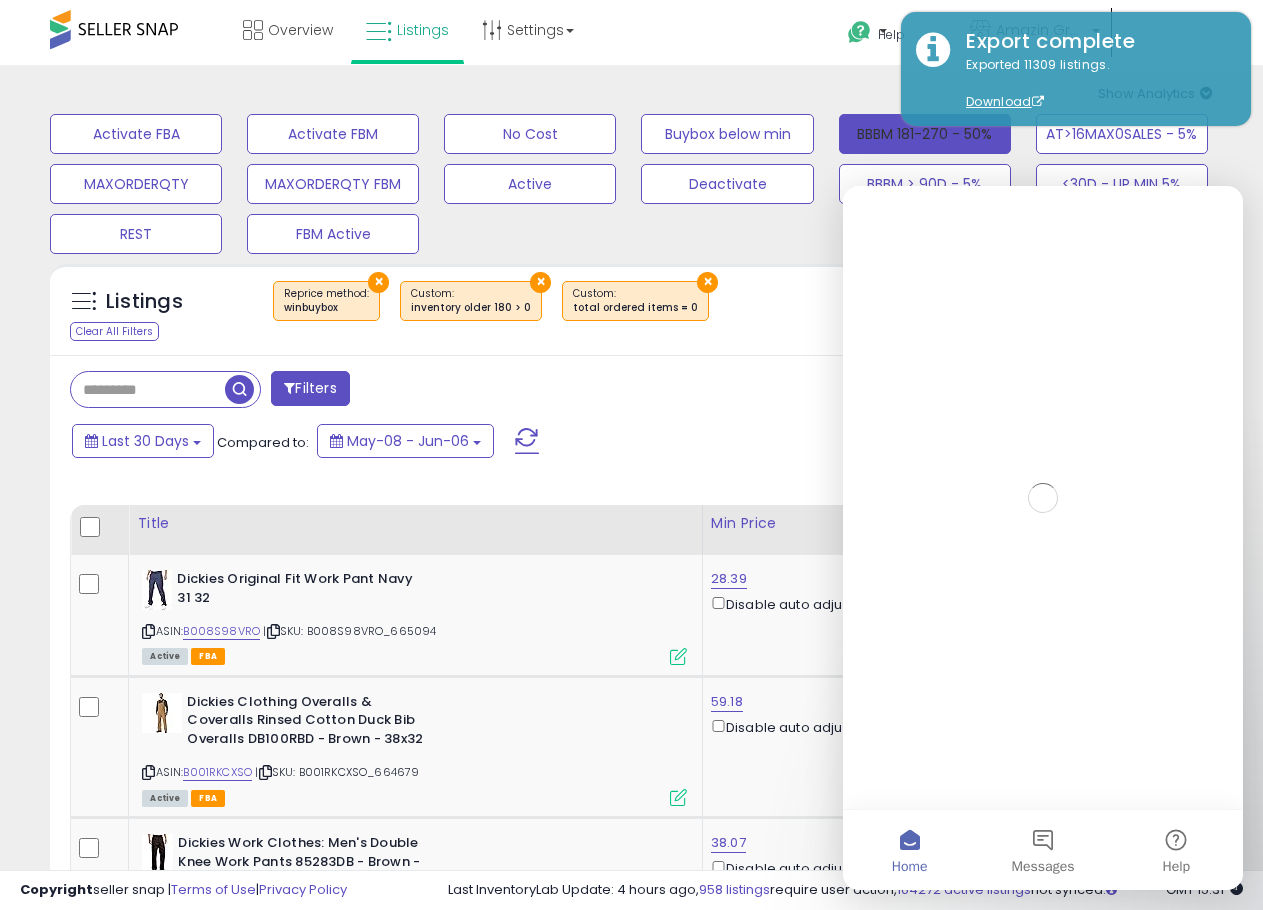 scroll, scrollTop: 0, scrollLeft: 0, axis: both 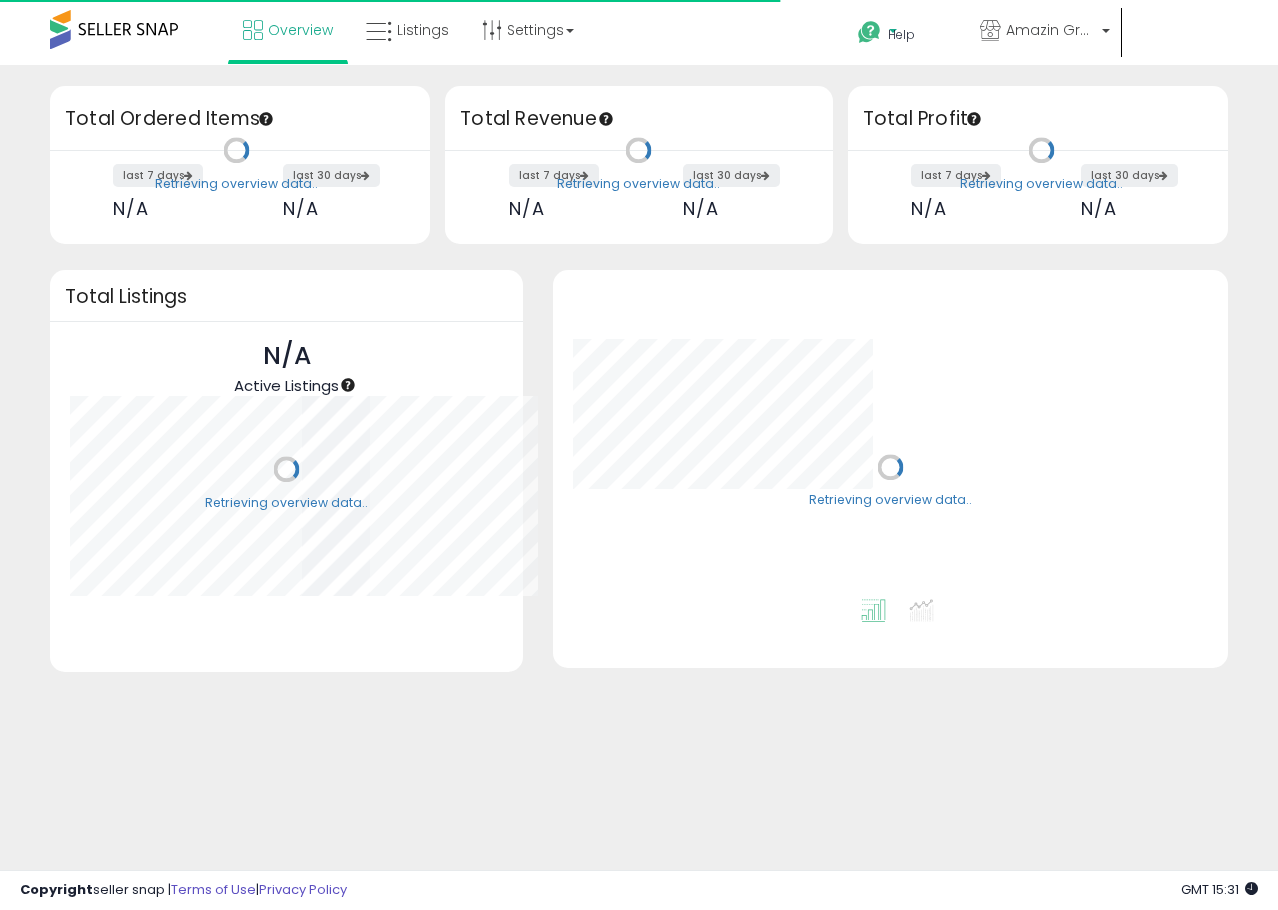 click on "Help" at bounding box center (901, 34) 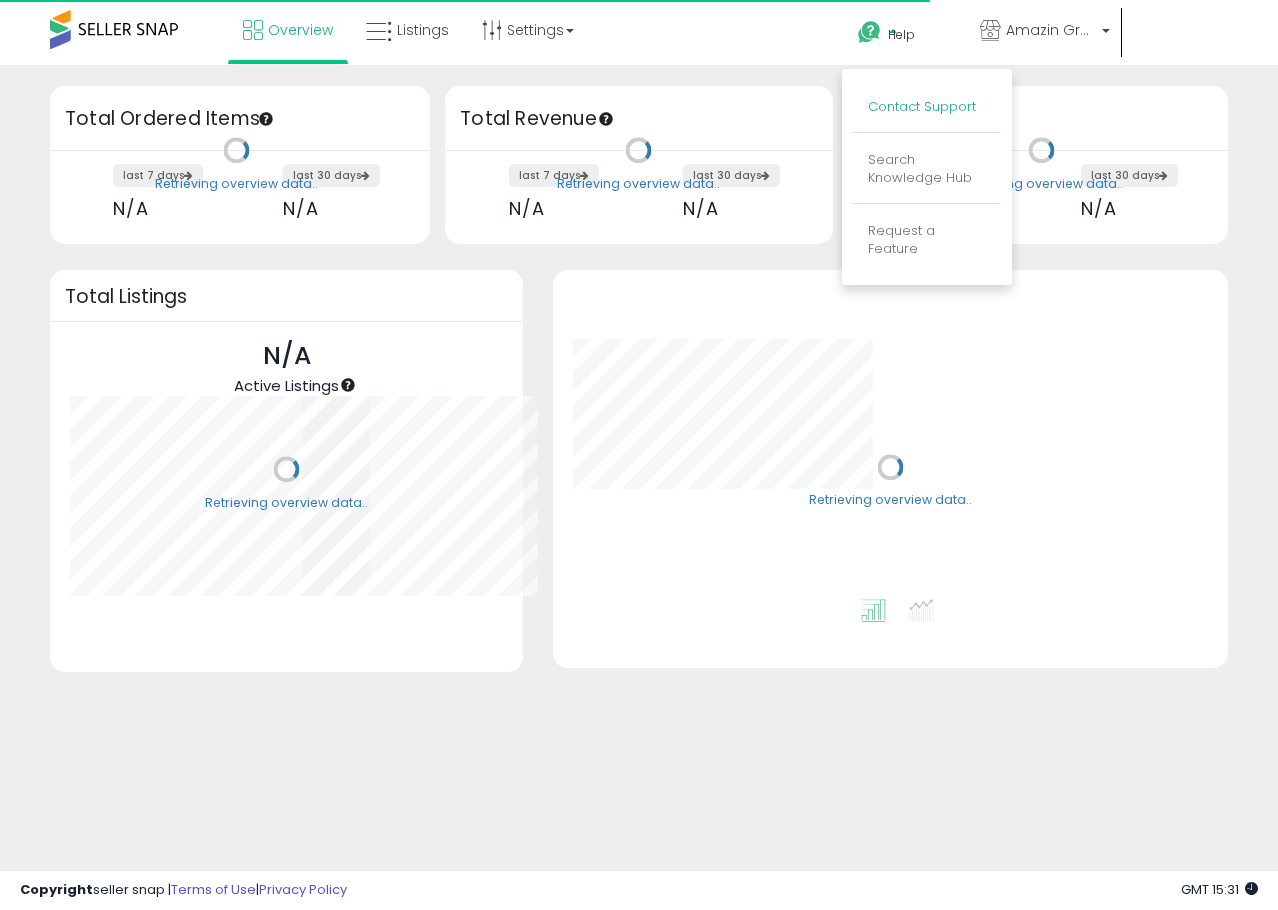 click on "Contact Support" at bounding box center [922, 106] 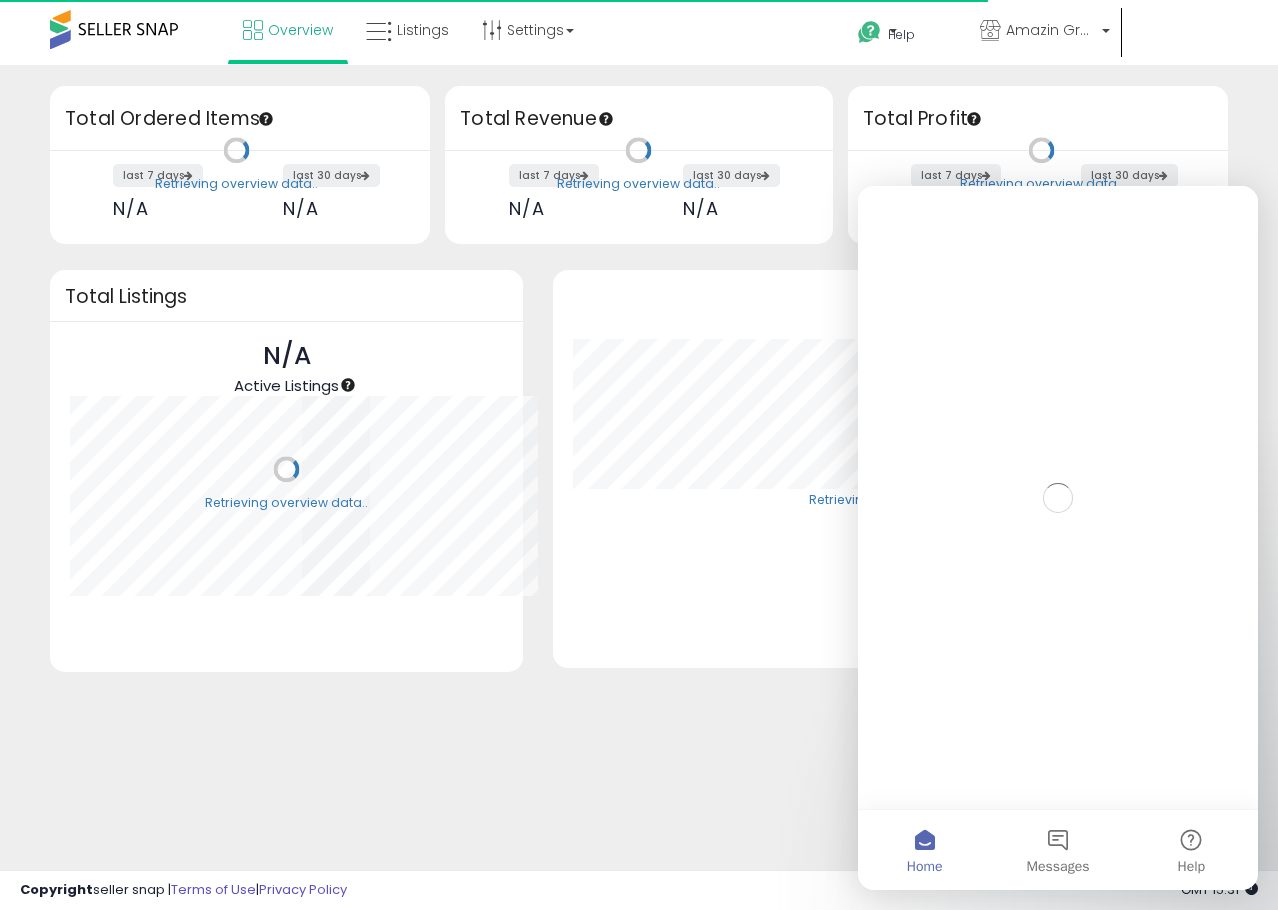scroll, scrollTop: 0, scrollLeft: 0, axis: both 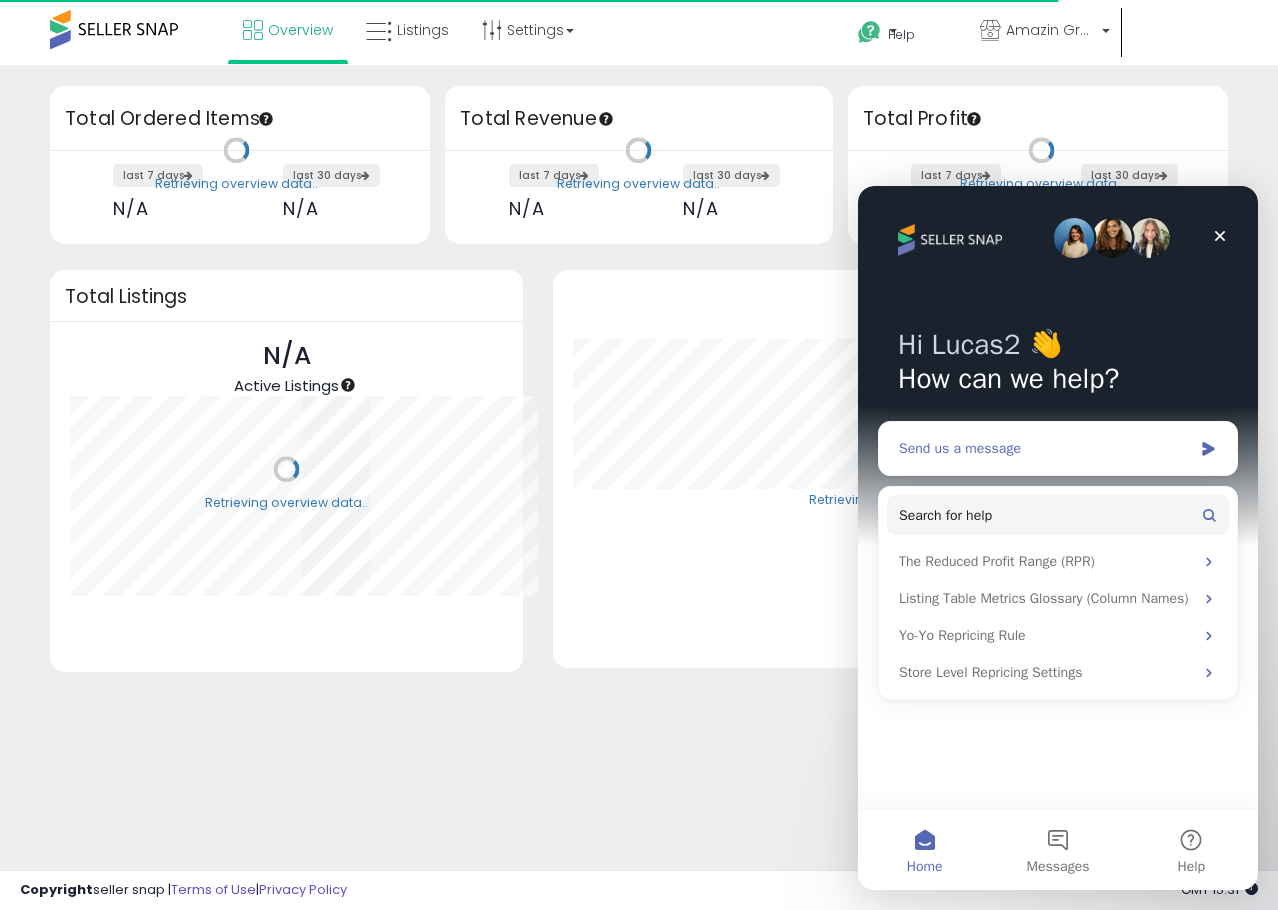 click on "Send us a message" at bounding box center [1058, 448] 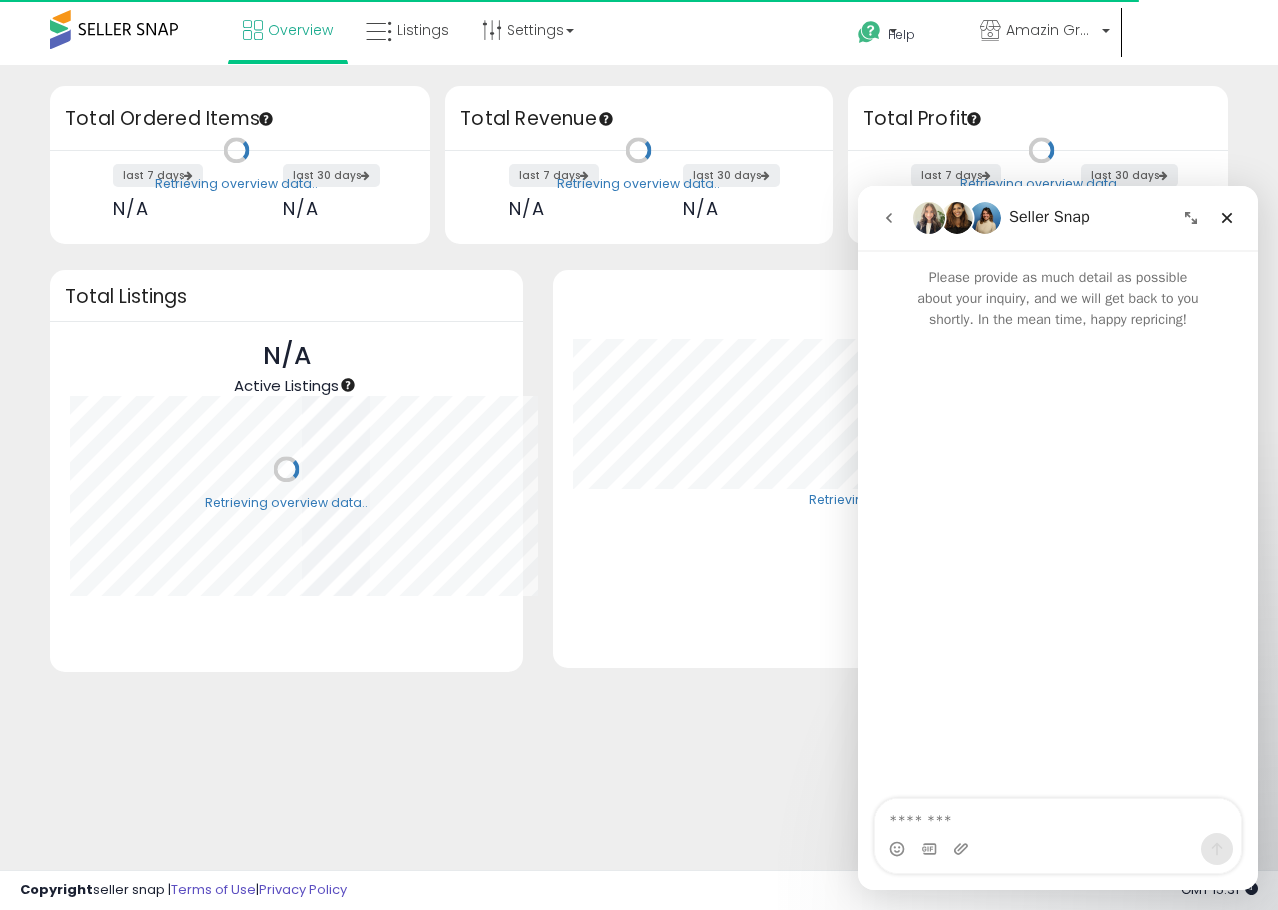 click at bounding box center (1058, 816) 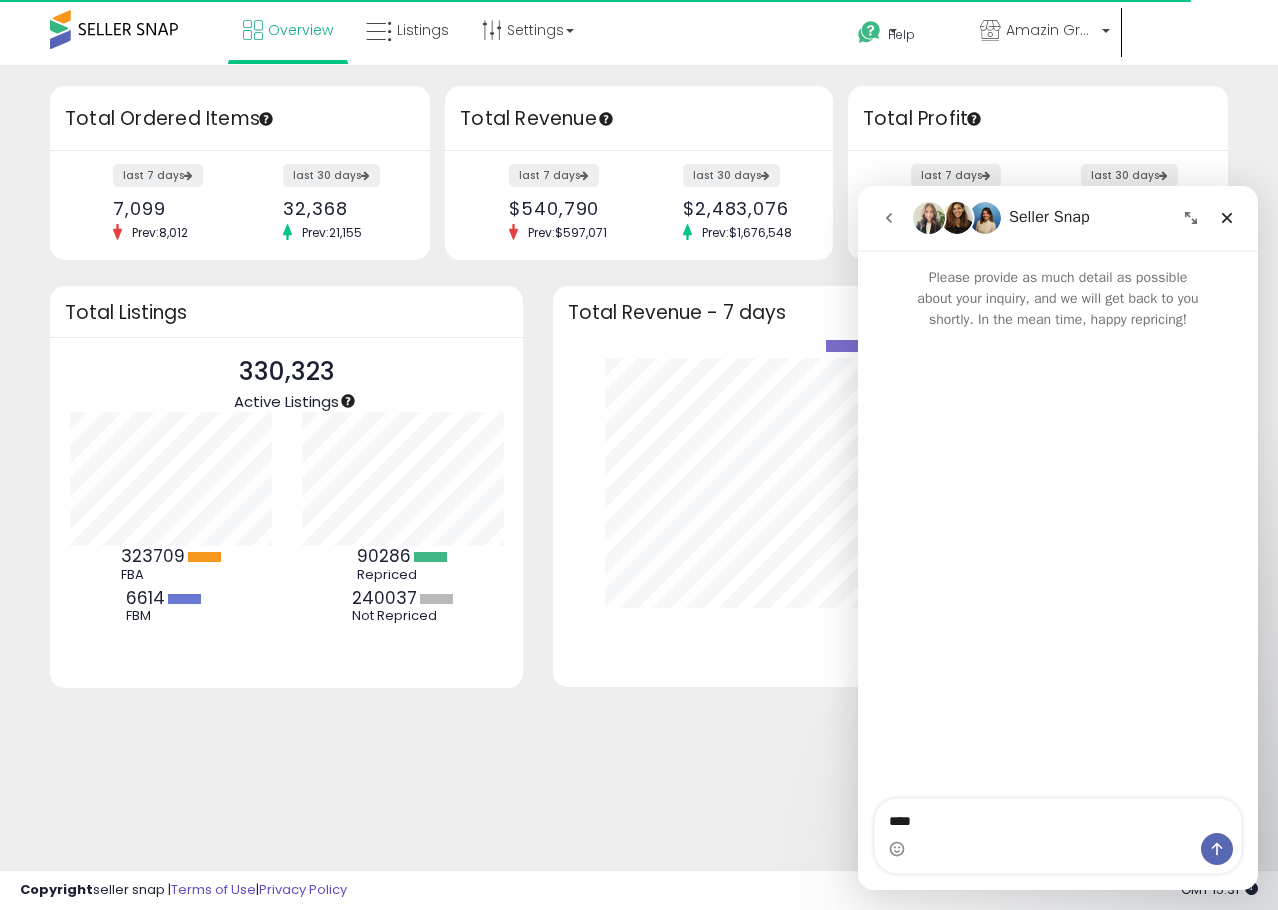 scroll, scrollTop: 999800, scrollLeft: 999768, axis: both 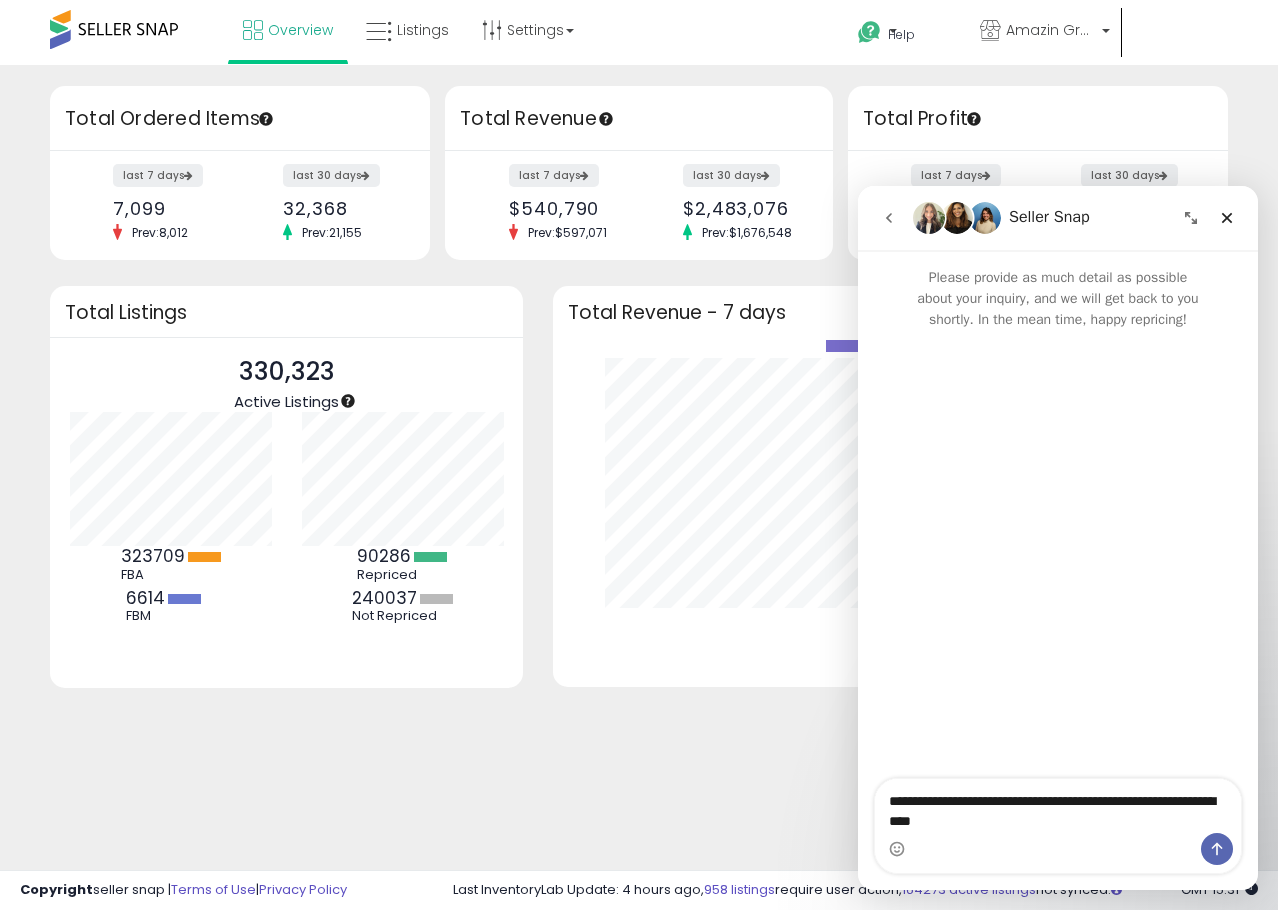 click on "**********" at bounding box center [1058, 806] 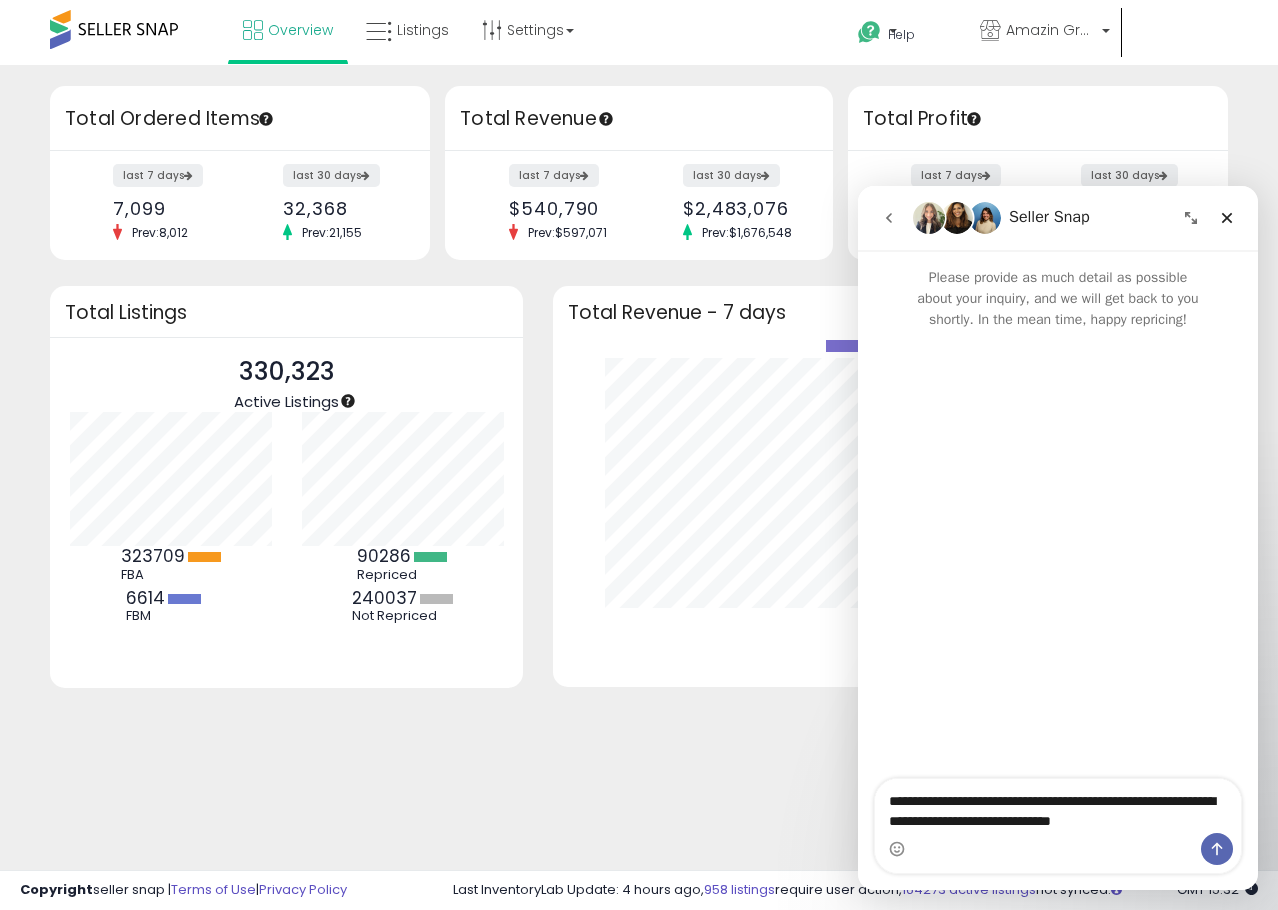 click on "**********" at bounding box center [1058, 806] 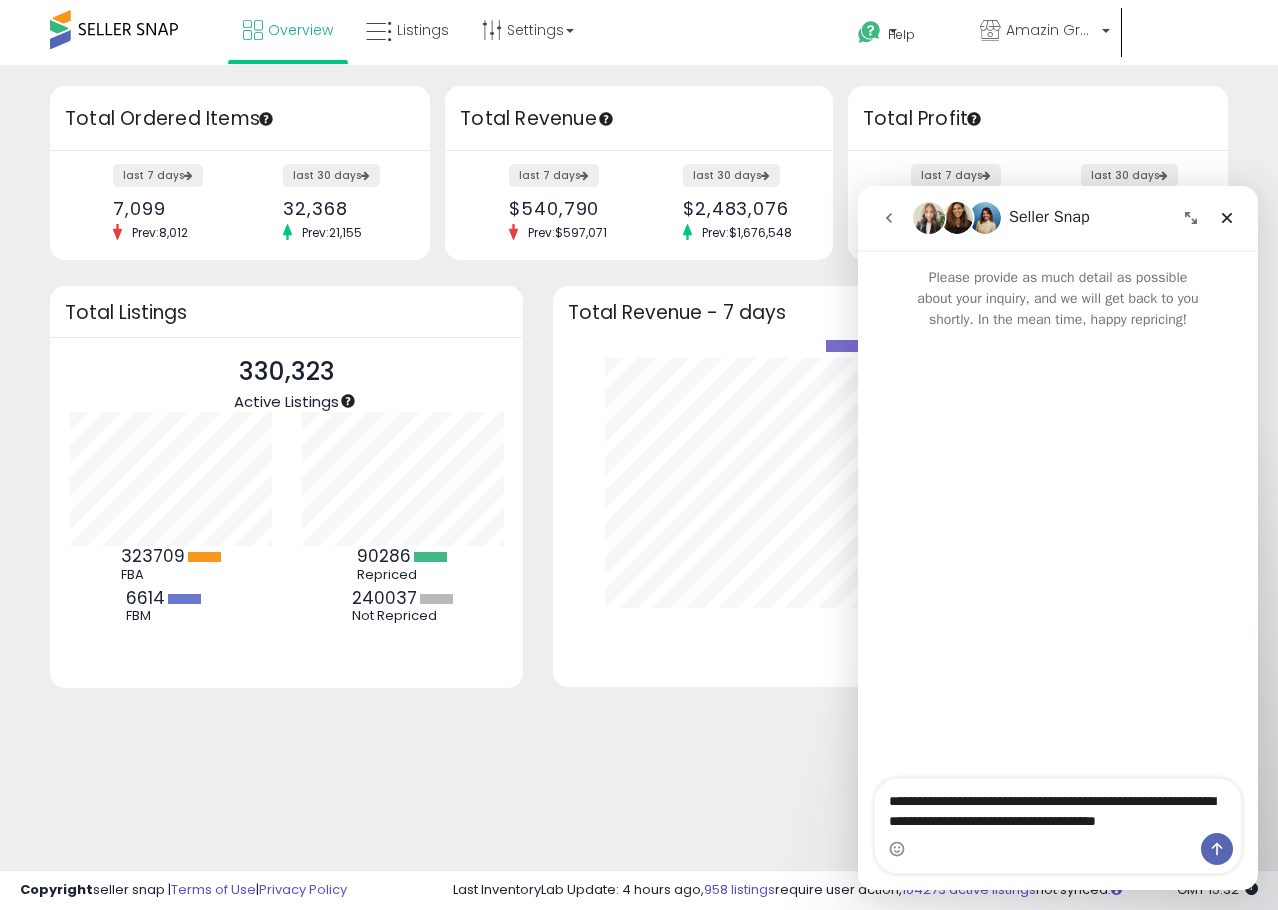 type on "**********" 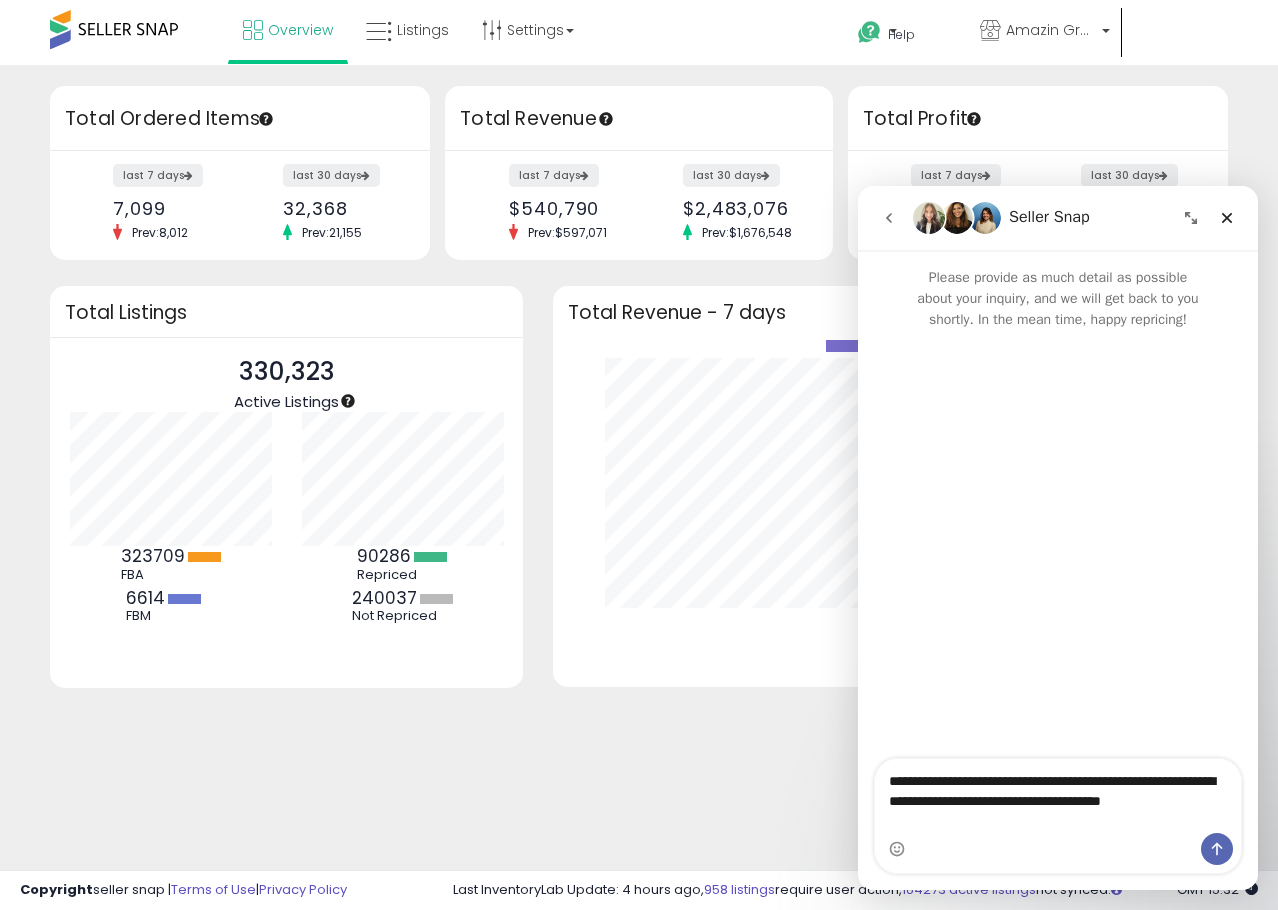 type 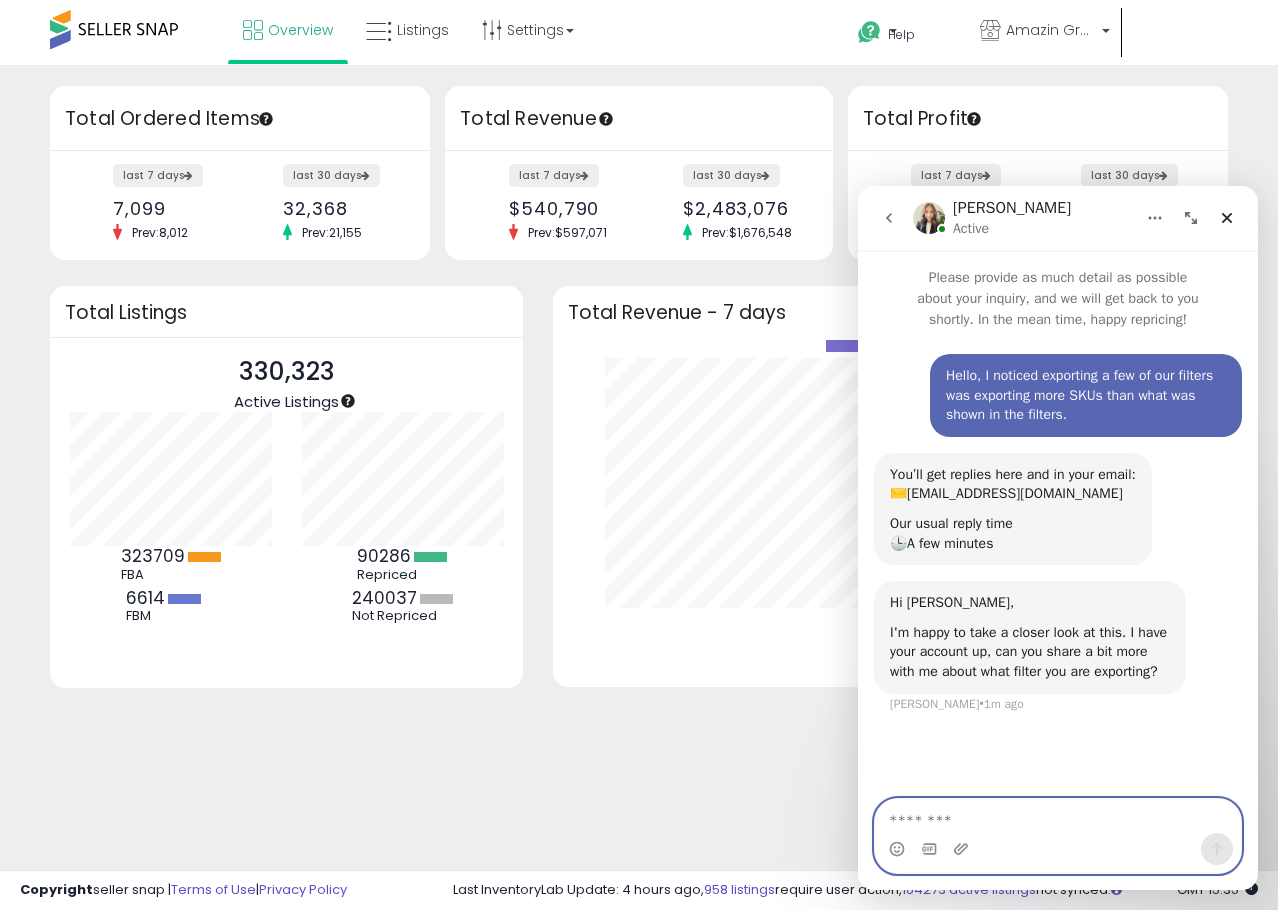 click at bounding box center [1058, 816] 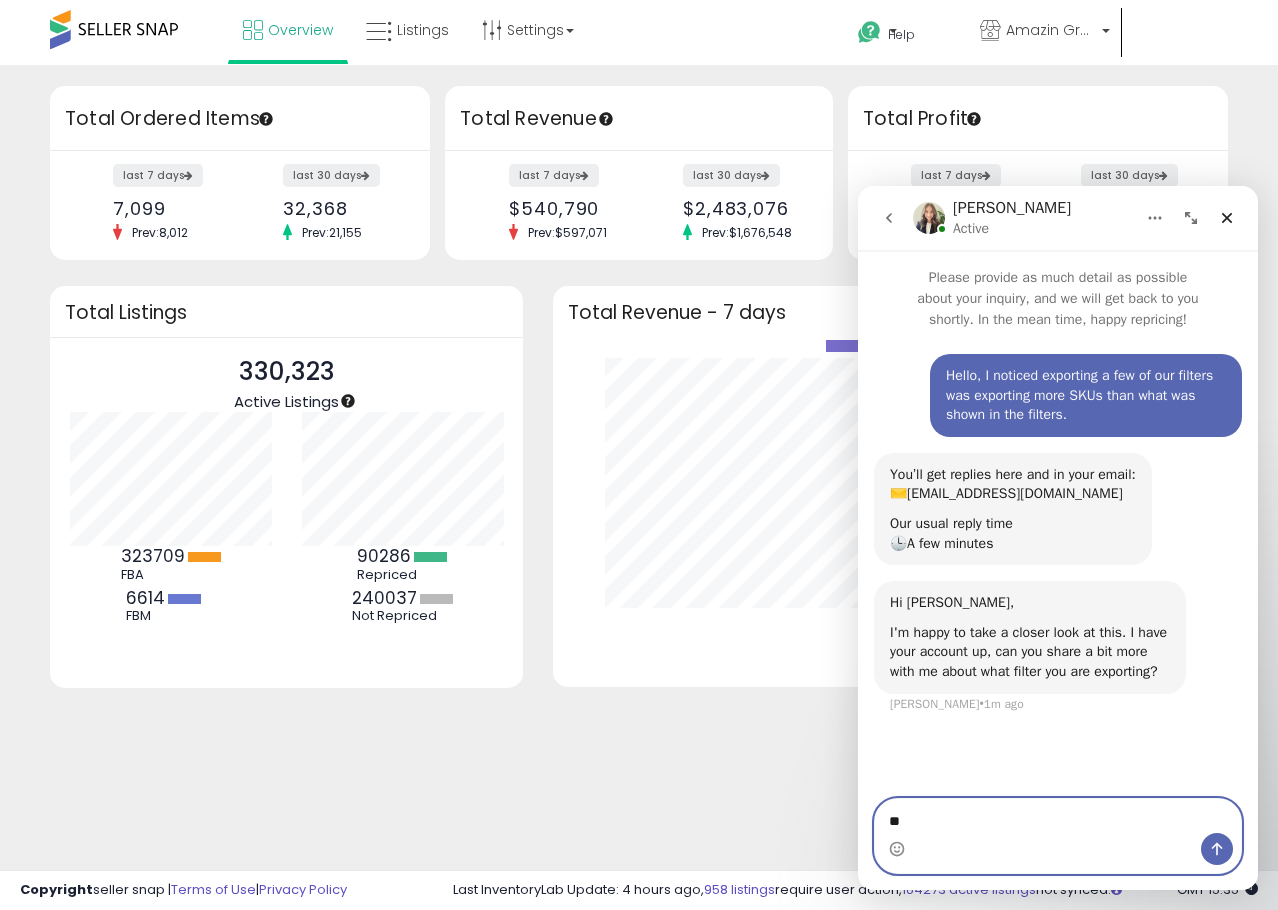 type on "*" 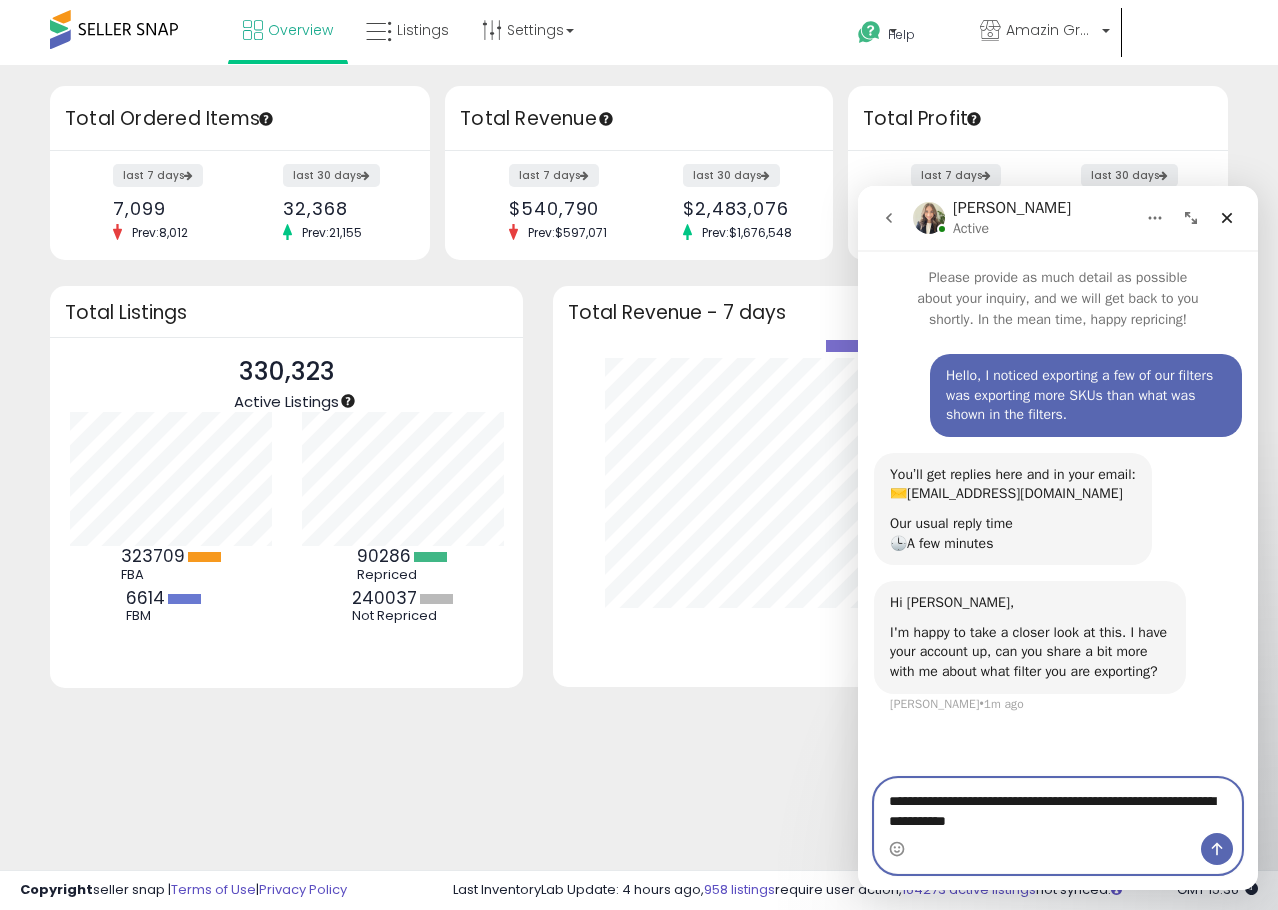 type on "**********" 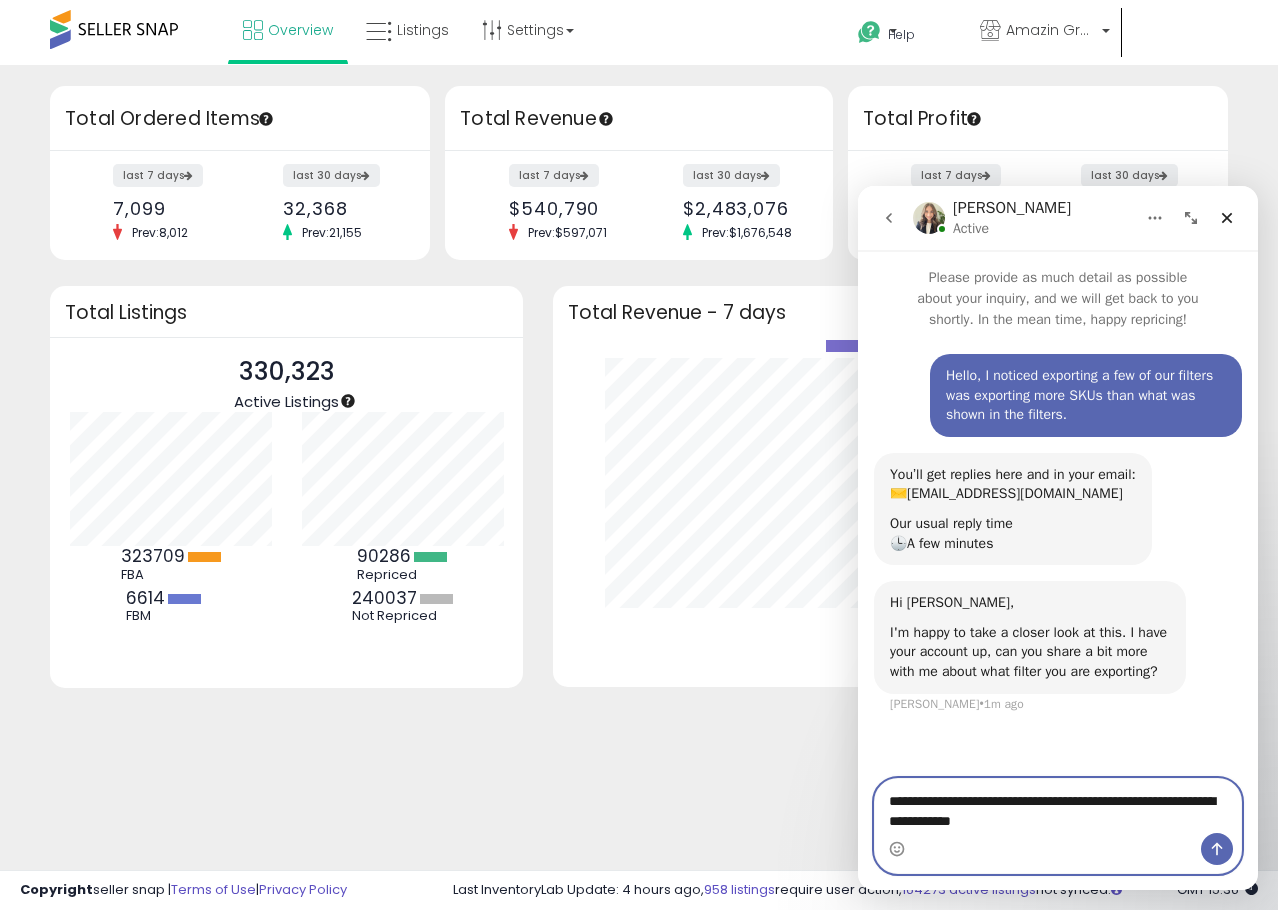 type 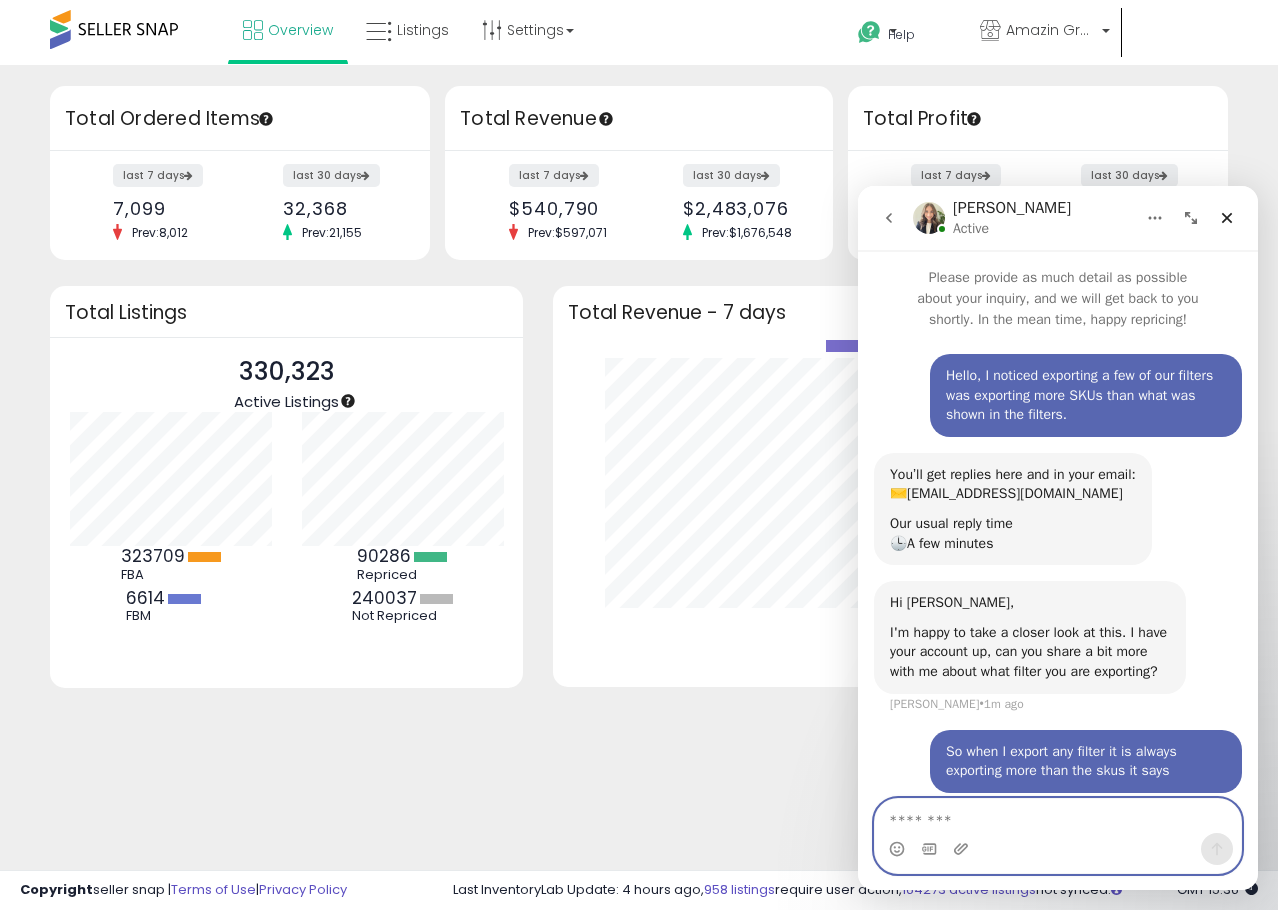 scroll, scrollTop: 16, scrollLeft: 0, axis: vertical 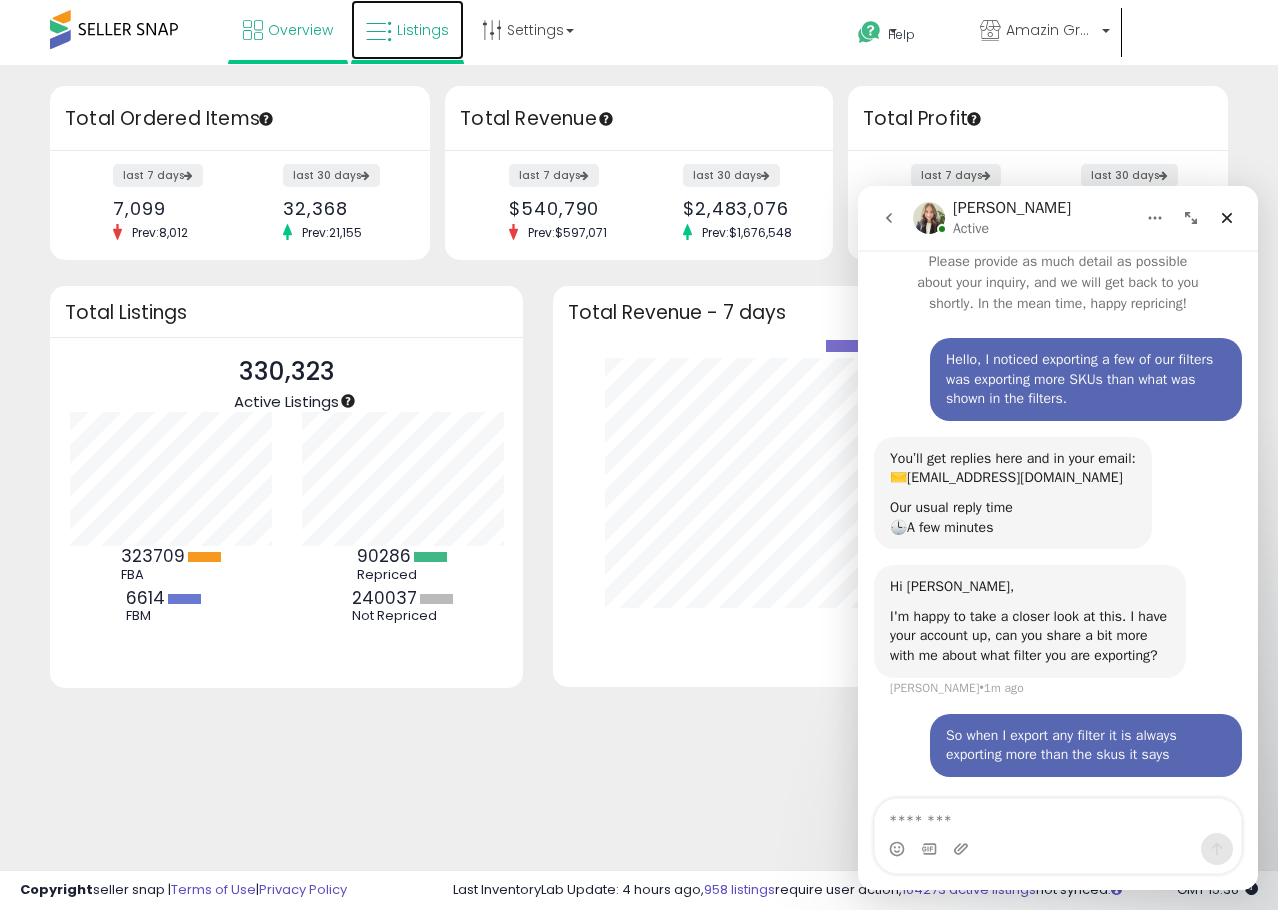 click on "Listings" at bounding box center [423, 30] 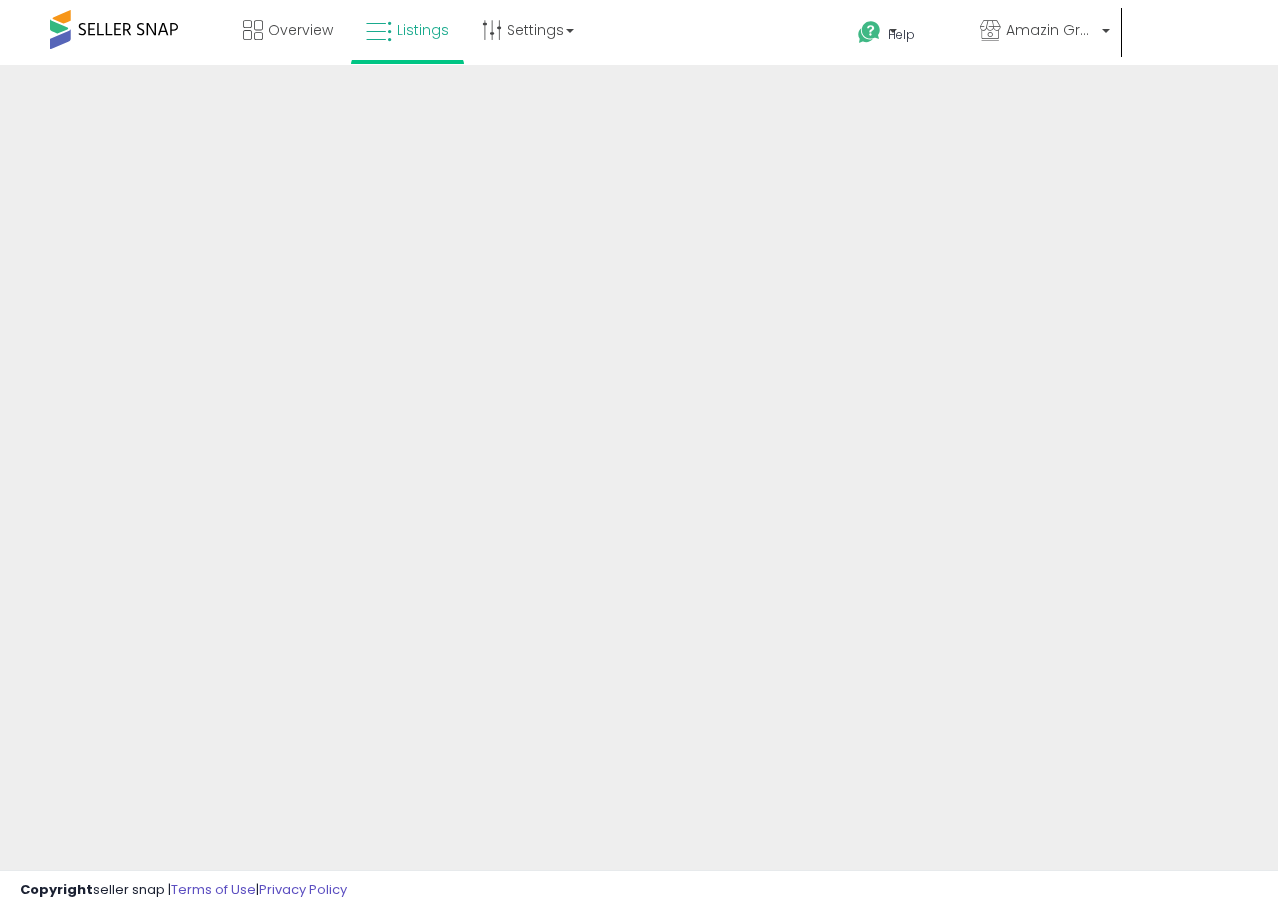 scroll, scrollTop: 0, scrollLeft: 0, axis: both 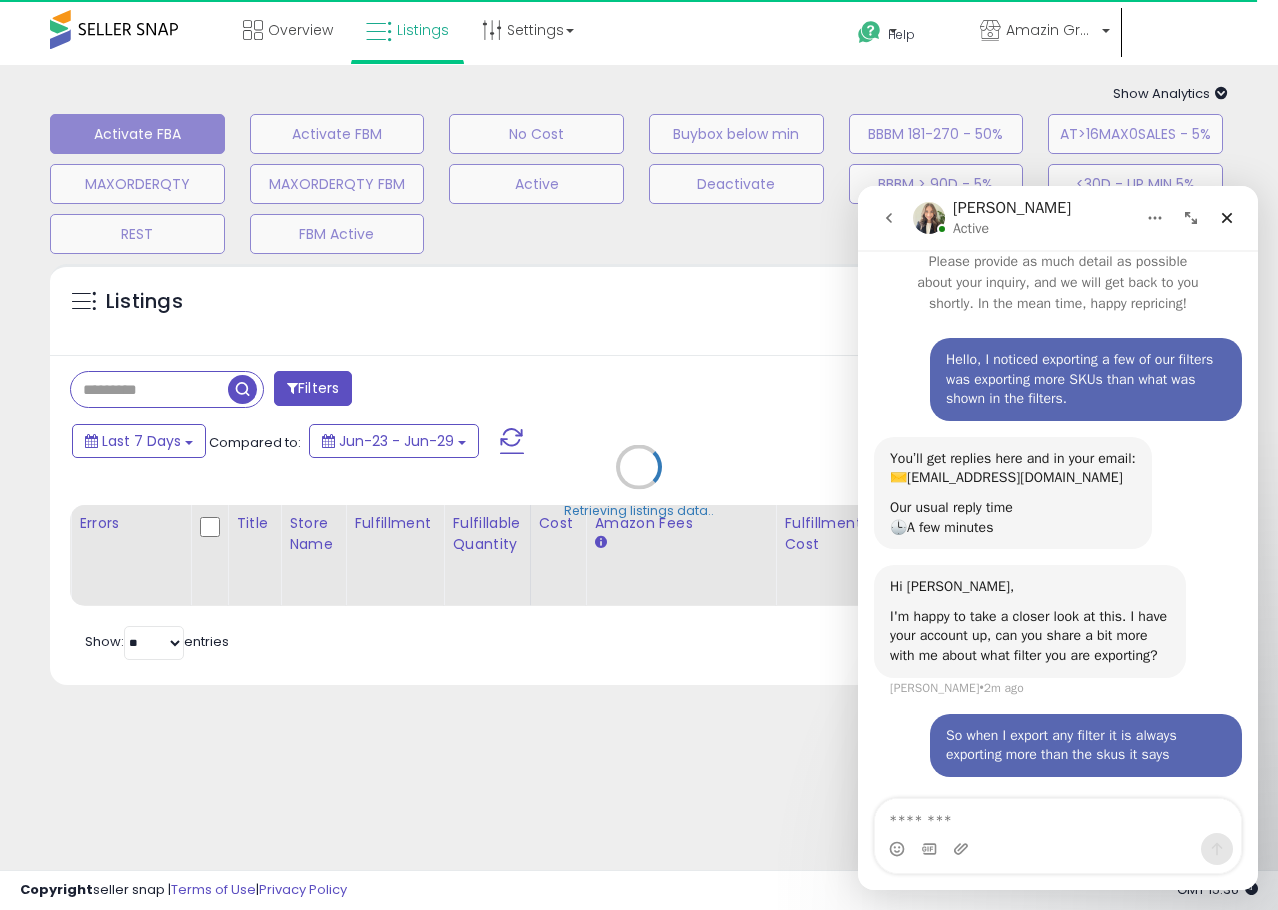 click 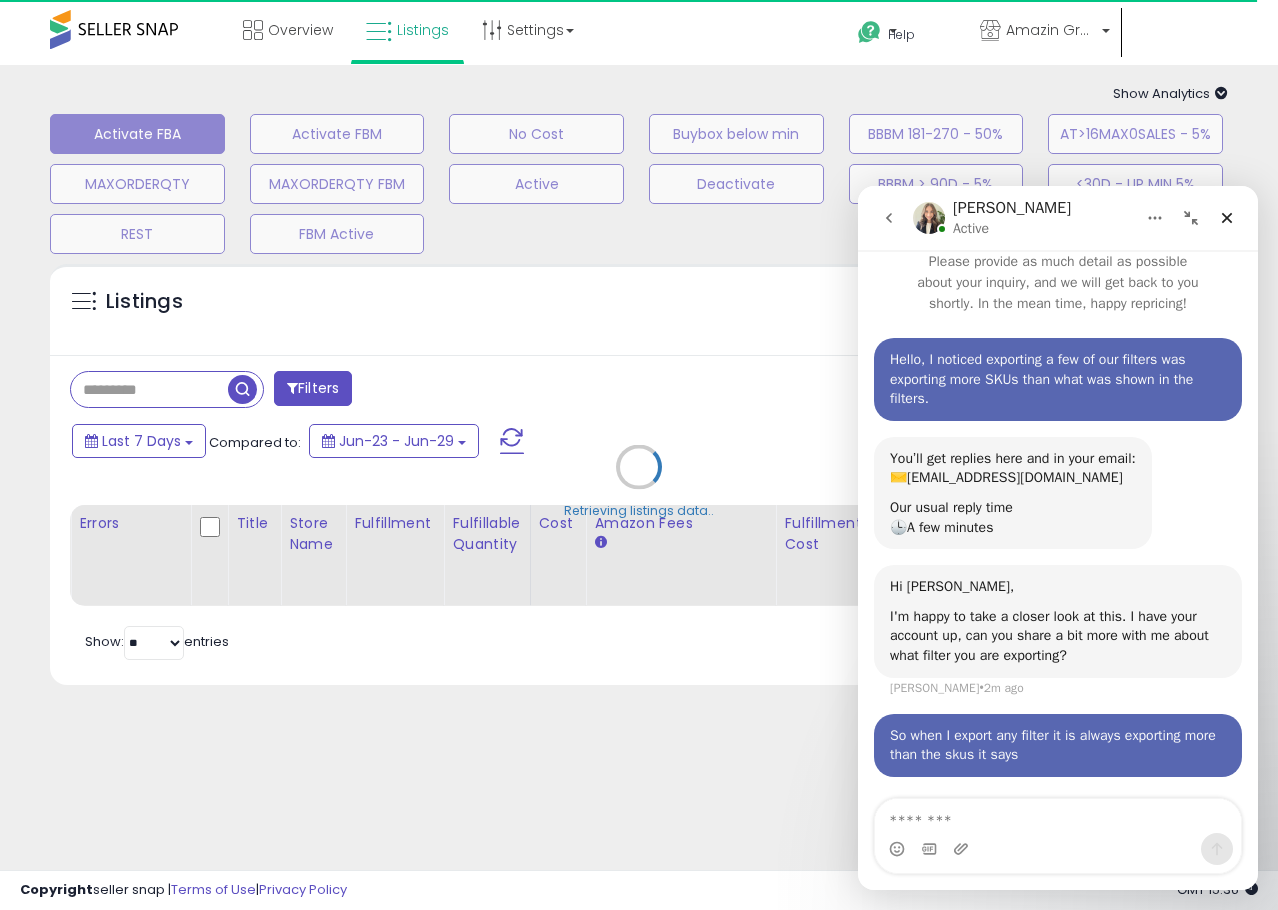 scroll, scrollTop: 0, scrollLeft: 0, axis: both 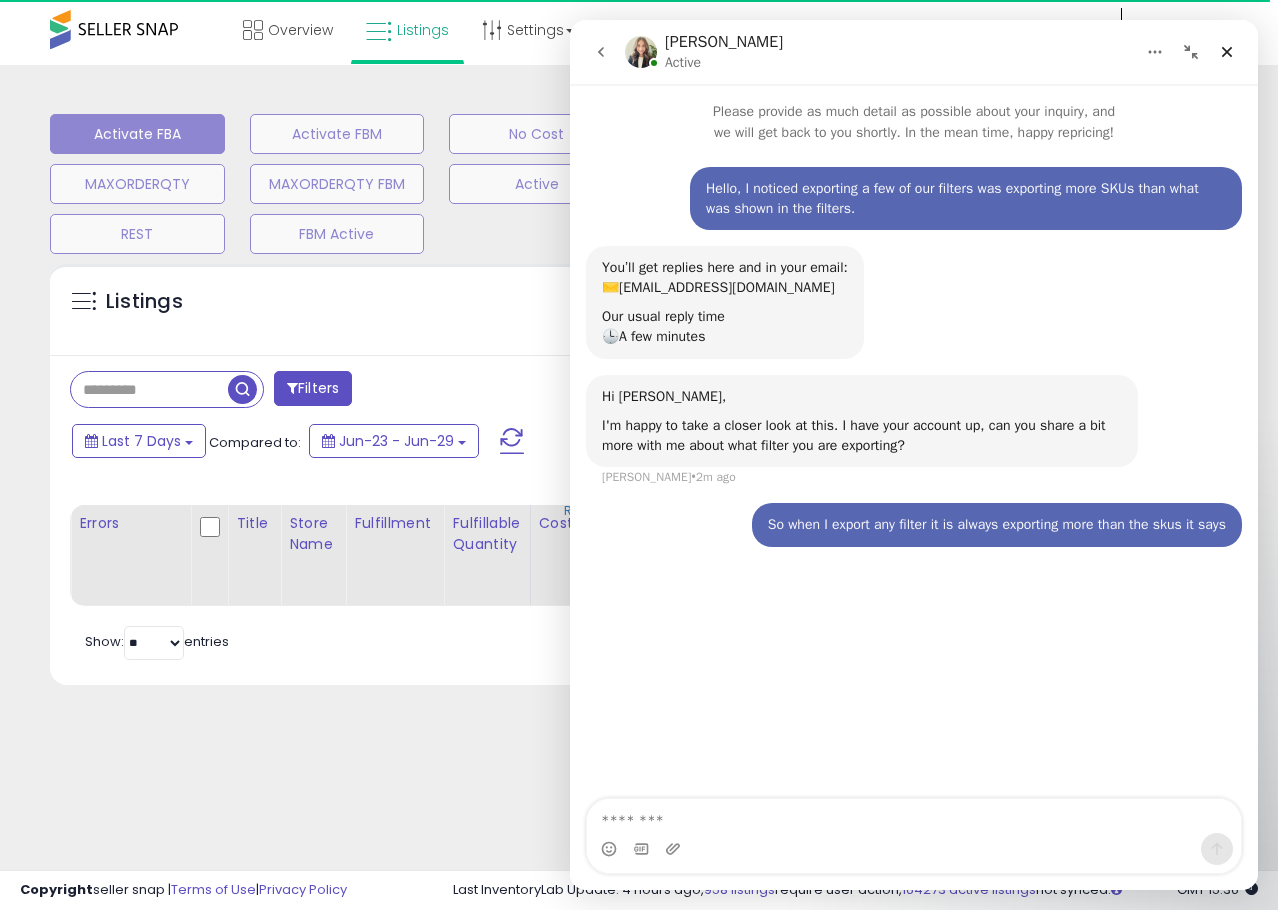 click 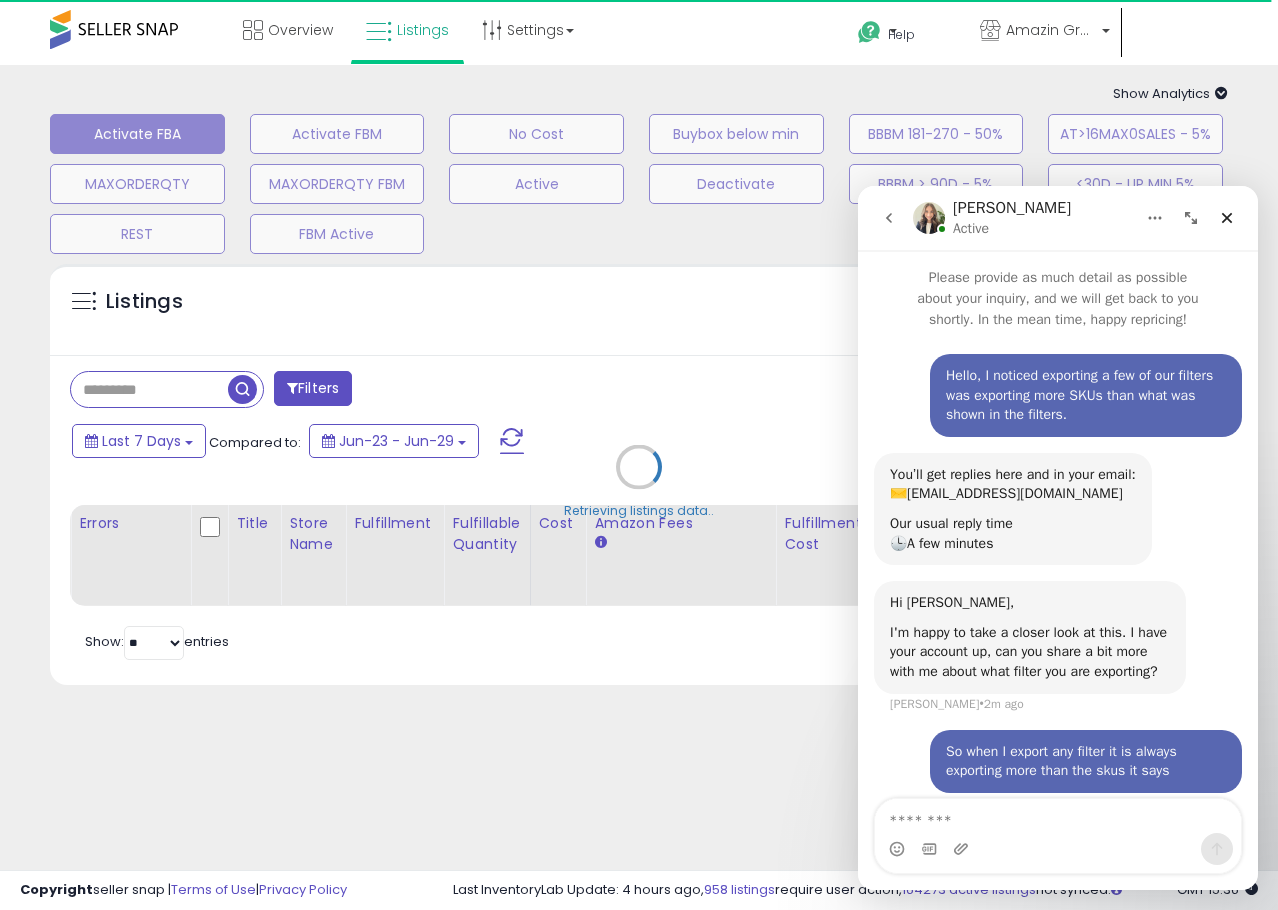 scroll, scrollTop: 16, scrollLeft: 0, axis: vertical 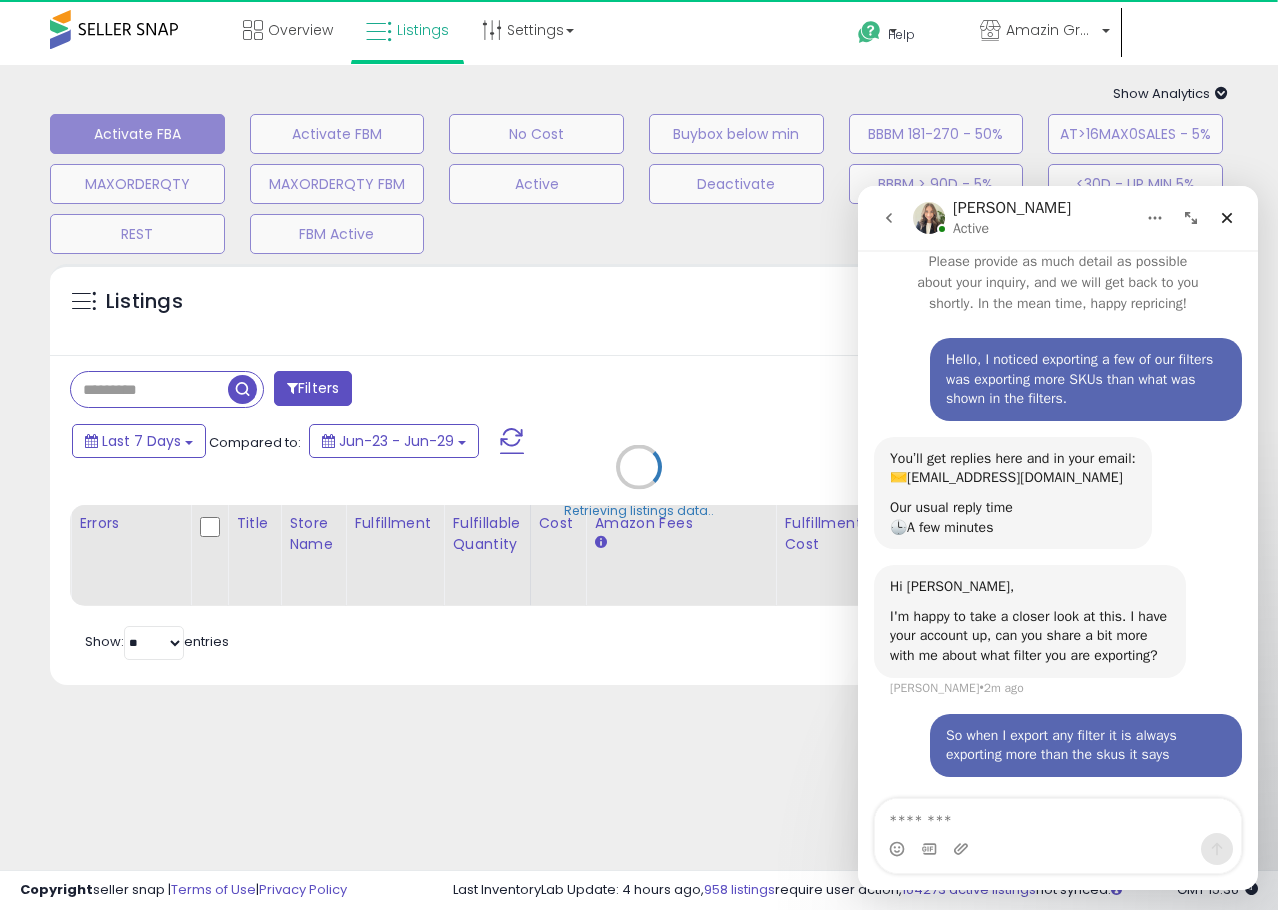 click 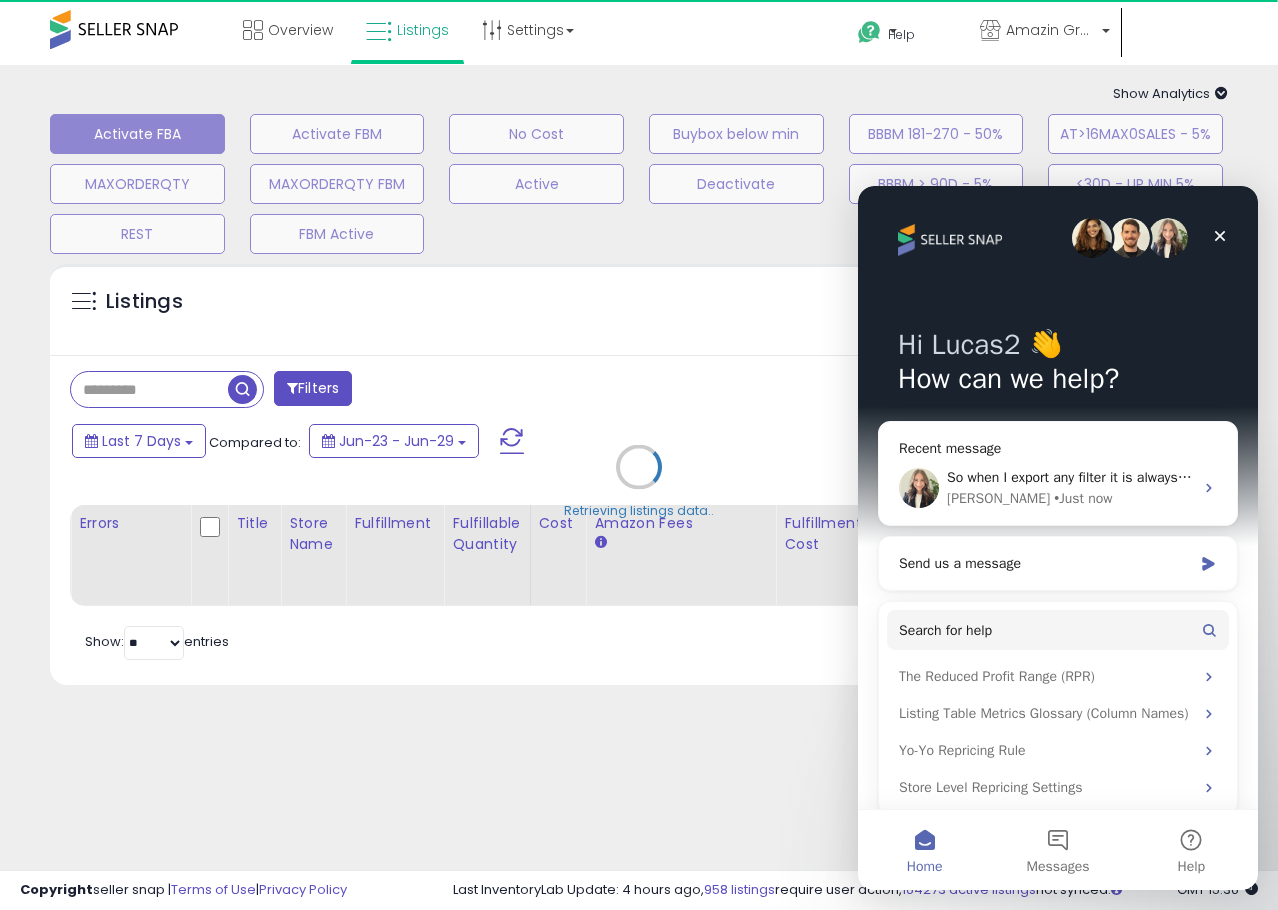 scroll, scrollTop: 0, scrollLeft: 0, axis: both 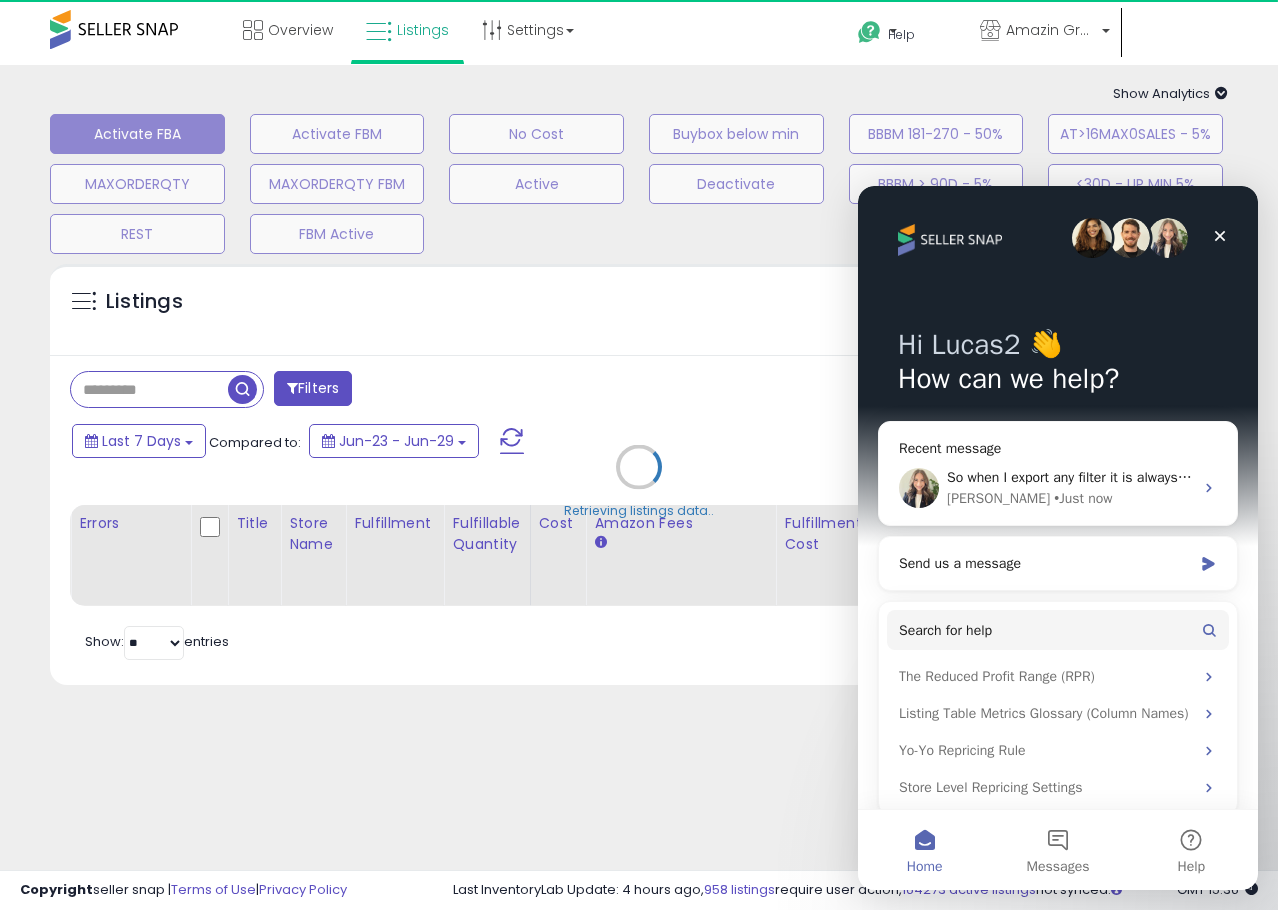 click on "Hi Lucas2 👋 How can we help?" at bounding box center (1058, 366) 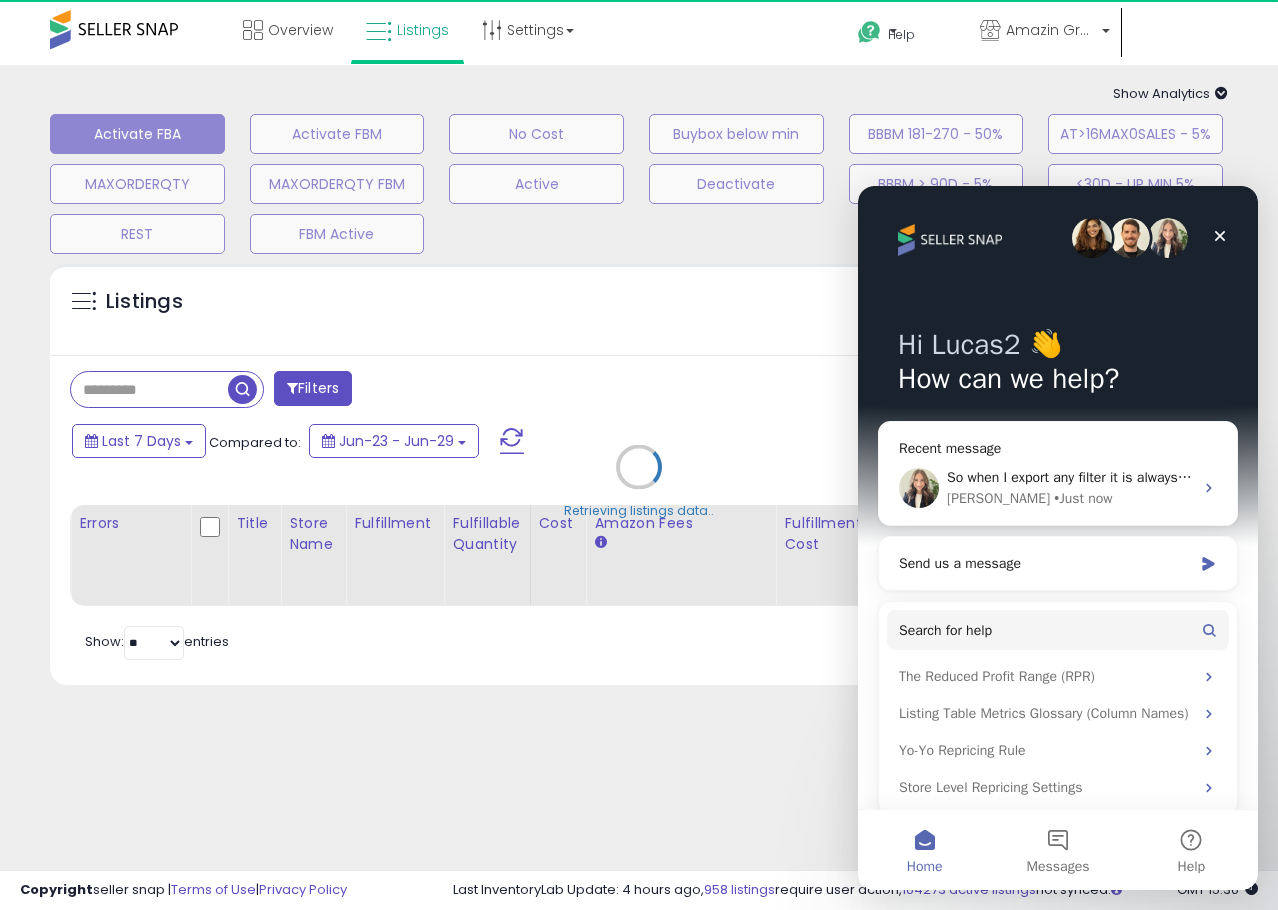 click on "Home" at bounding box center [924, 850] 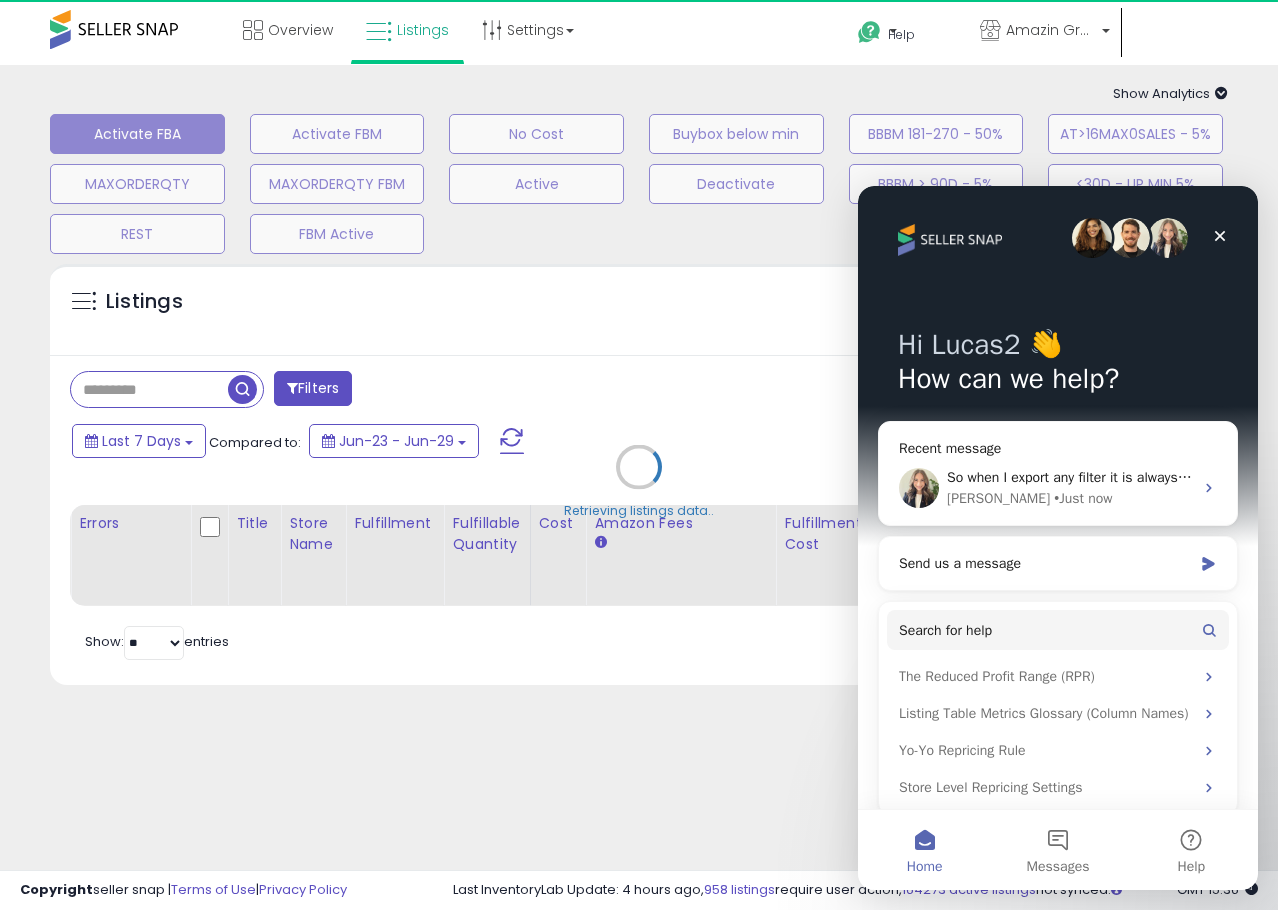 click on "Home" at bounding box center [924, 850] 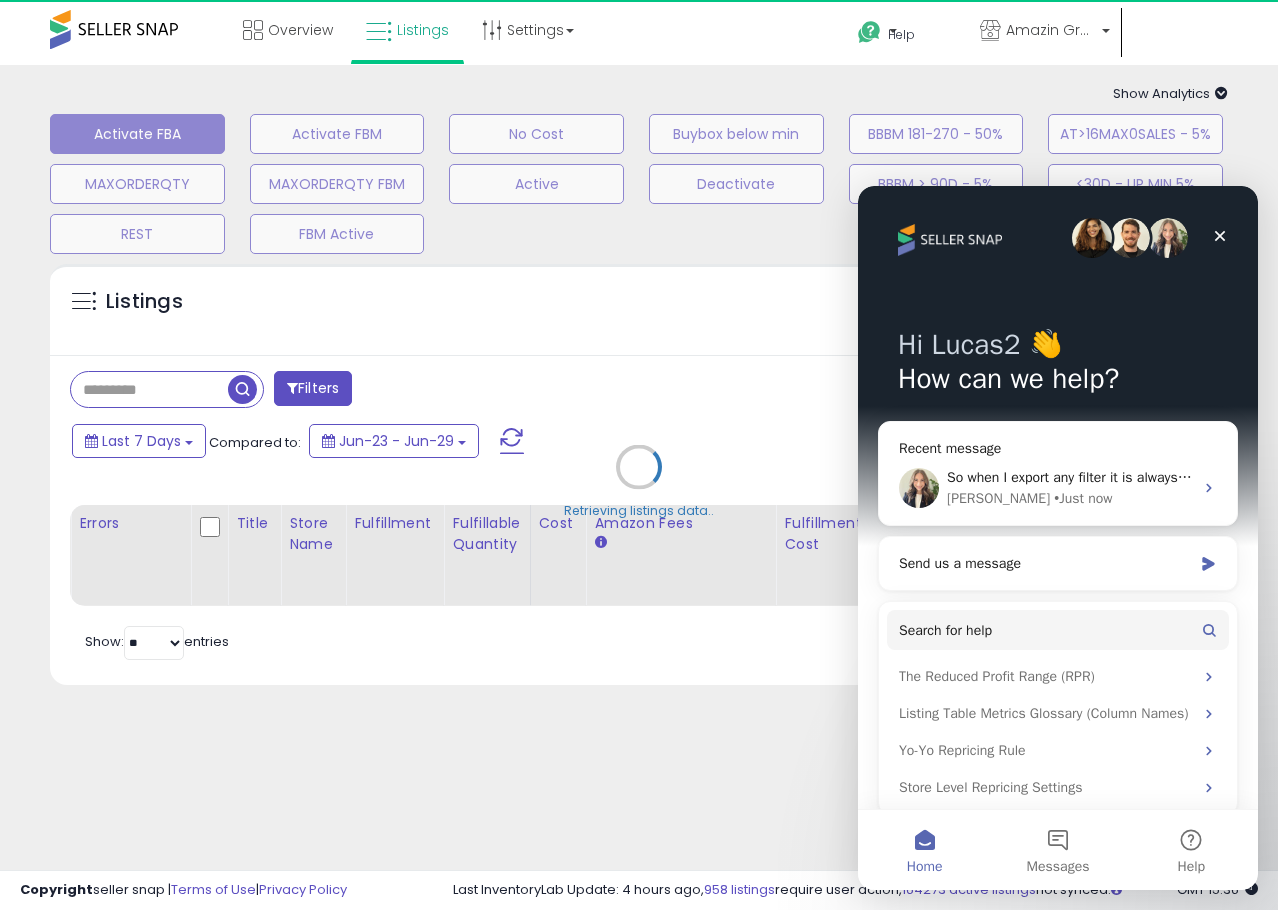 click on "Retrieving listings data.." at bounding box center (639, 482) 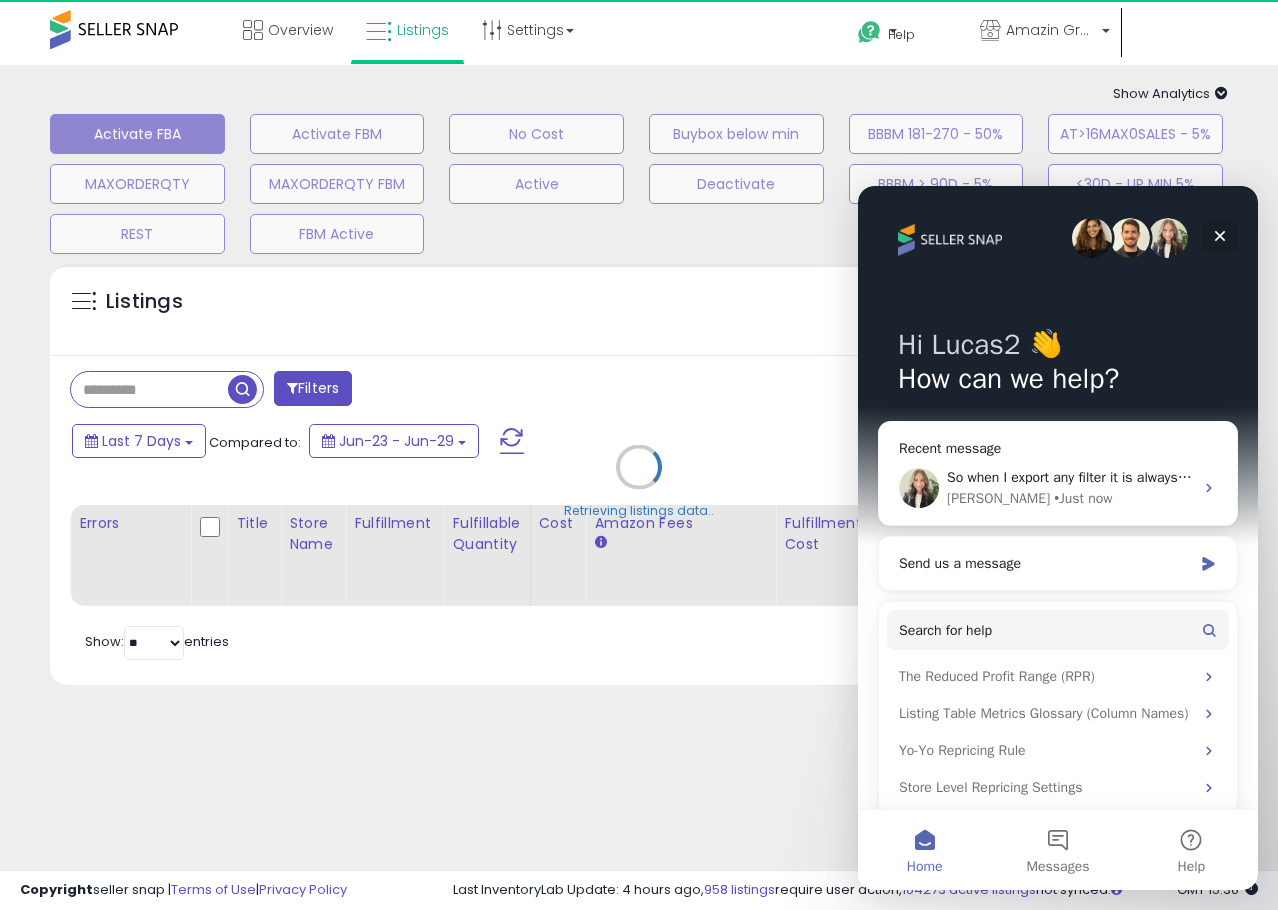 click 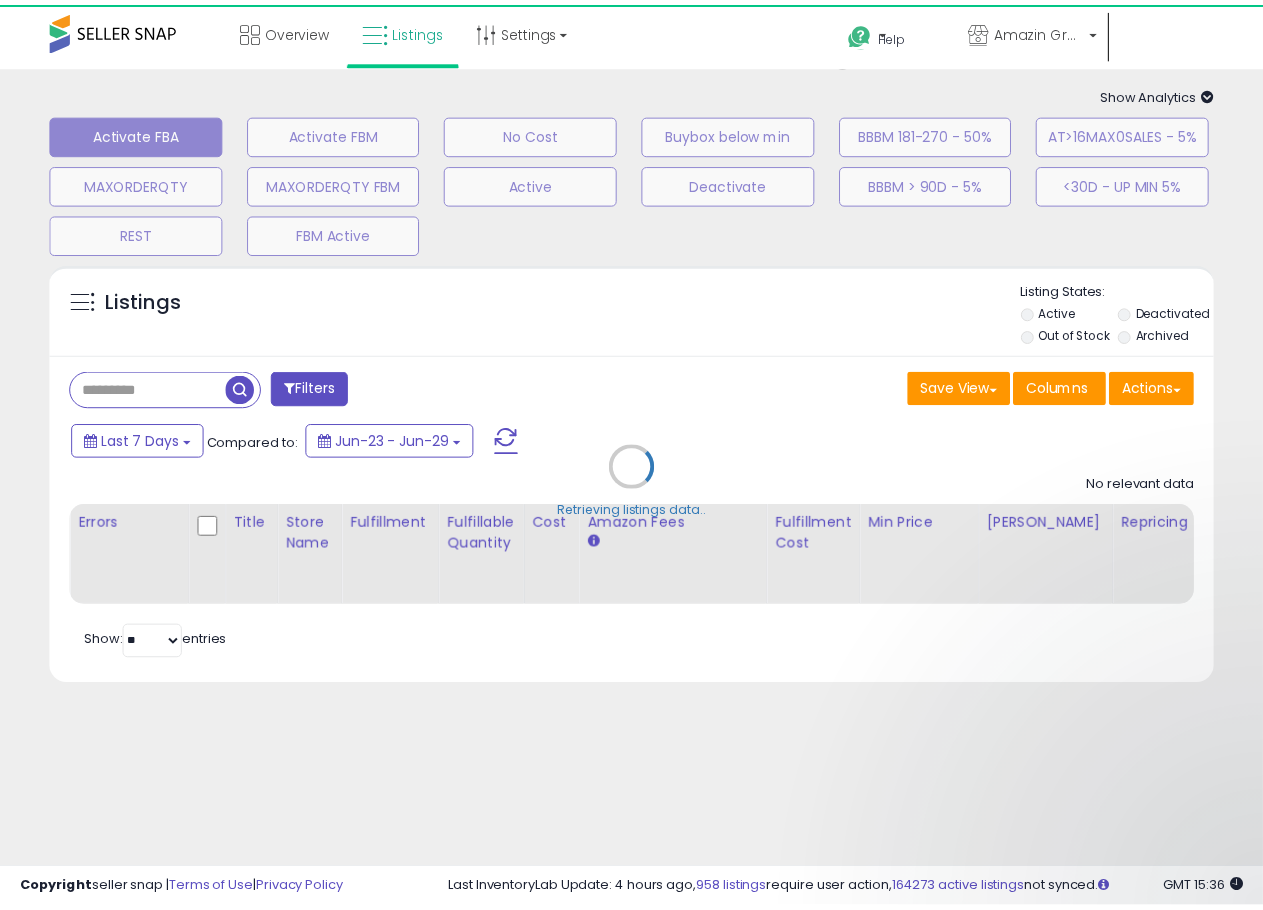 scroll, scrollTop: 0, scrollLeft: 0, axis: both 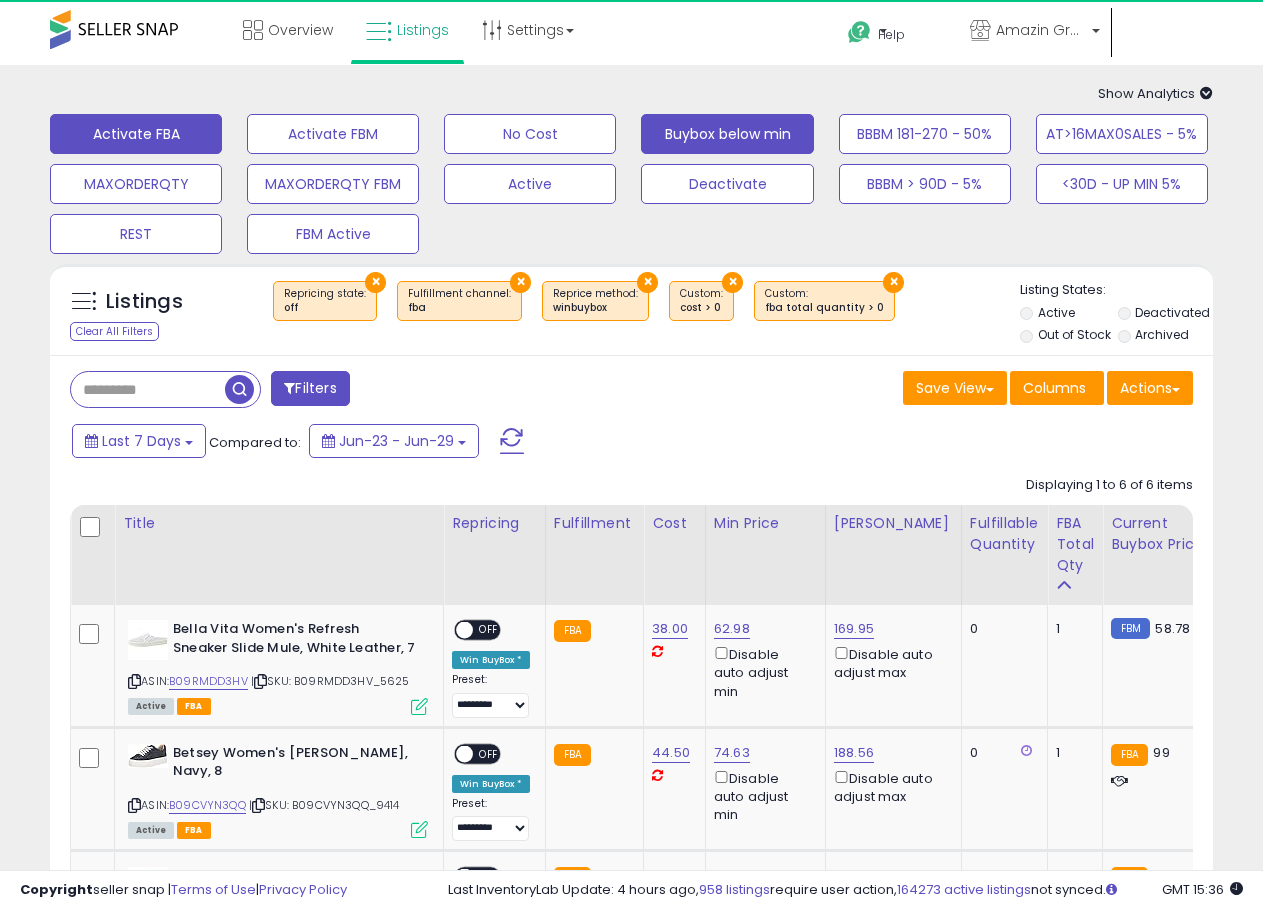 click on "Buybox below min" at bounding box center [333, 134] 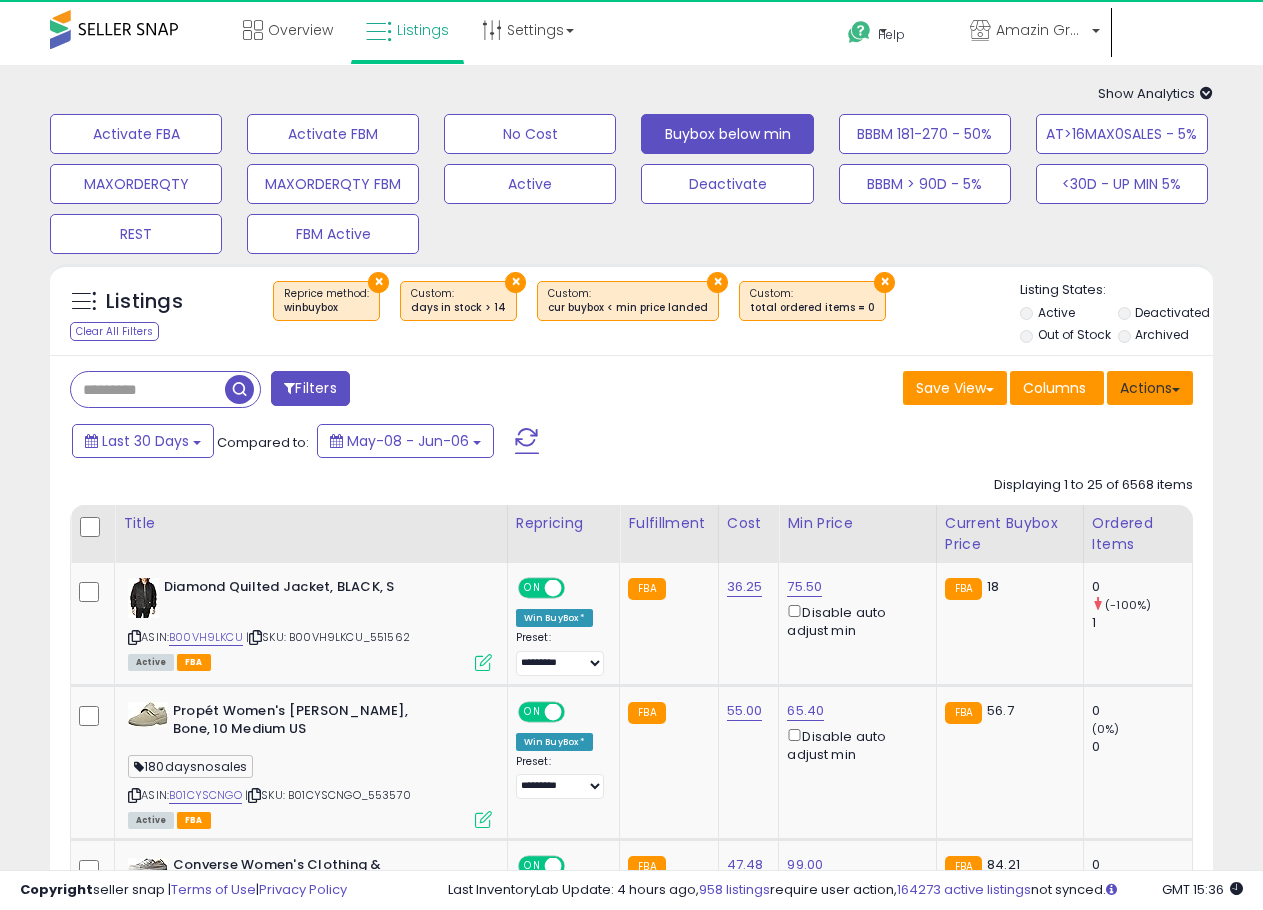 click on "Actions" at bounding box center [1150, 388] 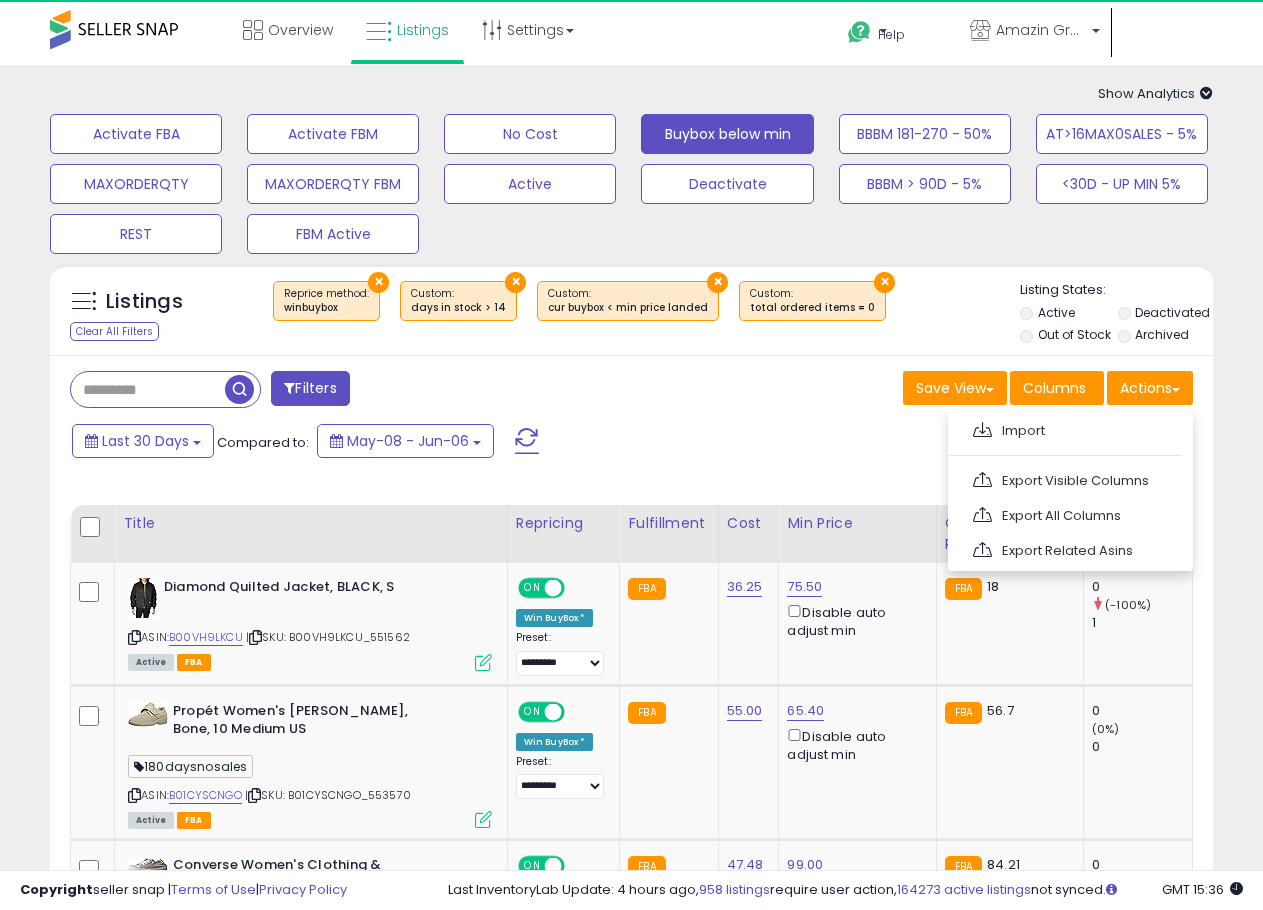 click on "Last 30 Days
Compared to:
May-08 - Jun-06" at bounding box center (488, 443) 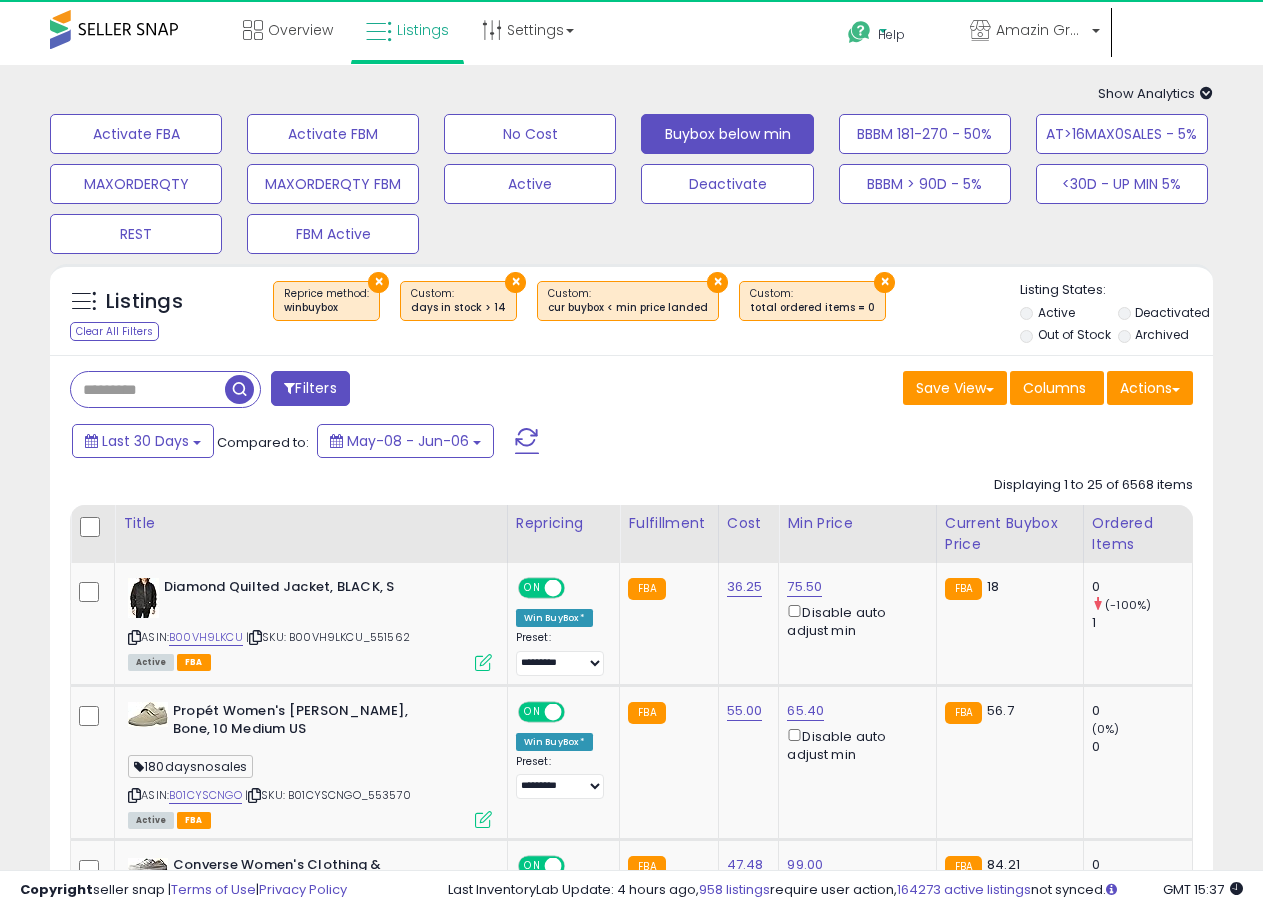 click on "Help" at bounding box center (891, 34) 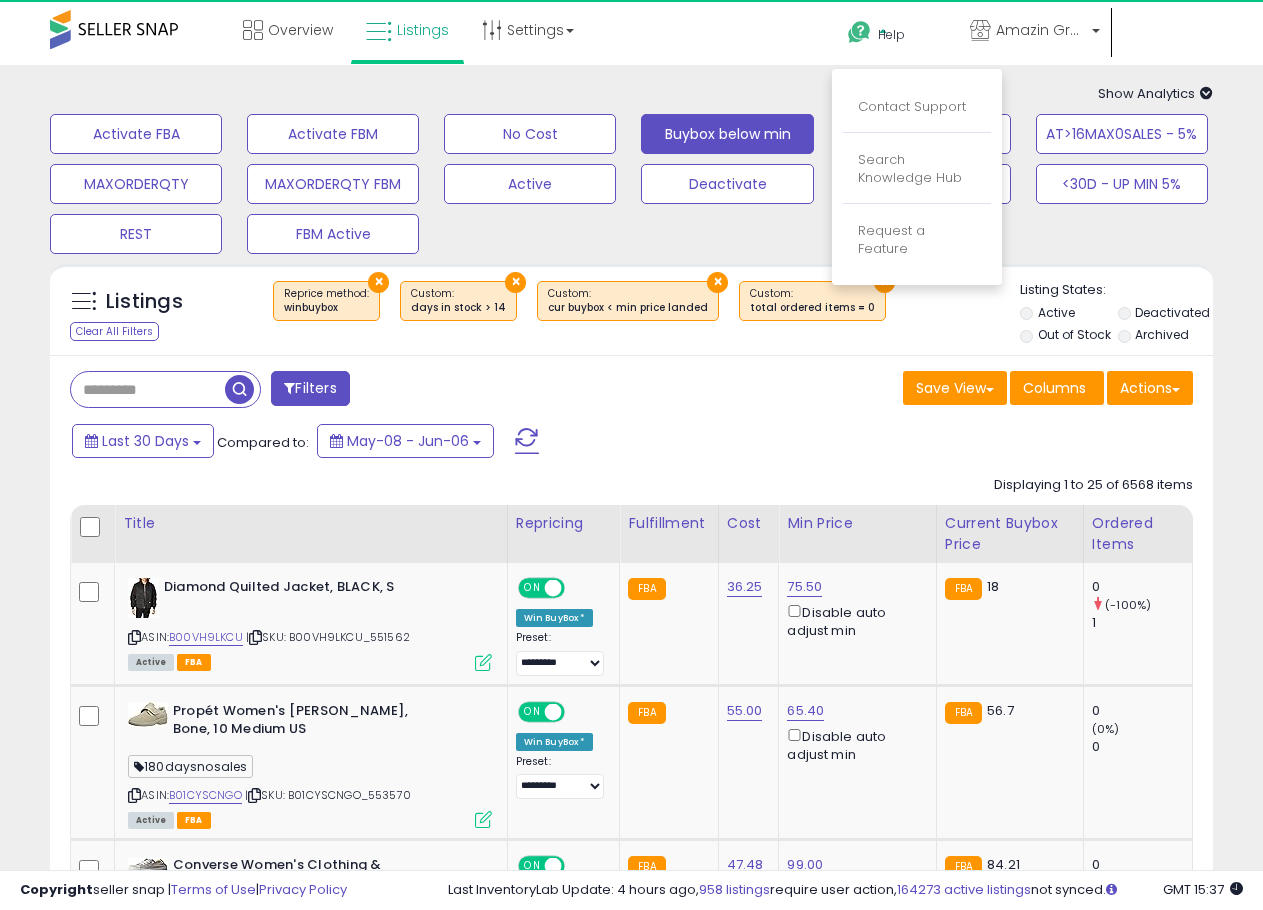 click on "Contact Support" at bounding box center (912, 106) 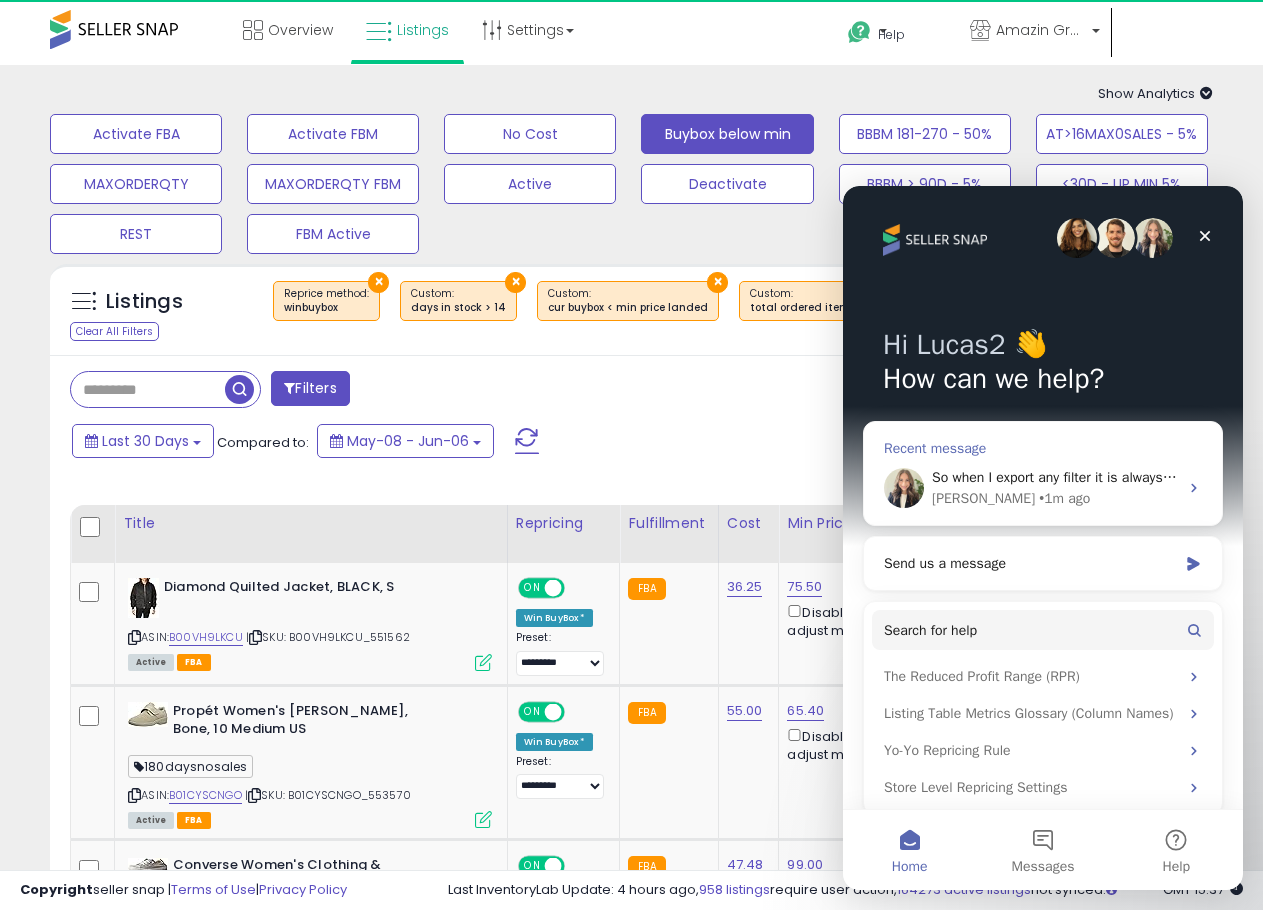 click on "•  1m ago" at bounding box center (1064, 498) 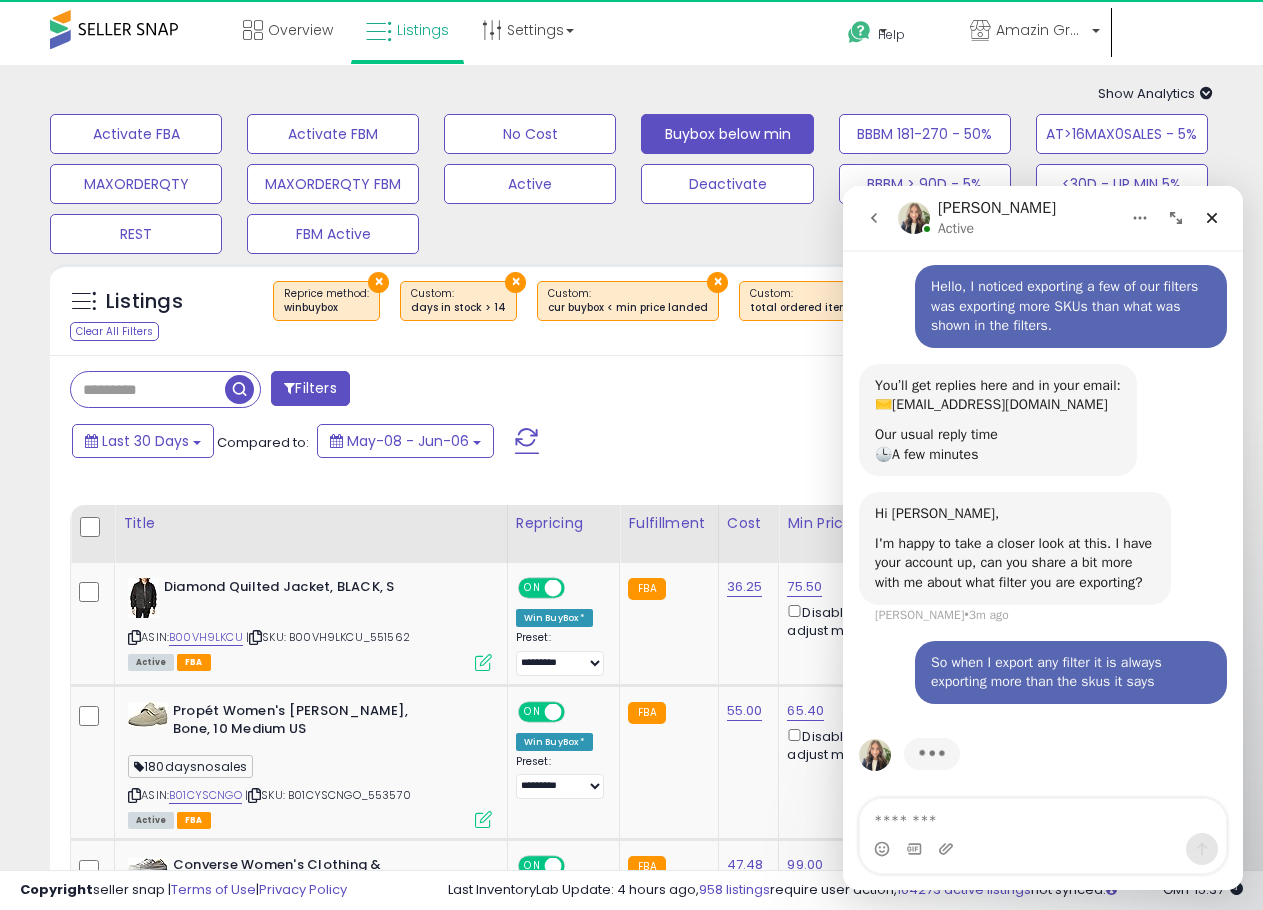scroll, scrollTop: 93, scrollLeft: 0, axis: vertical 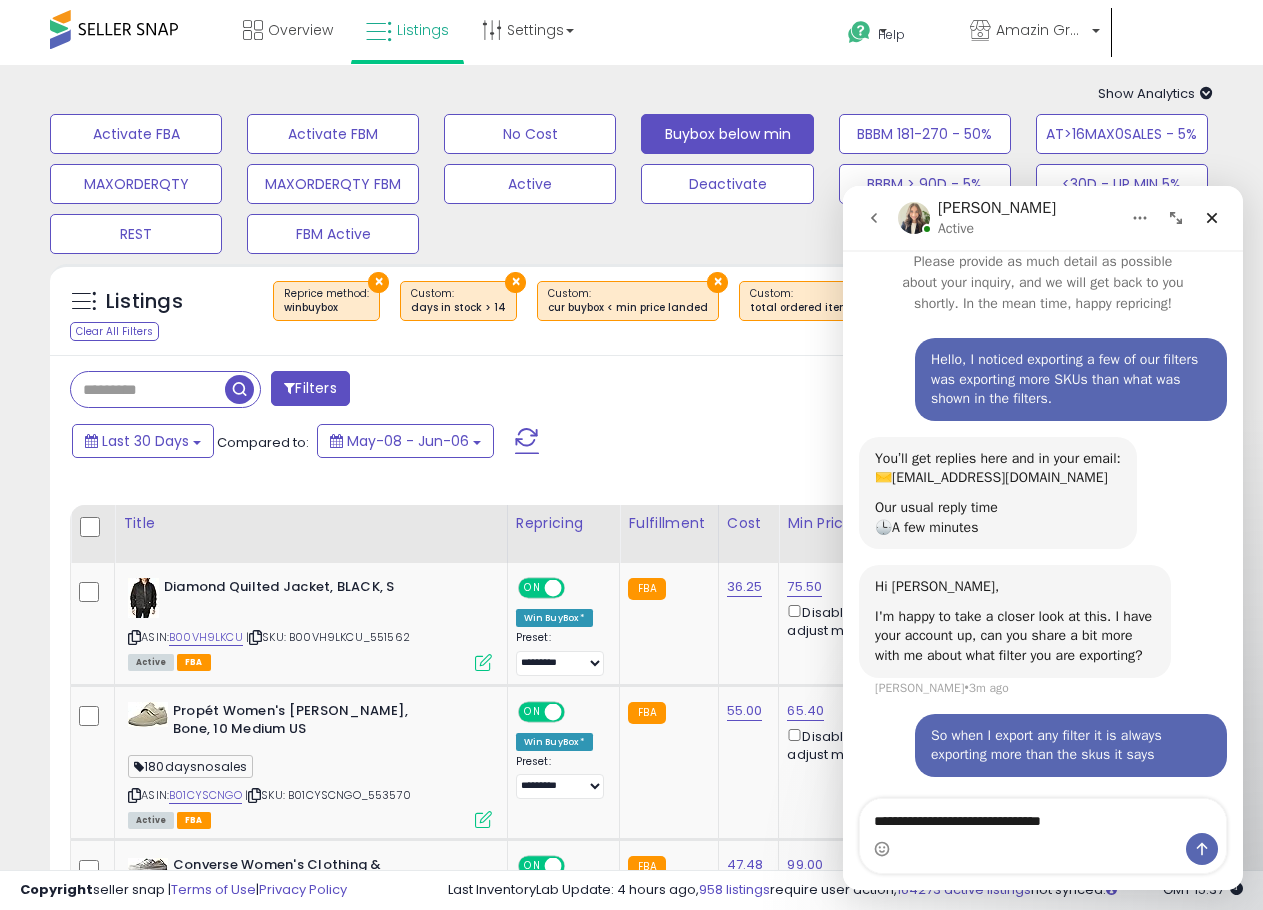 type on "**********" 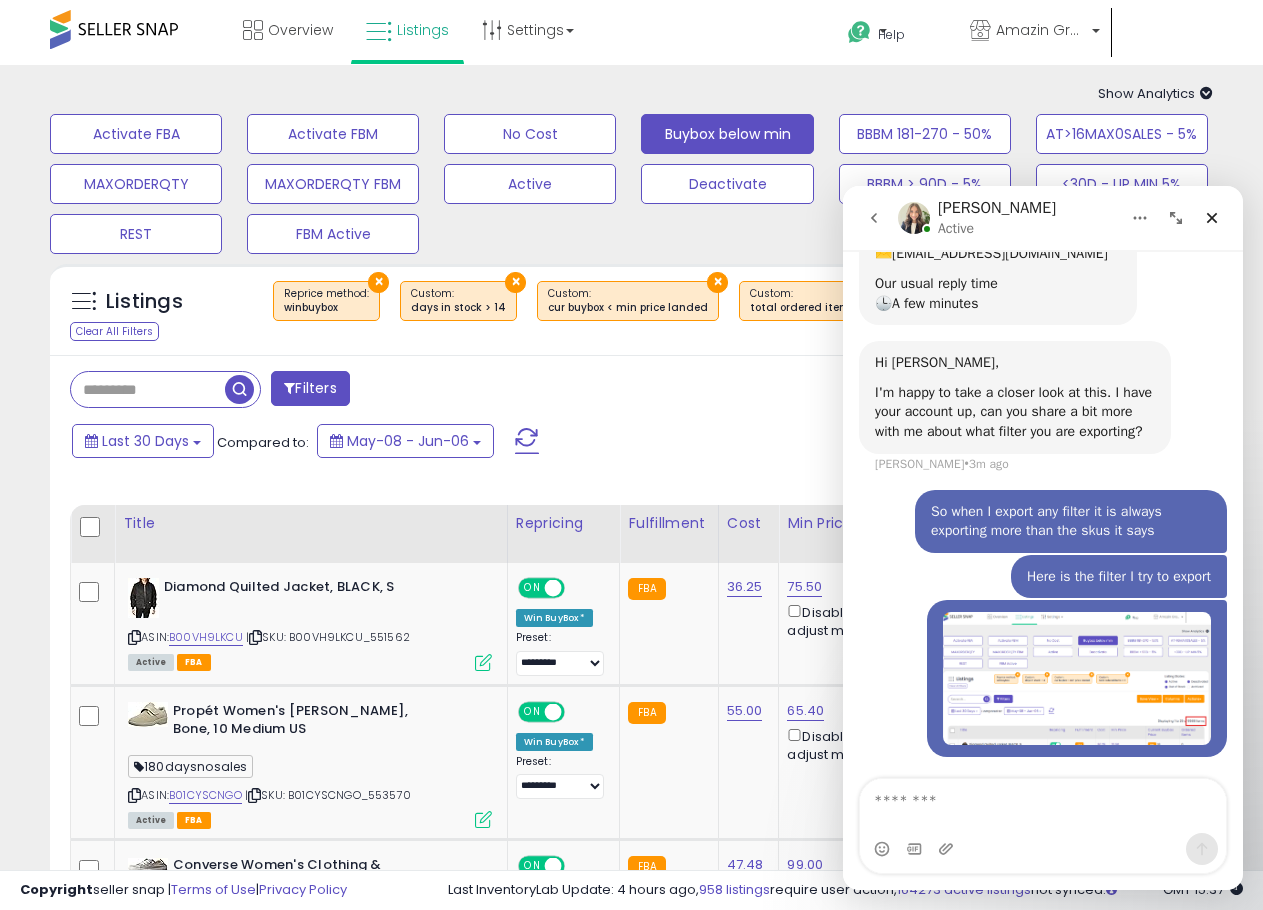 scroll, scrollTop: 220, scrollLeft: 0, axis: vertical 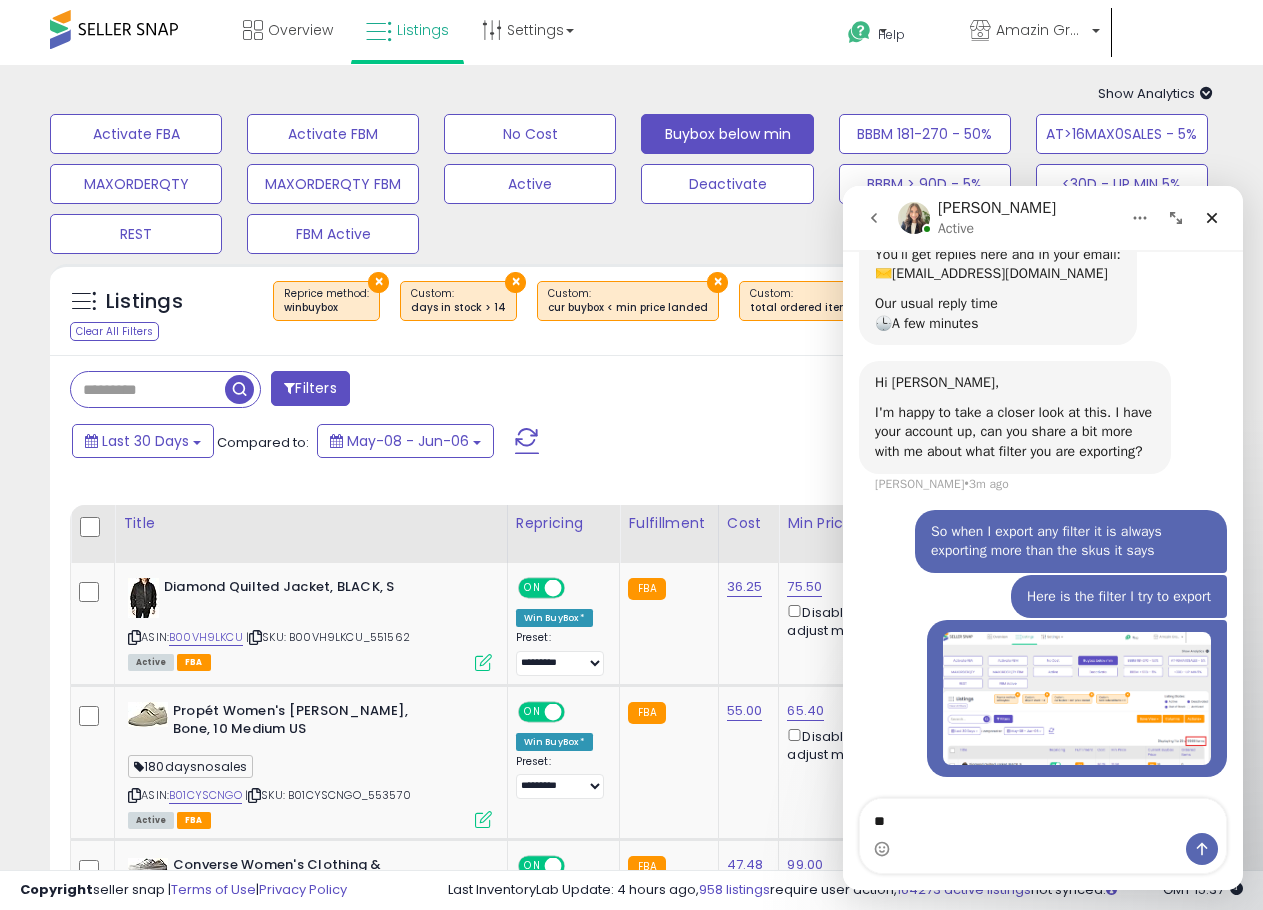 type on "*" 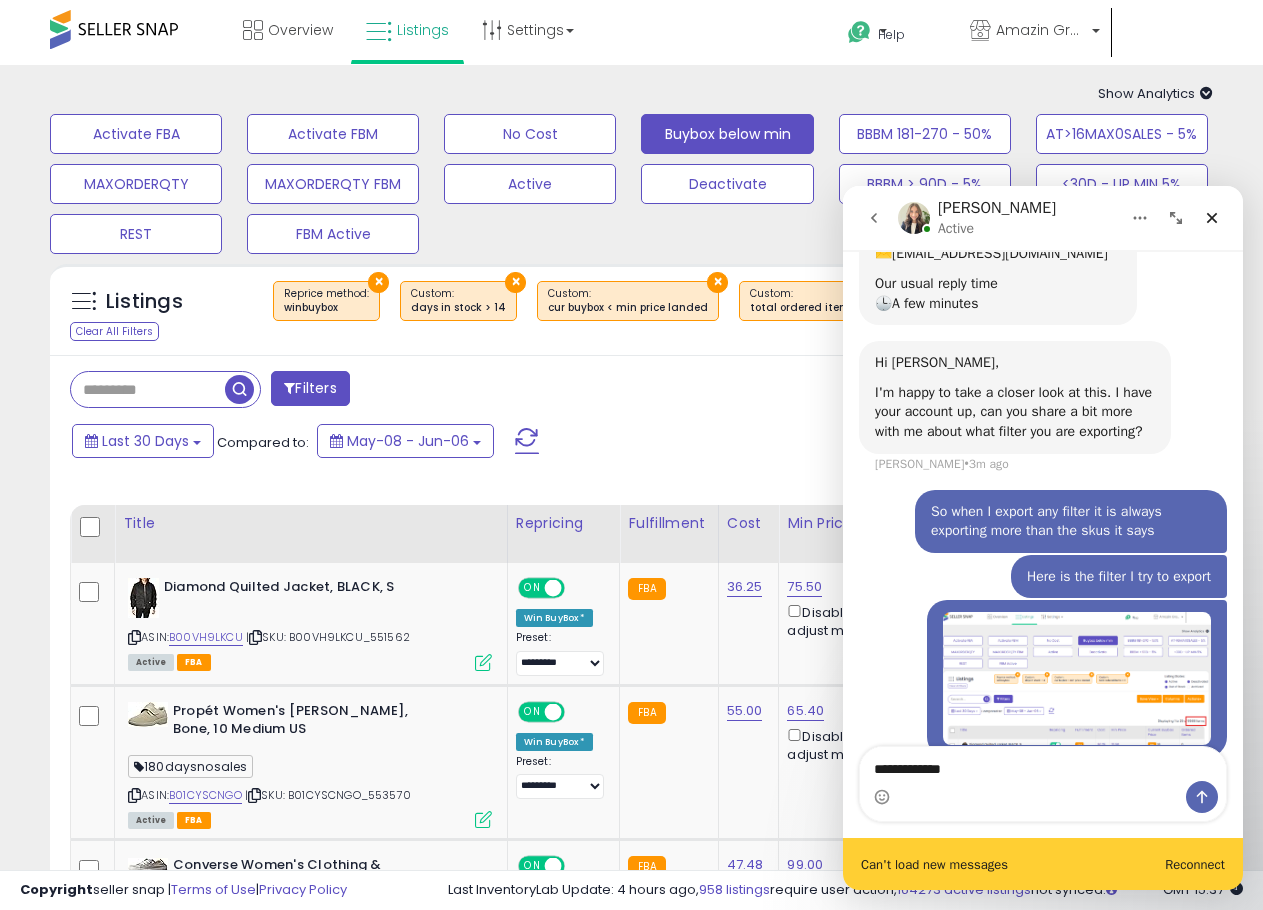 scroll, scrollTop: 272, scrollLeft: 0, axis: vertical 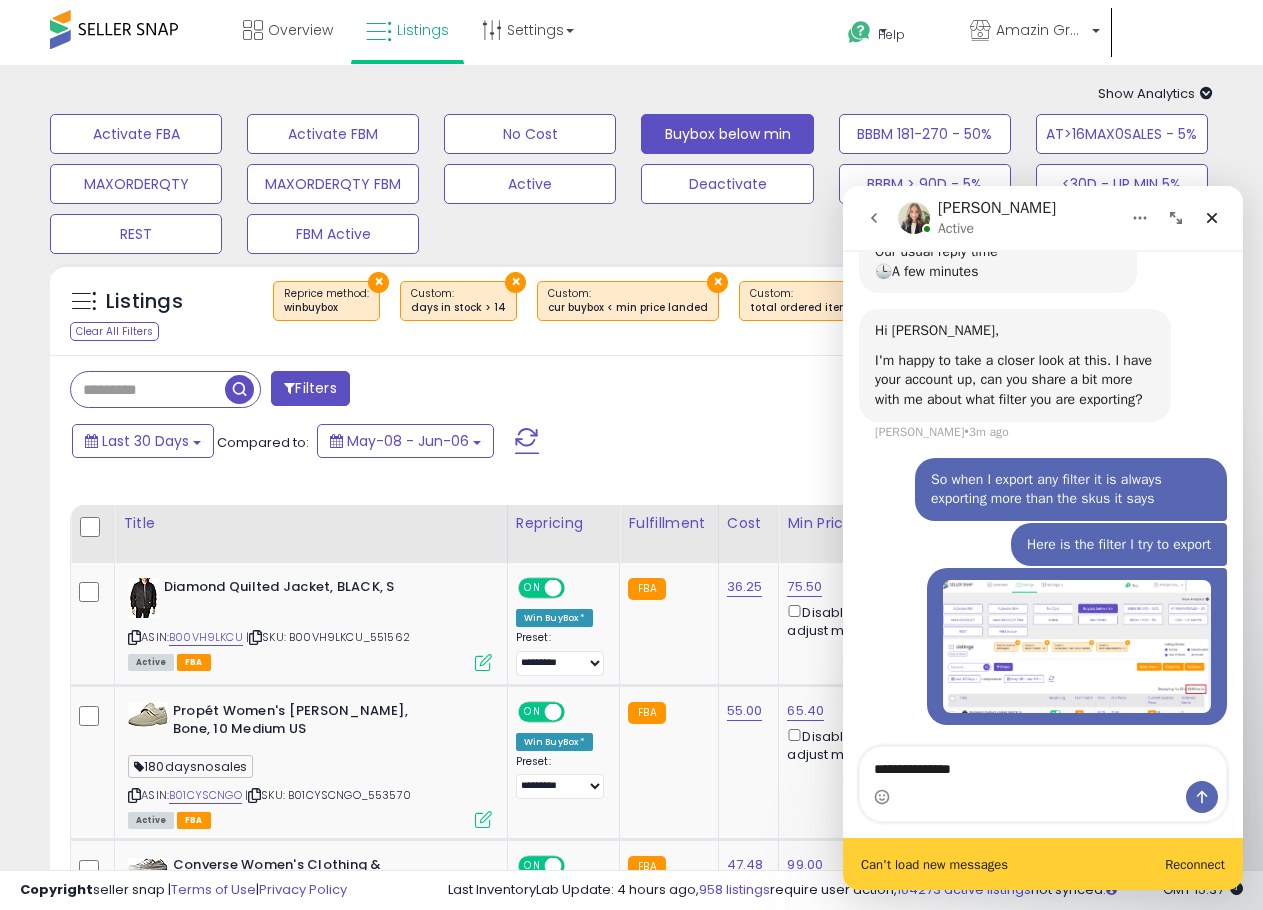 click on "Can't load new messages Reconnect" at bounding box center [1043, 864] 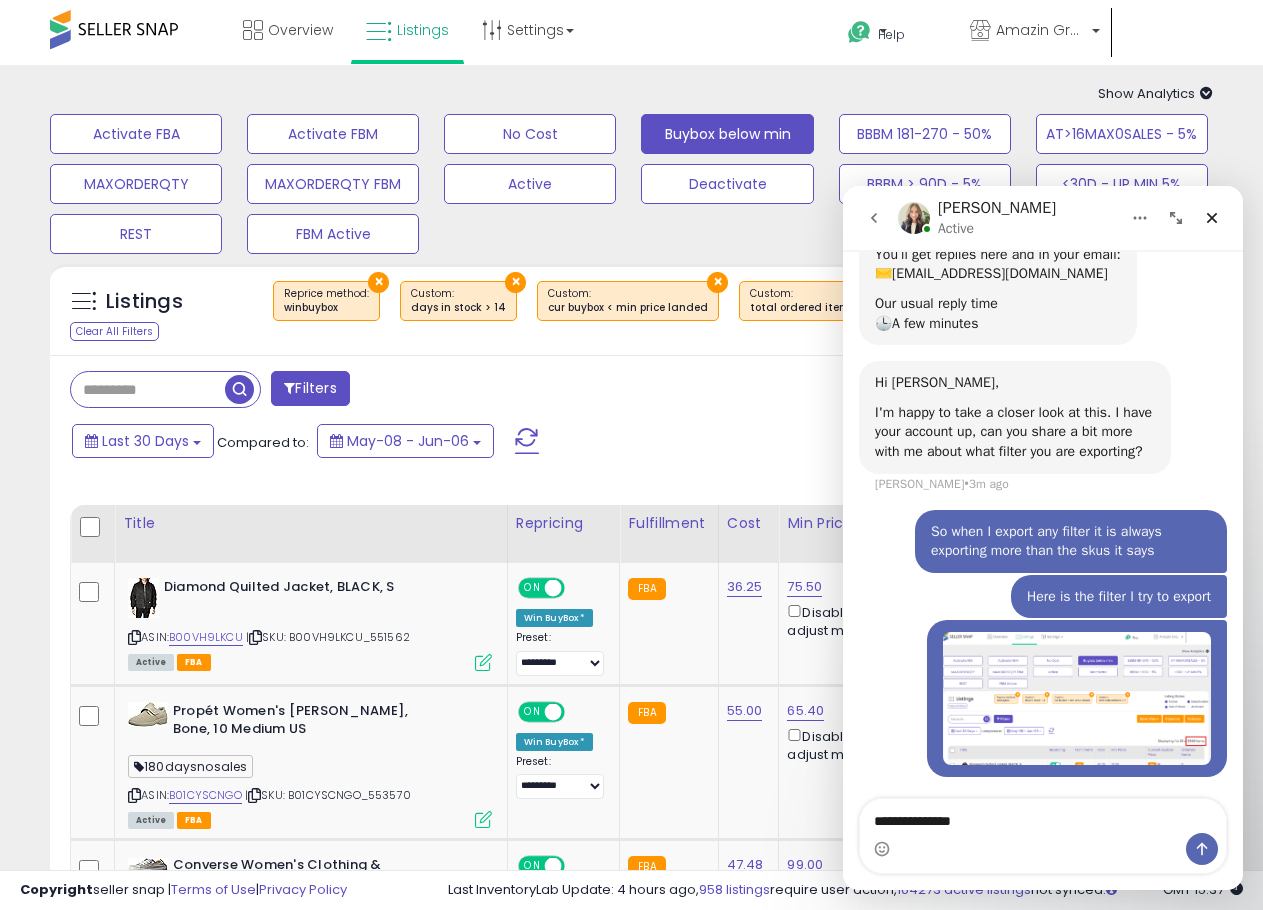 scroll, scrollTop: 220, scrollLeft: 0, axis: vertical 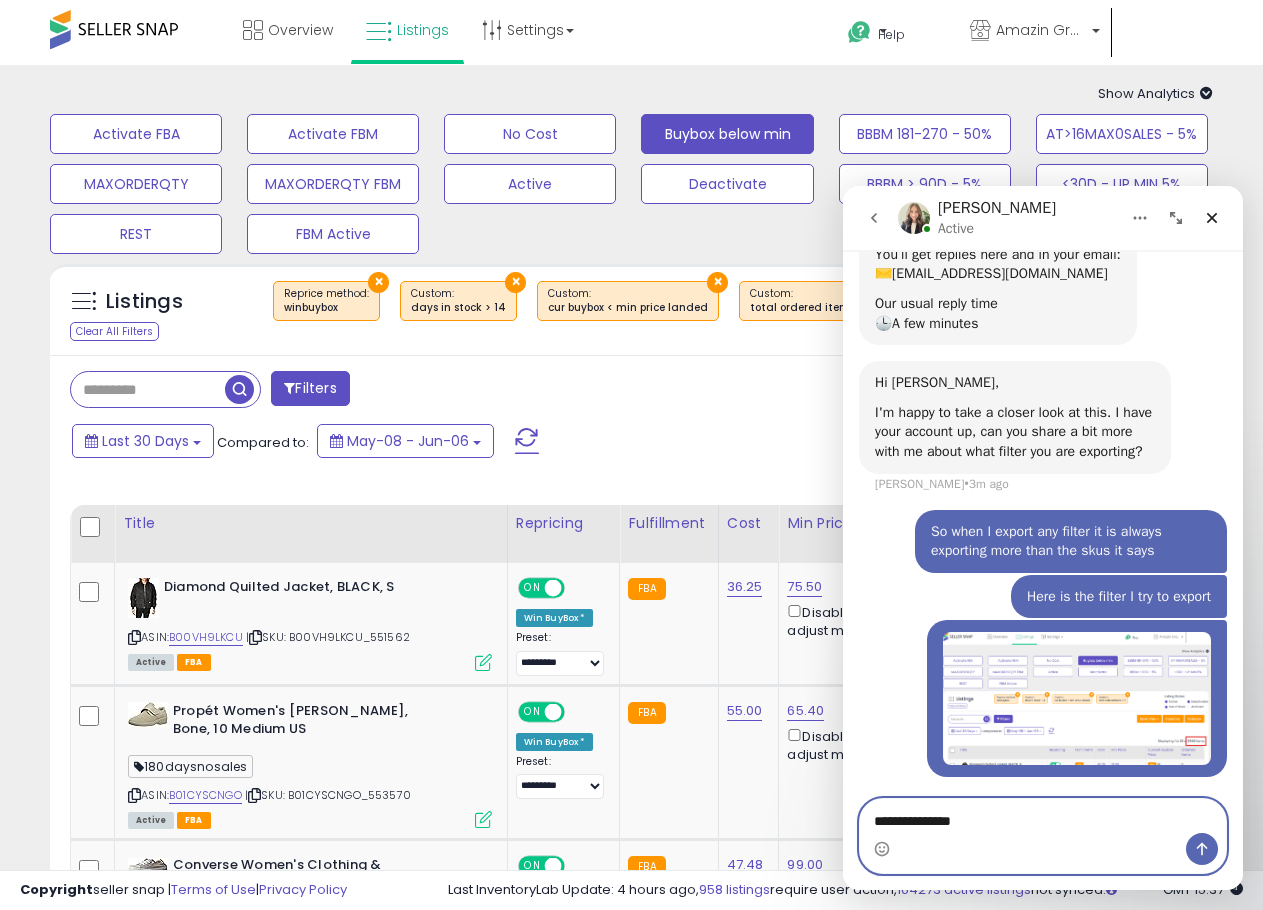 click on "**********" at bounding box center [1043, 816] 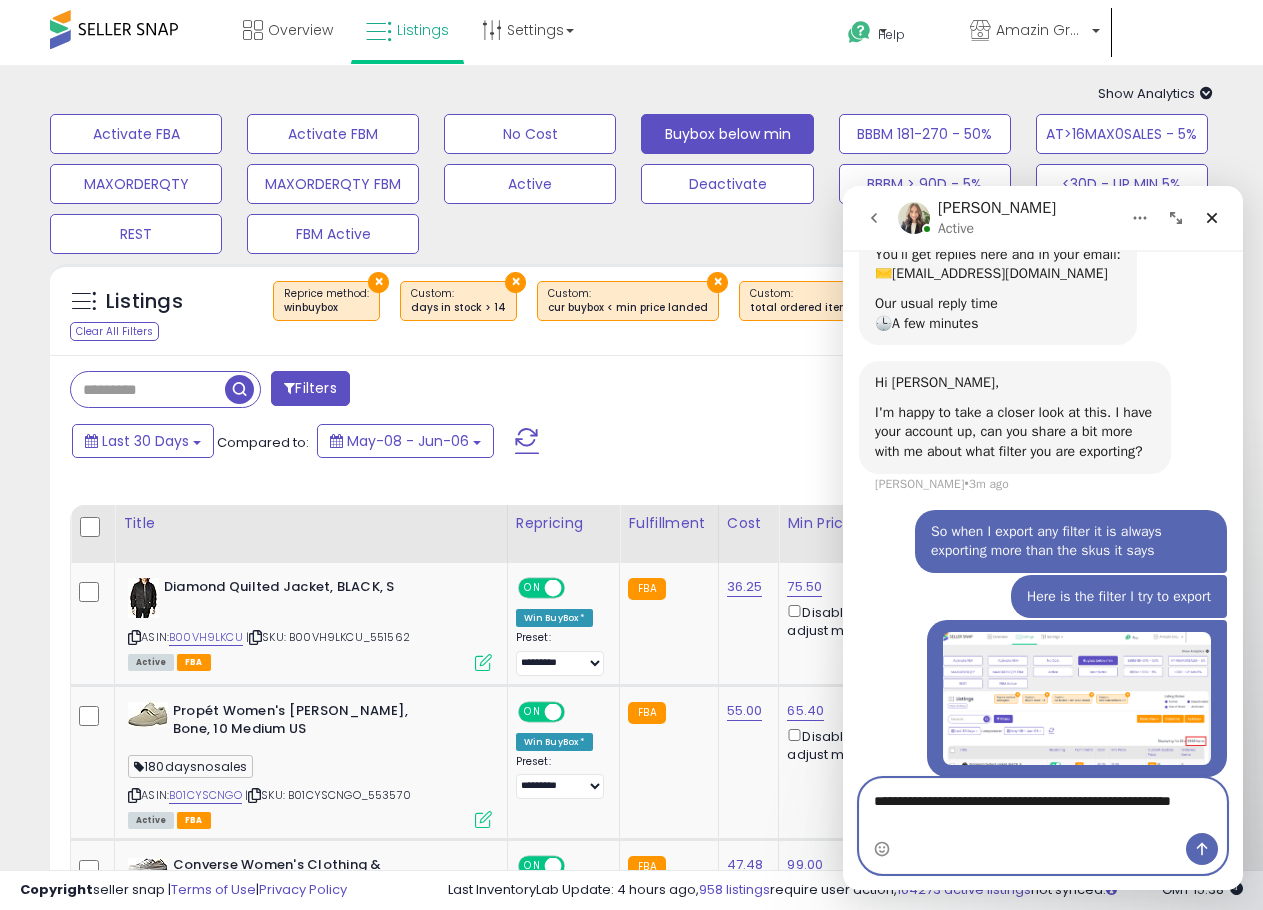 scroll, scrollTop: 240, scrollLeft: 0, axis: vertical 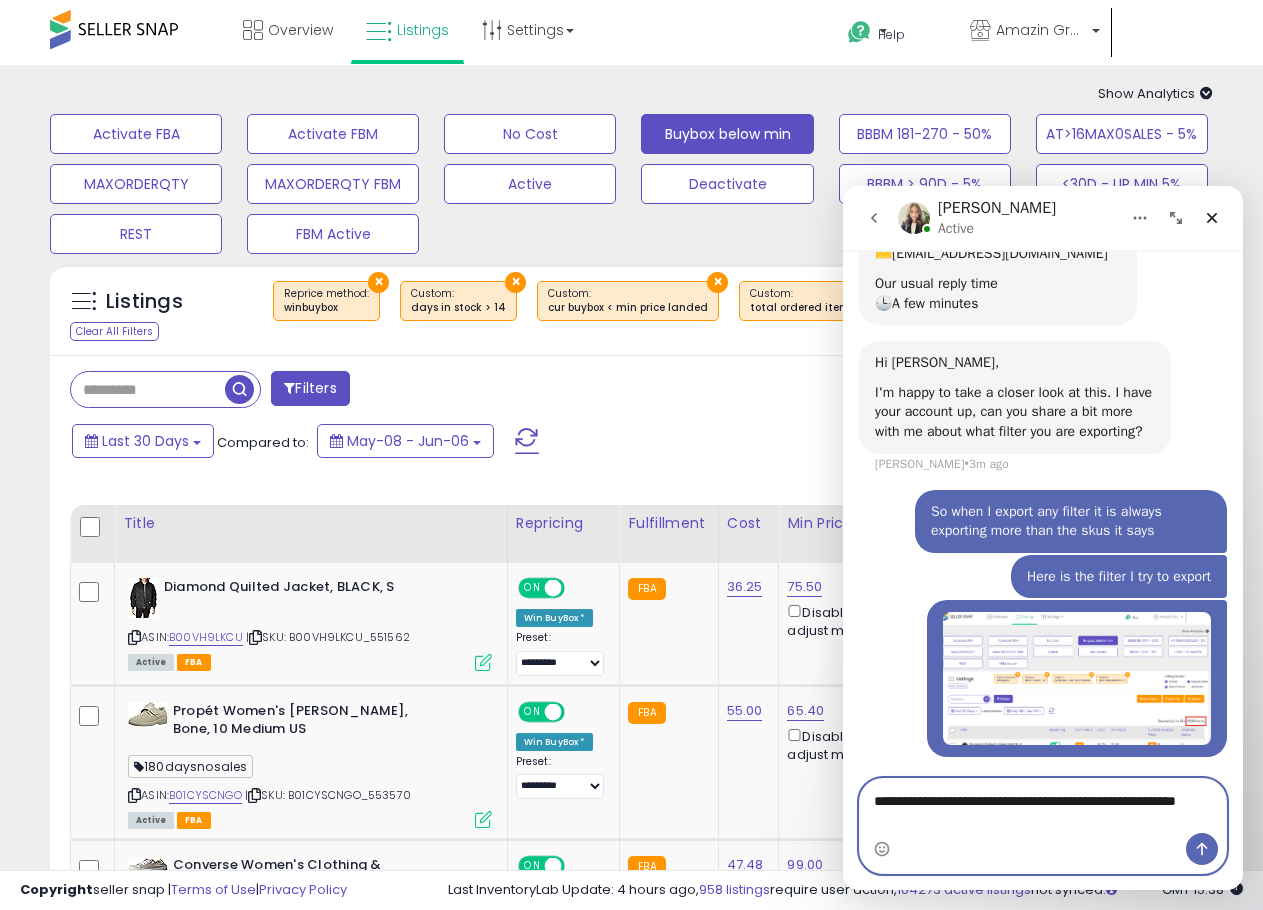 type on "**********" 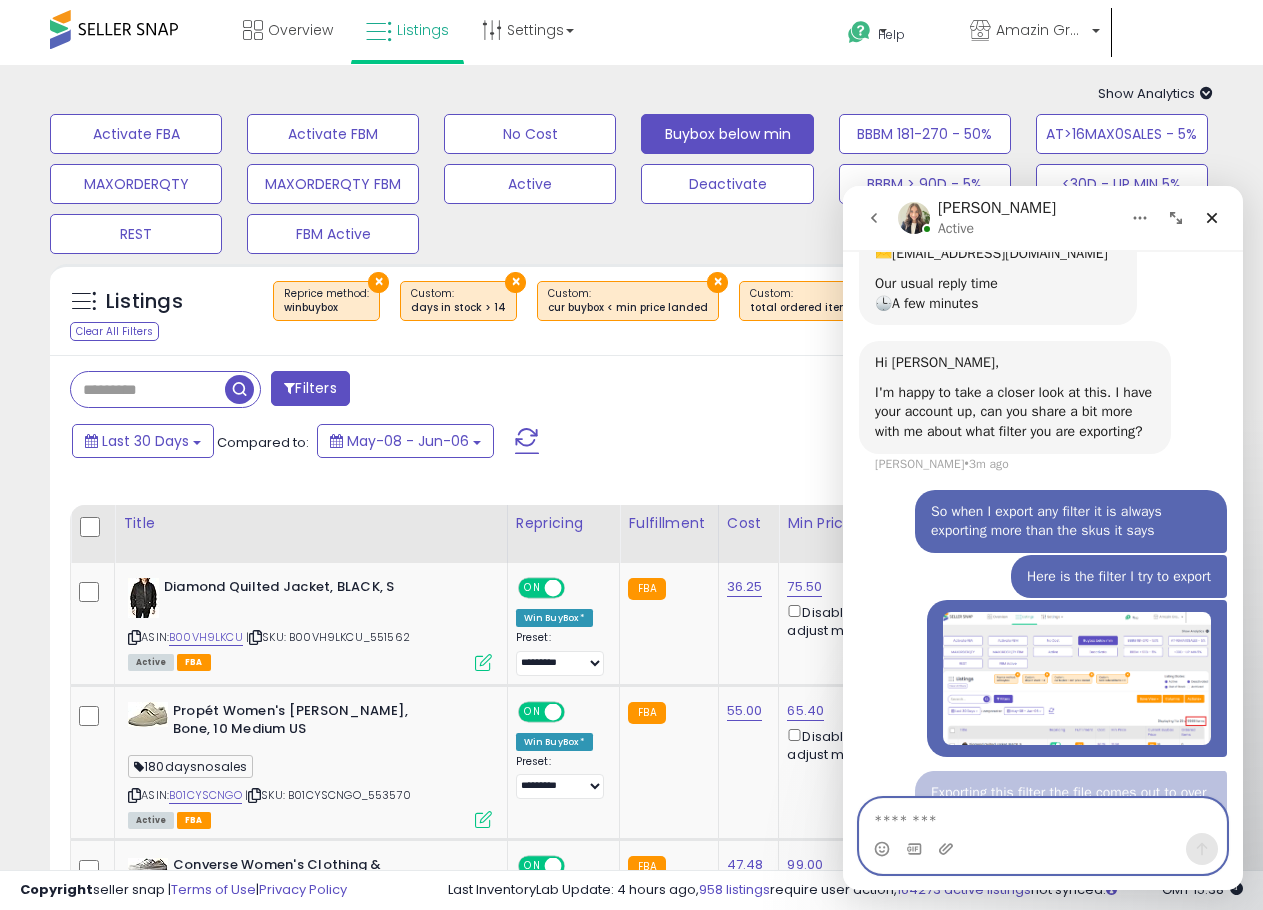 scroll, scrollTop: 285, scrollLeft: 0, axis: vertical 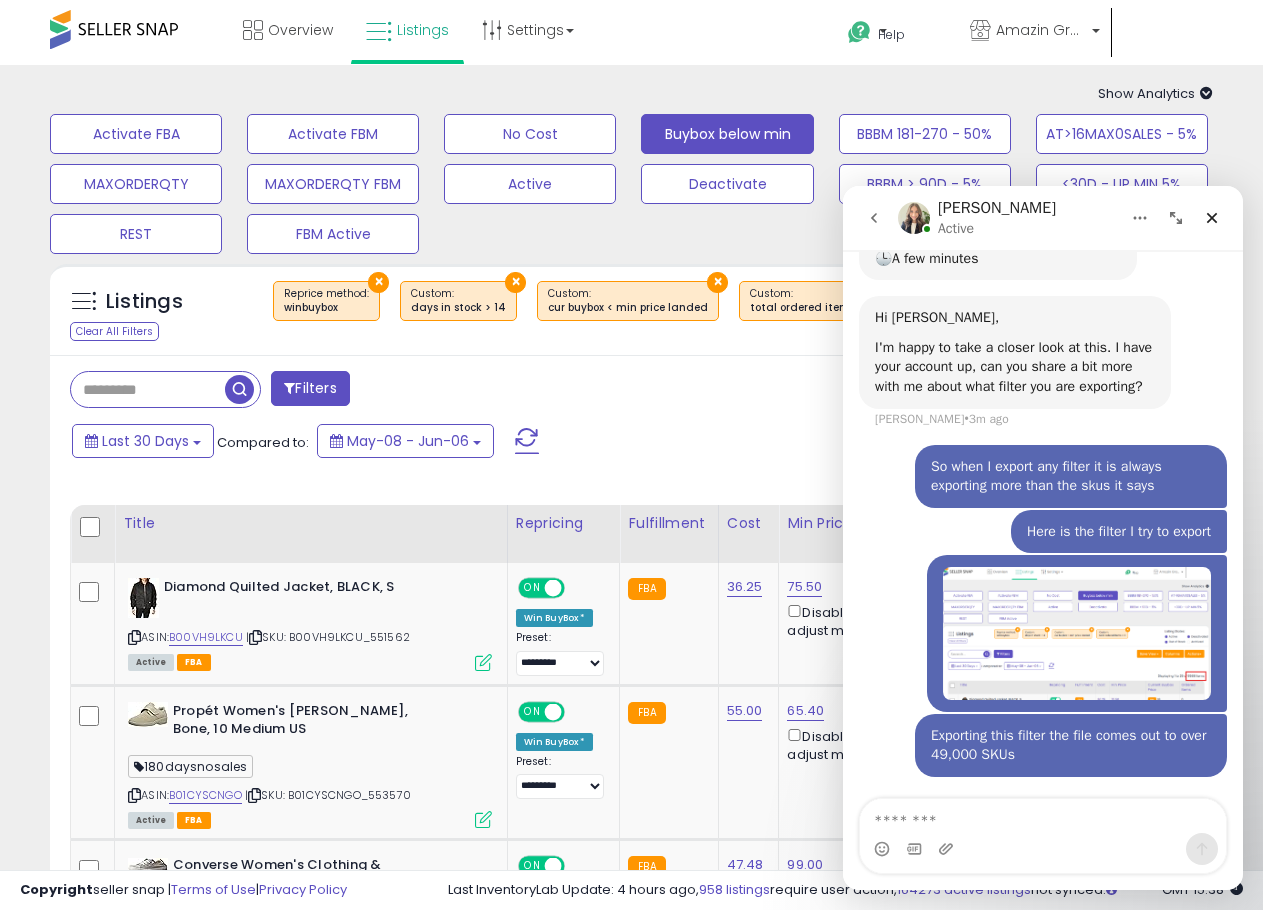 click on "Last 30 Days
Compared to:
May-08 - Jun-06" at bounding box center [488, 443] 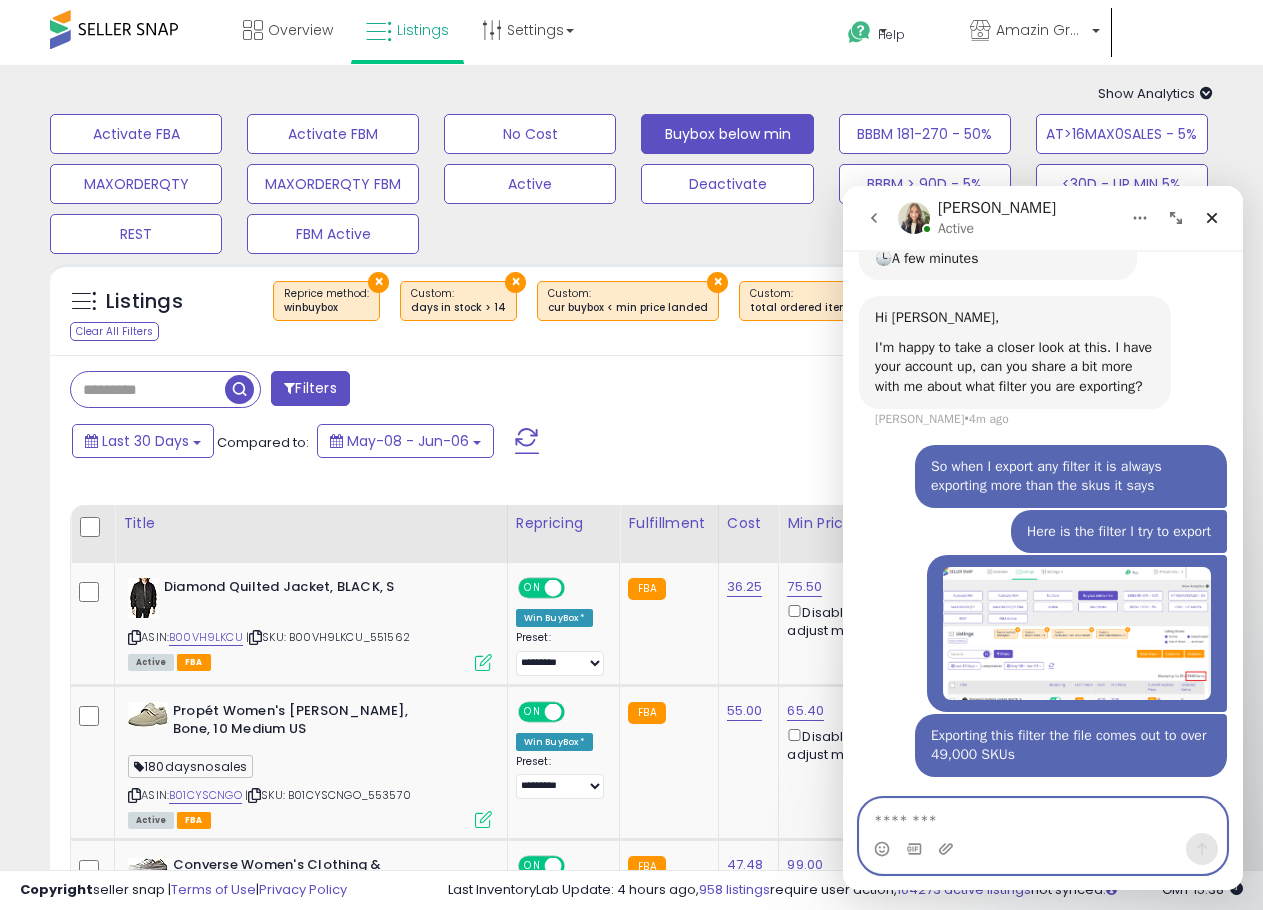 click at bounding box center [1043, 816] 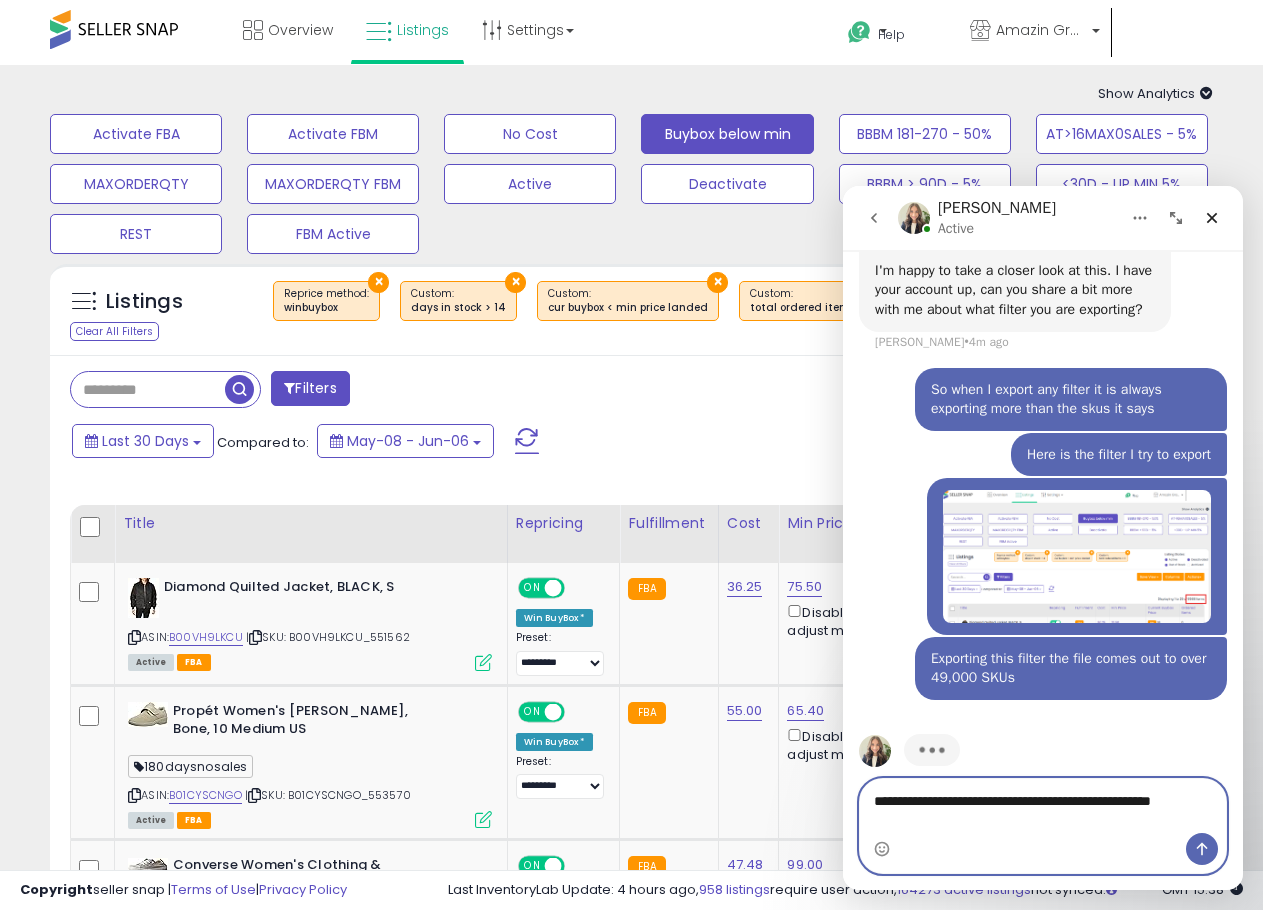 scroll, scrollTop: 382, scrollLeft: 0, axis: vertical 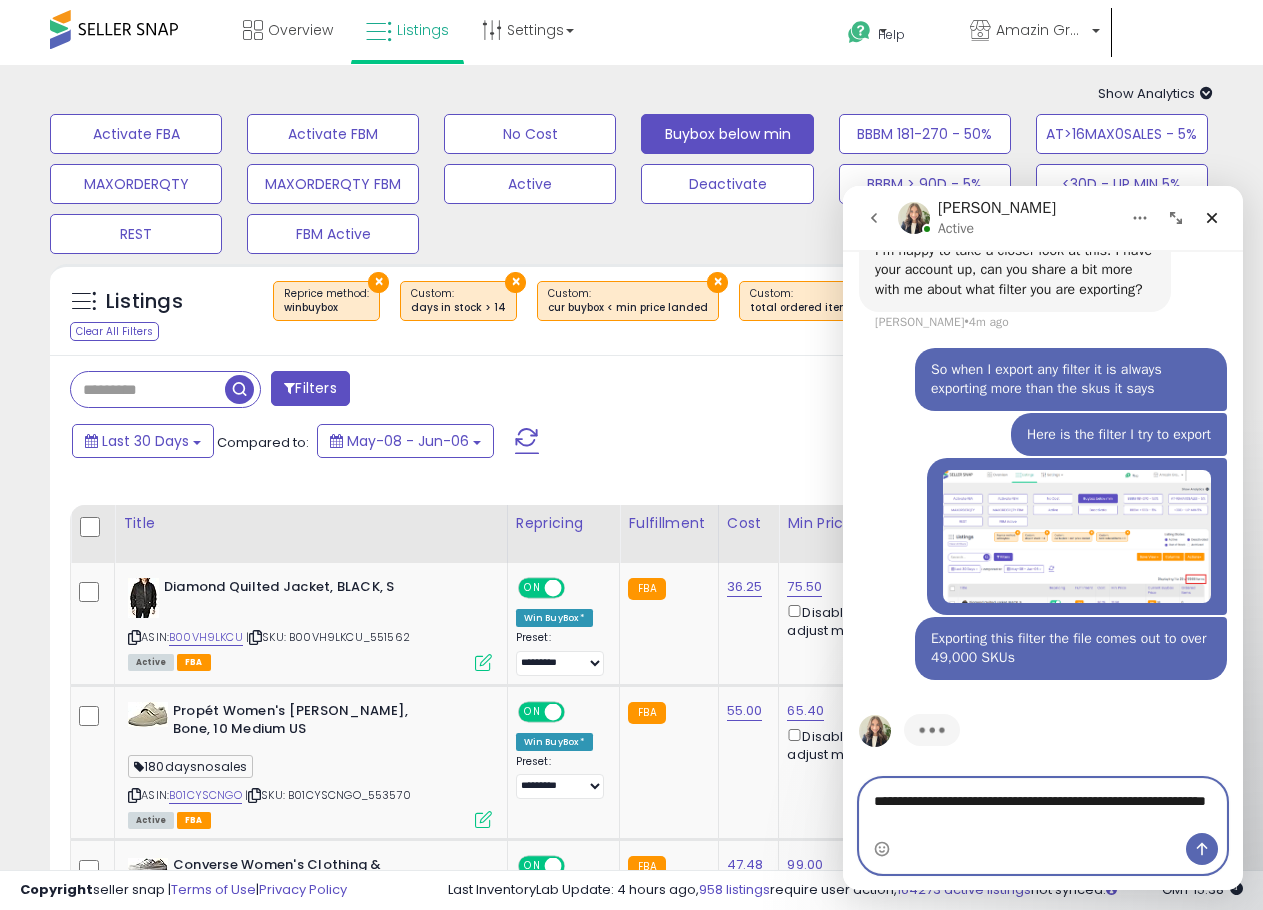 type on "**********" 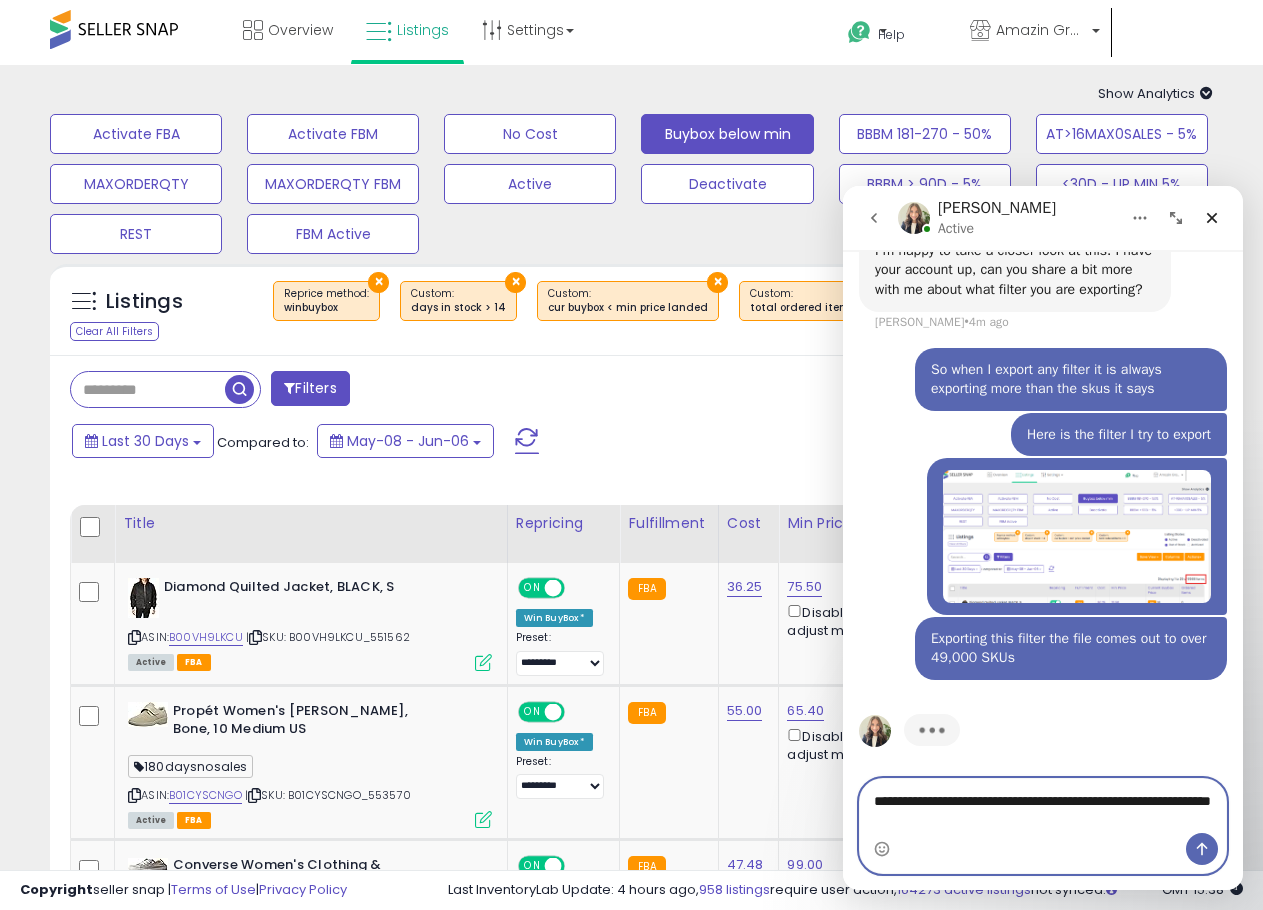 type 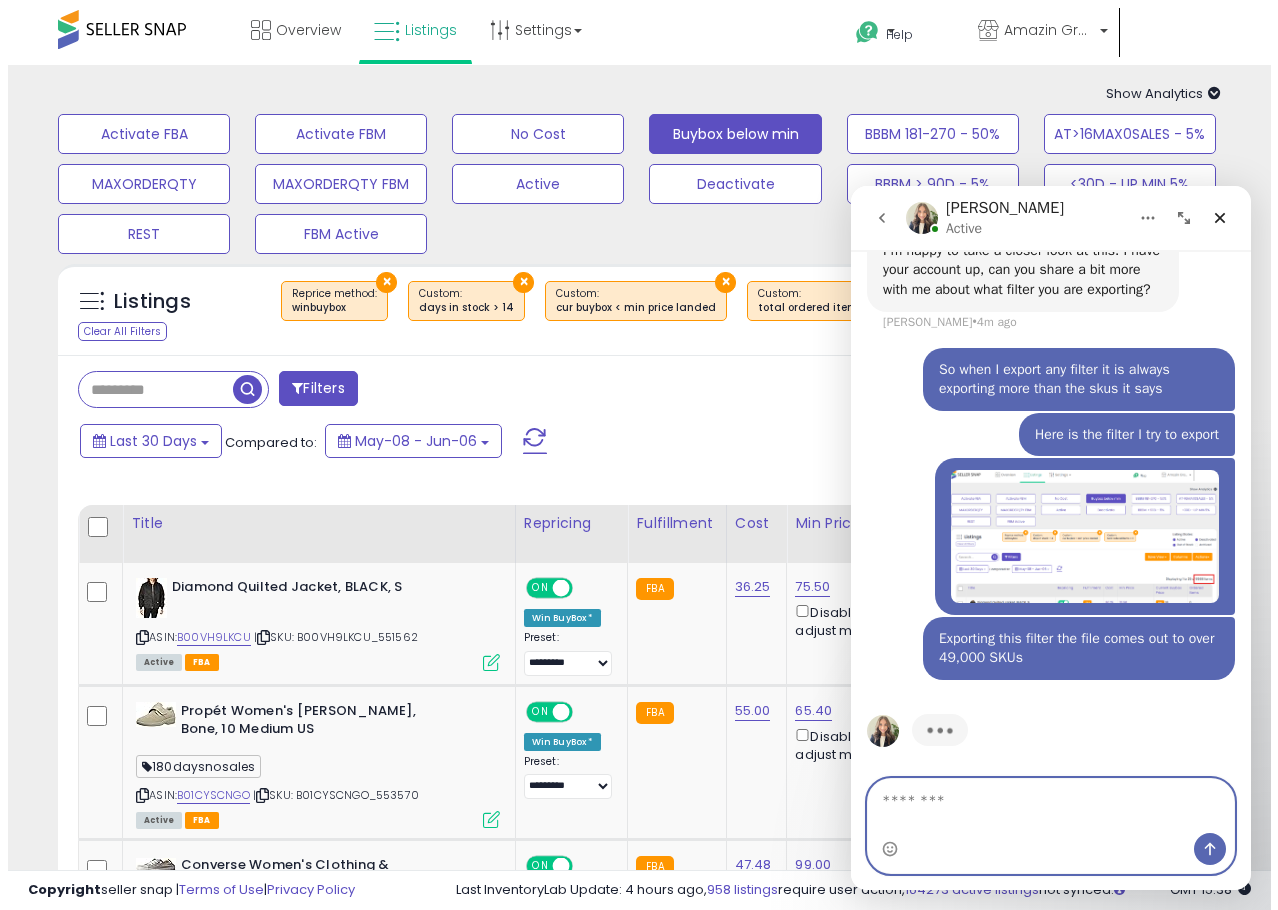 scroll, scrollTop: 427, scrollLeft: 0, axis: vertical 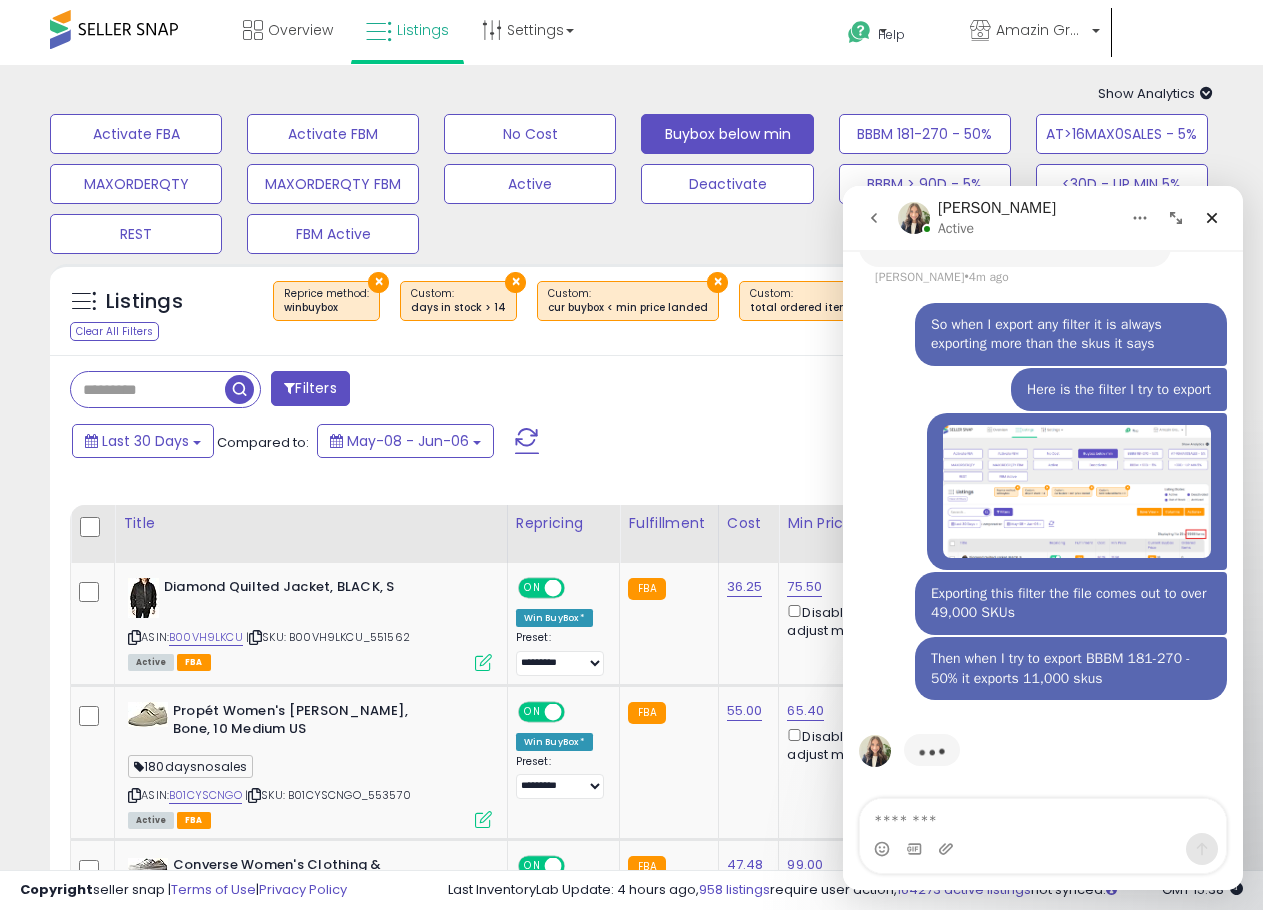click on "Filters
Save View
Save As New View" at bounding box center [631, 2230] 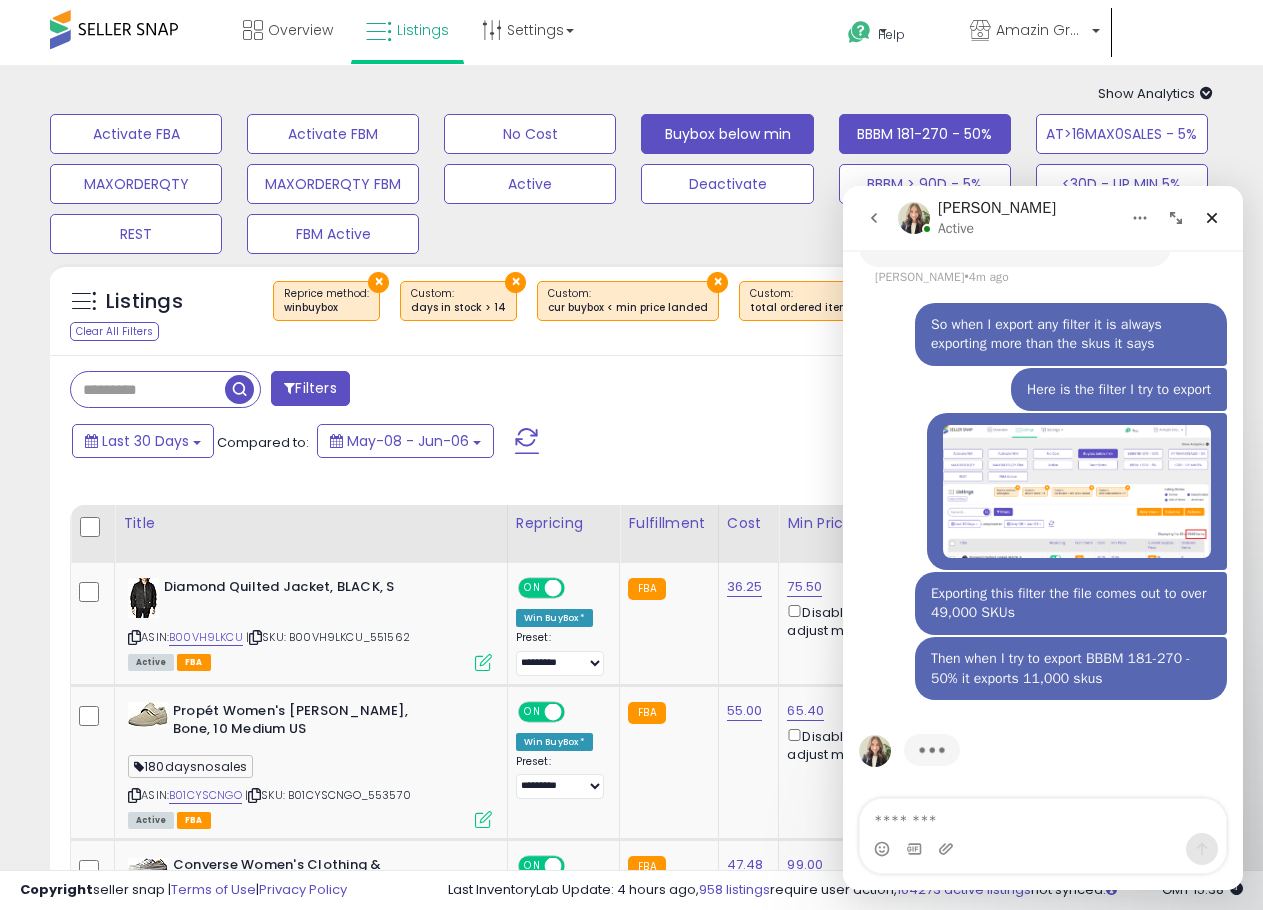 click on "BBBM 181-270 - 50%" at bounding box center (136, 134) 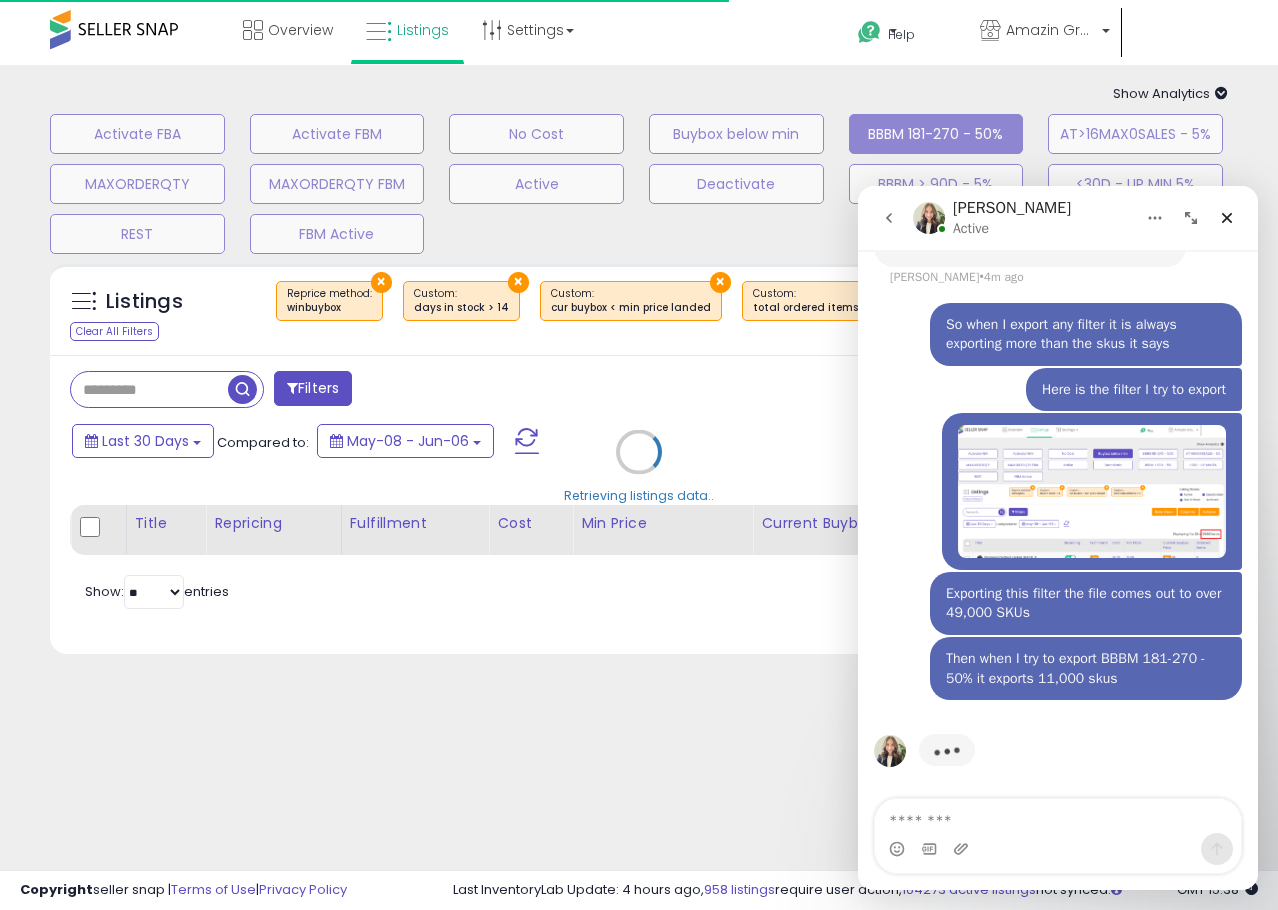 click at bounding box center [942, 229] 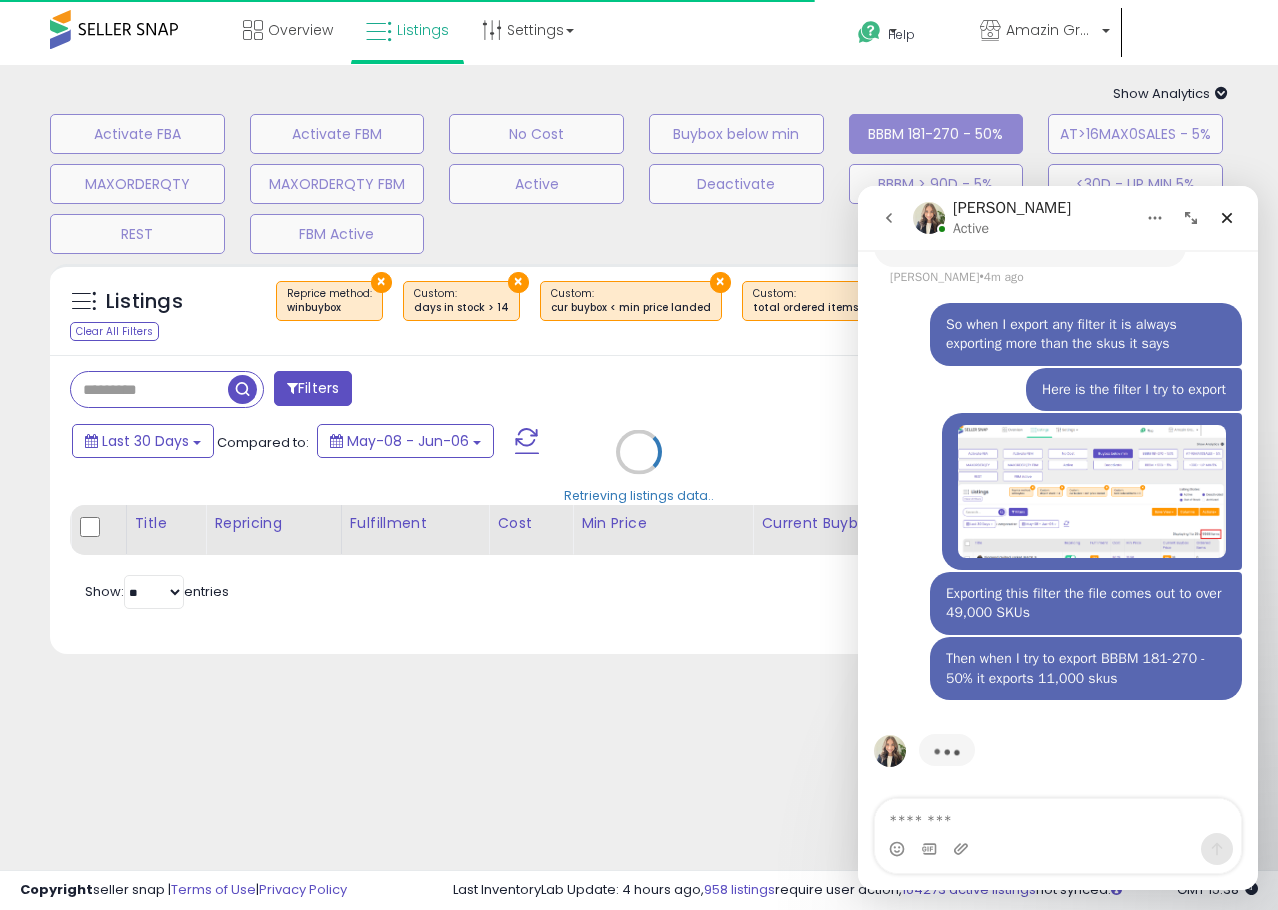 click 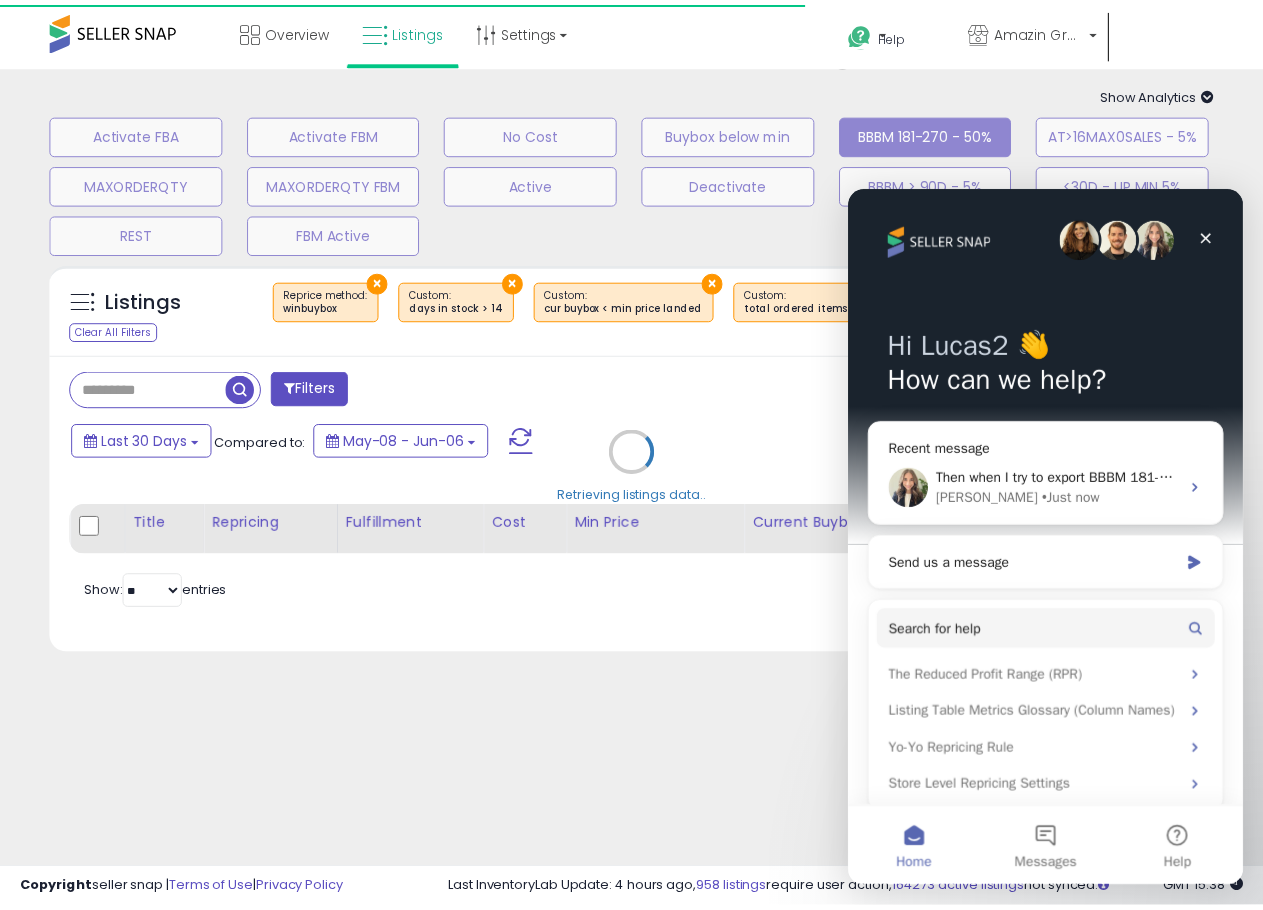 scroll, scrollTop: 0, scrollLeft: 0, axis: both 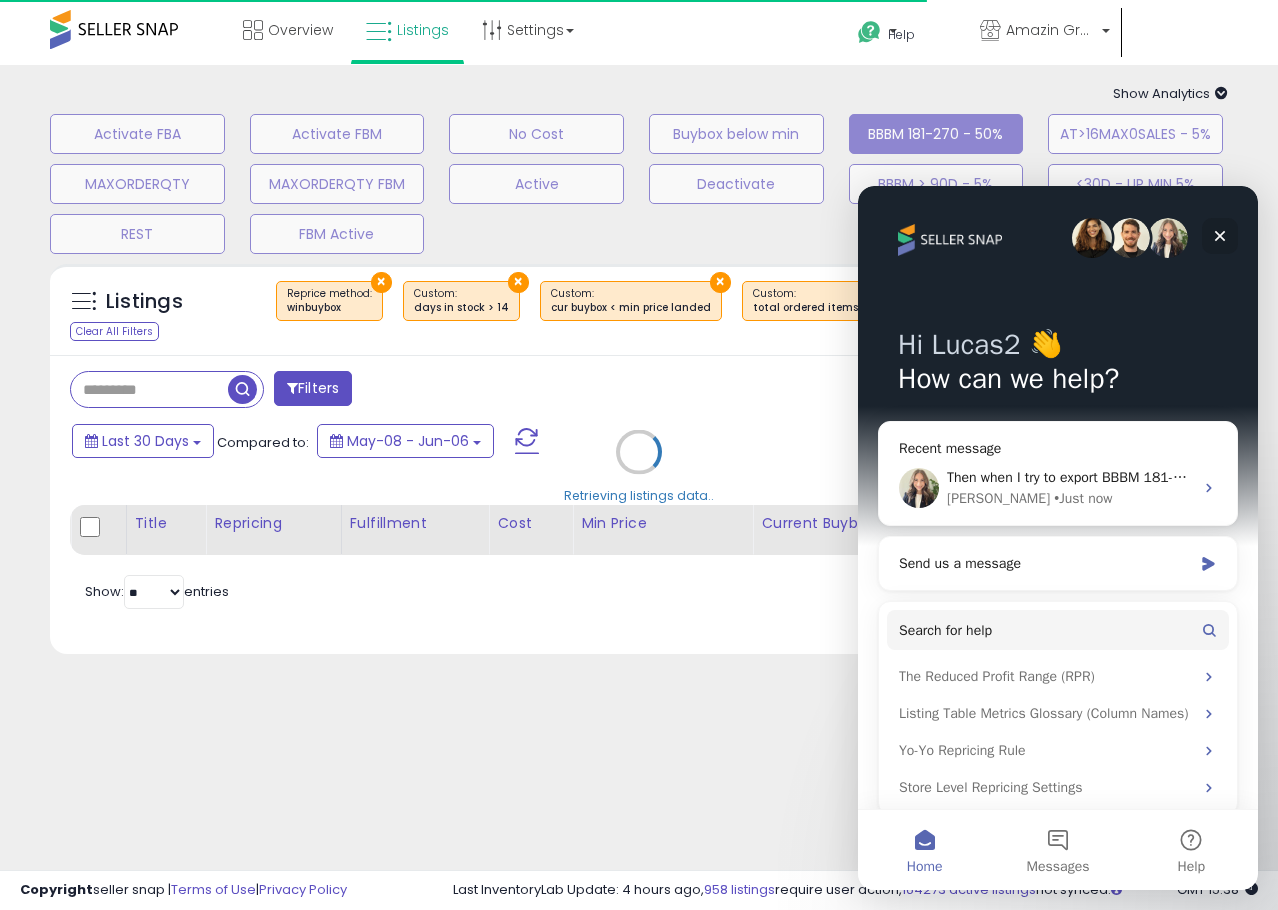 click 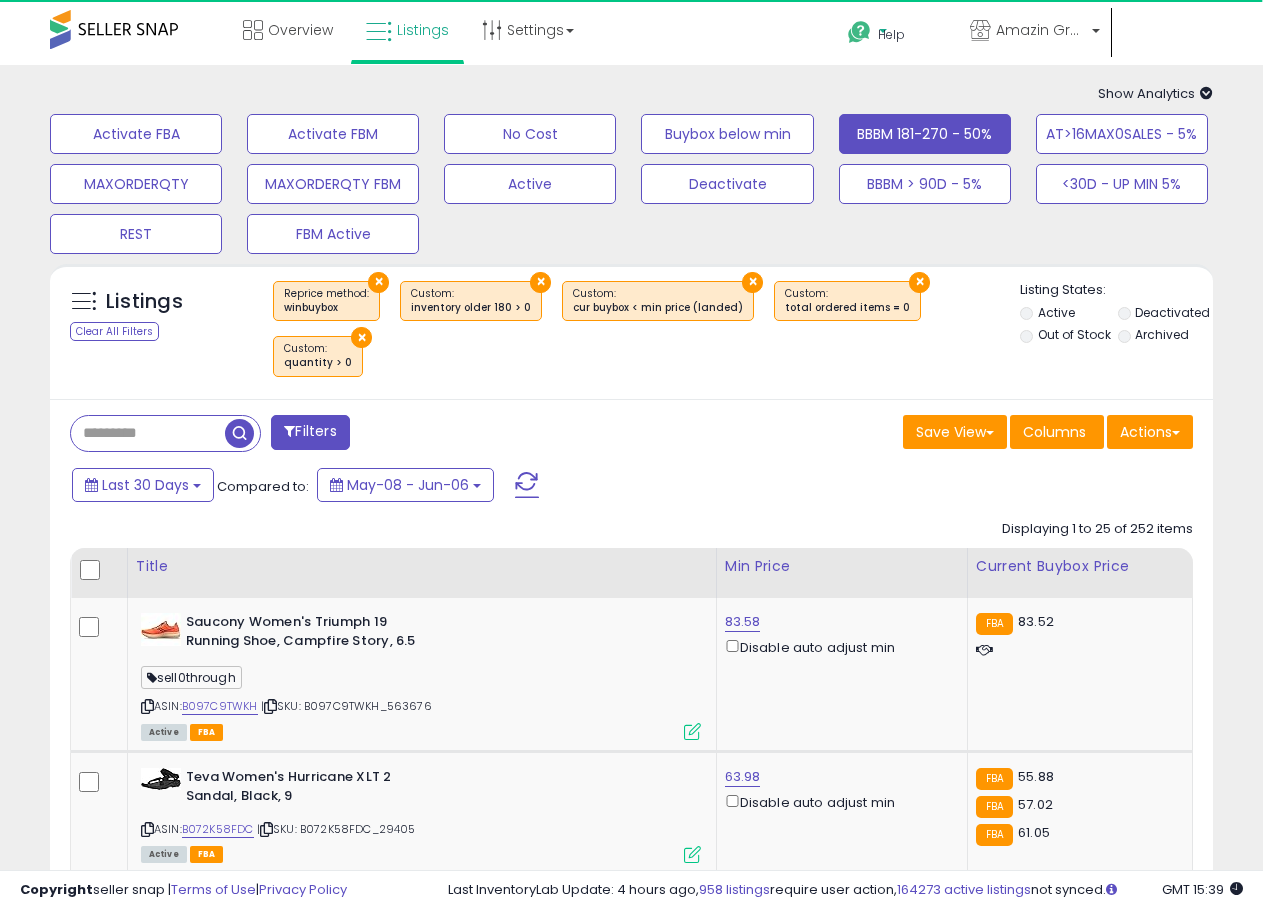 click on "Help" at bounding box center [892, 35] 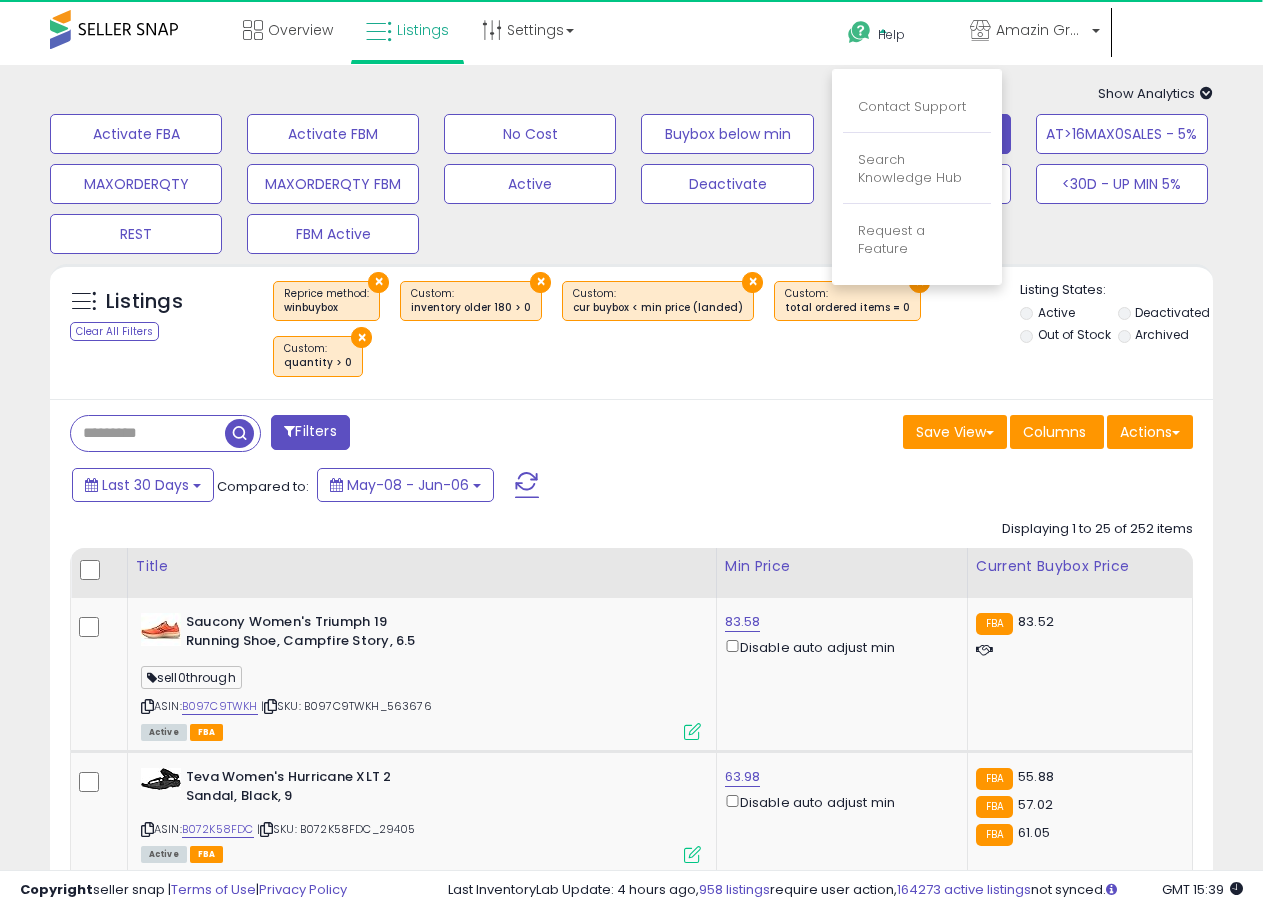 click on "Contact Support" at bounding box center [917, 108] 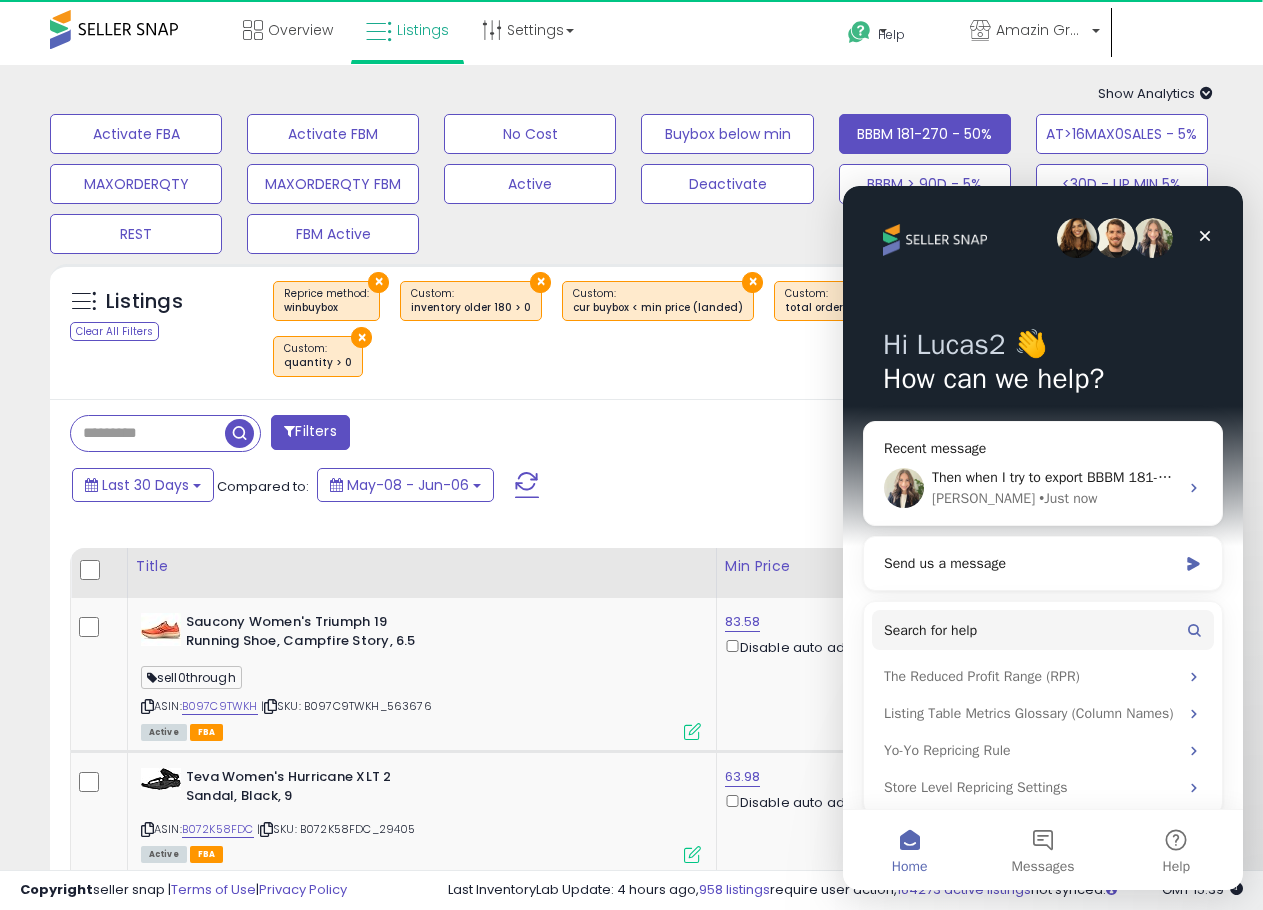 click on "Show Analytics
Analytics
Totals For
All Selected Listings
Listings With Cost
Include Returns" at bounding box center [631, 94] 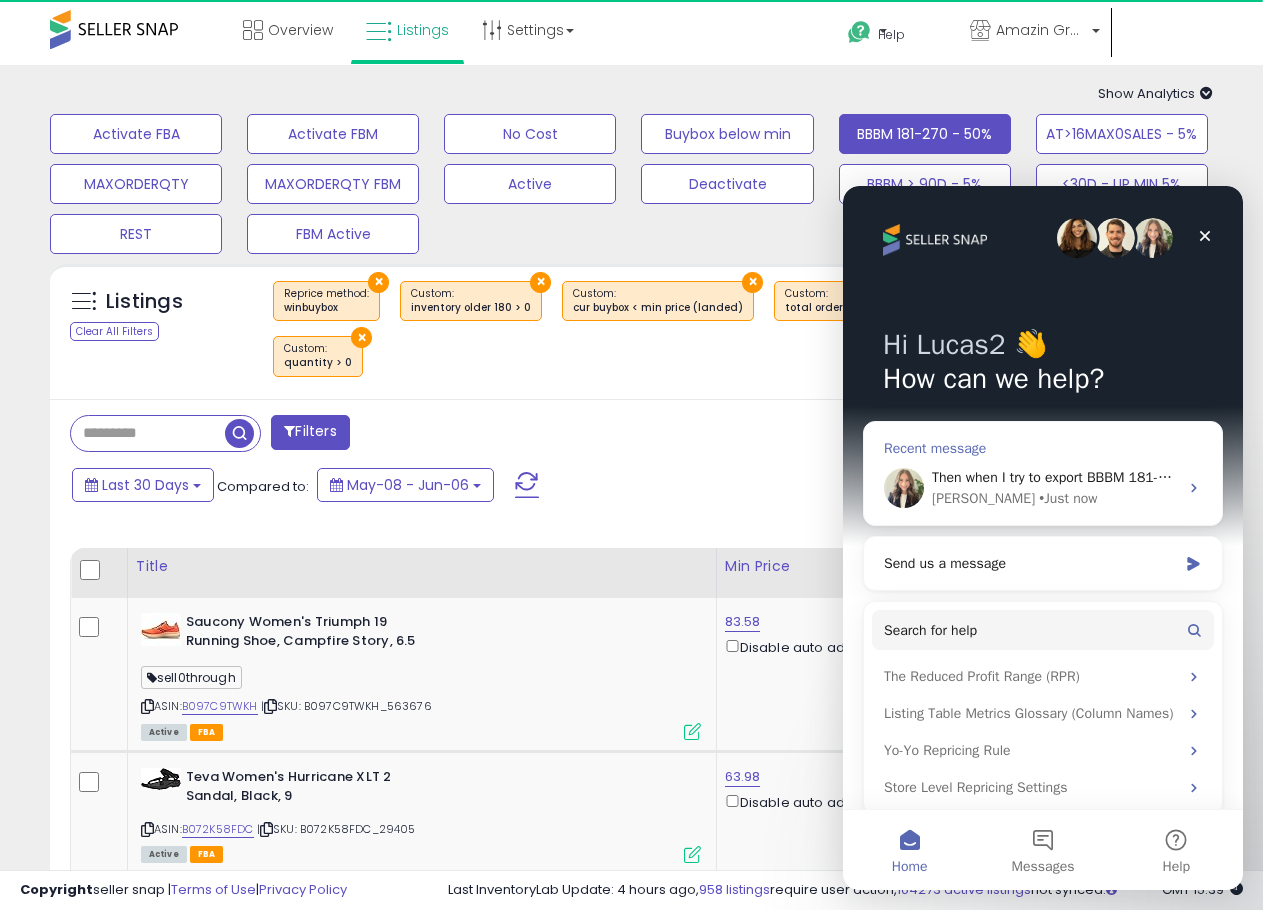 click on "Then when I try to export BBBM 181-270 - 50% it exports 11,000 skus Britney •  Just now" at bounding box center [1043, 488] 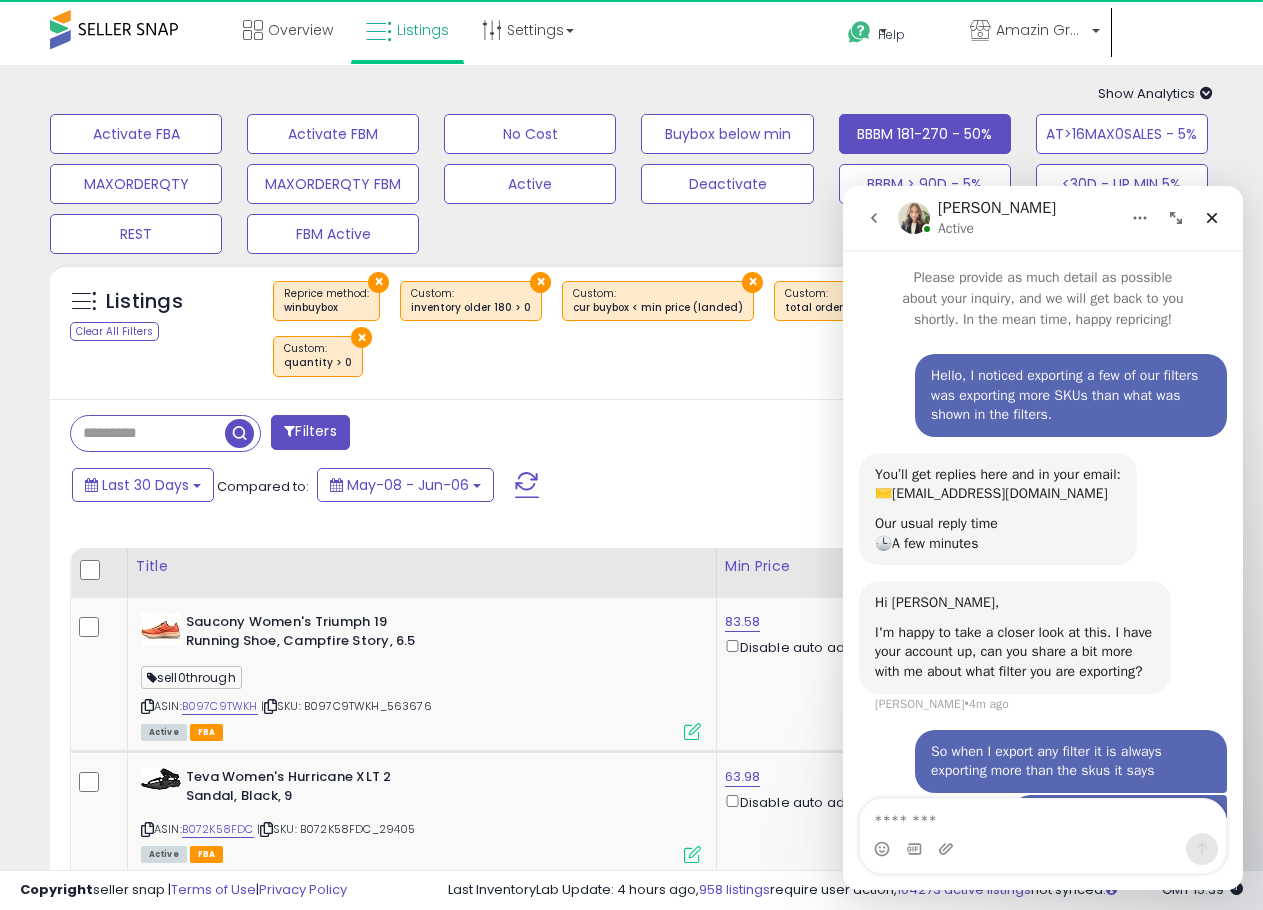 scroll, scrollTop: 0, scrollLeft: 0, axis: both 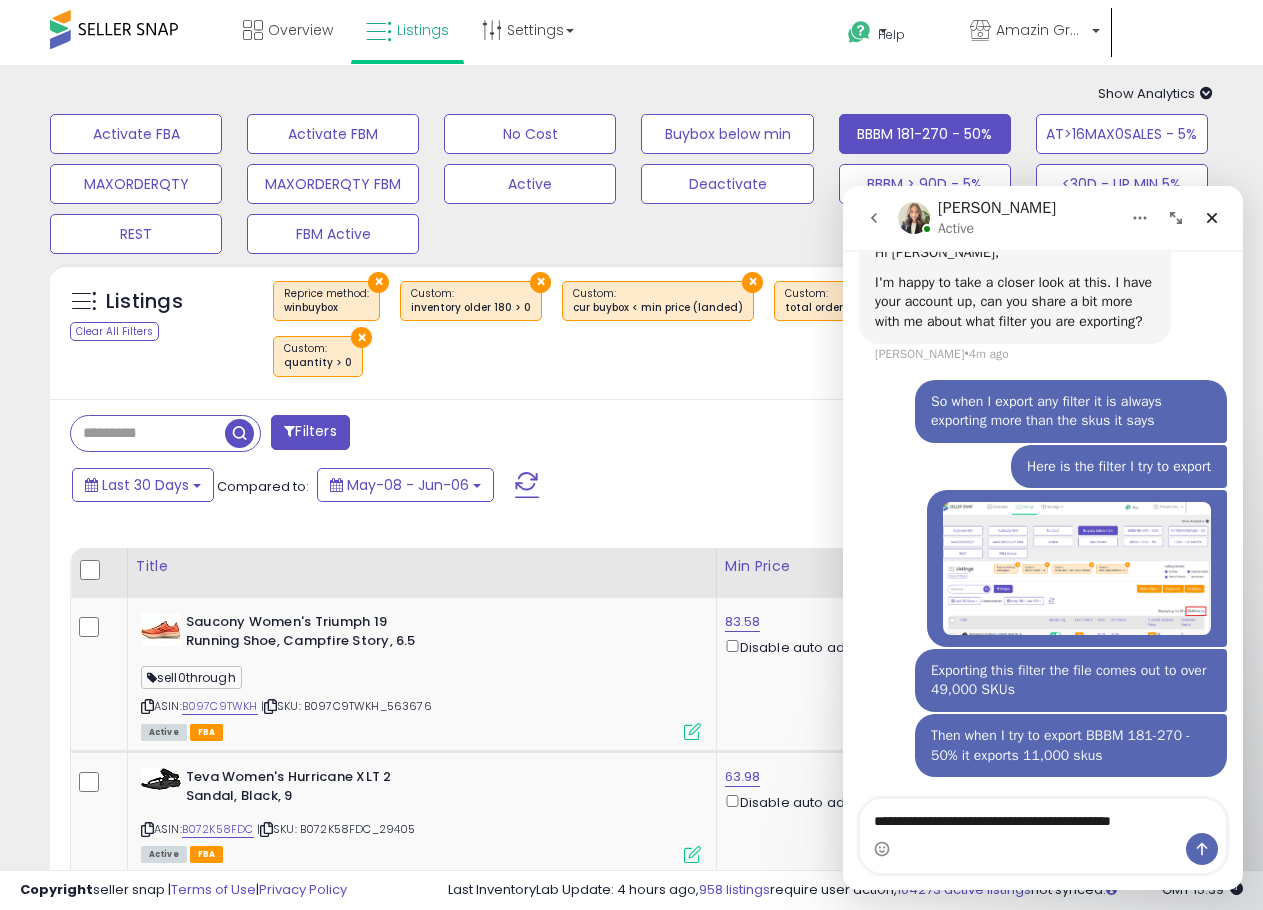 type on "**********" 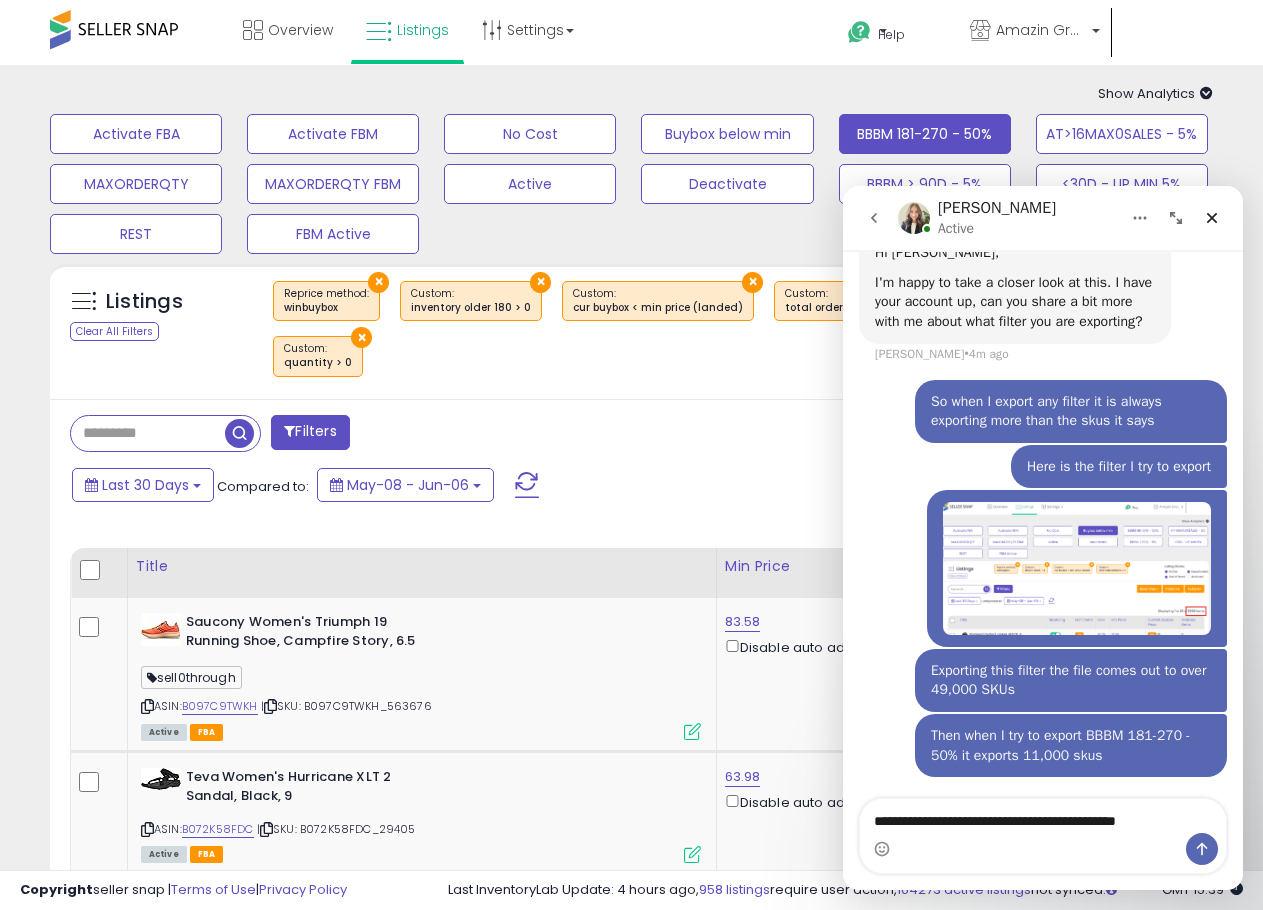 type 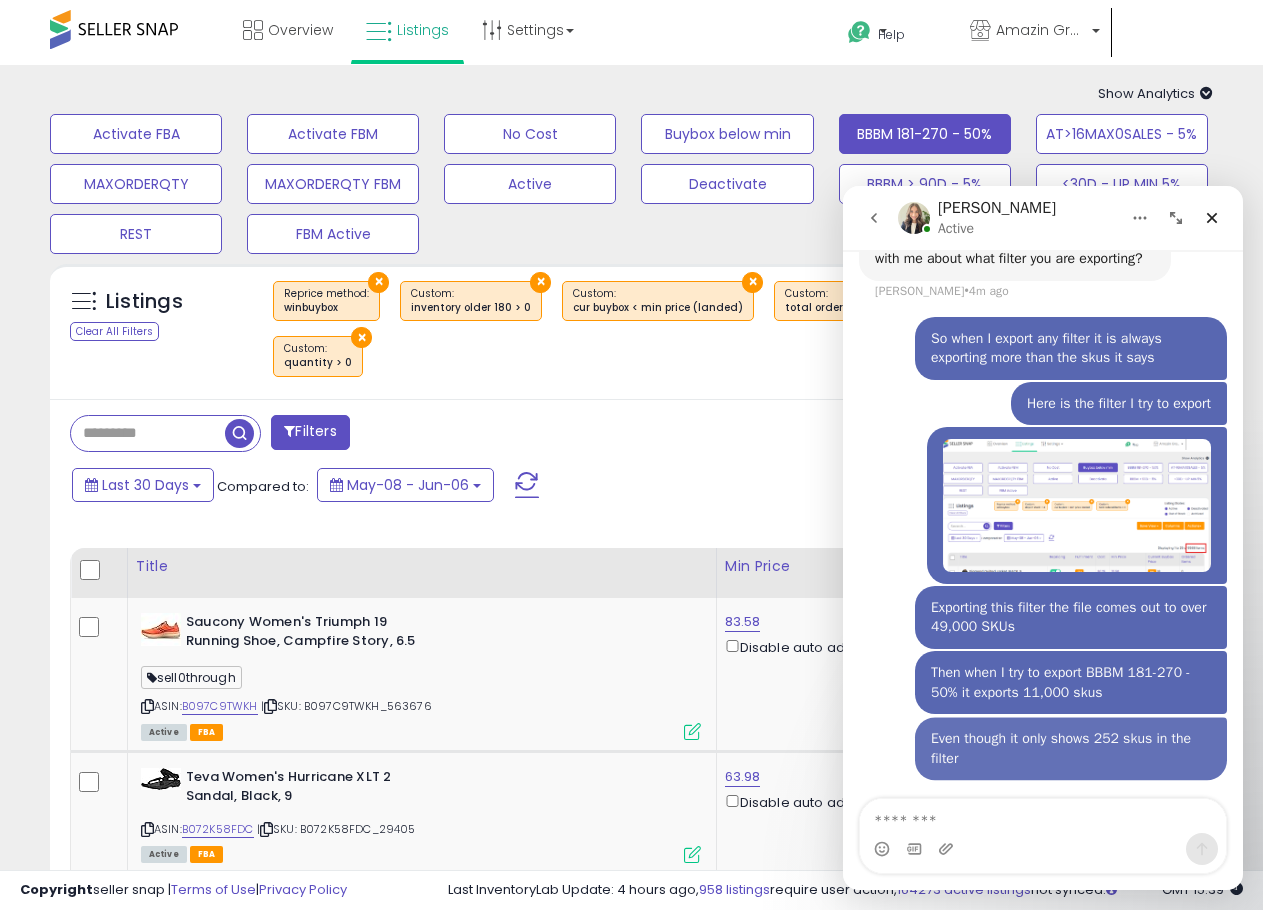 scroll, scrollTop: 415, scrollLeft: 0, axis: vertical 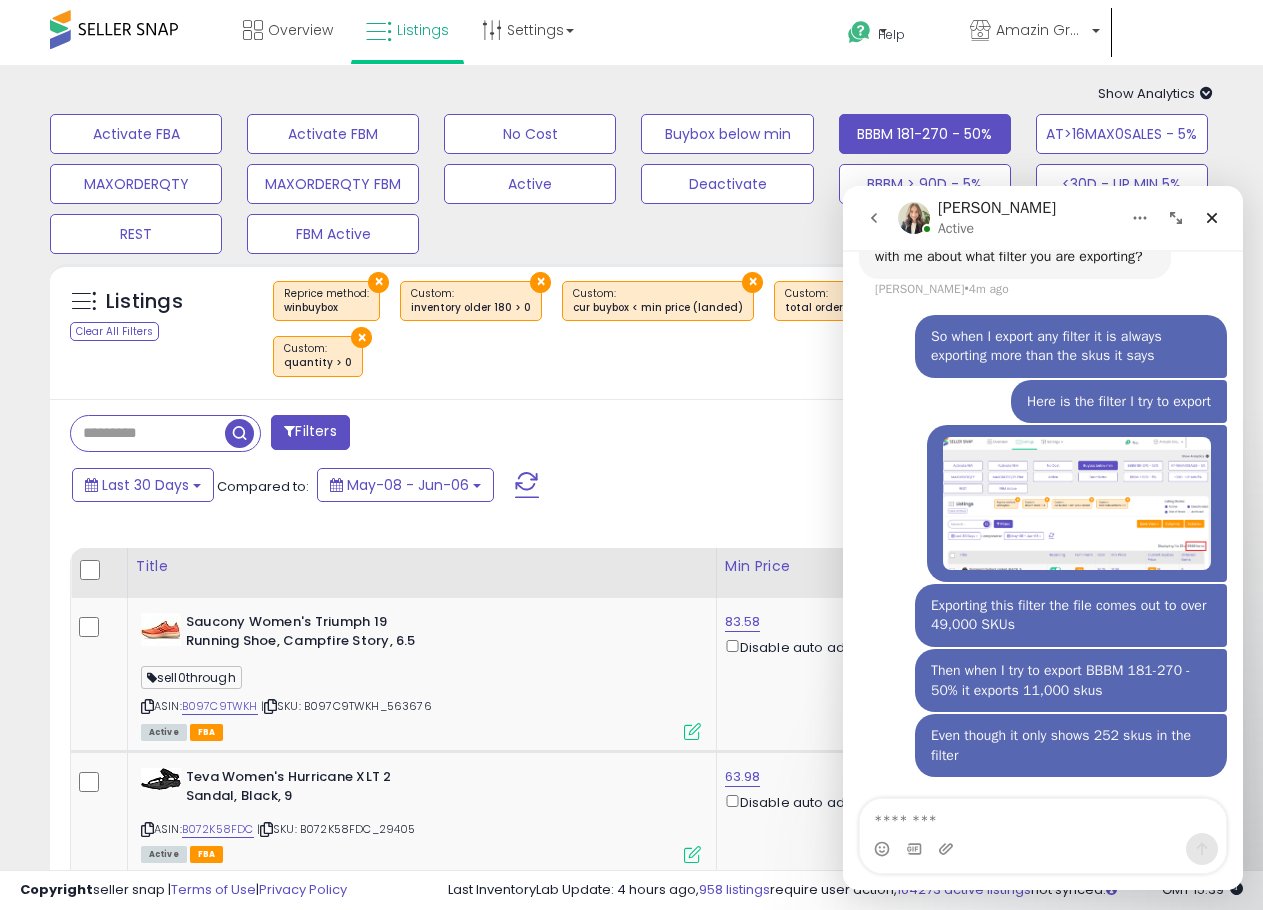 click on "Save View
Save As New View
Columns
Actions
Import" at bounding box center (920, 434) 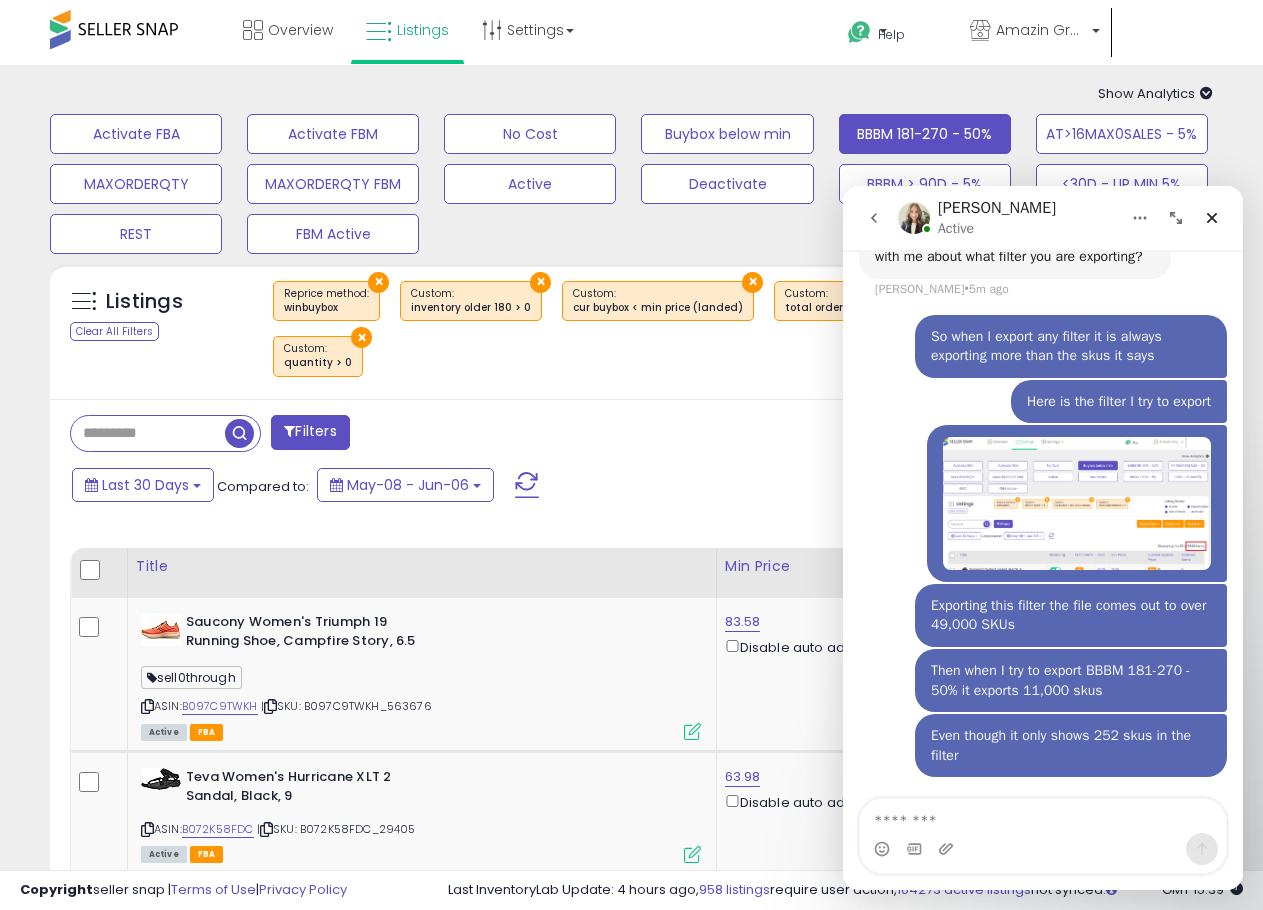 click 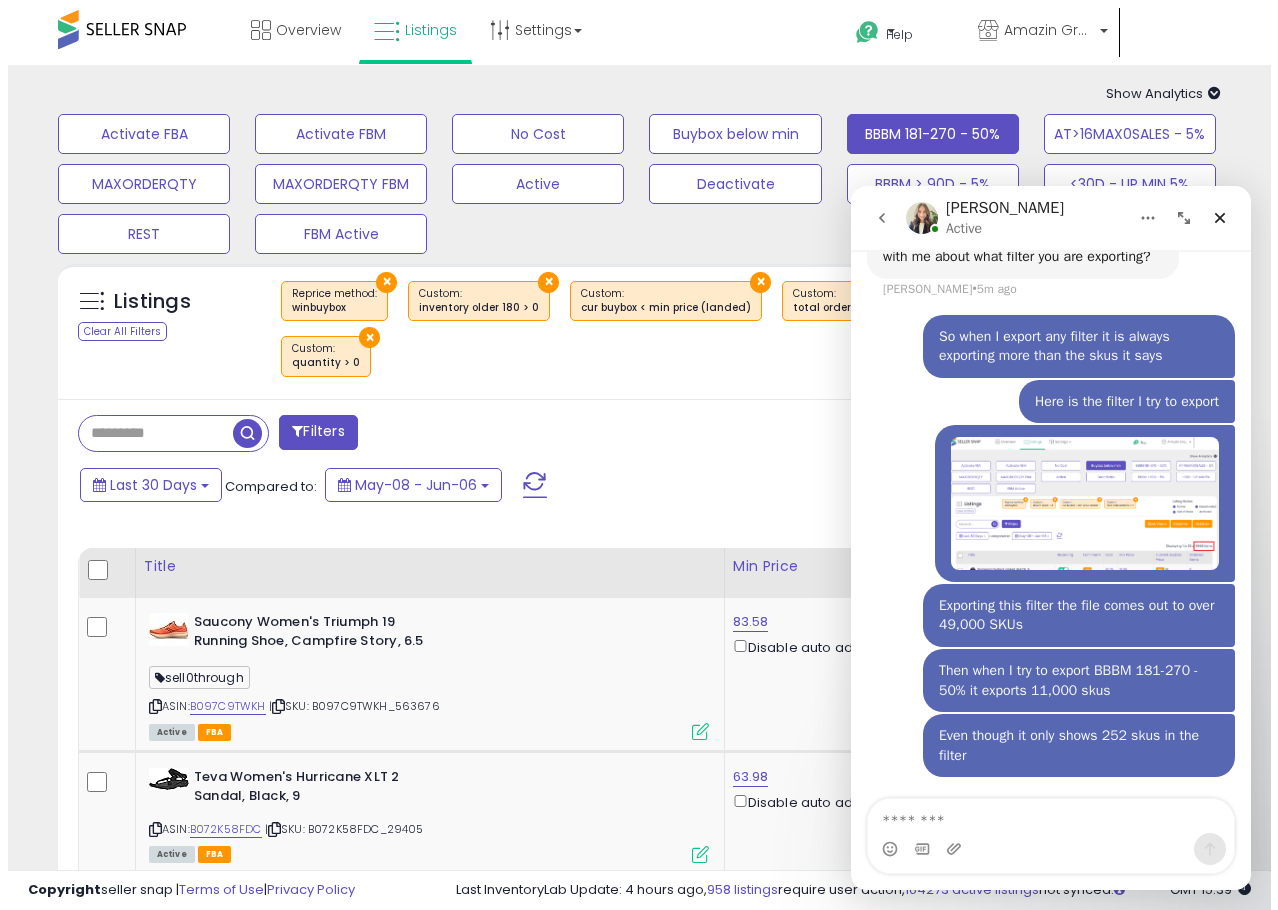 scroll, scrollTop: 0, scrollLeft: 0, axis: both 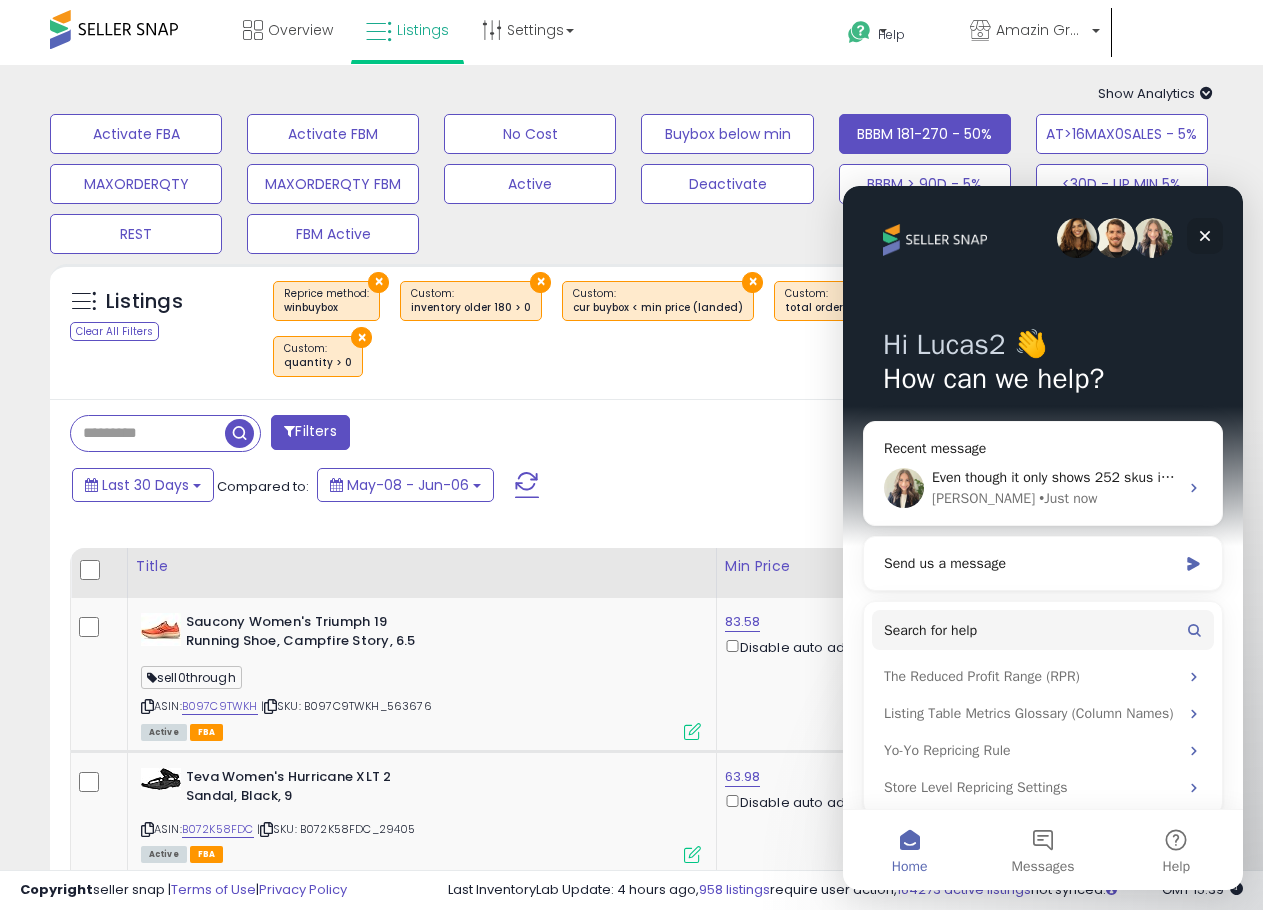 drag, startPoint x: 1195, startPoint y: 234, endPoint x: 2033, endPoint y: 430, distance: 860.6161 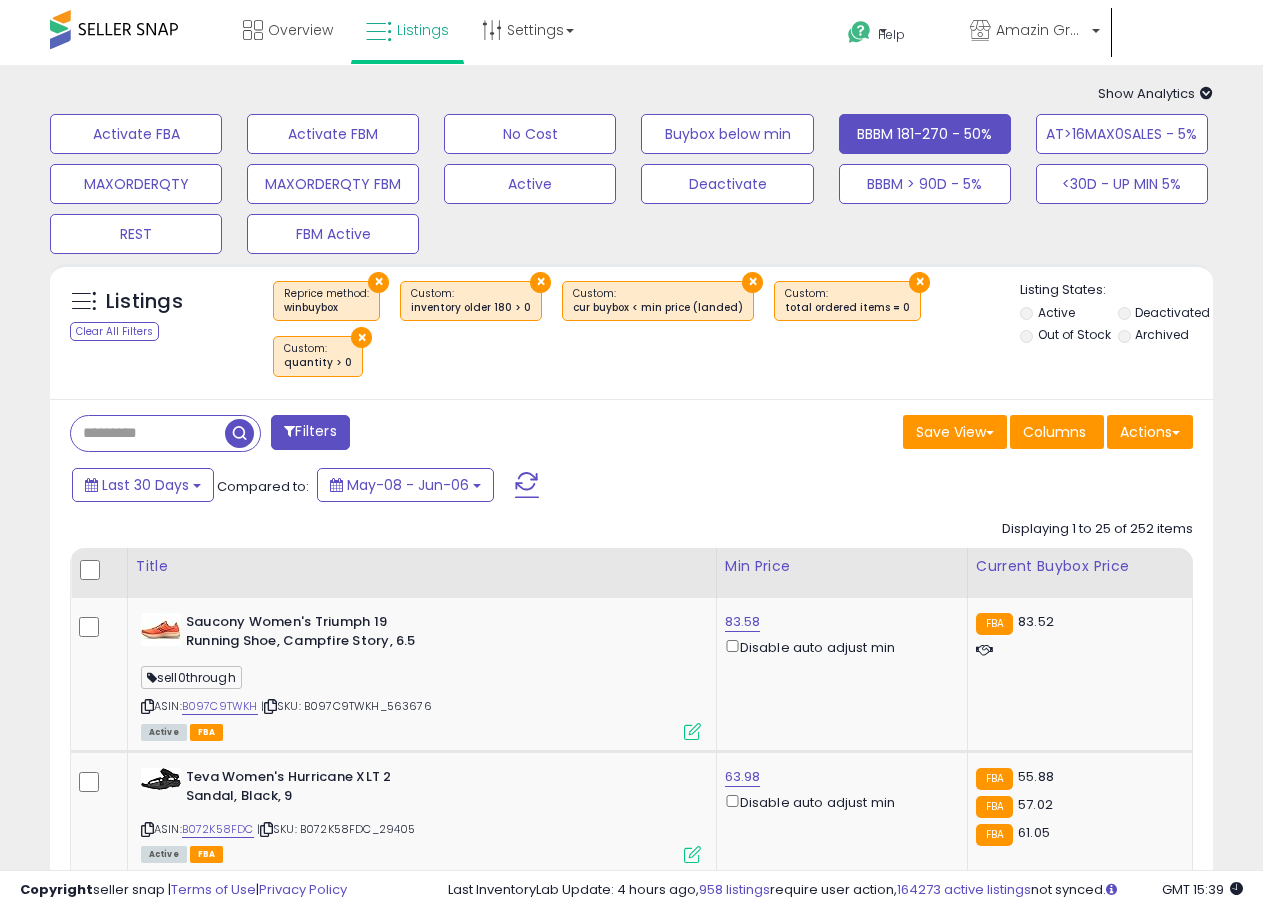 click on "Last 30 Days
Compared to:
May-08 - Jun-06" at bounding box center [488, 487] 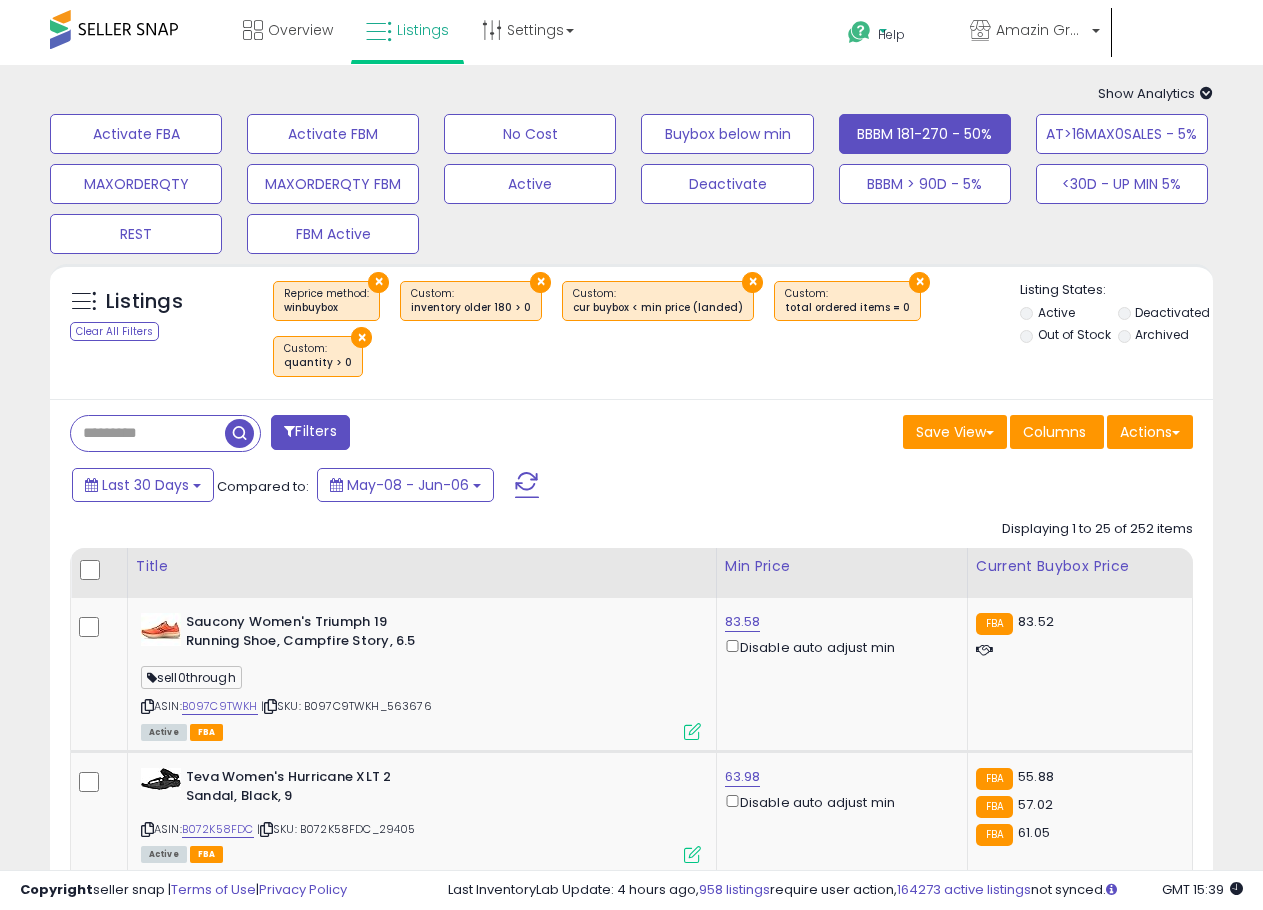 click on "Help" at bounding box center (891, 34) 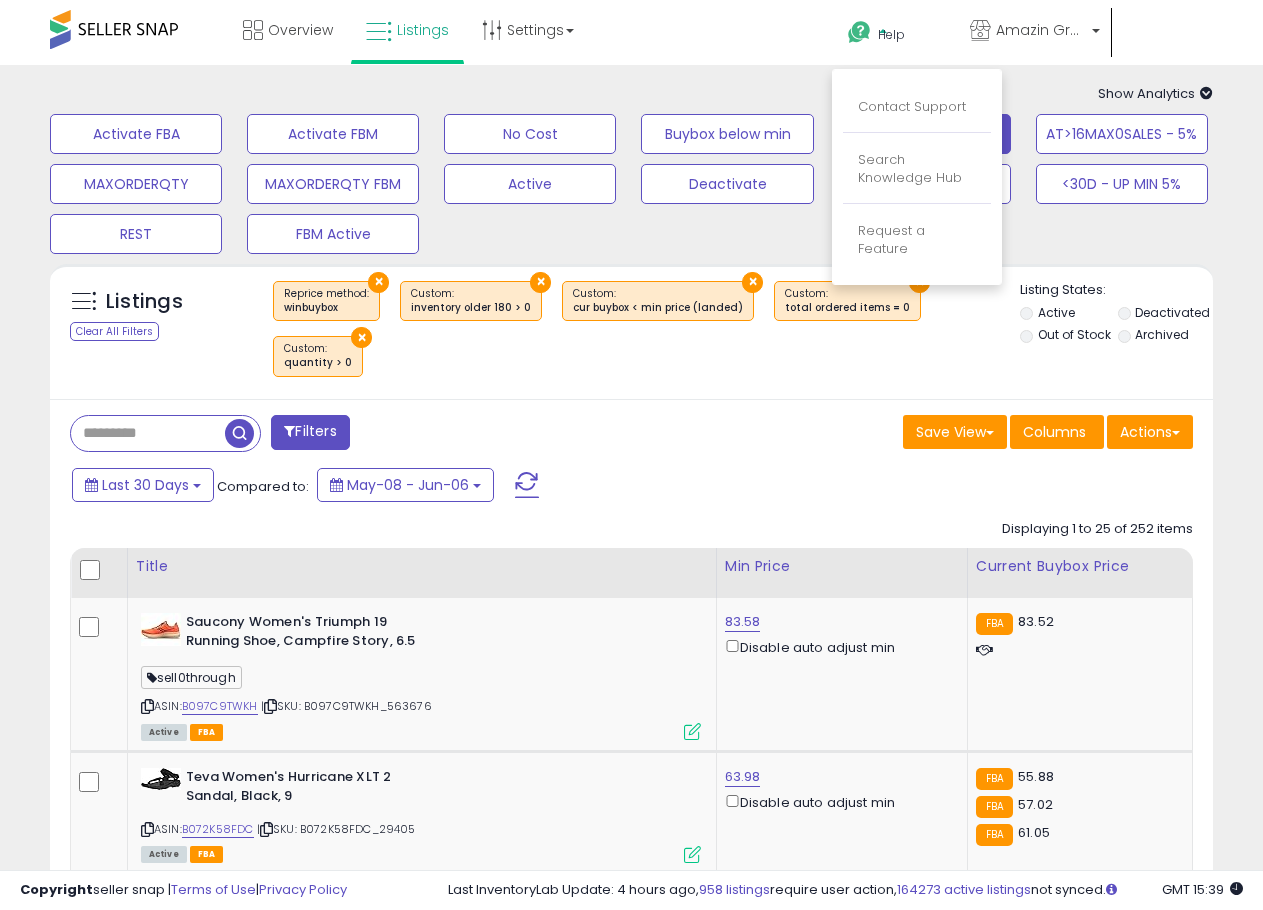 click on "Contact Support" at bounding box center (917, 108) 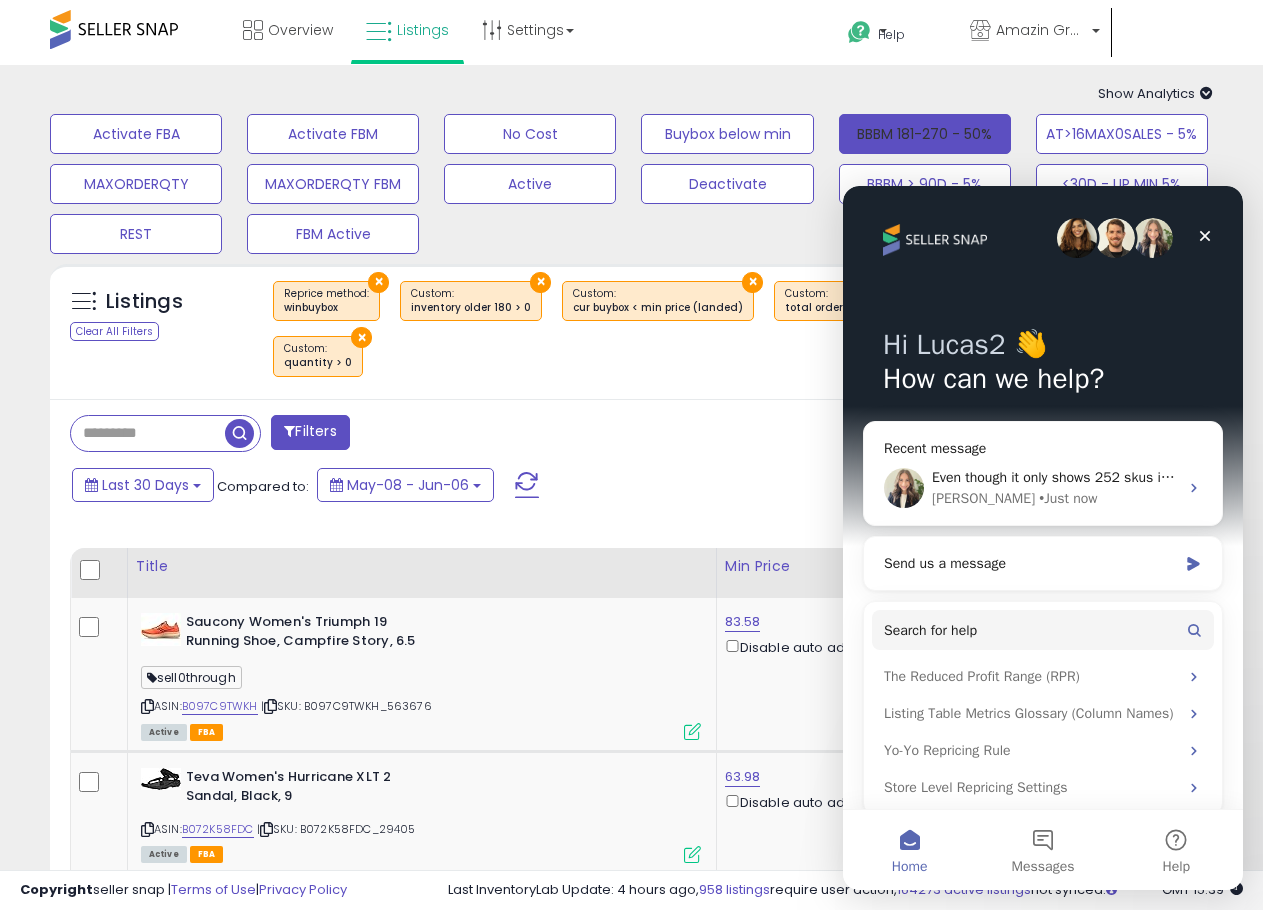 click on "BBBM 181-270 - 50%" at bounding box center (925, 134) 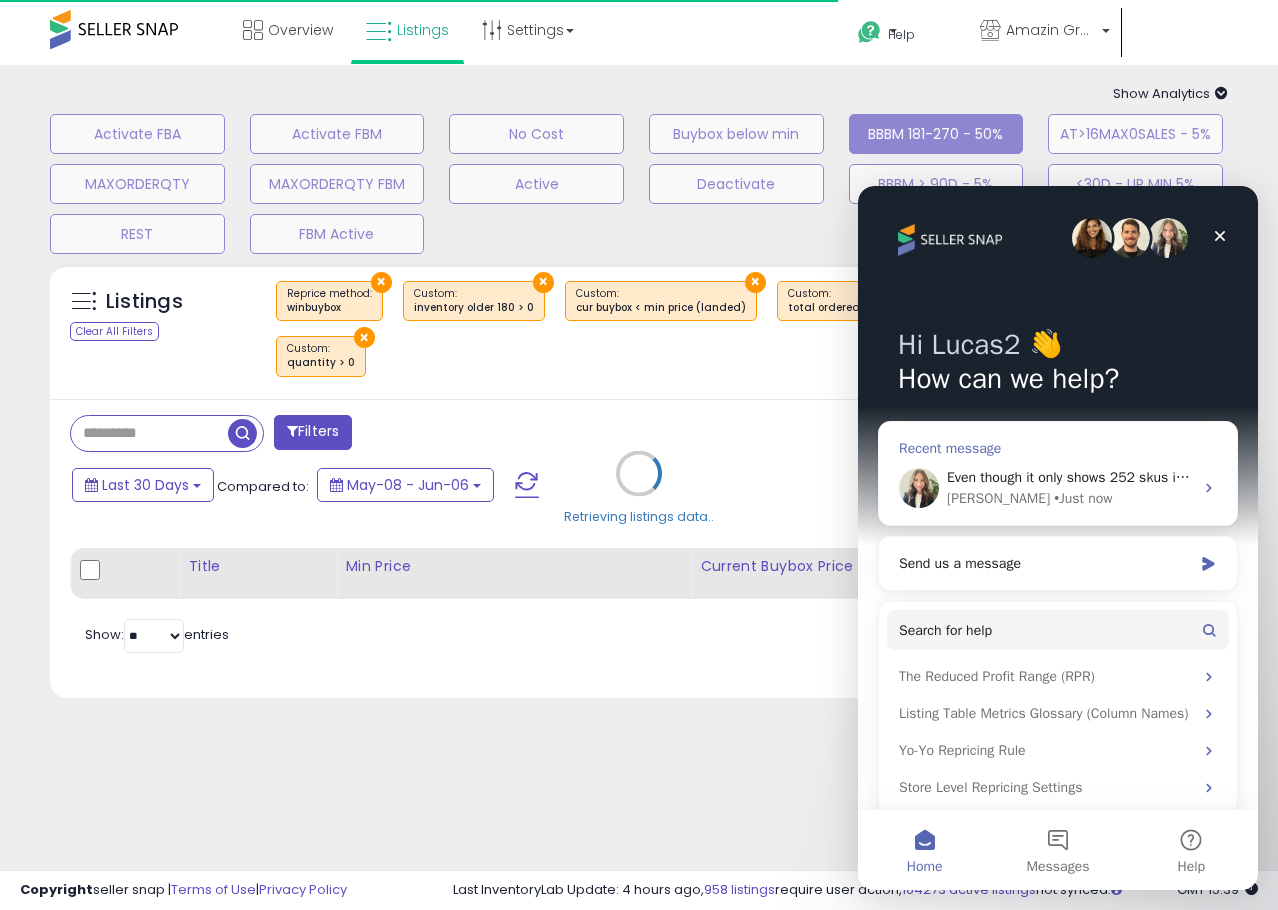 click on "•  Just now" at bounding box center [1083, 498] 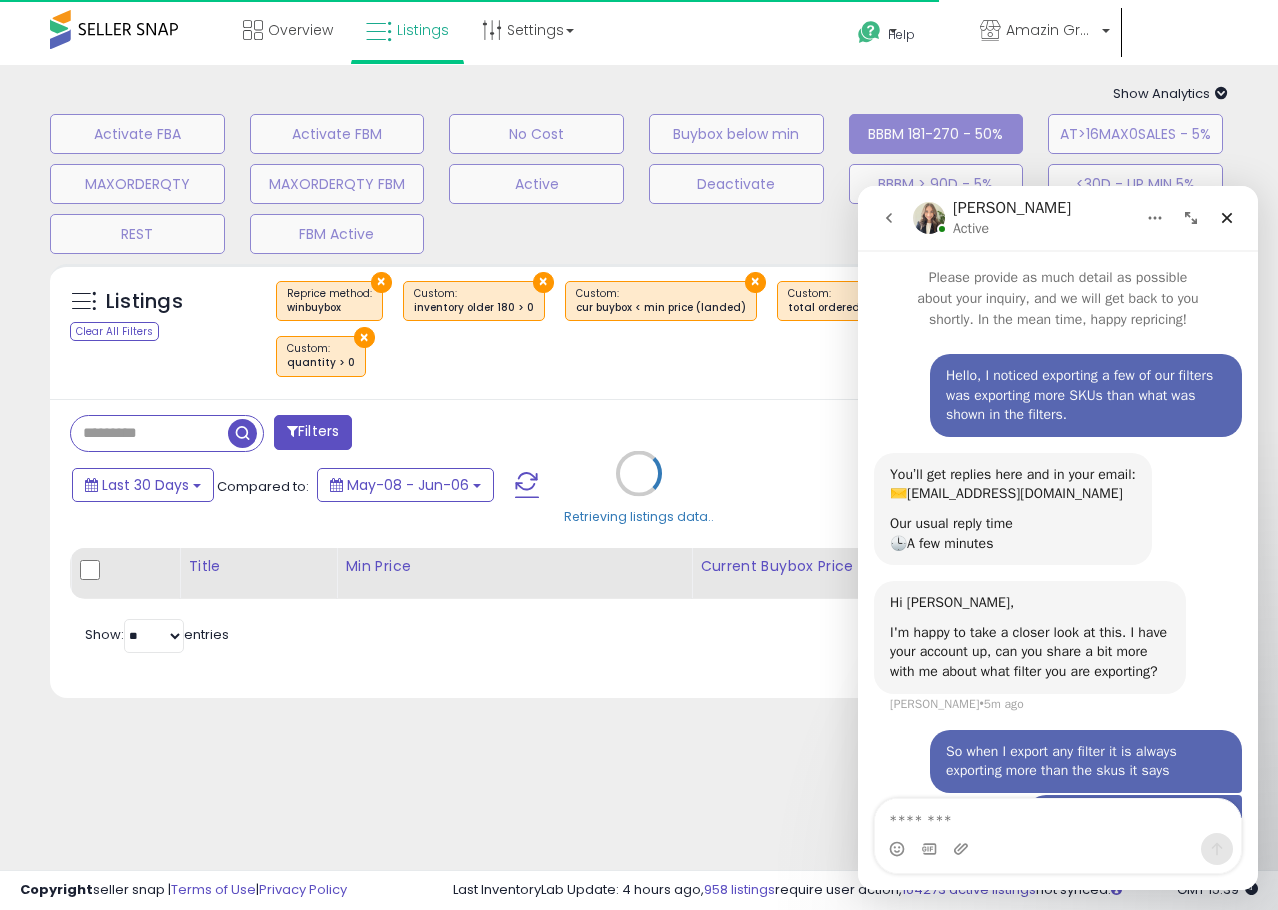 scroll, scrollTop: 0, scrollLeft: 0, axis: both 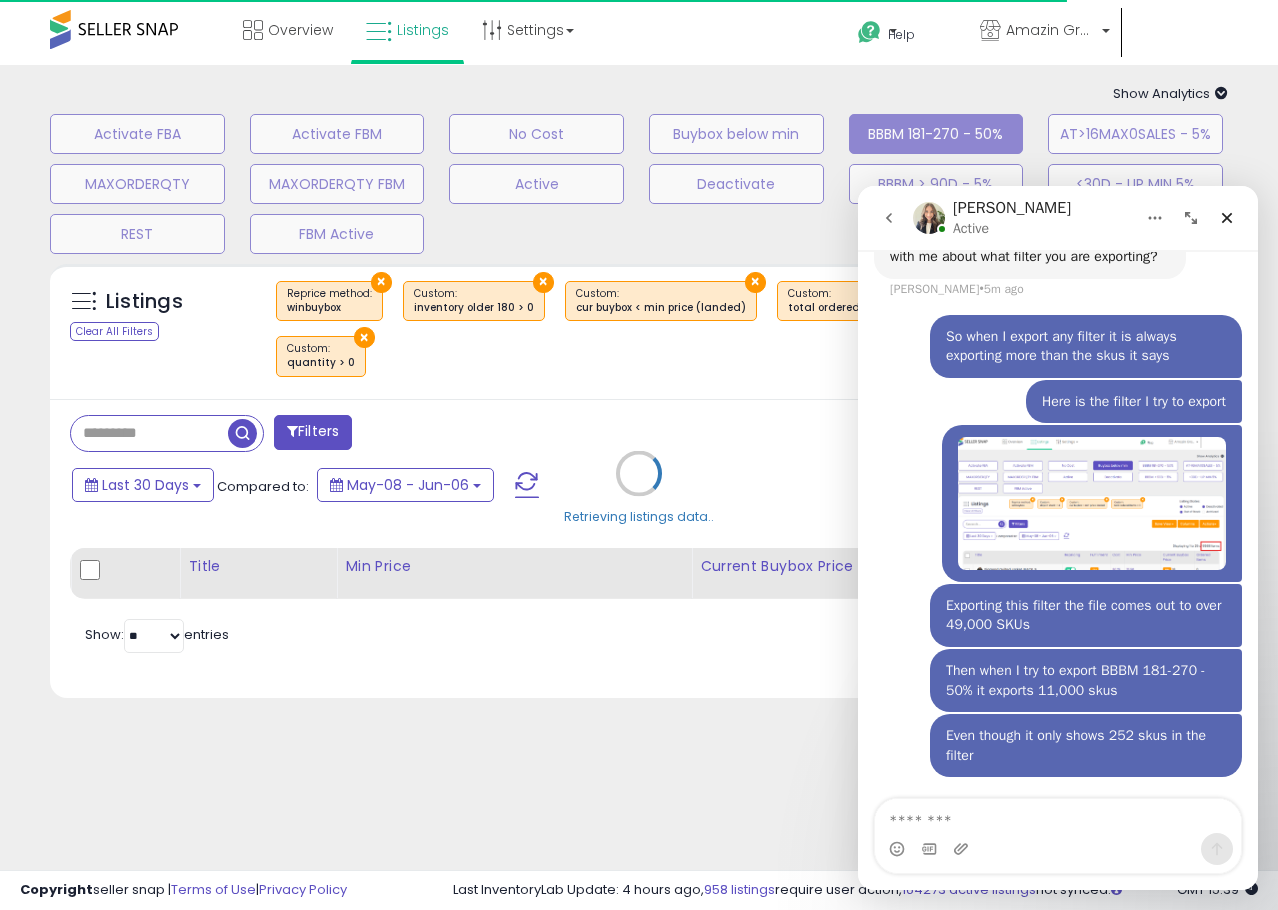 click at bounding box center [1058, 816] 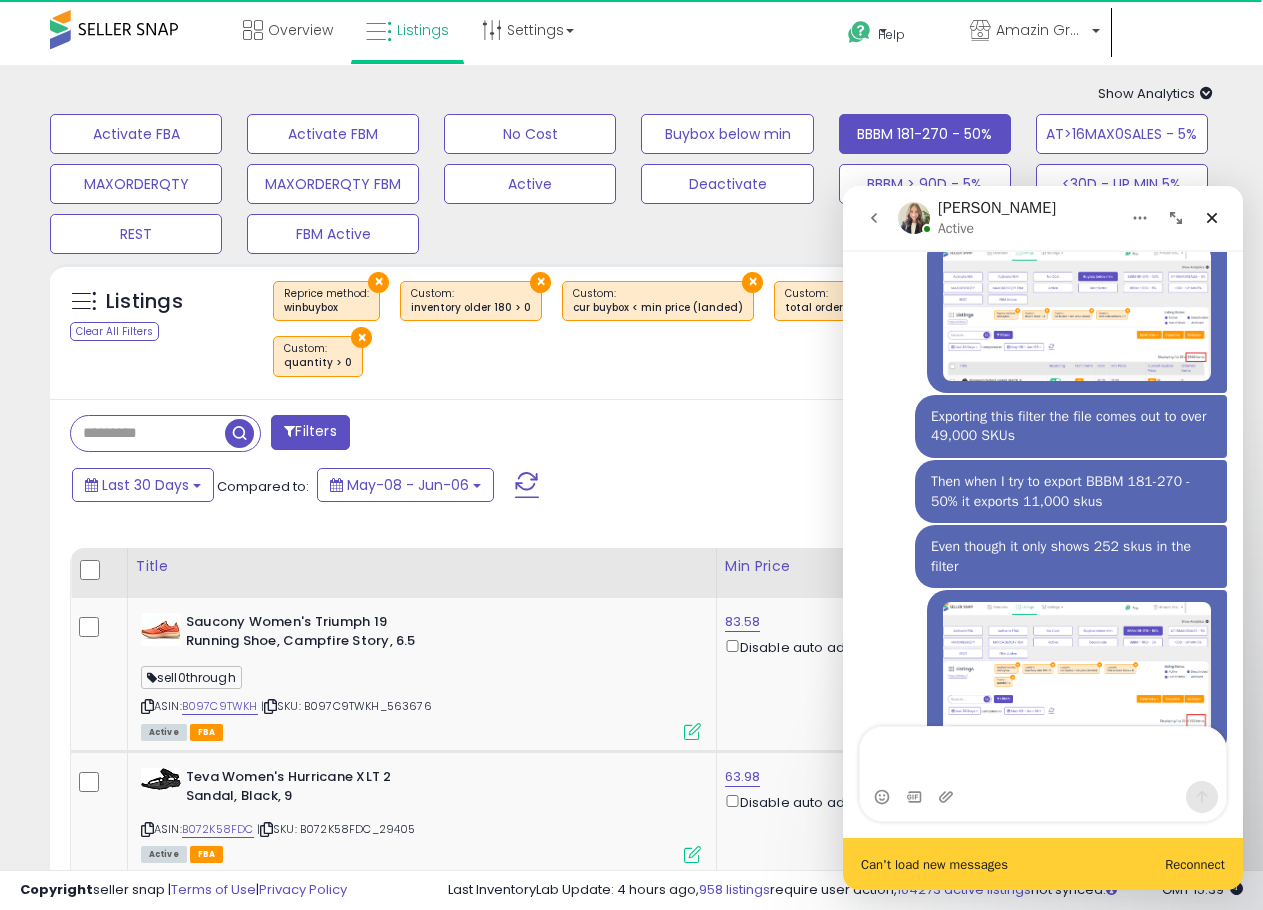 scroll, scrollTop: 656, scrollLeft: 0, axis: vertical 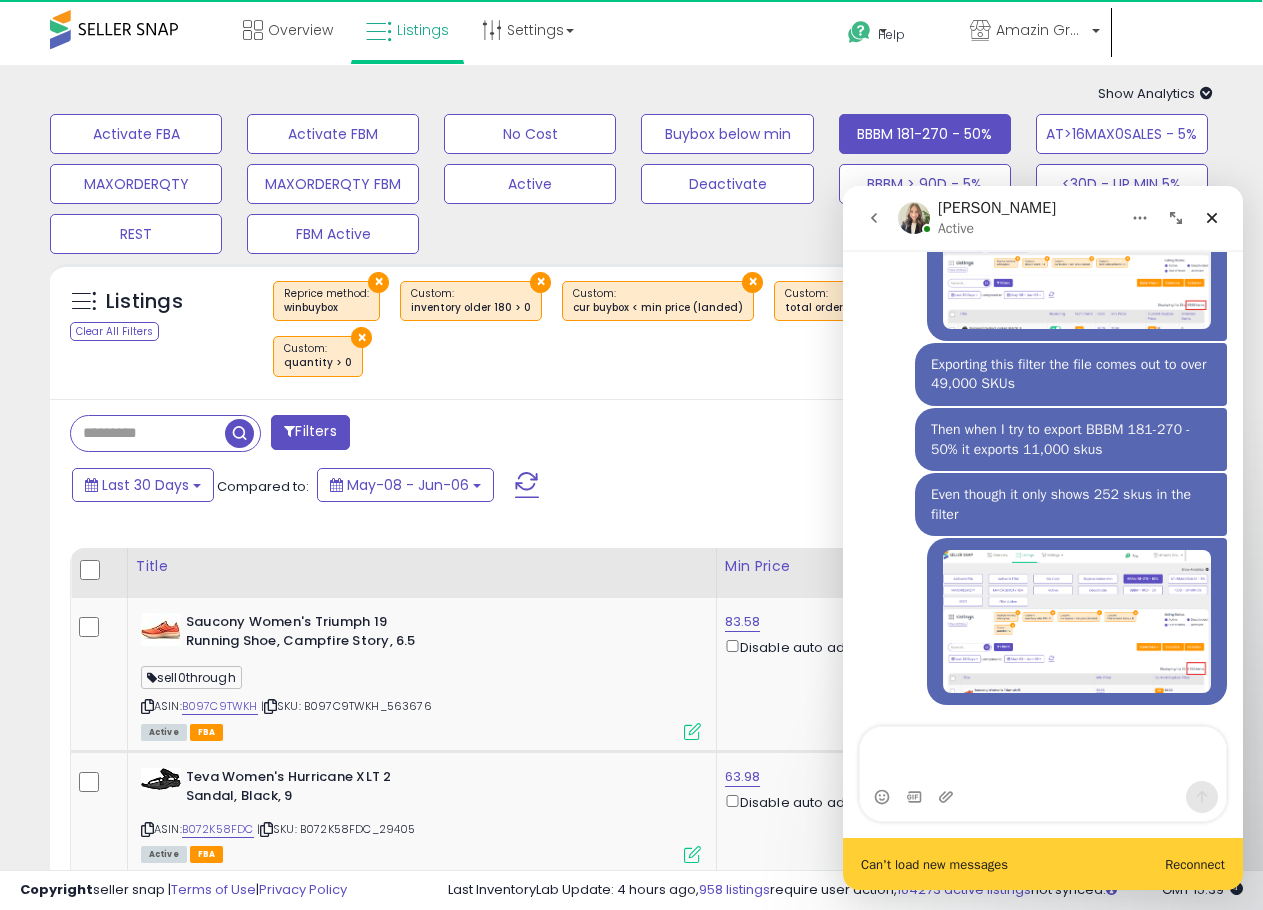 click on "Reconnect" at bounding box center (1195, 864) 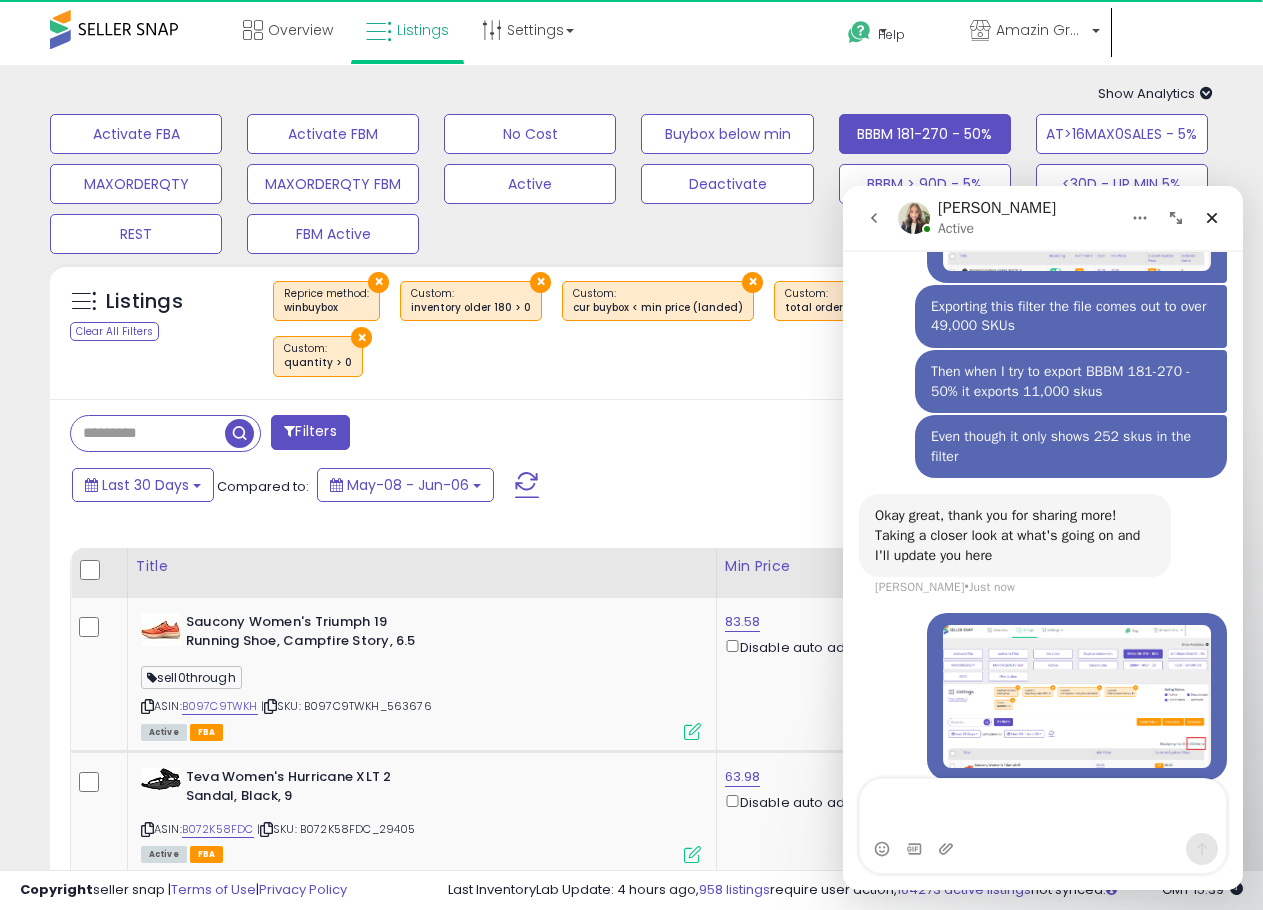 scroll, scrollTop: 717, scrollLeft: 0, axis: vertical 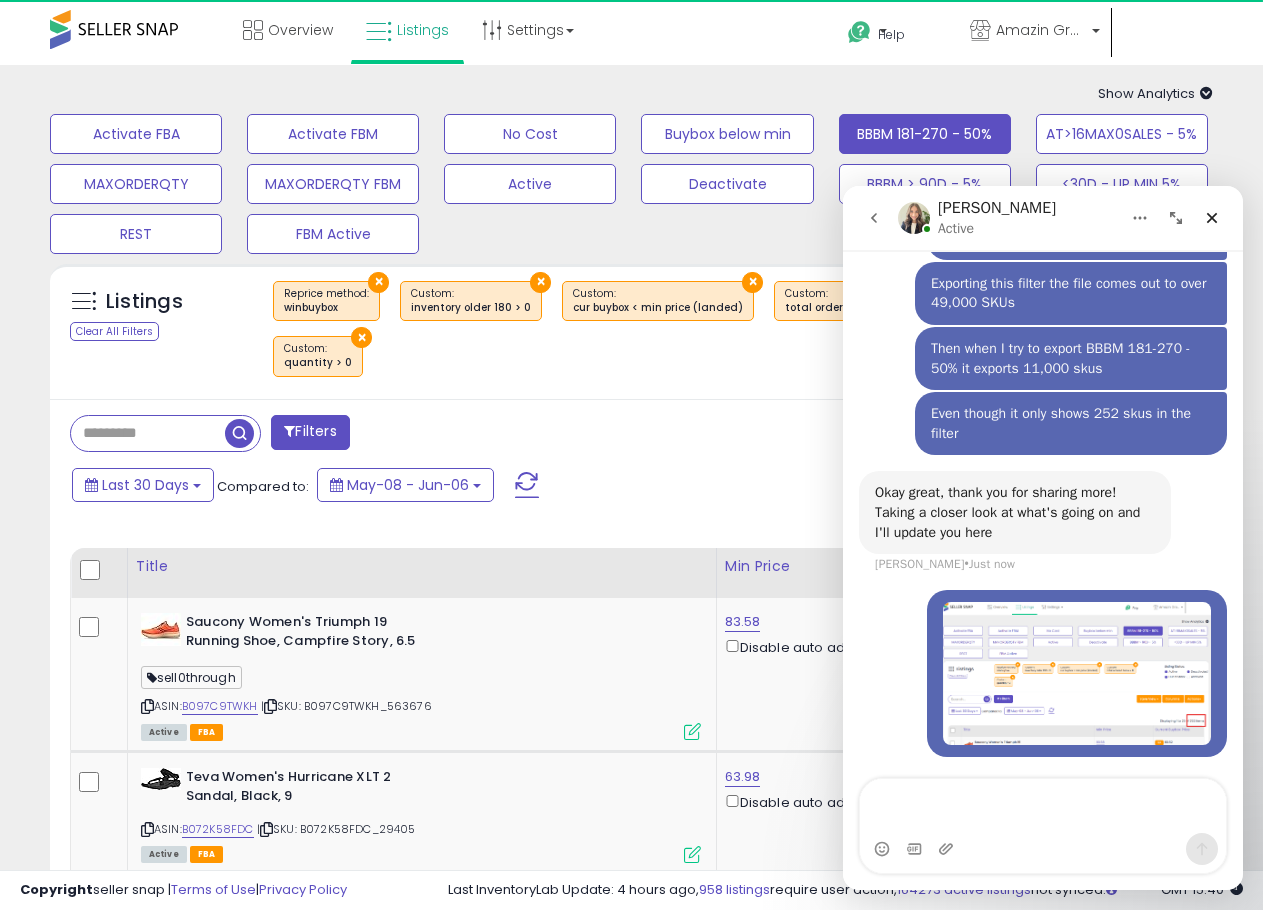 click at bounding box center (1077, 673) 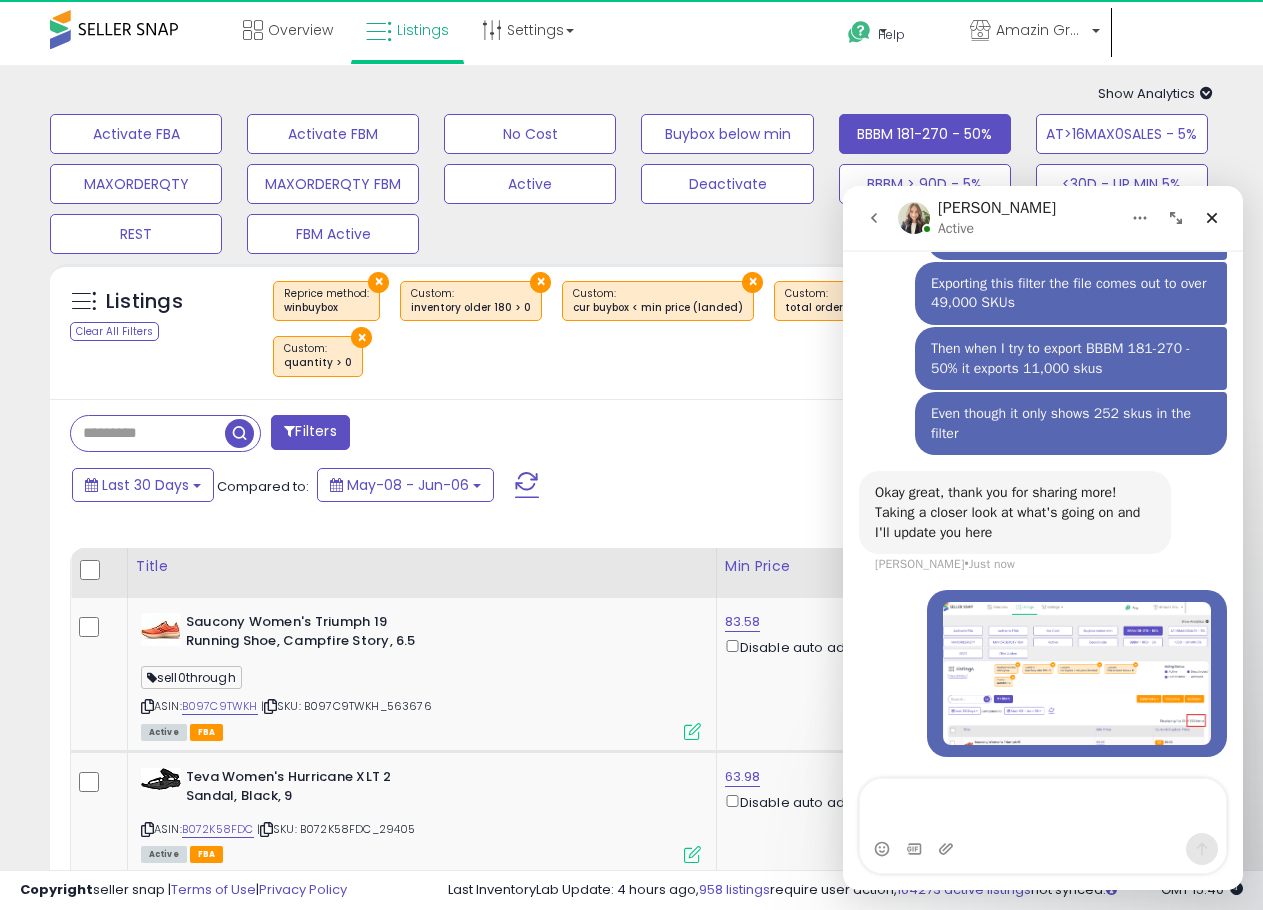 scroll, scrollTop: 0, scrollLeft: 0, axis: both 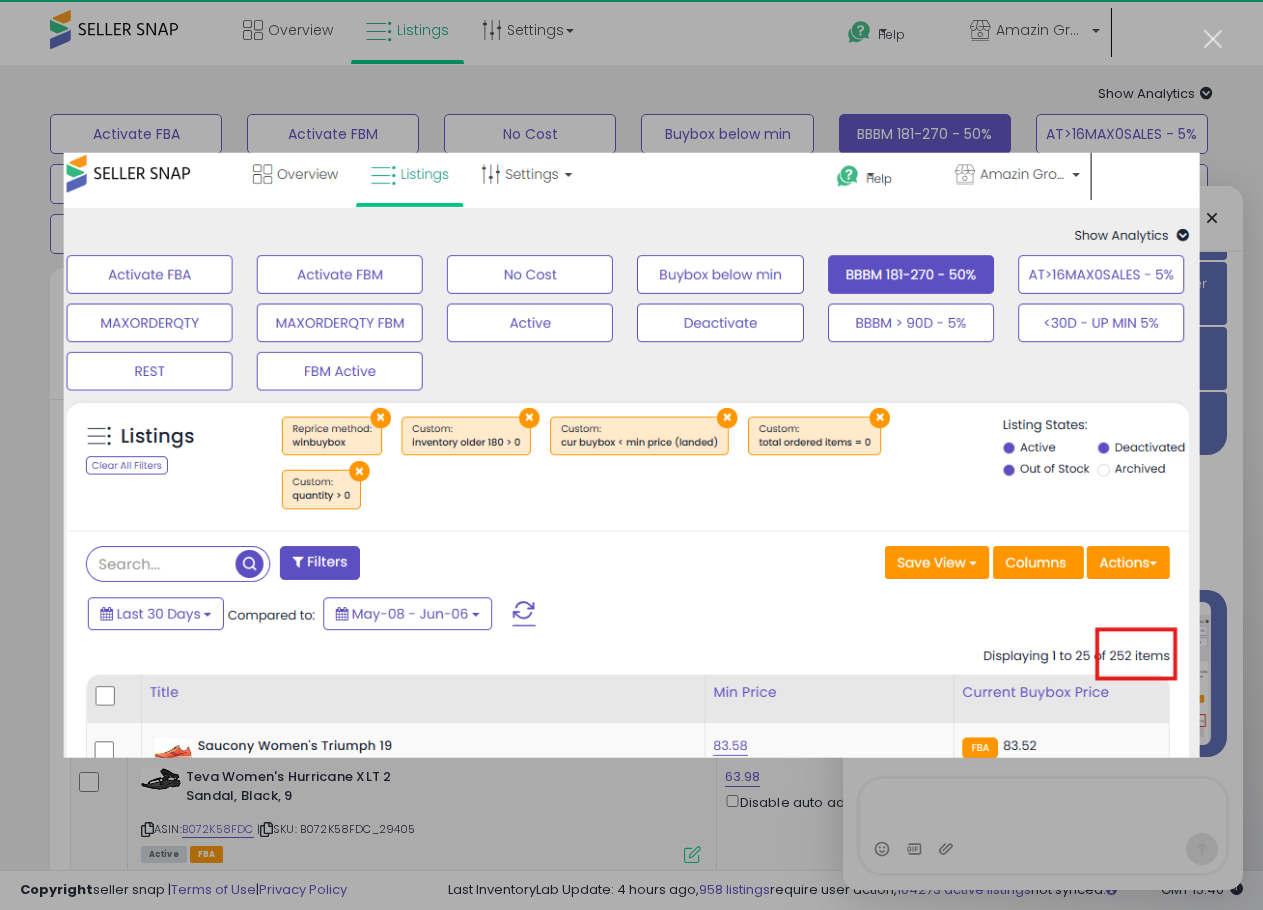 click at bounding box center (631, 455) 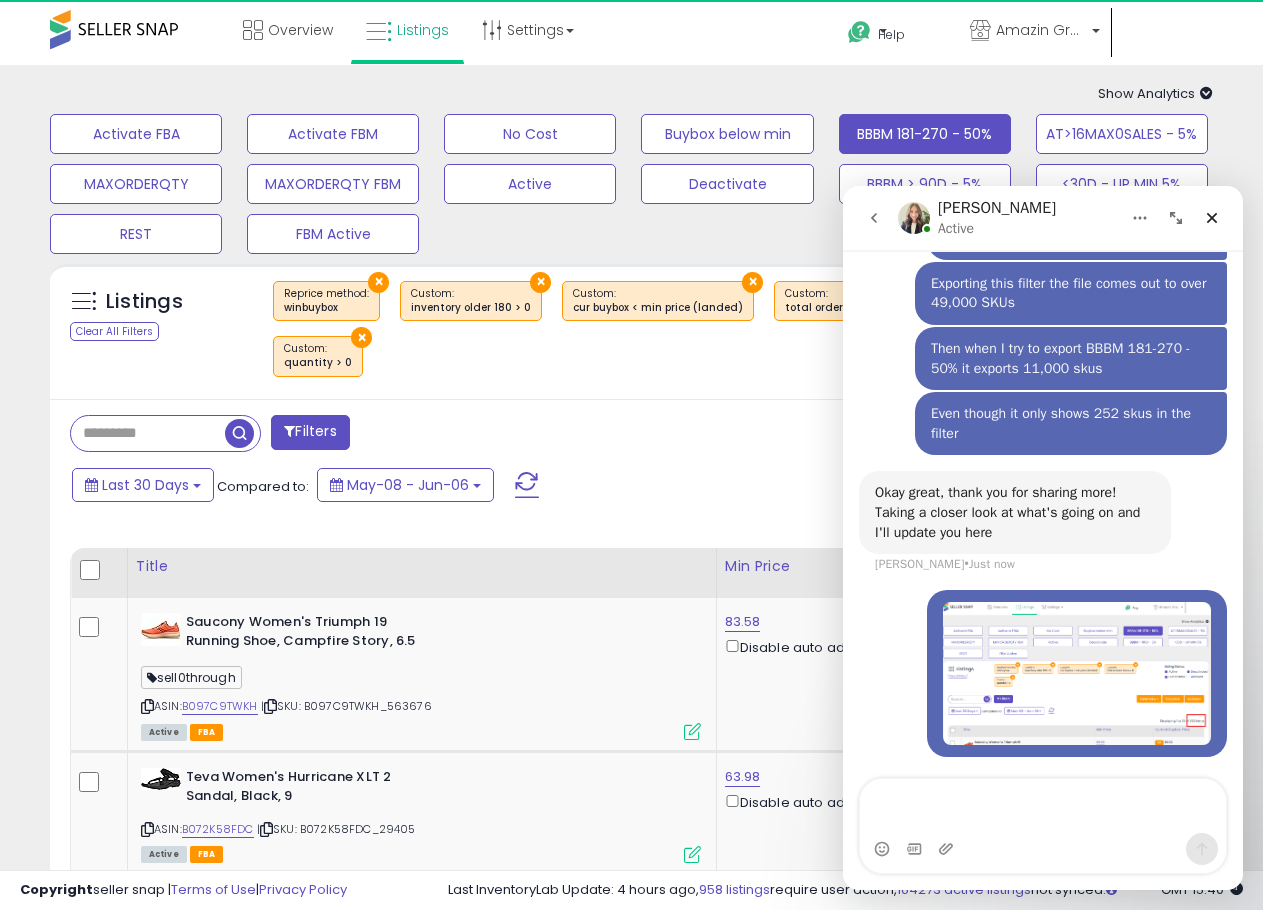 click on "Last 30 Days
Compared to:
May-08 - Jun-06" at bounding box center [488, 487] 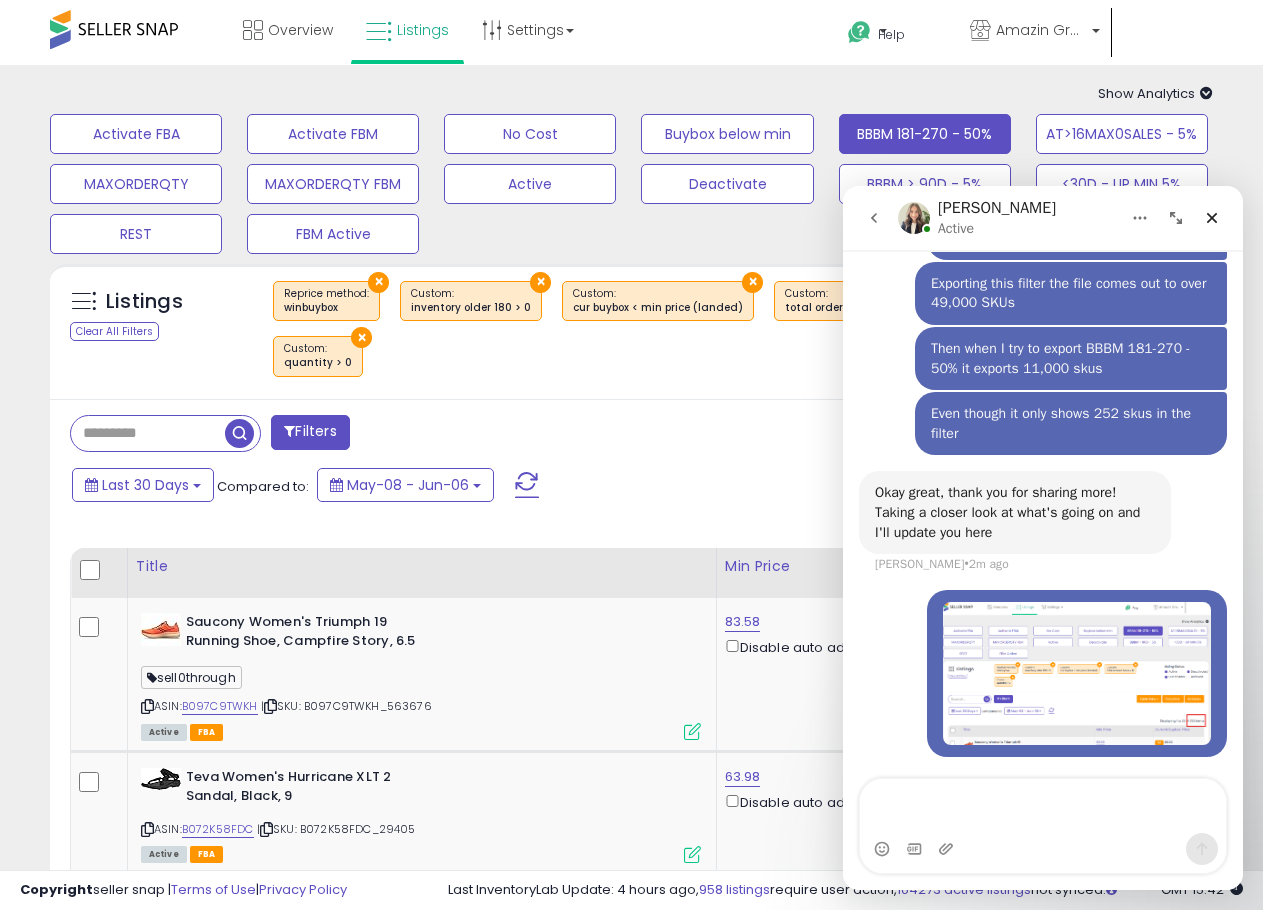 click on "Save View
Save As New View
Columns
Actions
Import" at bounding box center [920, 434] 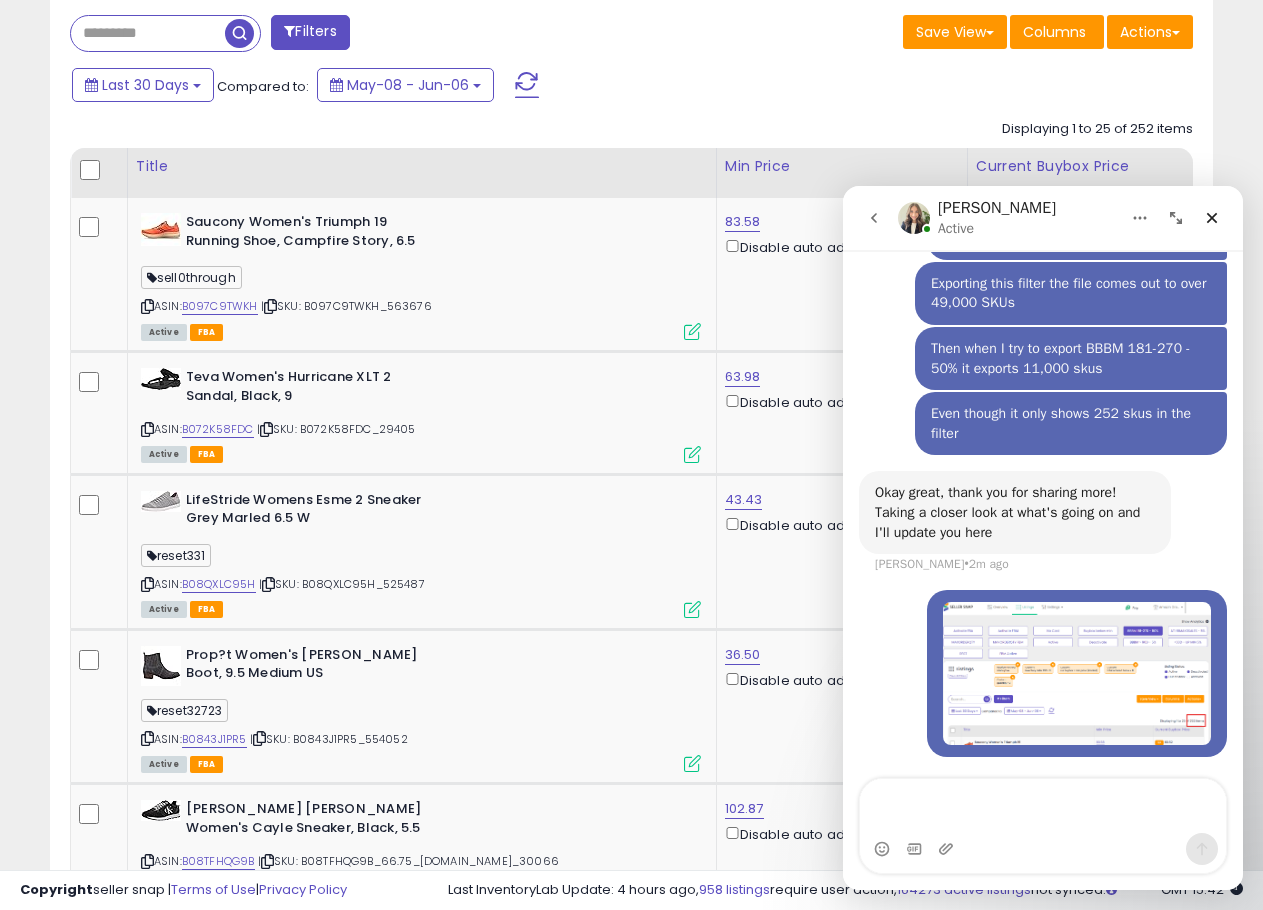 scroll, scrollTop: 0, scrollLeft: 0, axis: both 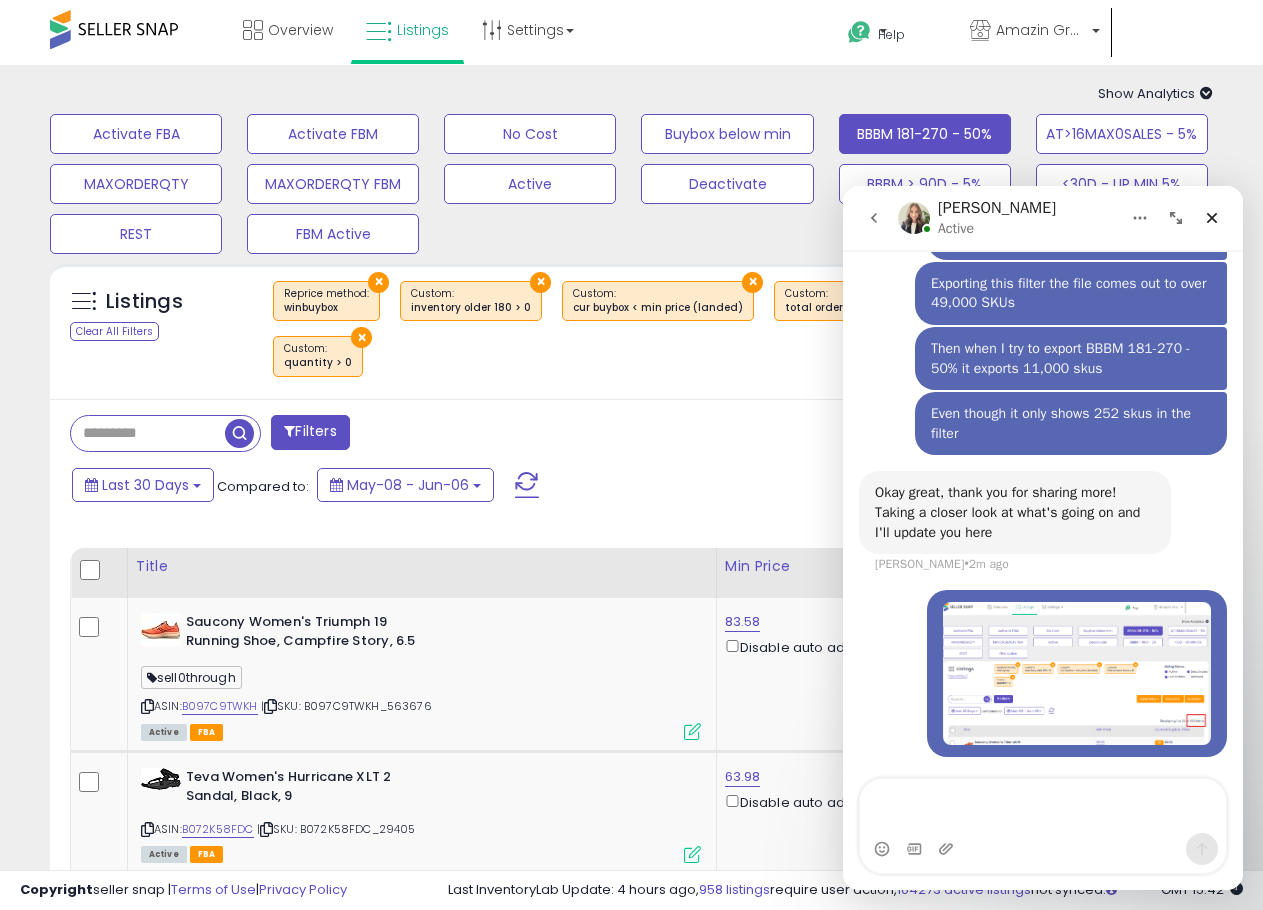 drag, startPoint x: 1073, startPoint y: 521, endPoint x: 1058, endPoint y: 523, distance: 15.132746 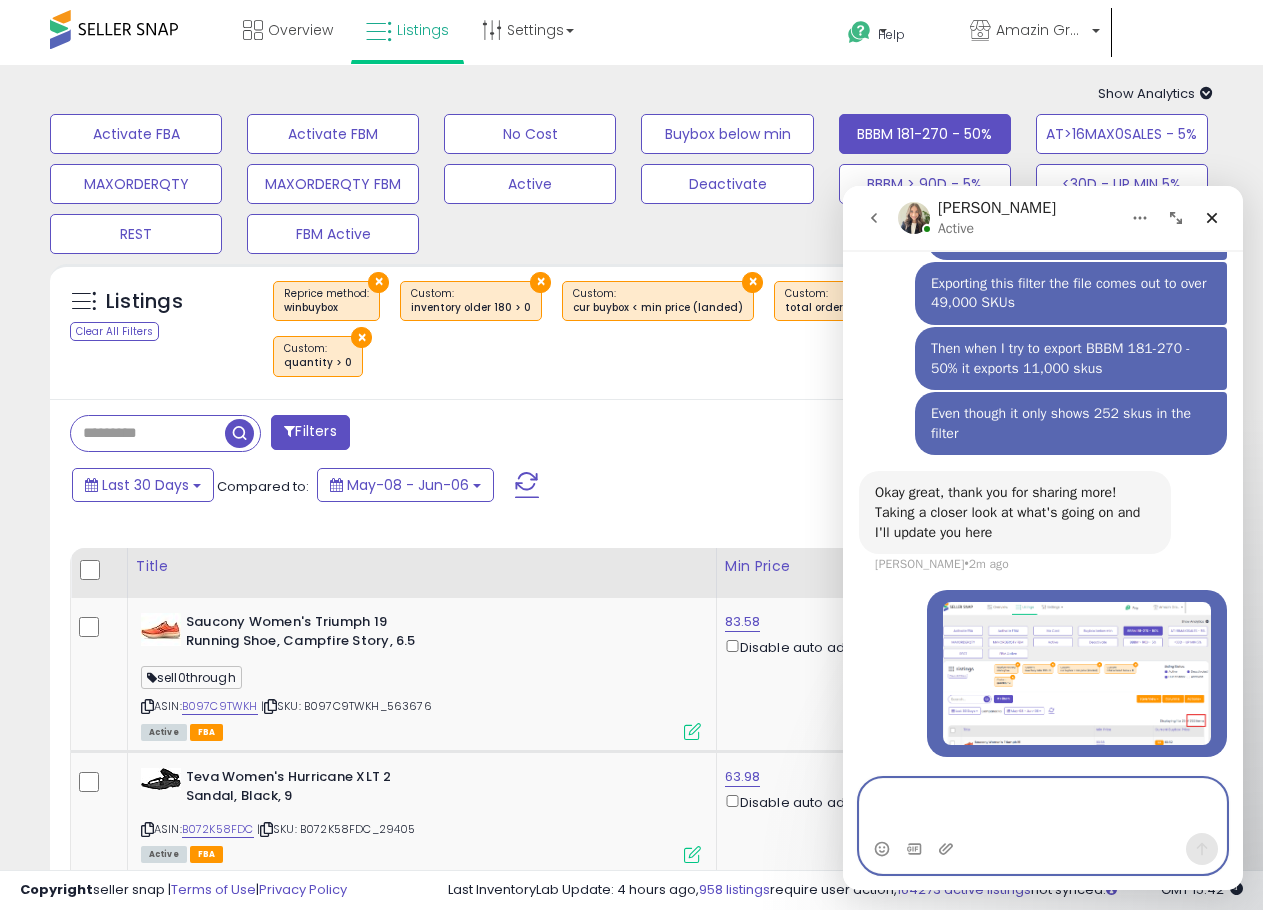 click at bounding box center (1043, 806) 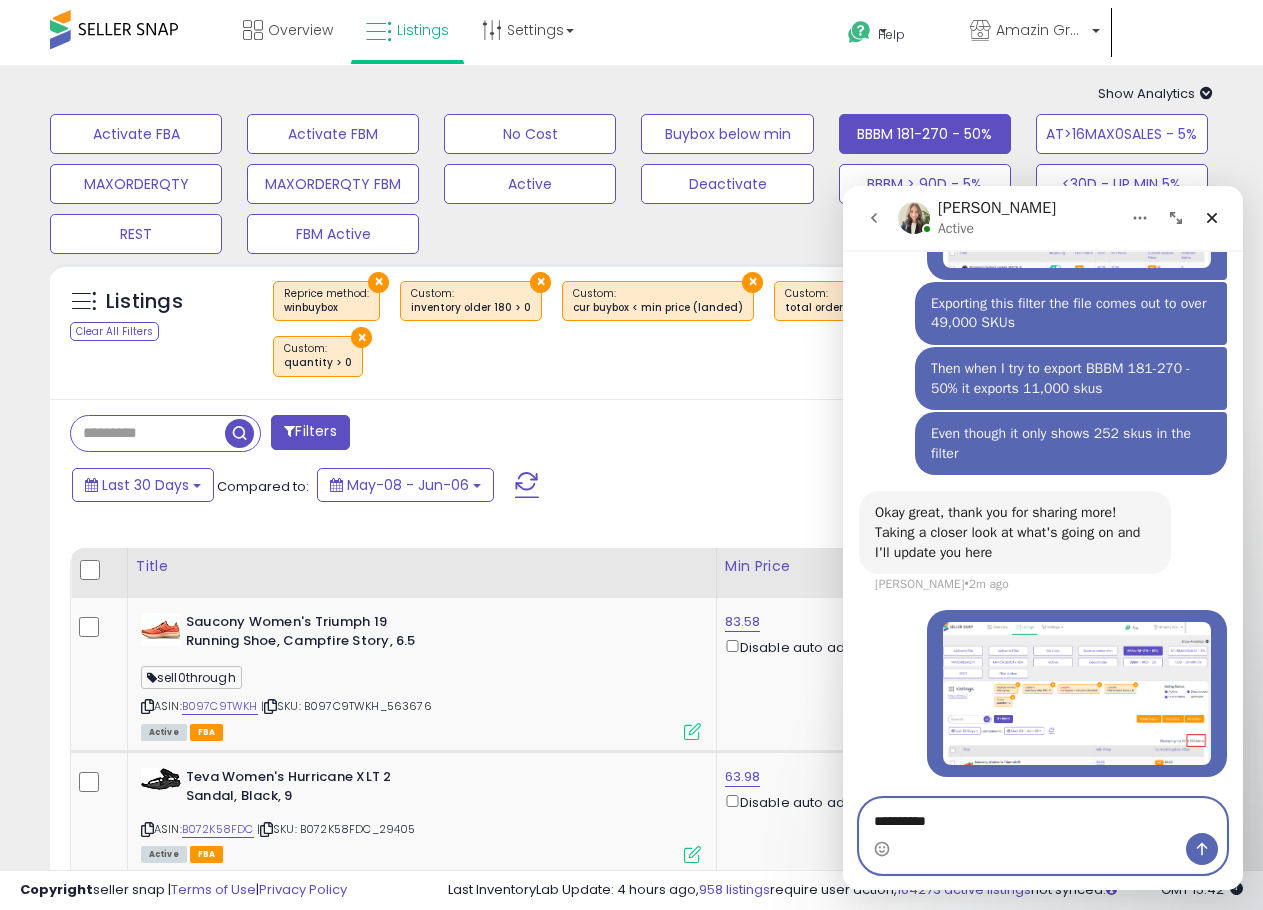 type on "*********" 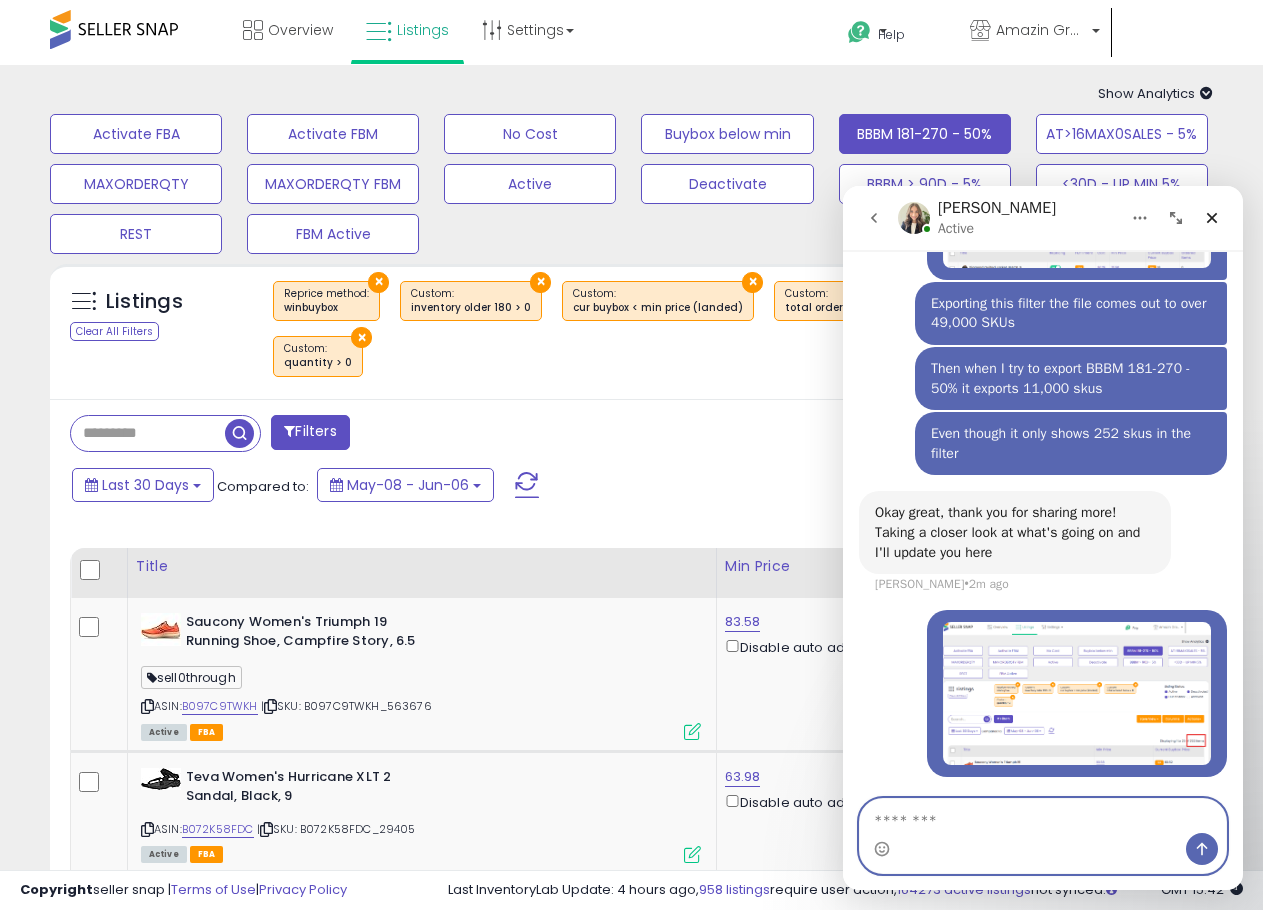 scroll, scrollTop: 742, scrollLeft: 0, axis: vertical 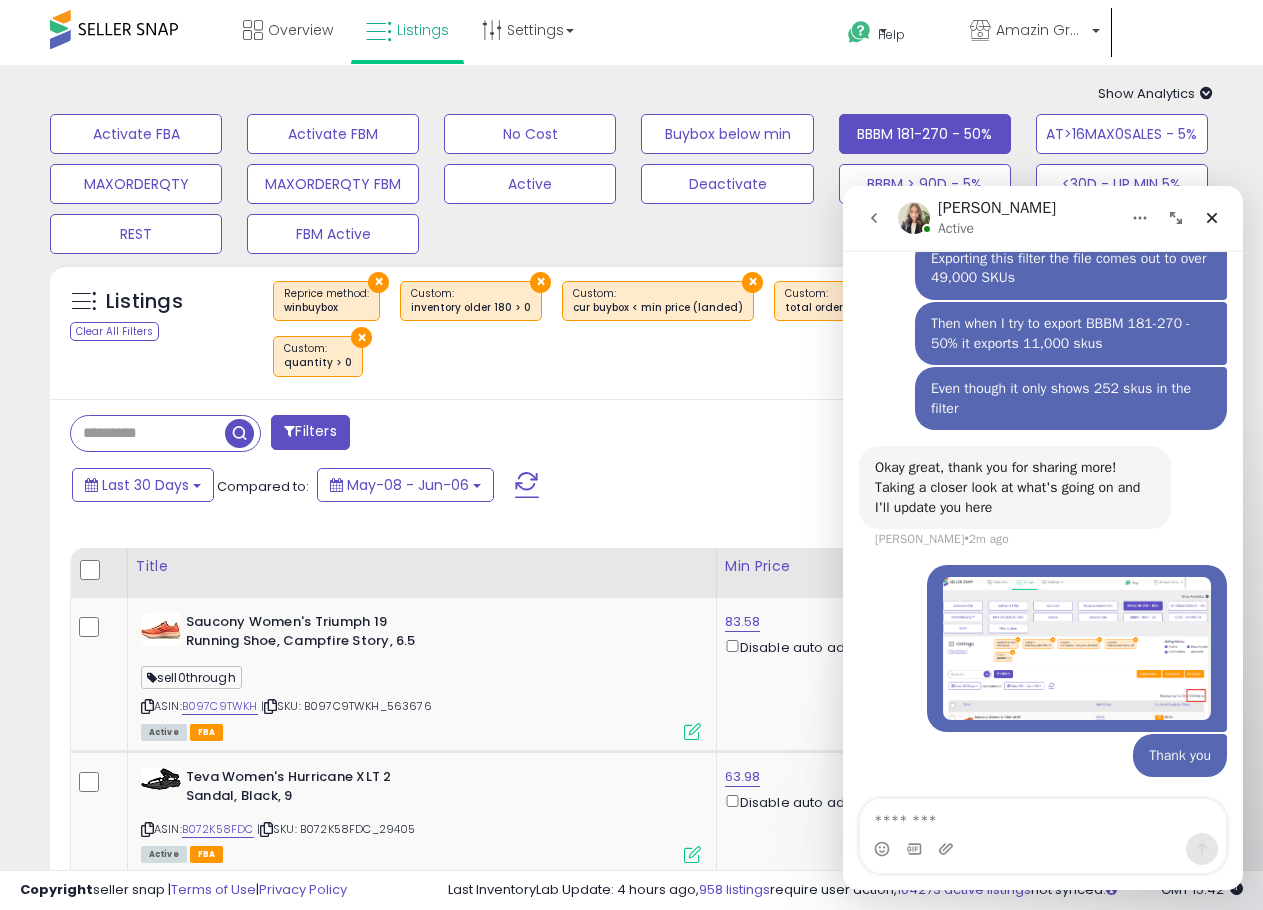 click on "Displaying 1 to 25 of 252 items
Title
Min Price" 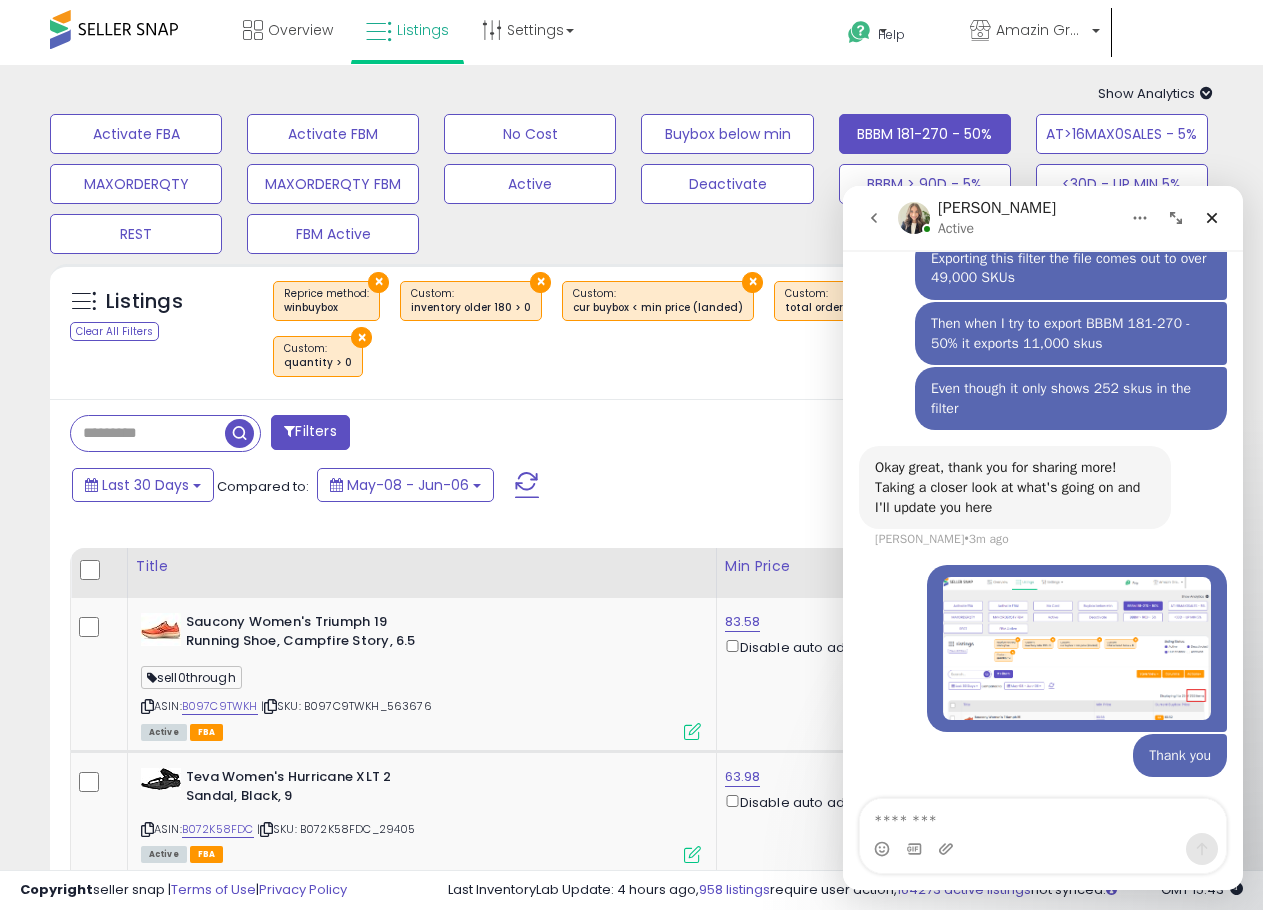 scroll, scrollTop: 742, scrollLeft: 0, axis: vertical 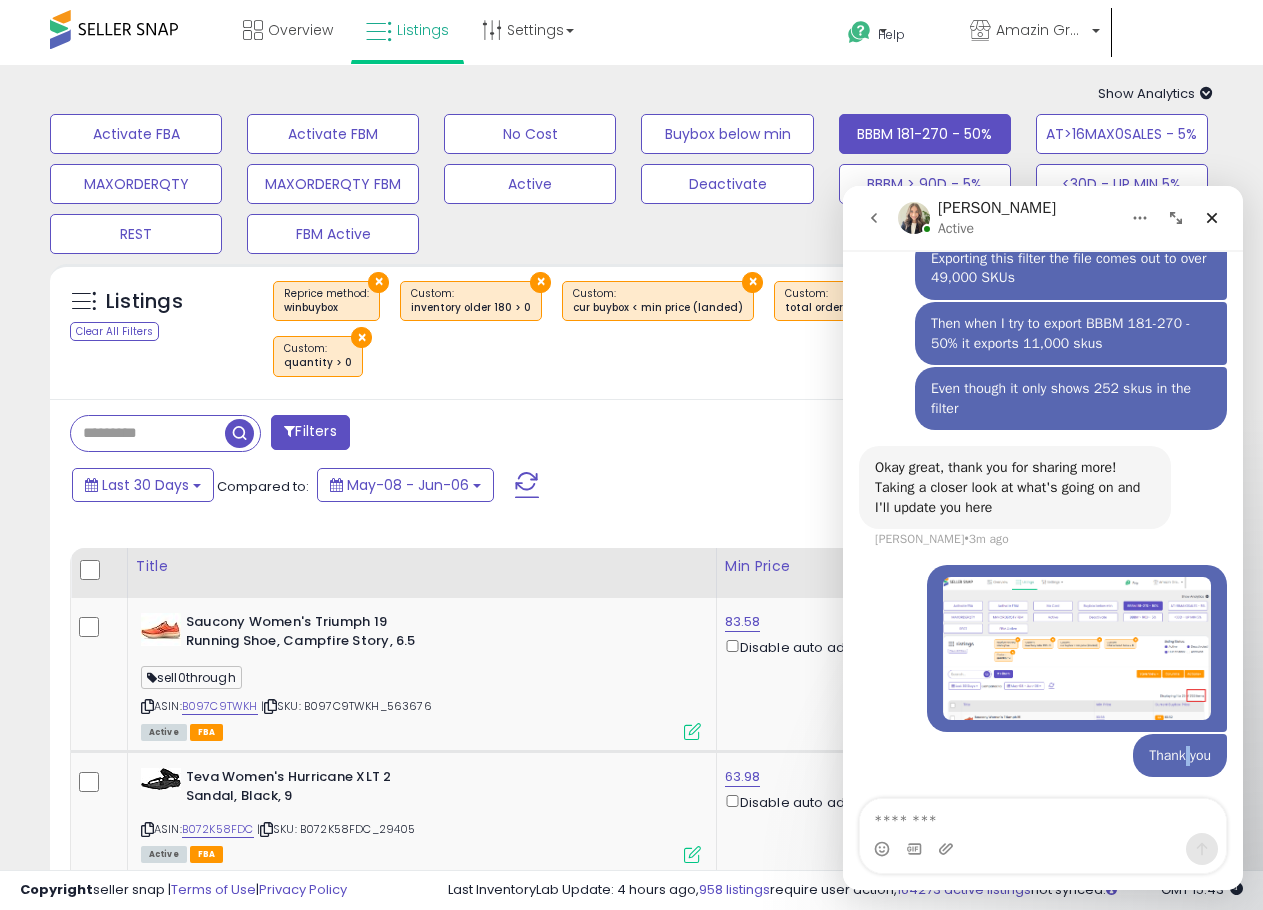 click on "Thank you" at bounding box center (1180, 756) 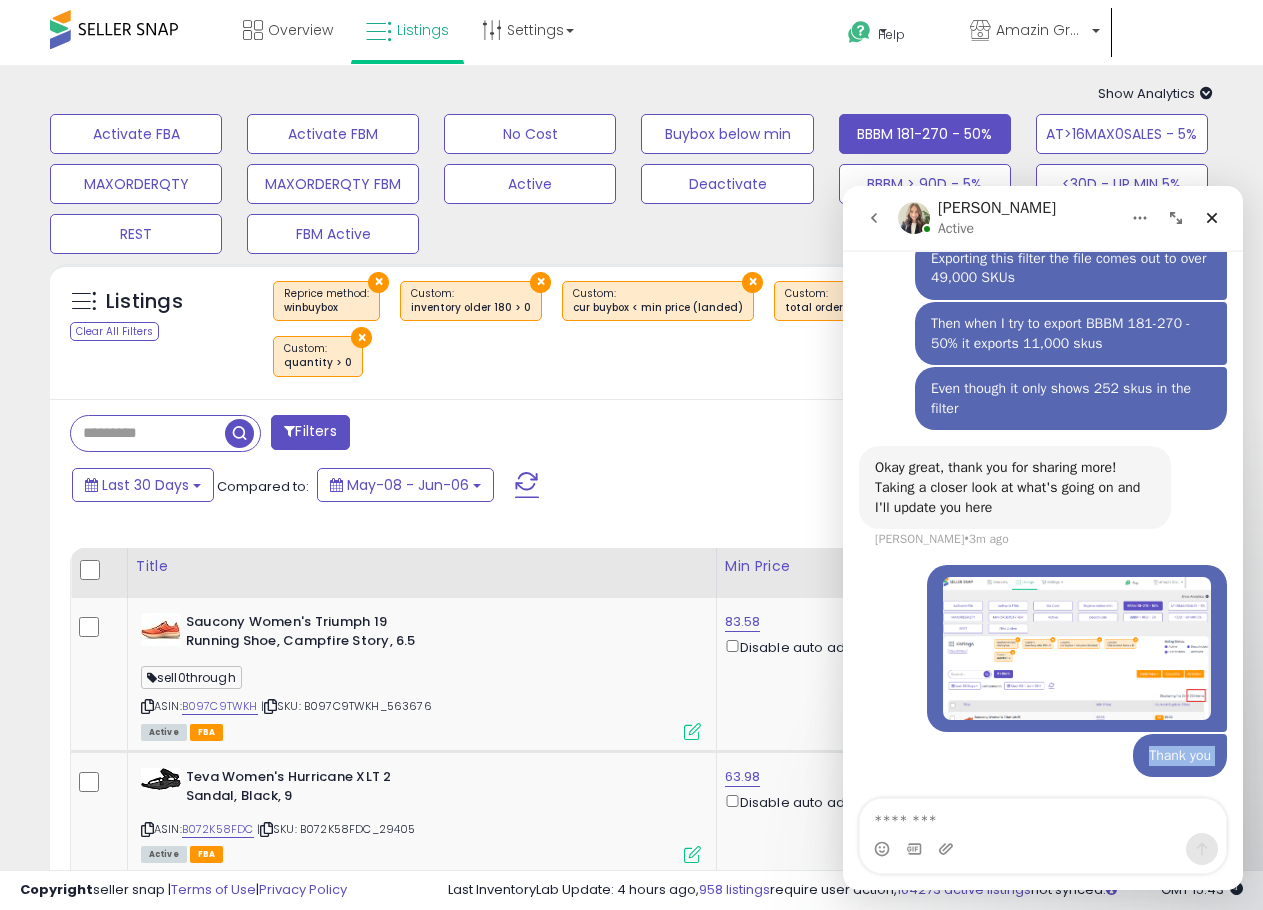 click on "Thank you" at bounding box center (1180, 756) 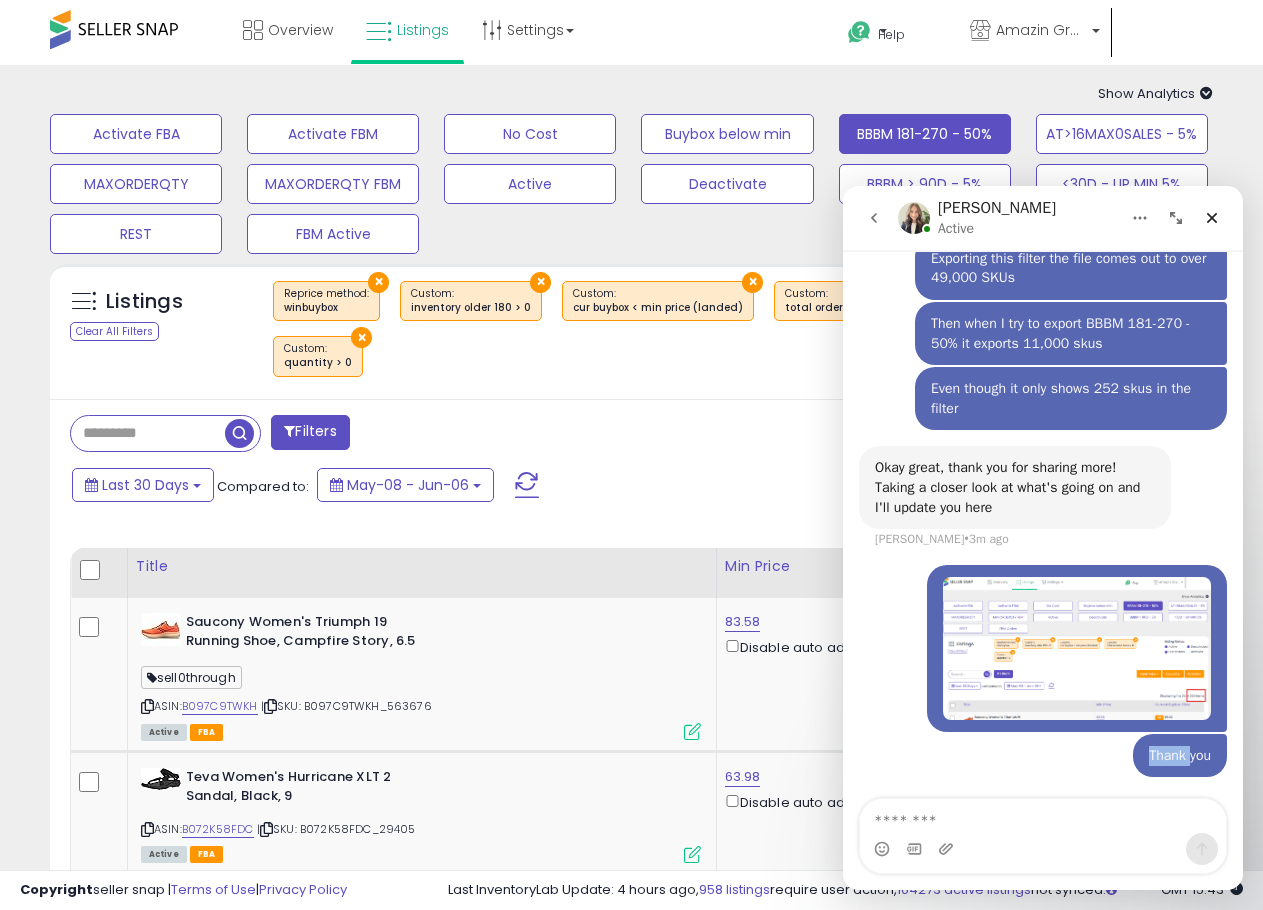 click on "Thank you" at bounding box center (1180, 756) 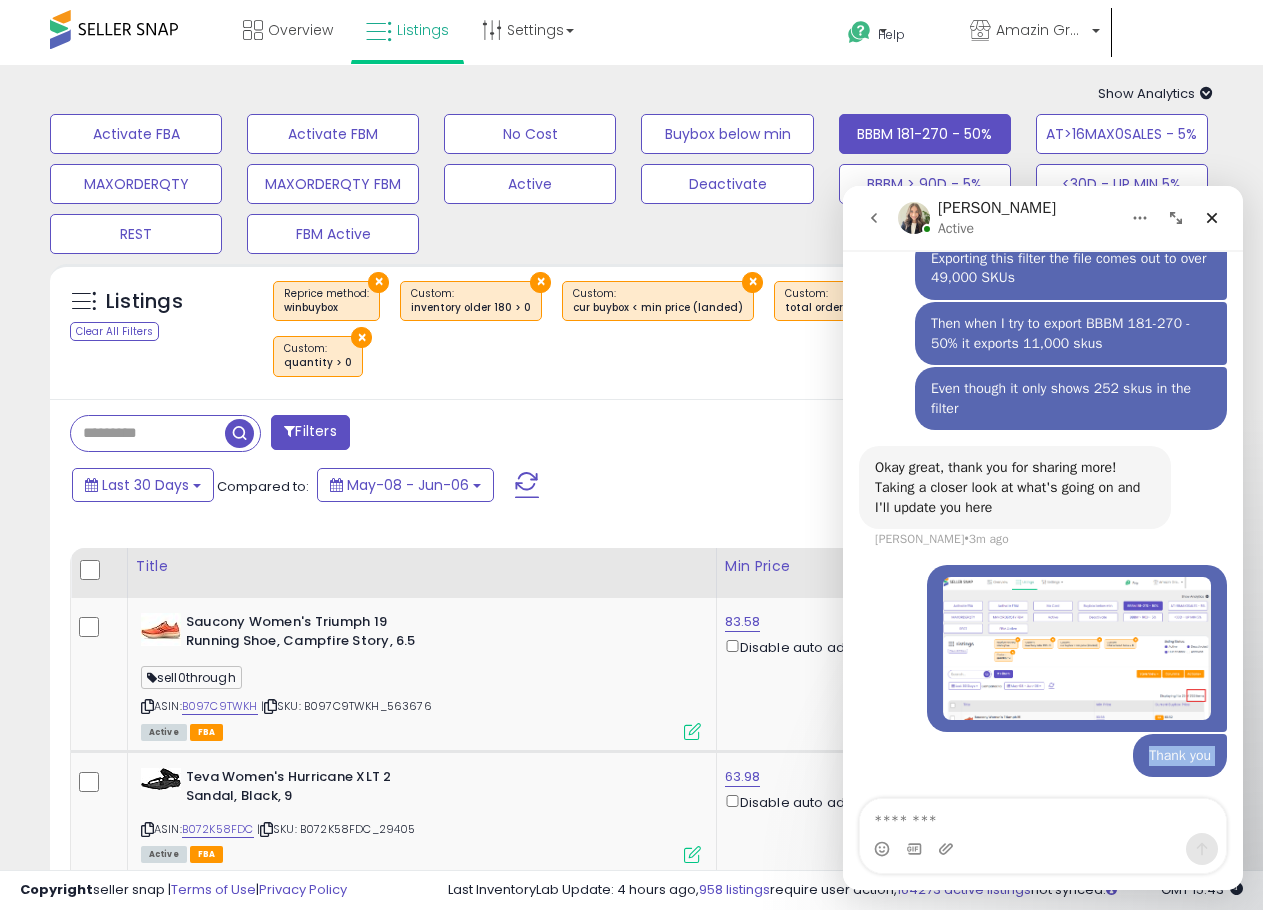 click on "Thank you" at bounding box center [1180, 756] 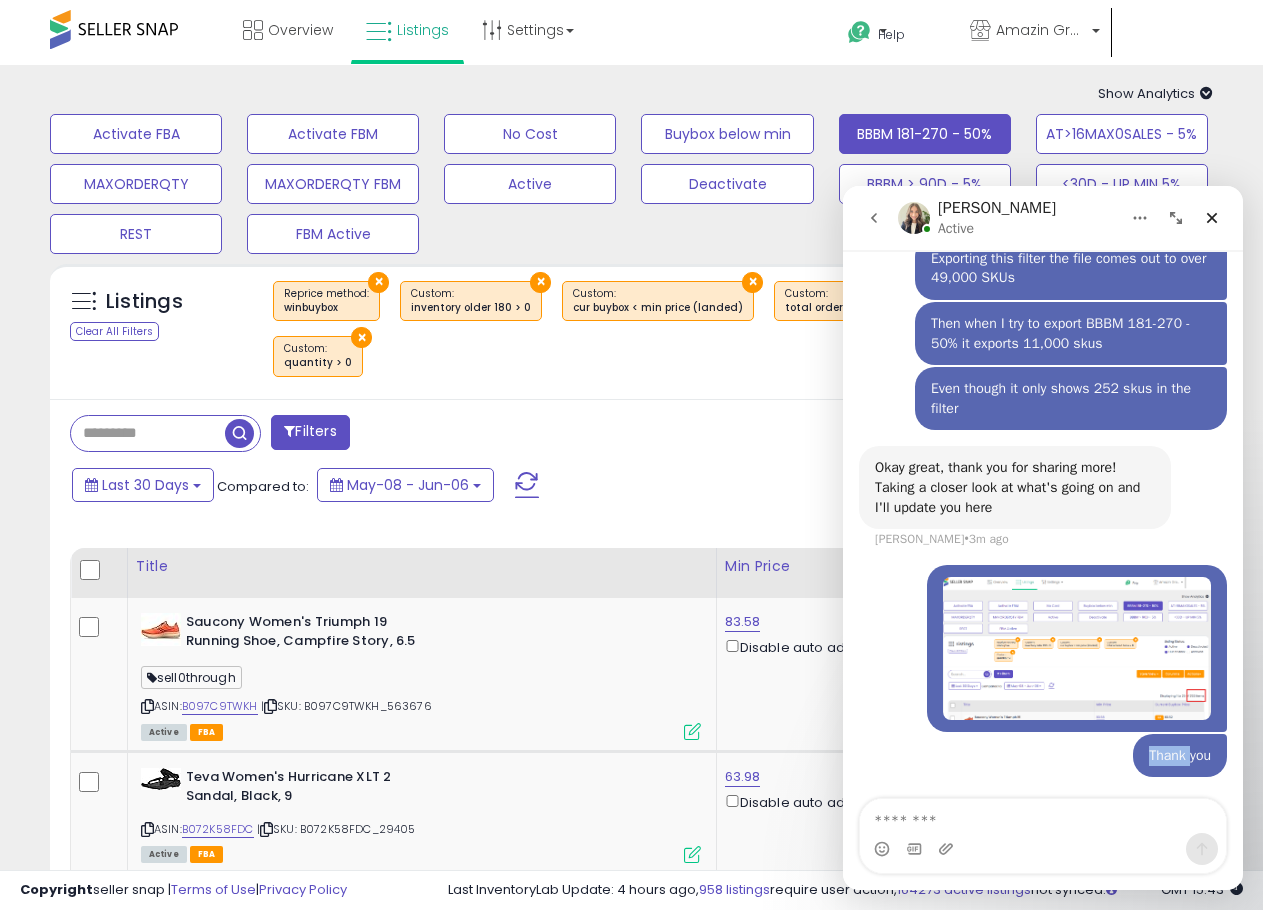 click on "Thank you" at bounding box center [1180, 756] 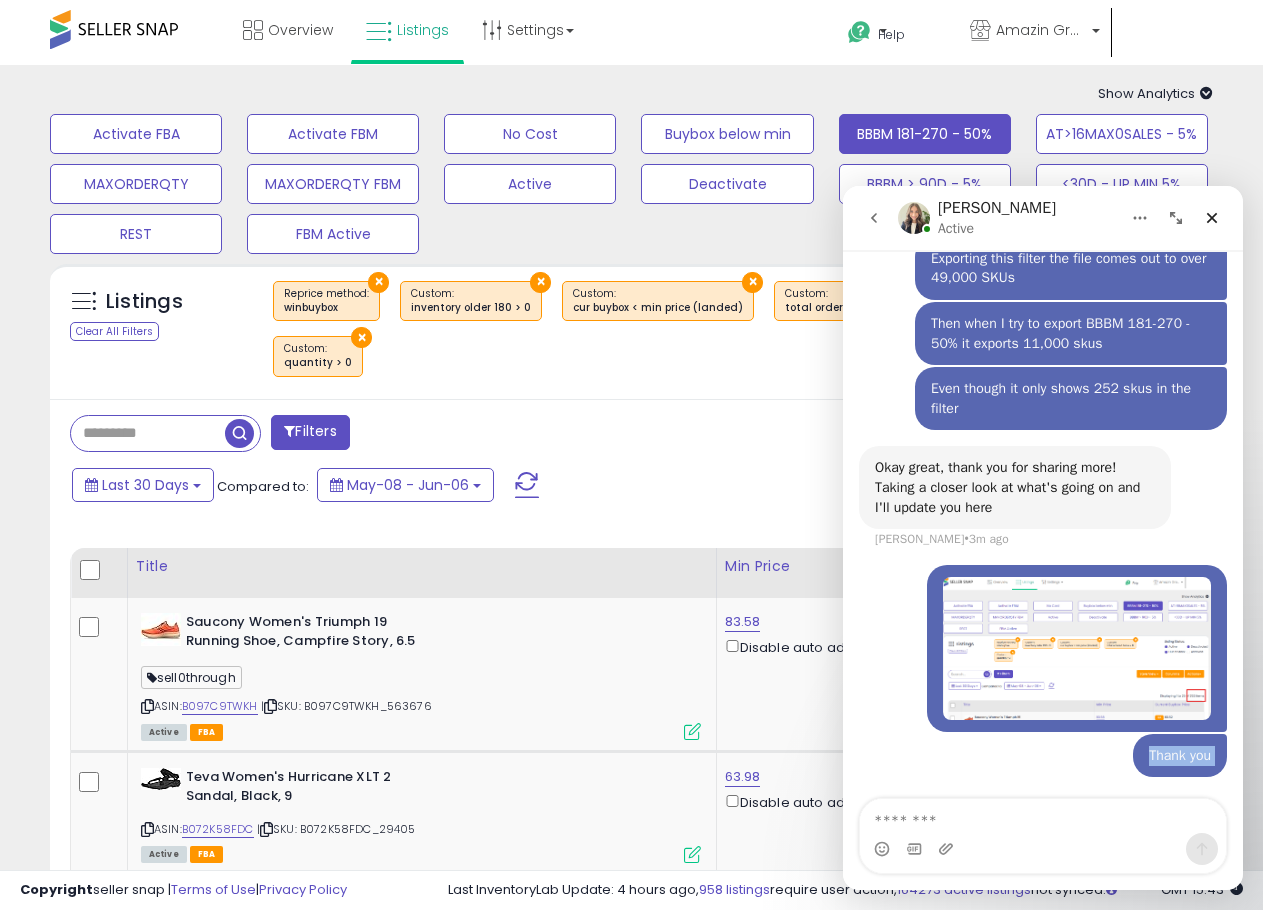 click on "Thank you" at bounding box center (1180, 756) 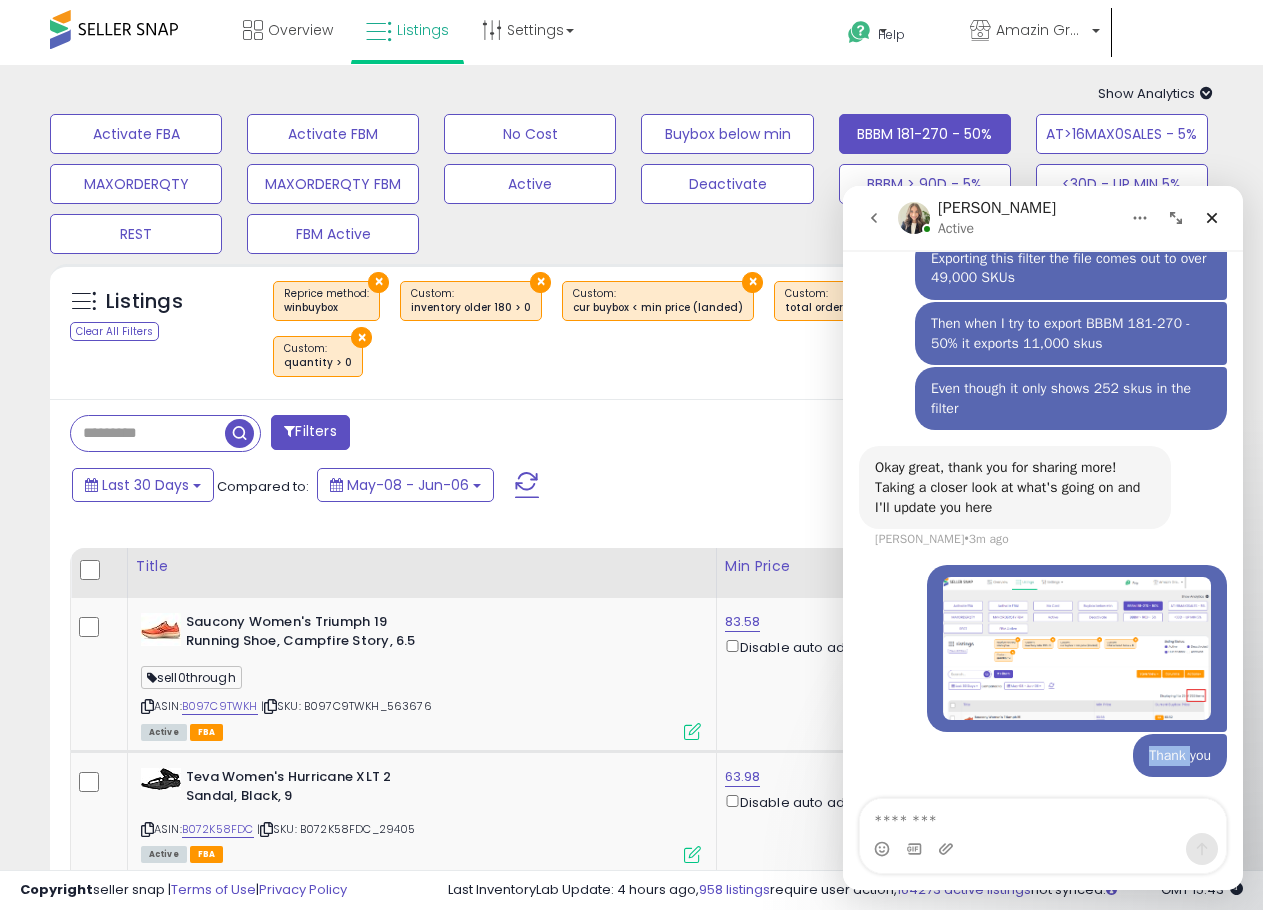click on "Thank you" at bounding box center (1180, 756) 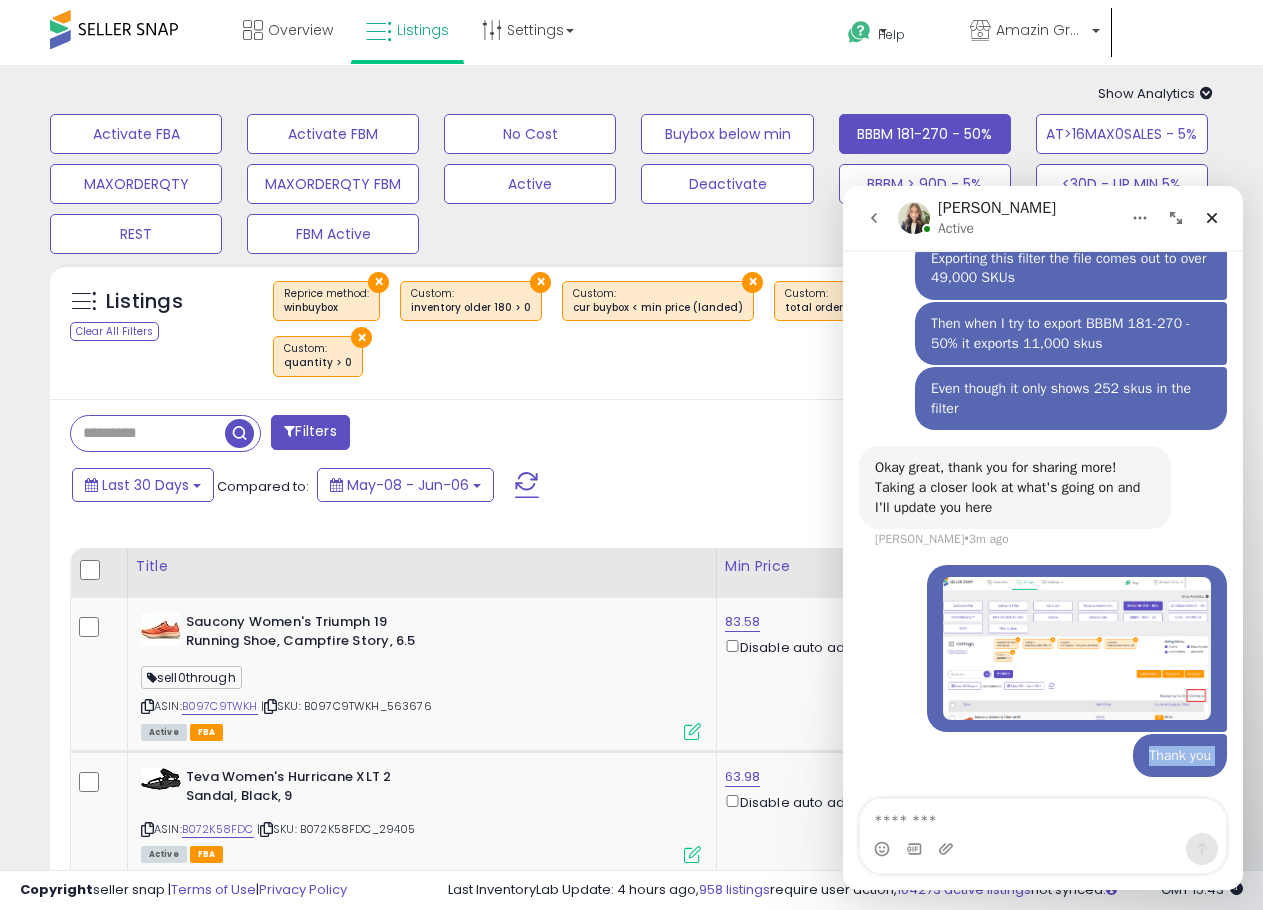 click on "Thank you" at bounding box center [1180, 756] 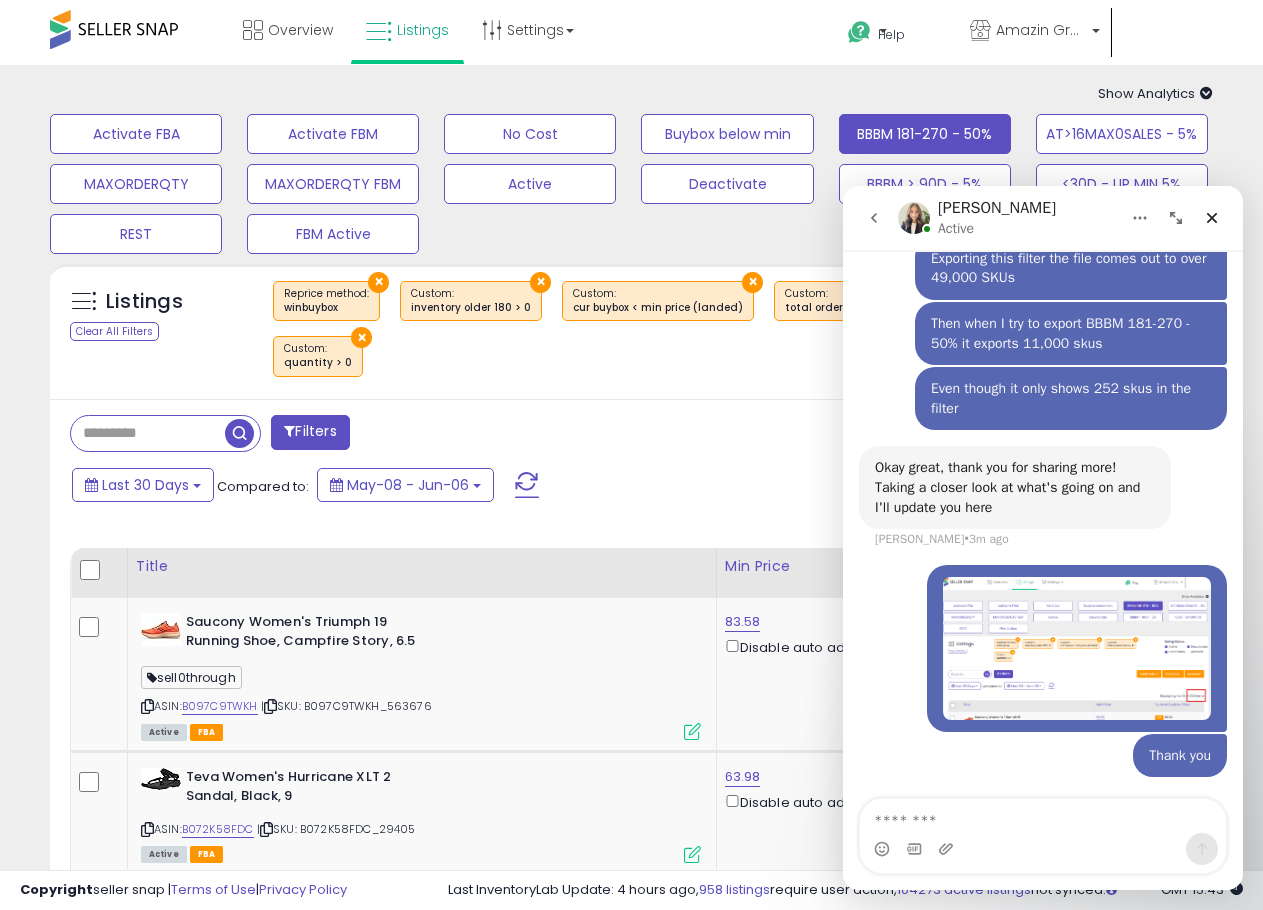 click on "Thank you" at bounding box center [1180, 756] 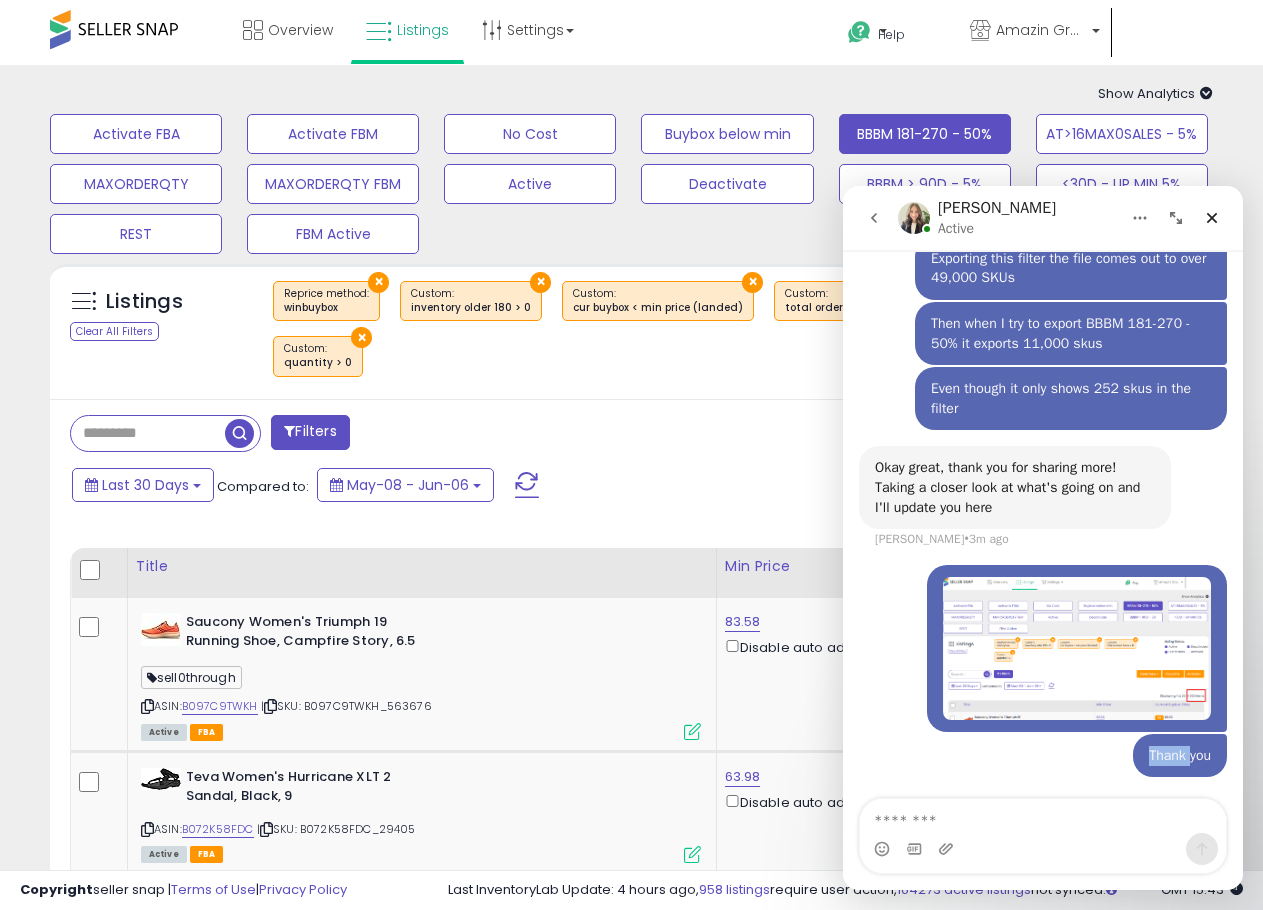 click on "Thank you" at bounding box center (1180, 756) 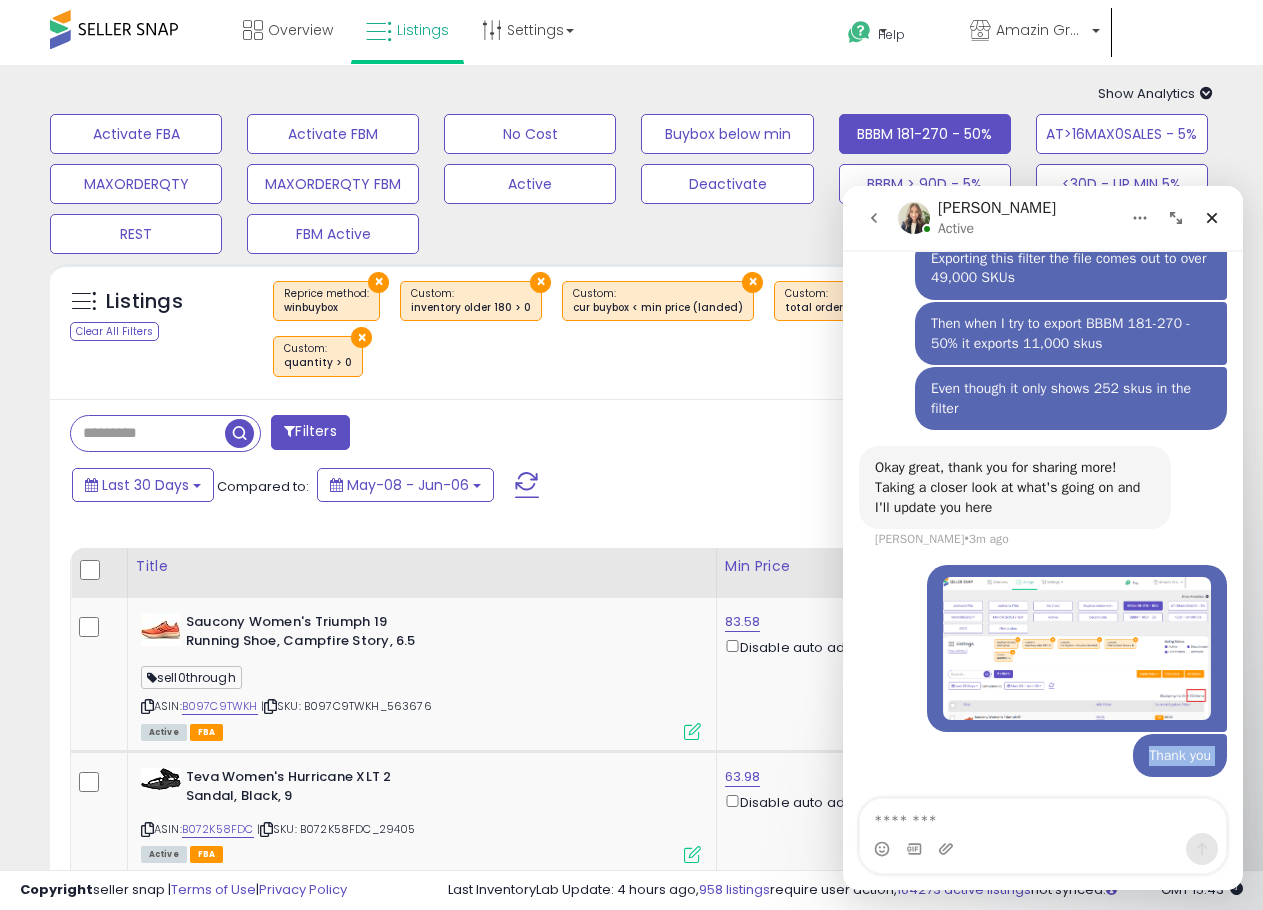 click on "Thank you" at bounding box center (1180, 756) 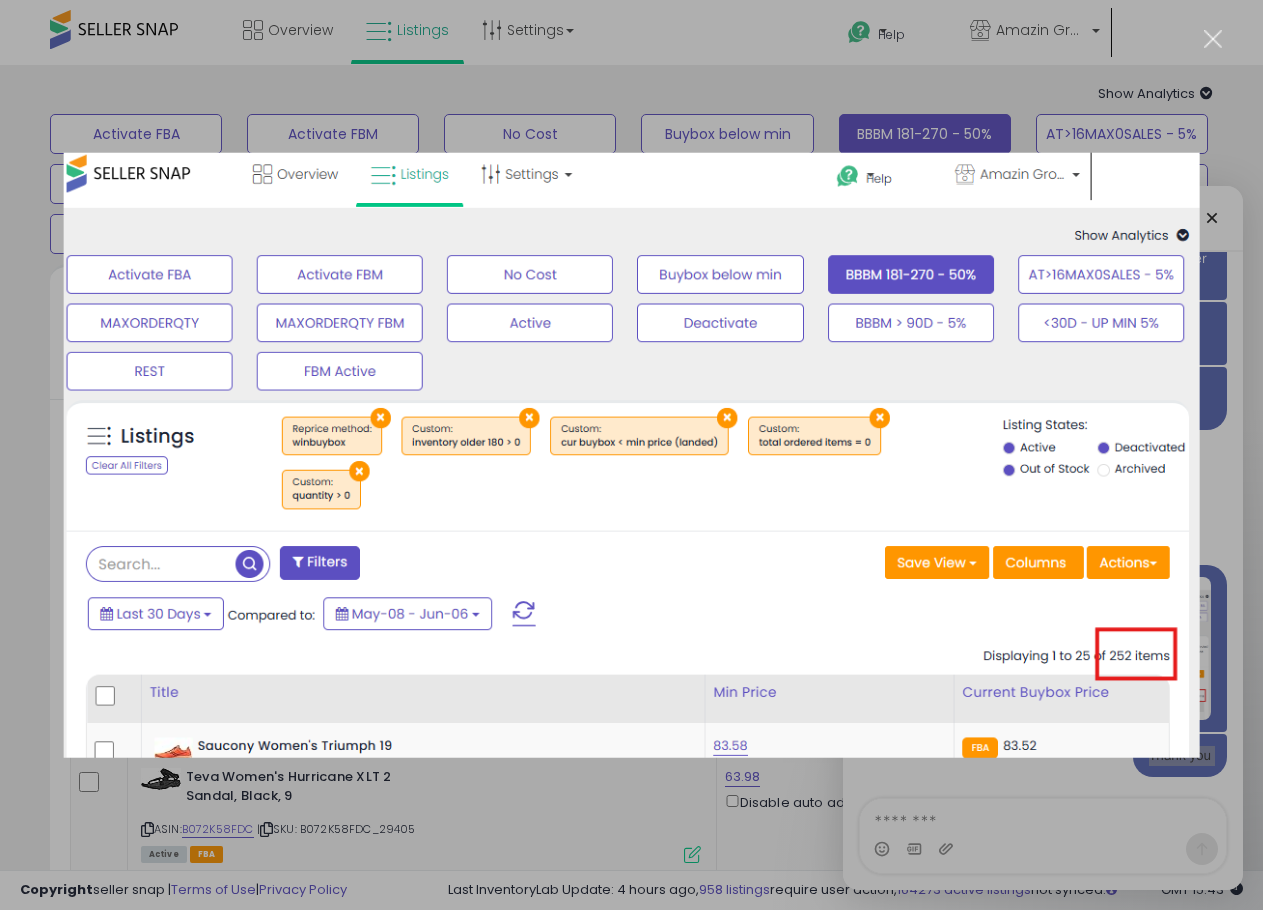 scroll, scrollTop: 0, scrollLeft: 0, axis: both 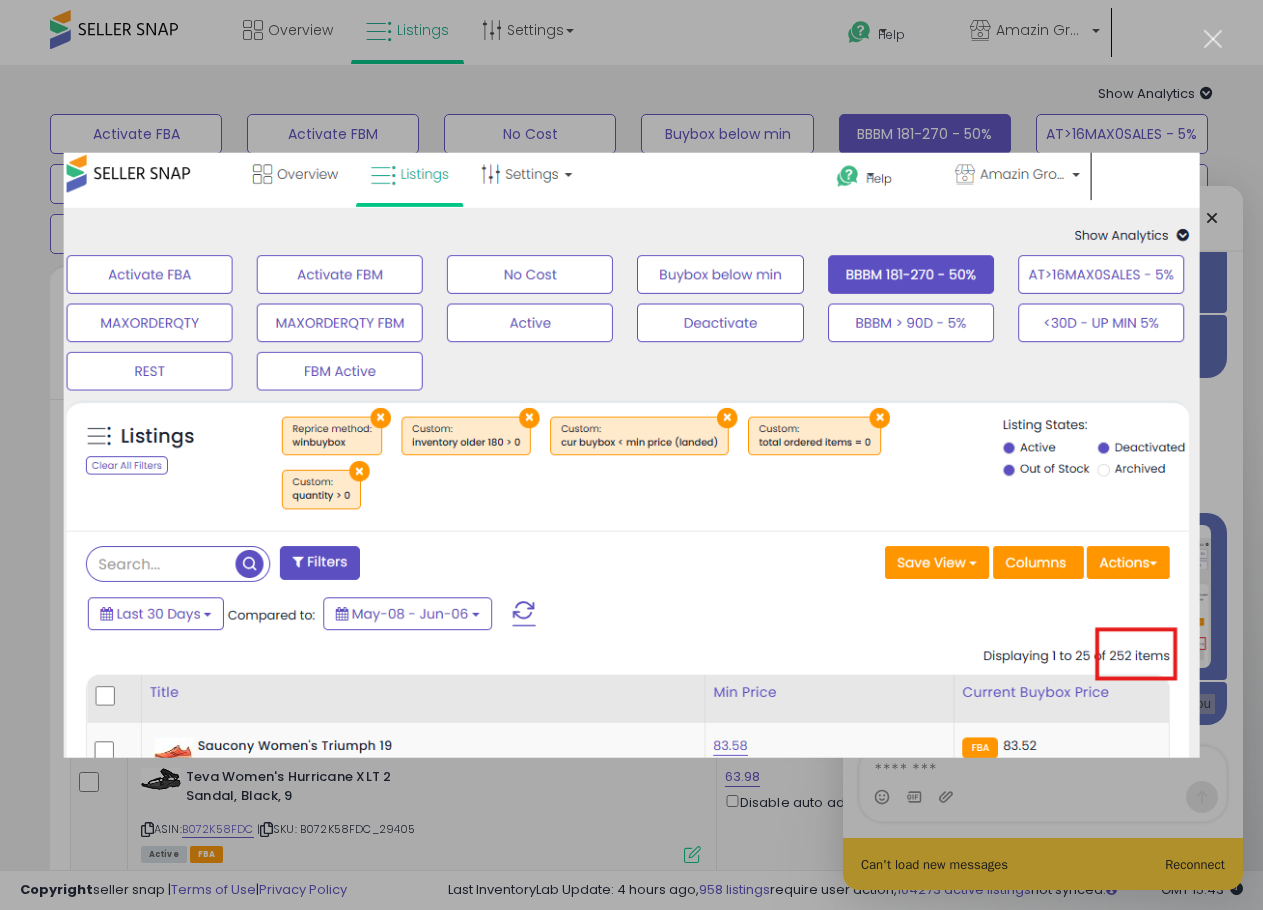 click at bounding box center [631, 455] 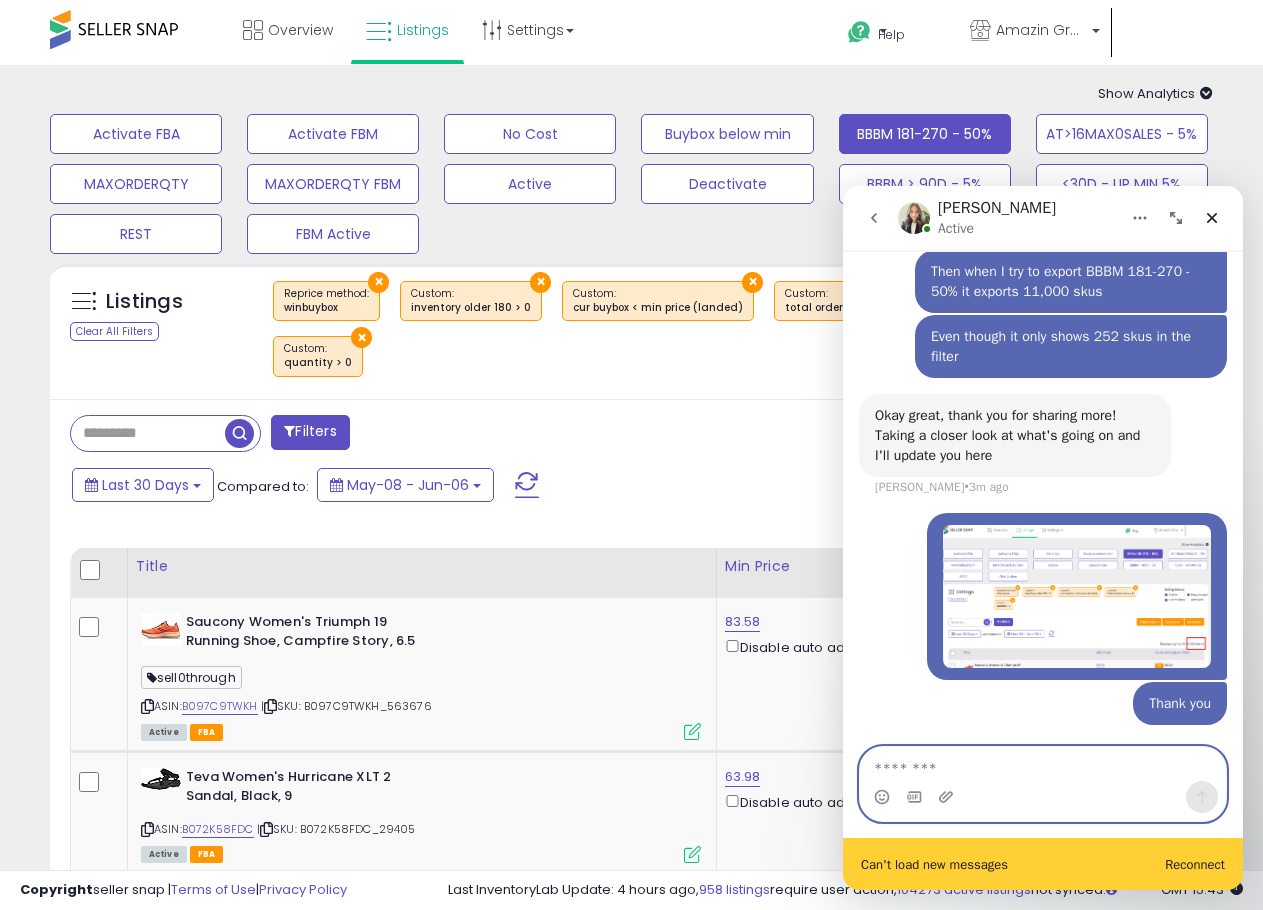 click at bounding box center (1043, 764) 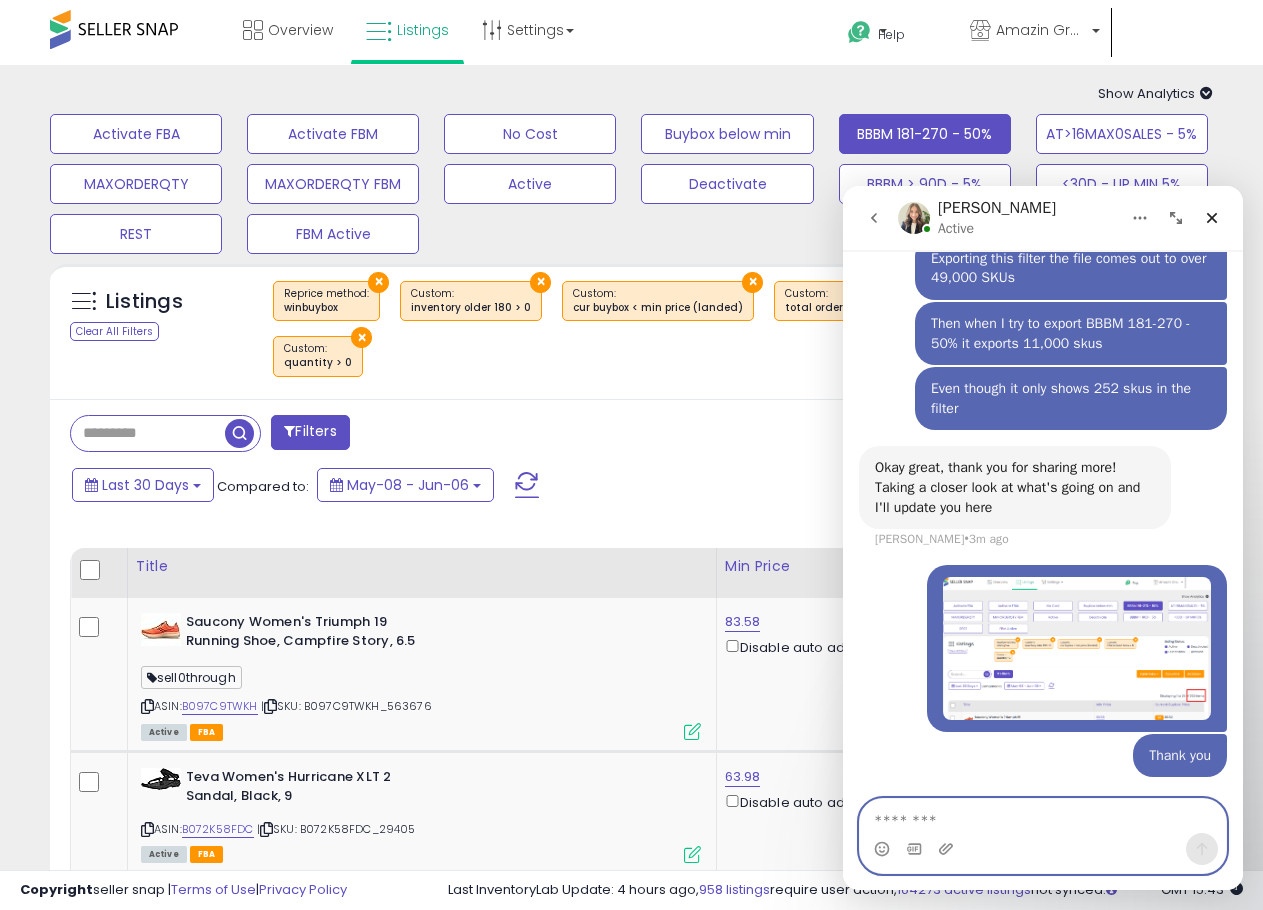 scroll, scrollTop: 742, scrollLeft: 0, axis: vertical 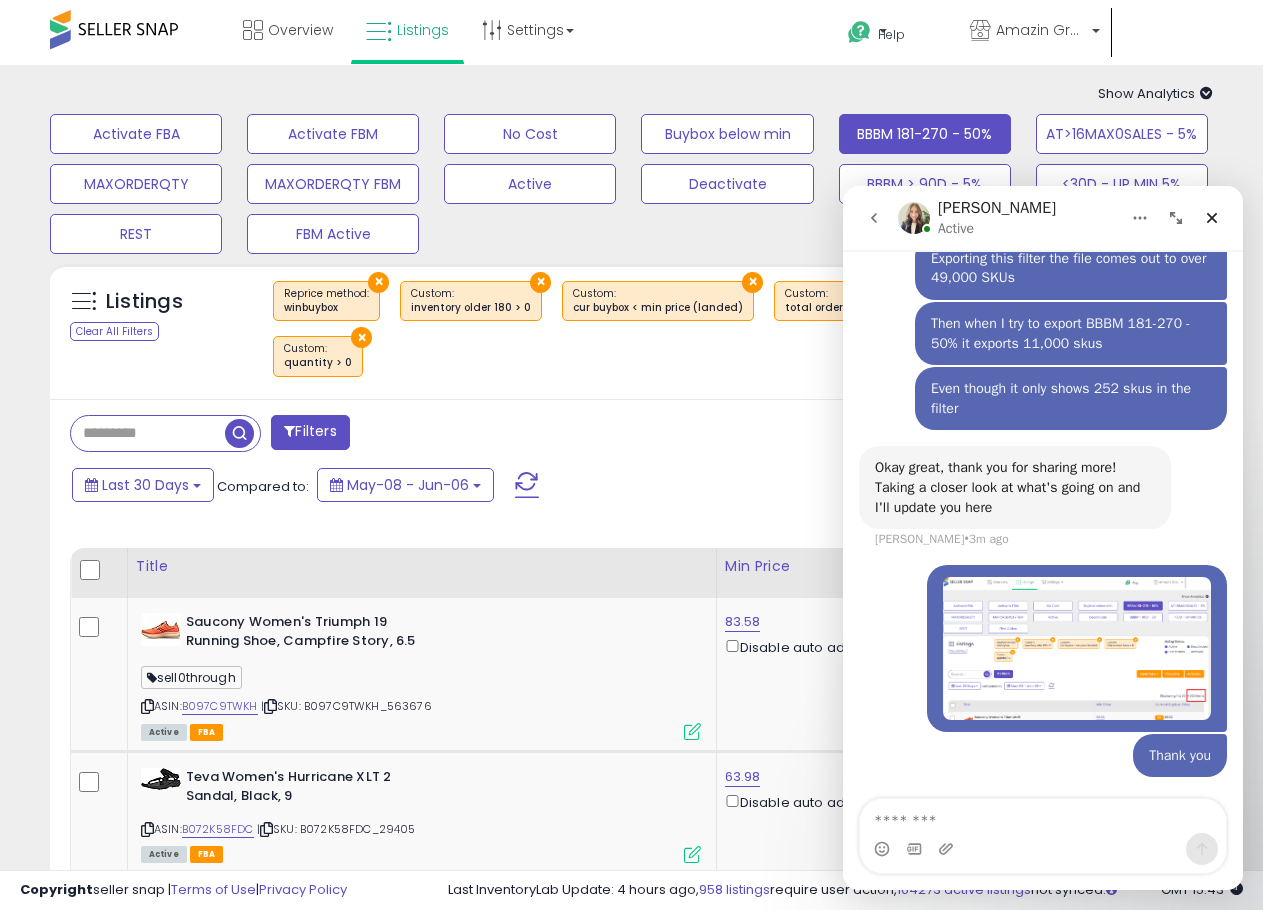 click on "Save View
Save As New View
Columns
Actions
Import" at bounding box center (920, 434) 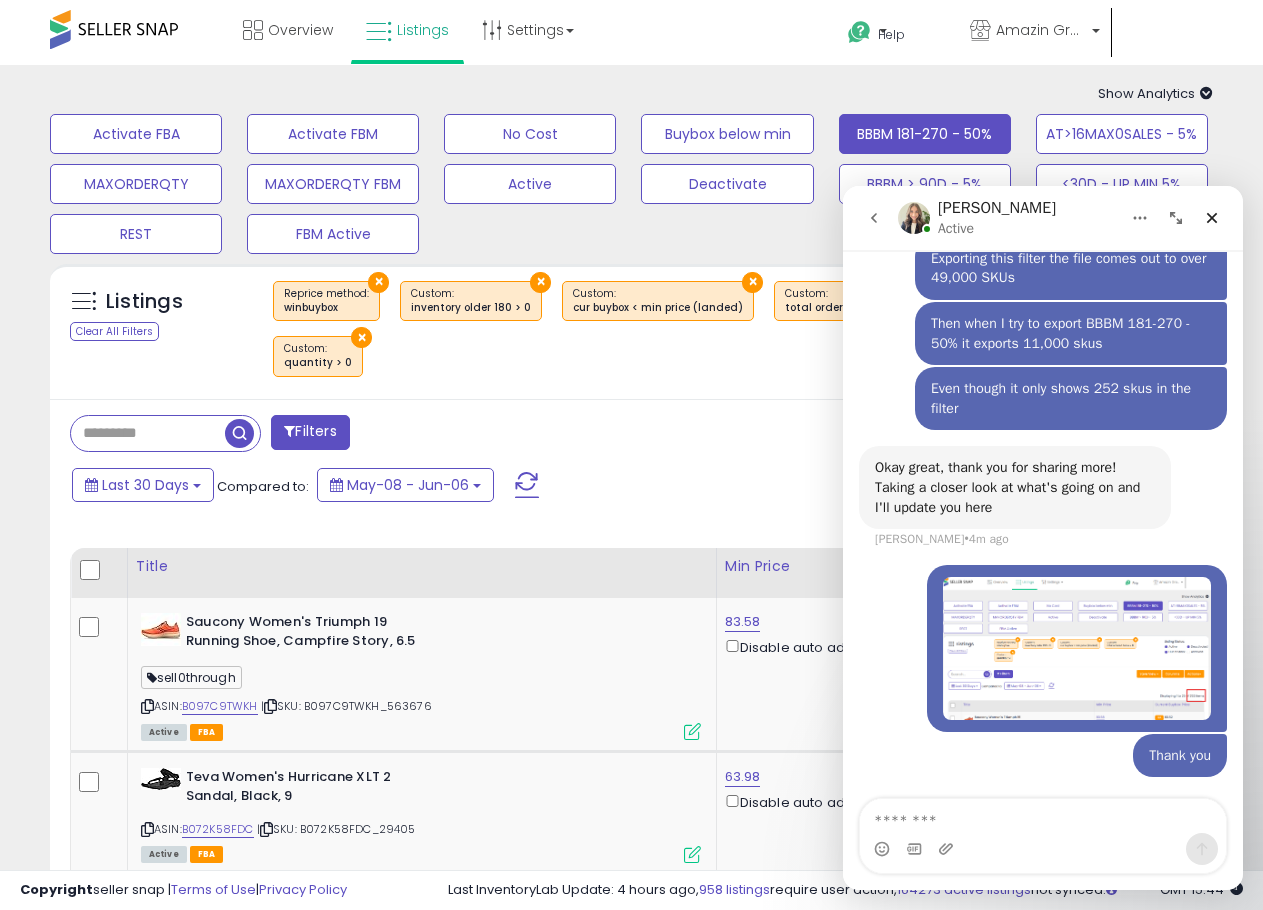 click on "Last 30 Days
Compared to:
May-08 - Jun-06" at bounding box center [488, 487] 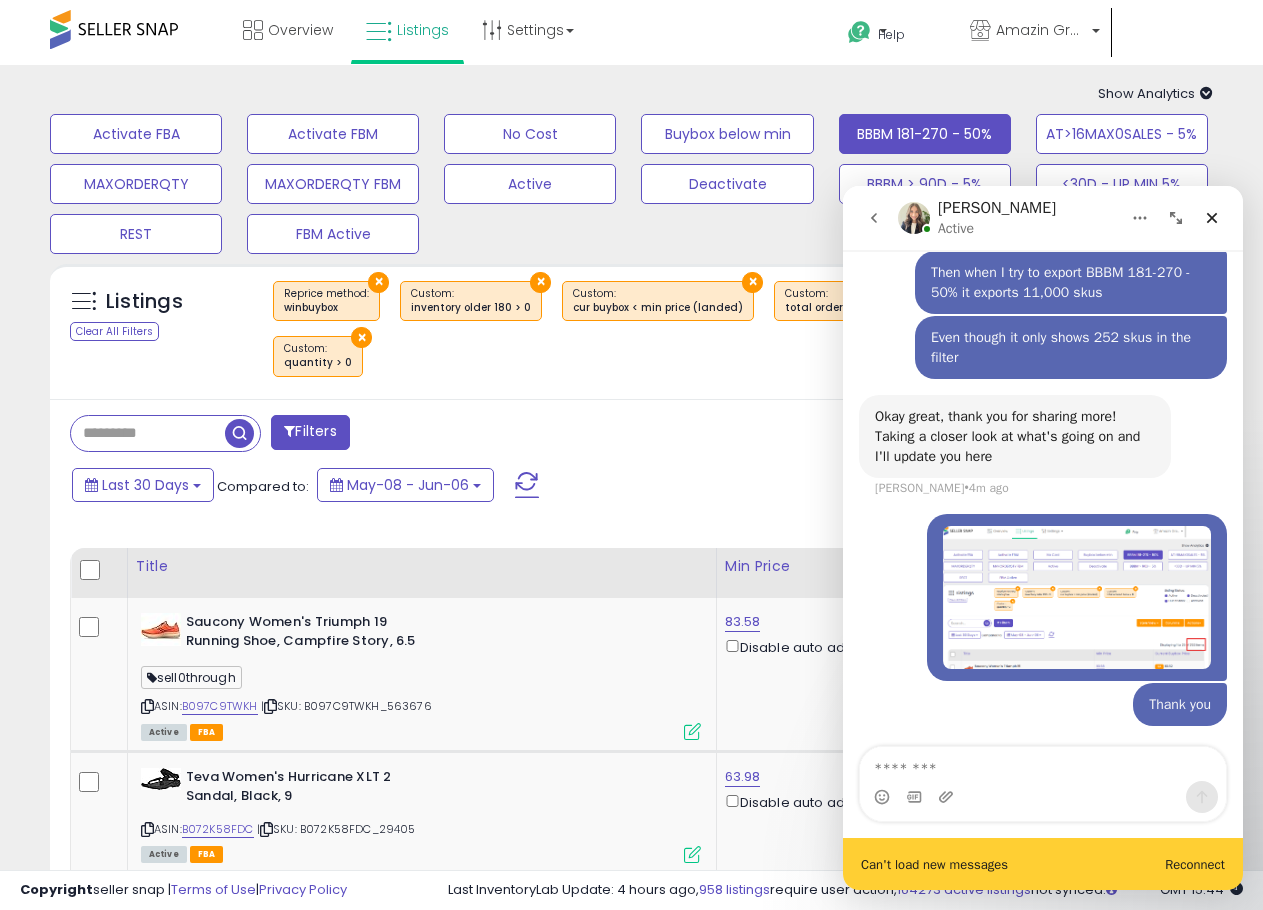 scroll, scrollTop: 794, scrollLeft: 0, axis: vertical 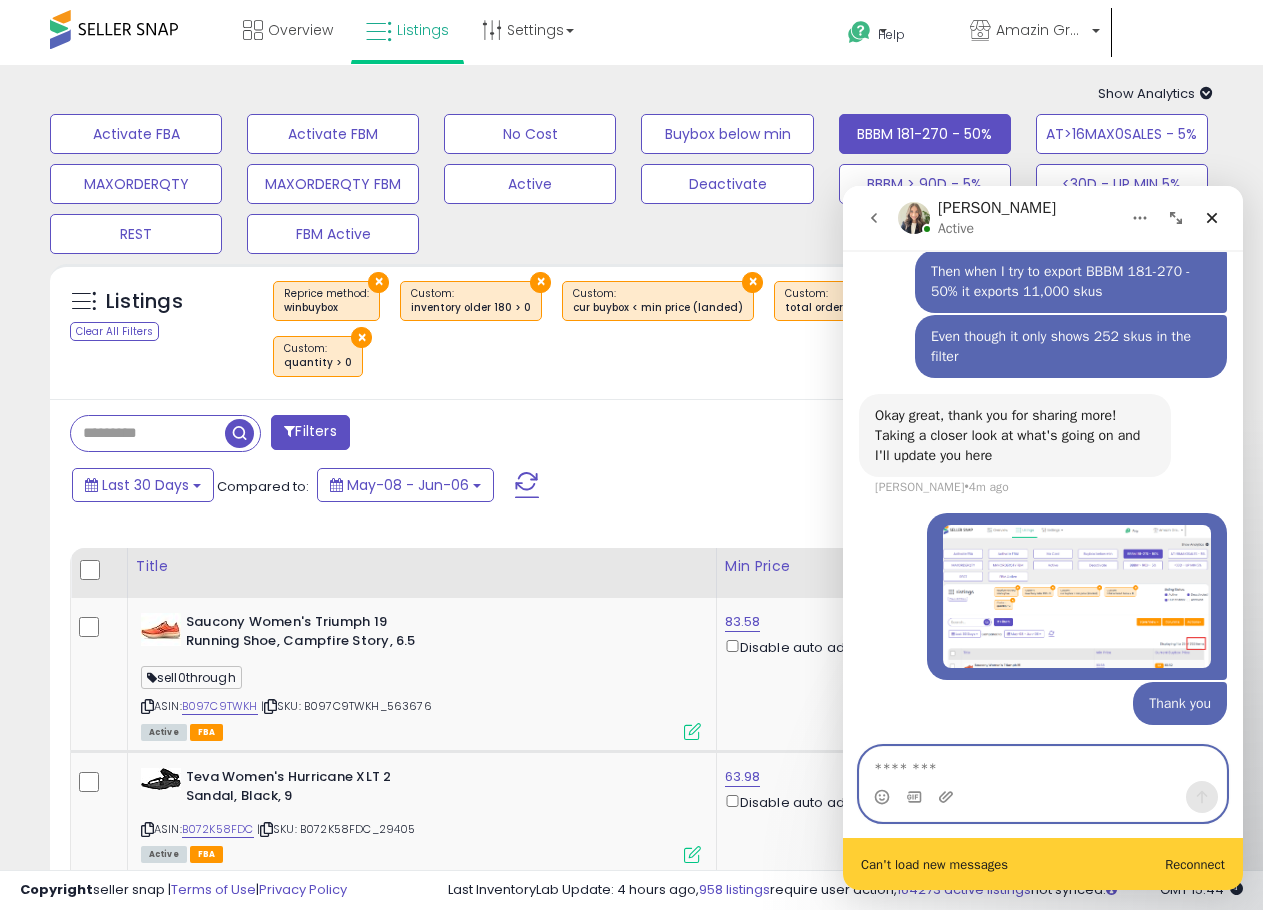 click at bounding box center (1043, 764) 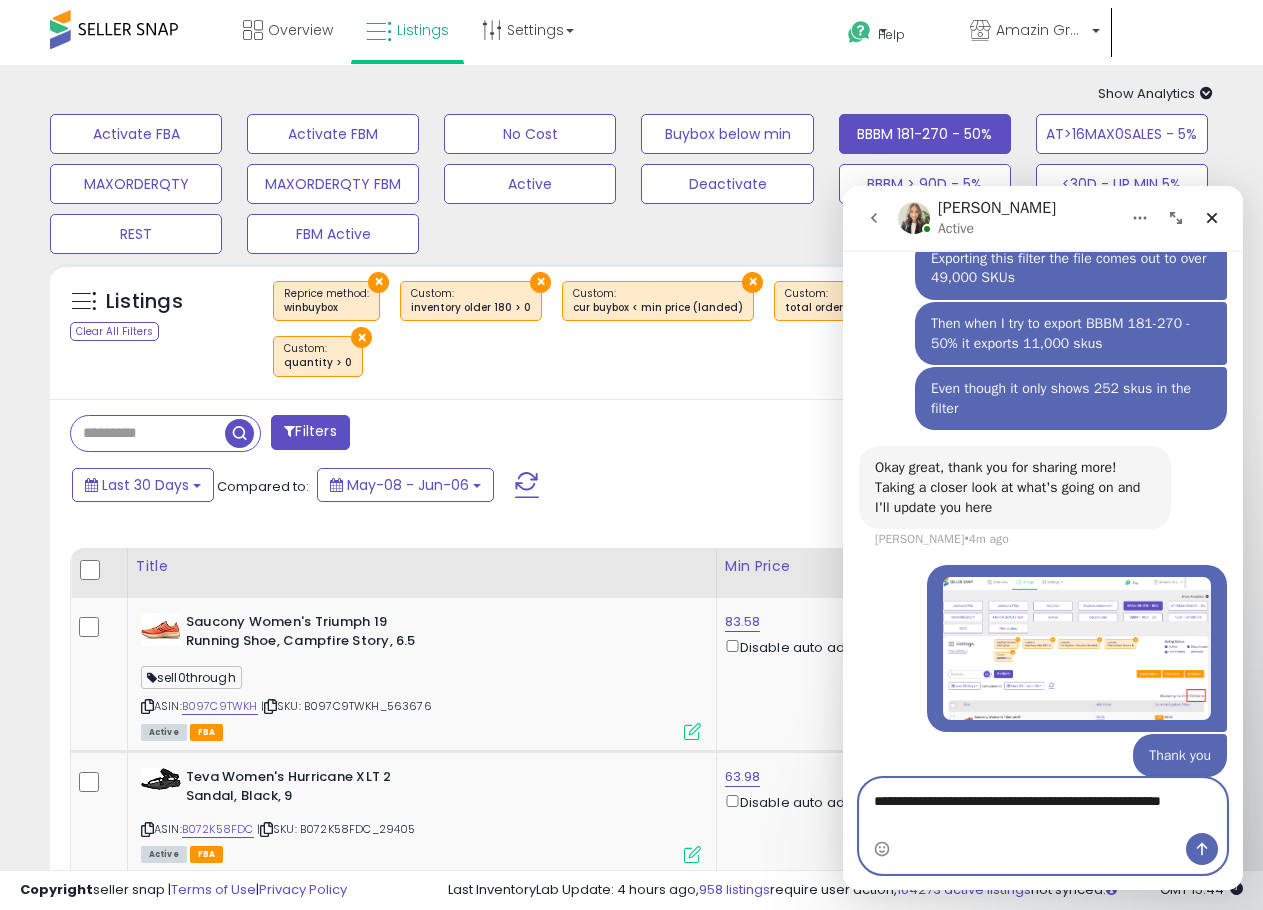 scroll, scrollTop: 762, scrollLeft: 0, axis: vertical 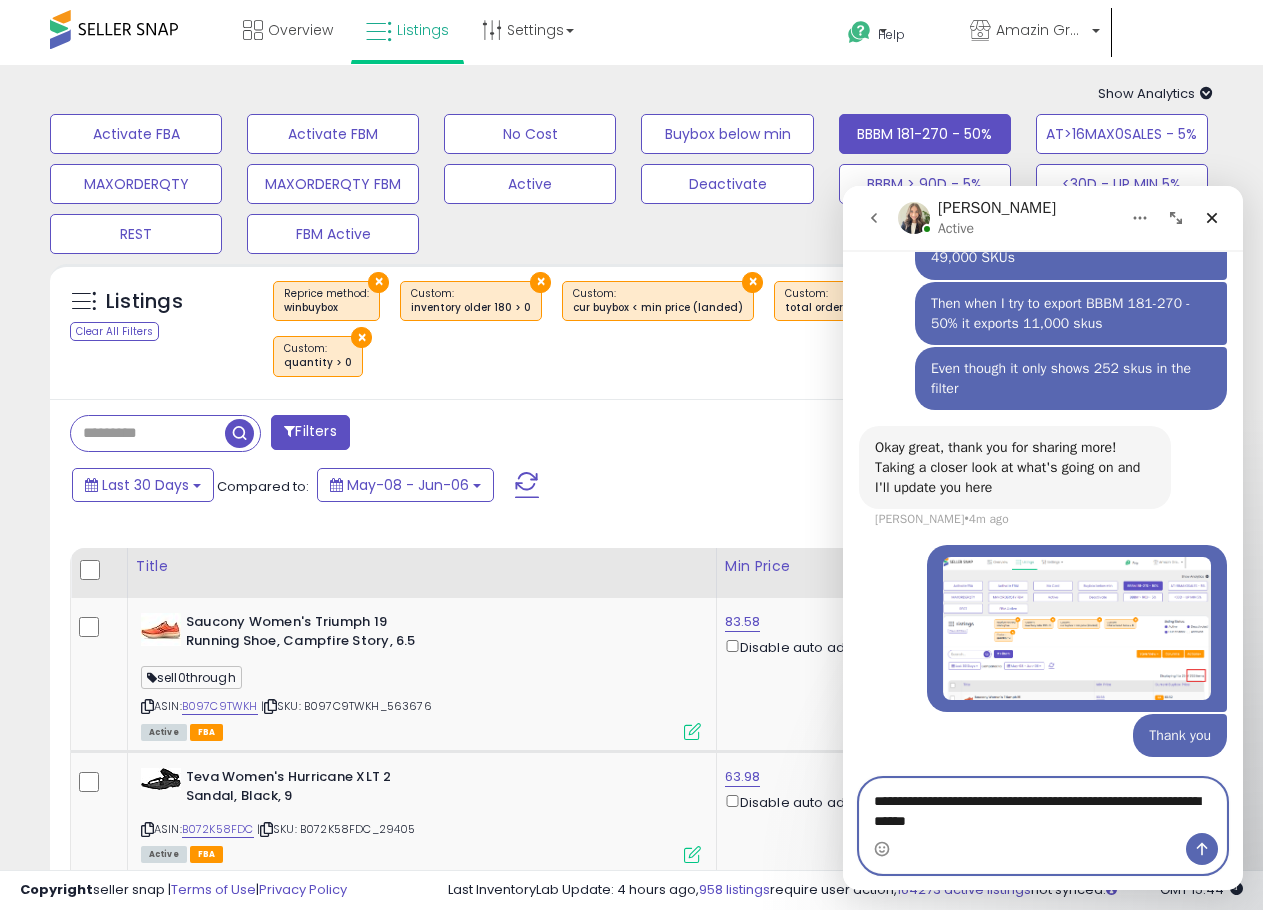 type on "**********" 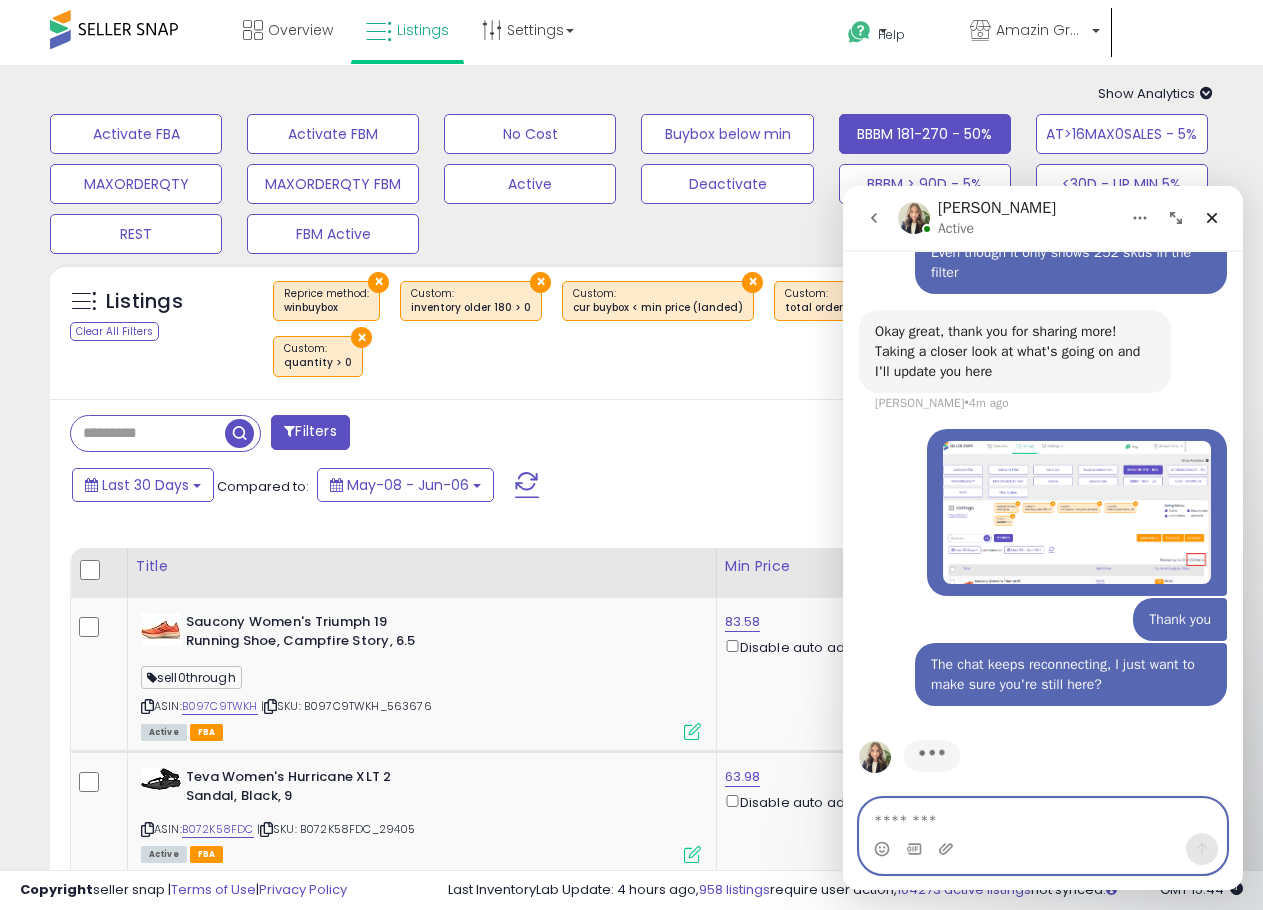 scroll, scrollTop: 884, scrollLeft: 0, axis: vertical 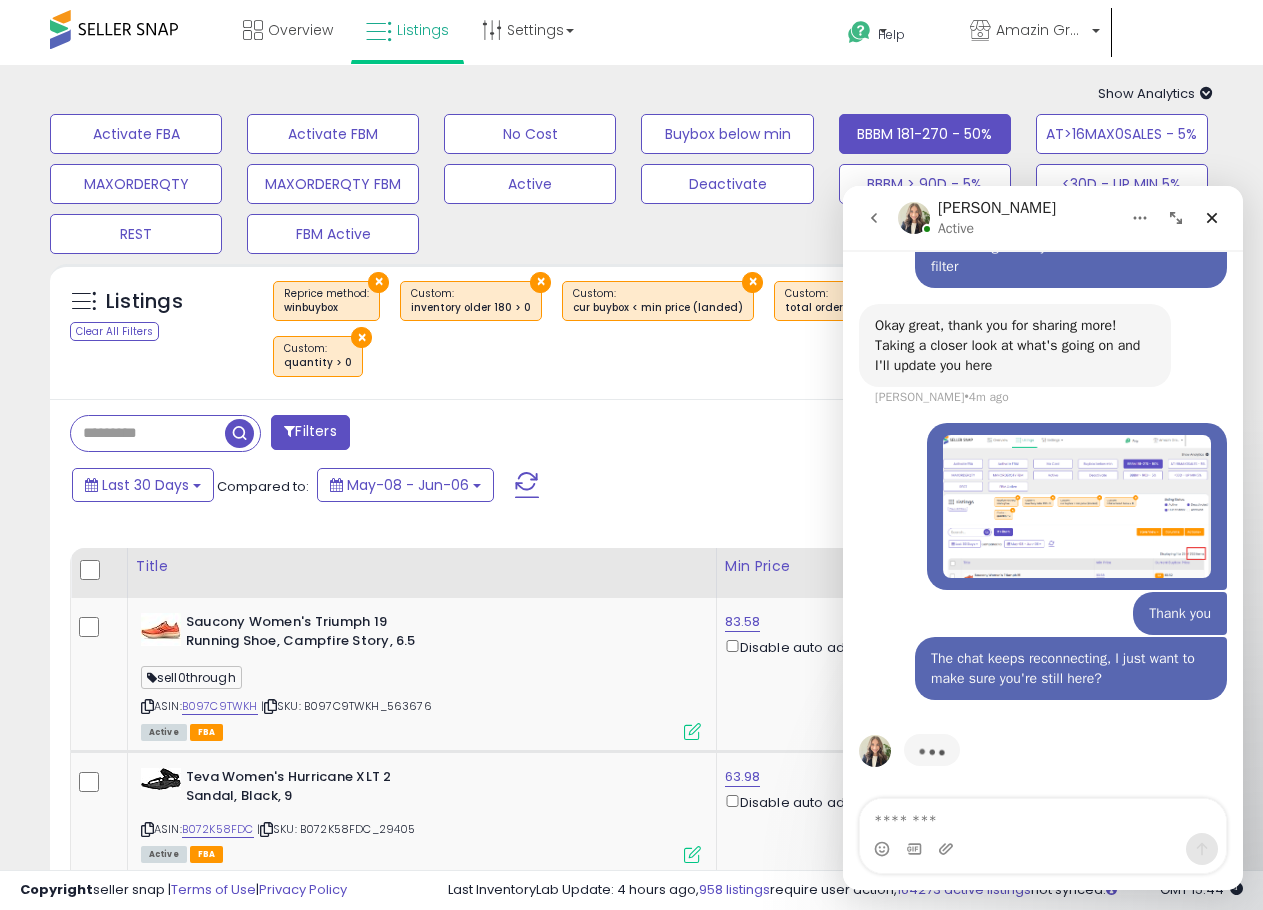 click on "Hello, I noticed exporting a few of our filters was exporting more SKUs than what was shown in the filters. Lucas2  •  12m ago You’ll get replies here and in your email: ✉️  nicholaspagliari5@gmail.com Our usual reply time 🕒  A few minutes Support  •  12m ago Hi Lucas,   I'm happy to take a closer look at this. I have your account up, can you share a bit more with me about what filter you are exporting? Britney  •  10m ago So when I export any filter it is always exporting more than the skus it says Lucas2  •  8m ago Here is the filter I try to export Lucas2  •  7m ago Lucas2  •  7m ago Exporting this filter the file comes out to over 49,000 SKUs Lucas2  •  6m ago Then when I try to export BBBM 181-270 - 50% it exports 11,000 skus Lucas2  •  5m ago Even though it only shows 252 skus in the filter Lucas2  •  5m ago Okay great, thank you for sharing more!  Taking a closer look at what's going on and I'll update you here Britney  •  4m ago Lucas2  •  4m ago Thank you Lucas2  •" at bounding box center (1043, 97) 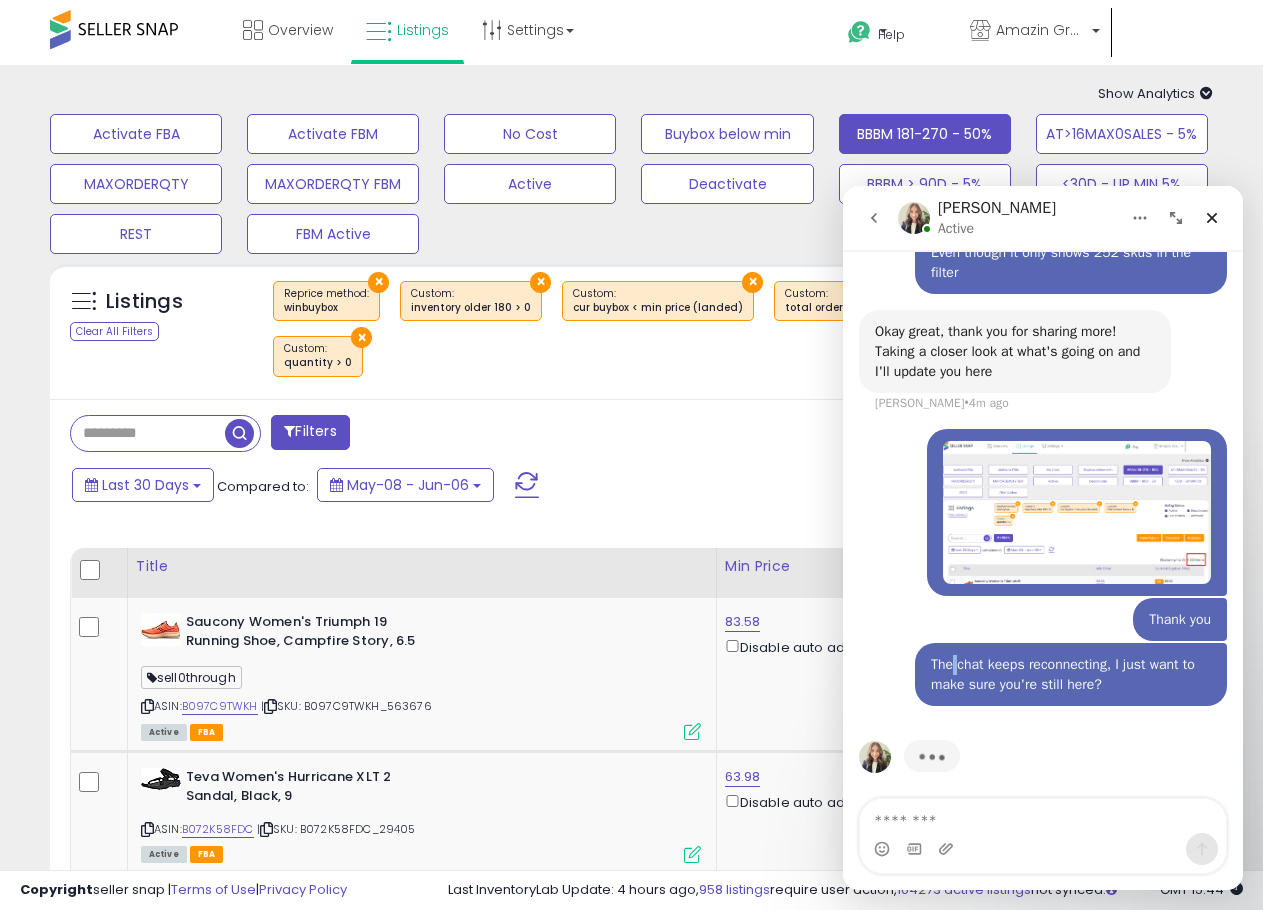 click on "The chat keeps reconnecting, I just want to make sure you're still here?" at bounding box center (1071, 674) 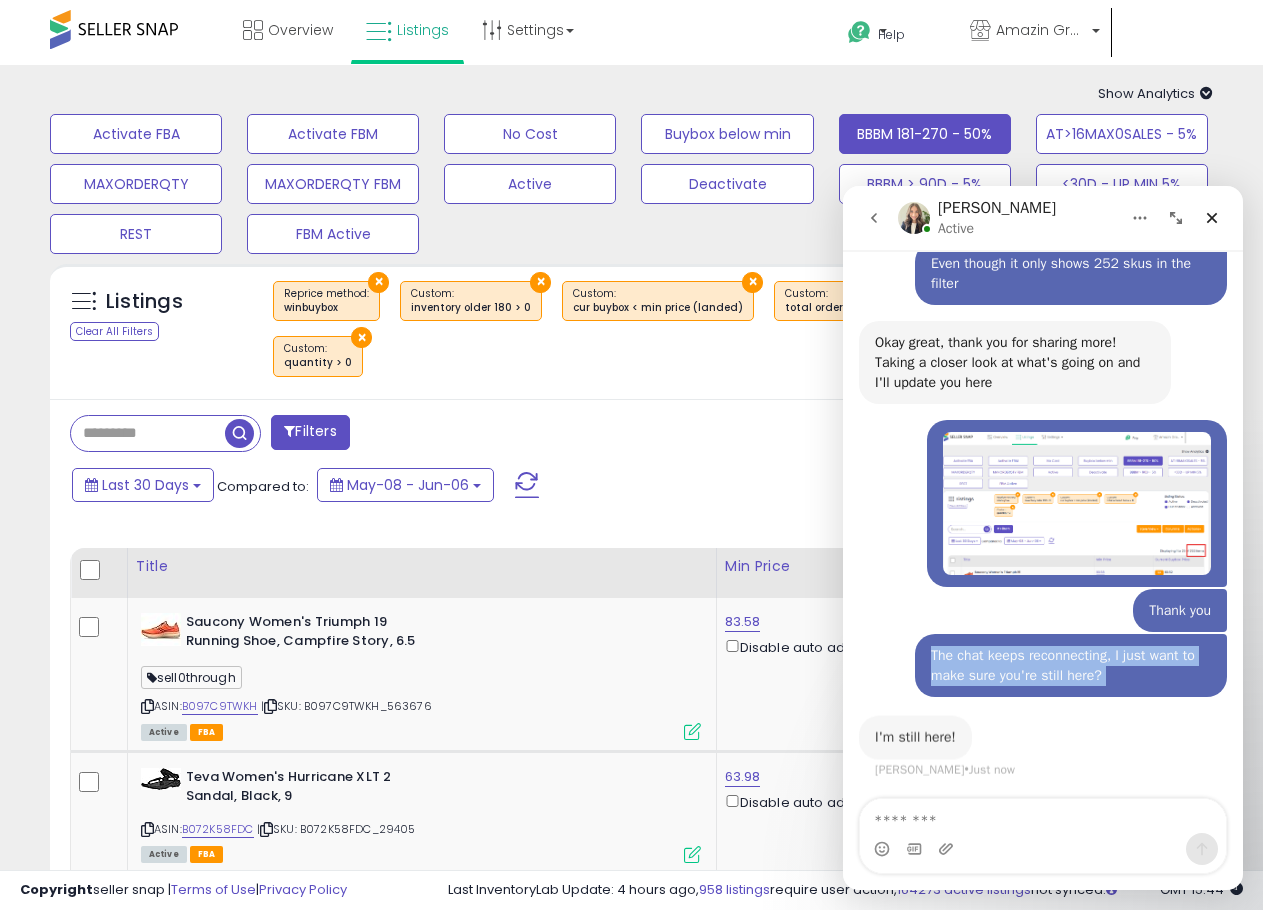 scroll, scrollTop: 867, scrollLeft: 0, axis: vertical 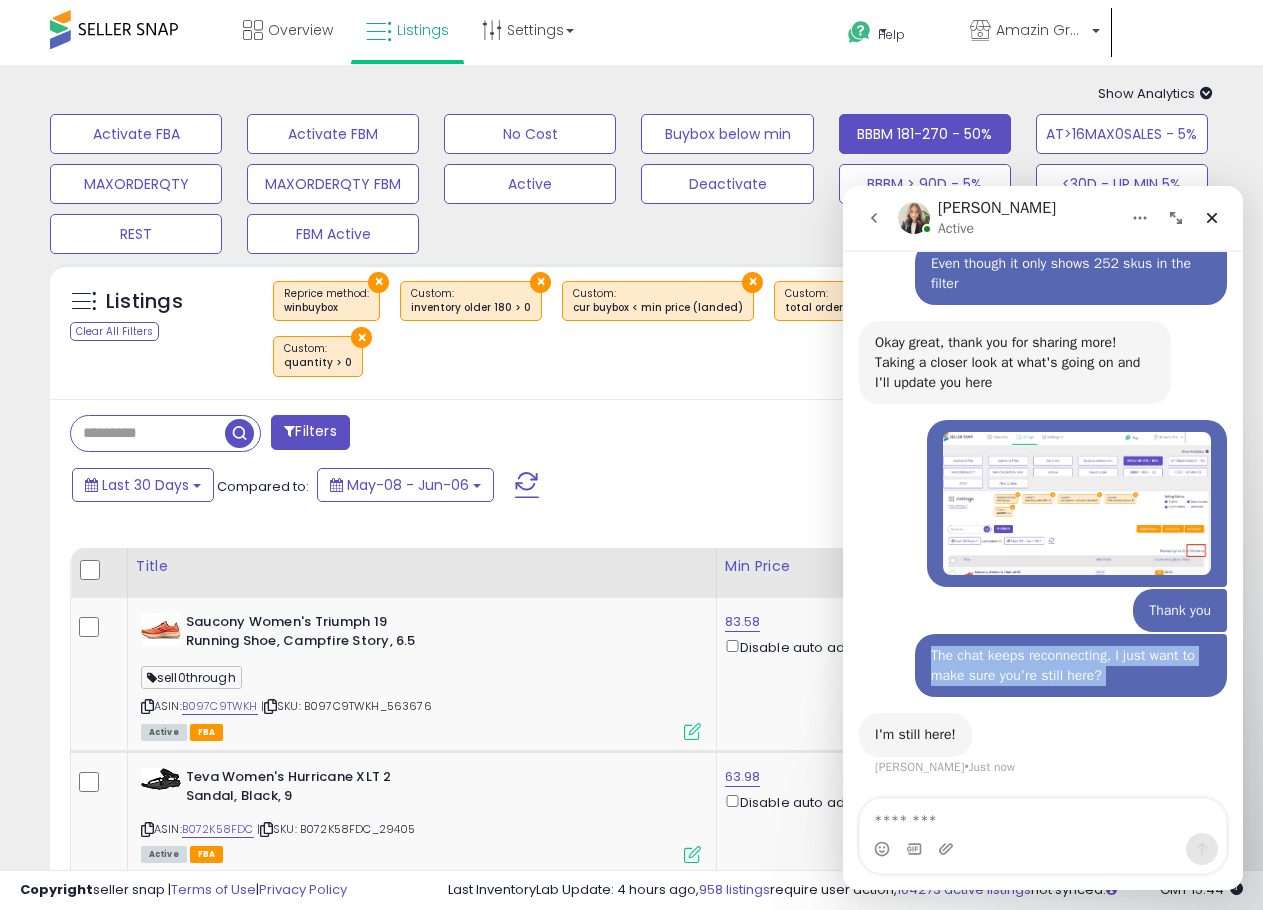 click on "The chat keeps reconnecting, I just want to make sure you're still here?" at bounding box center [1071, 665] 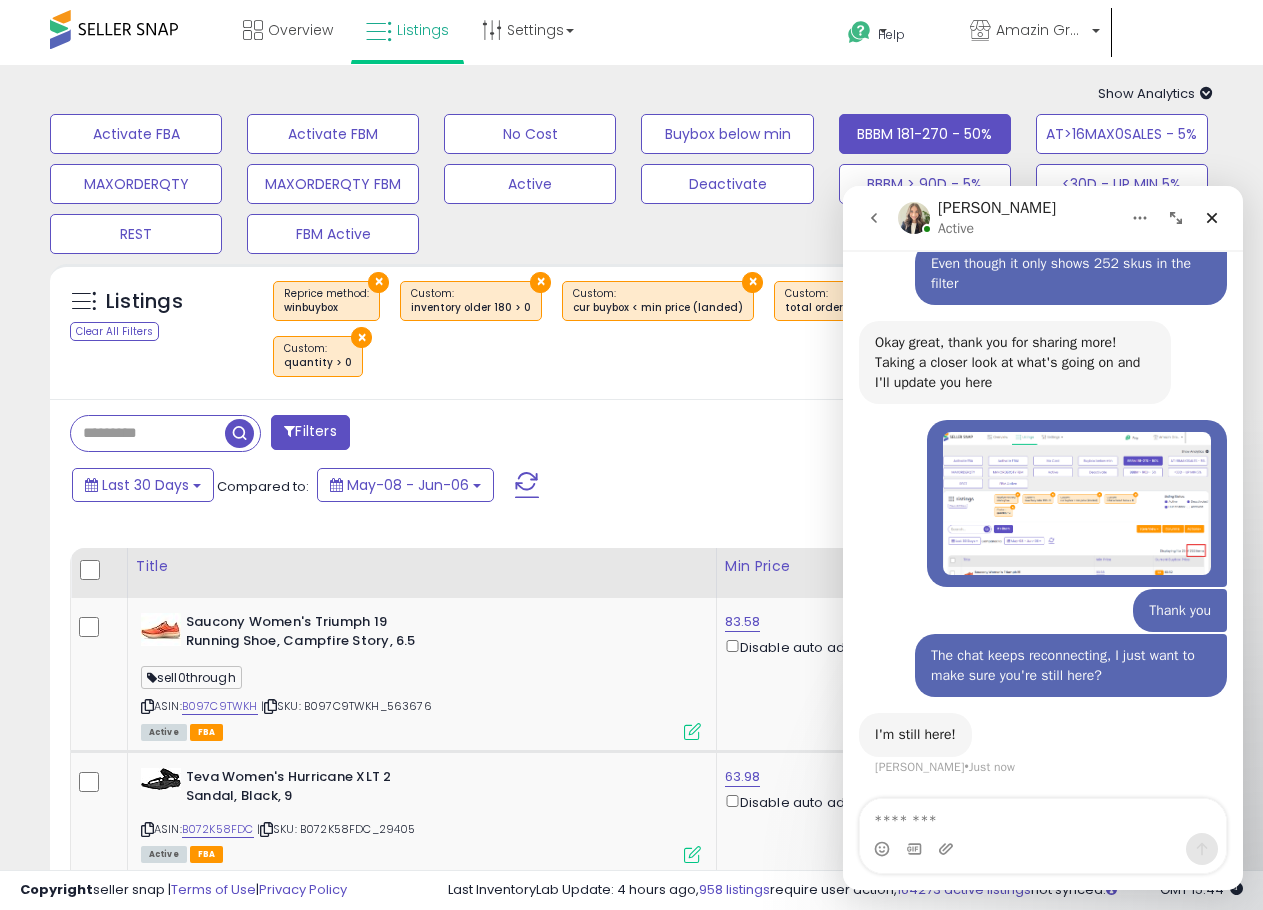 drag, startPoint x: 926, startPoint y: 732, endPoint x: 895, endPoint y: 734, distance: 31.06445 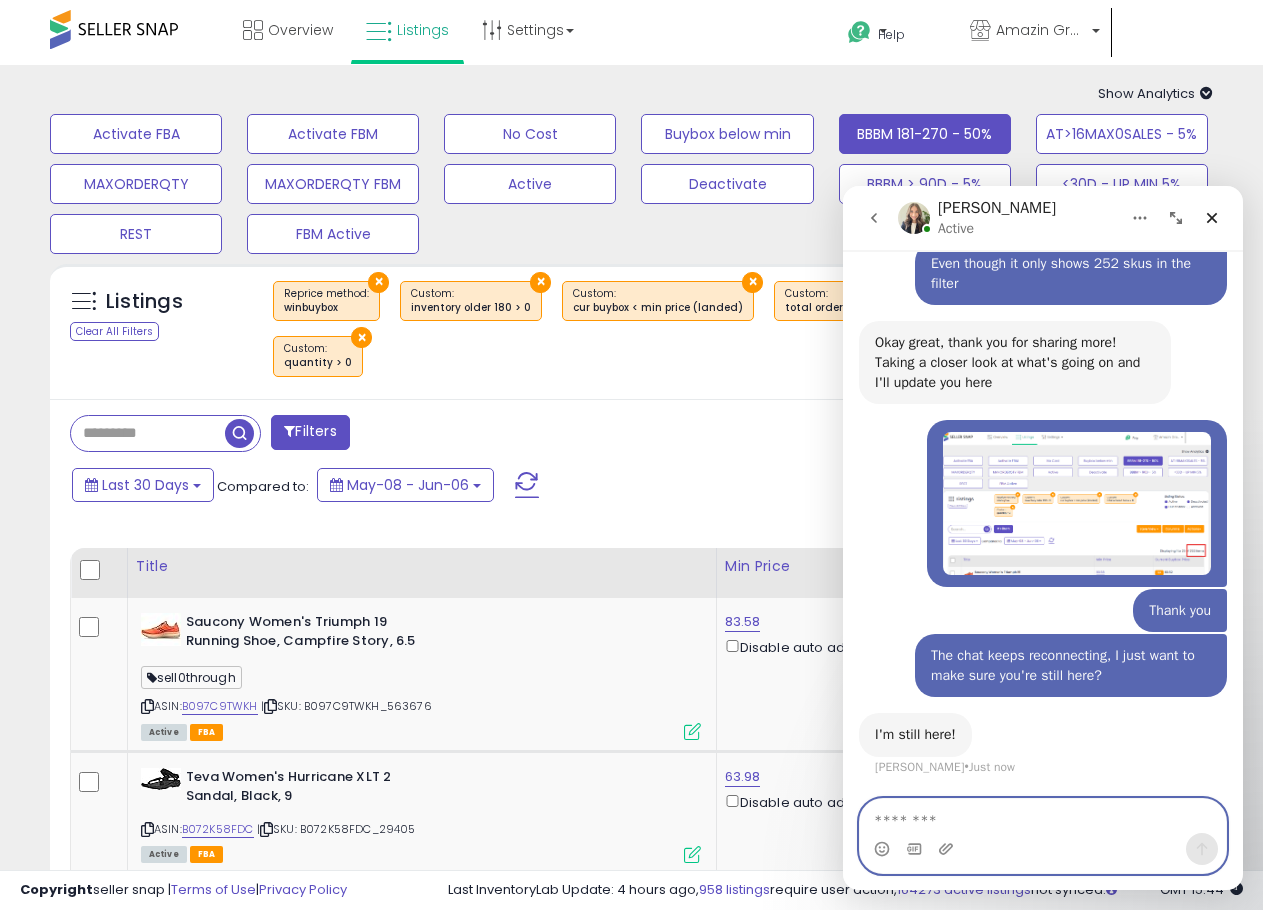 click at bounding box center (1043, 816) 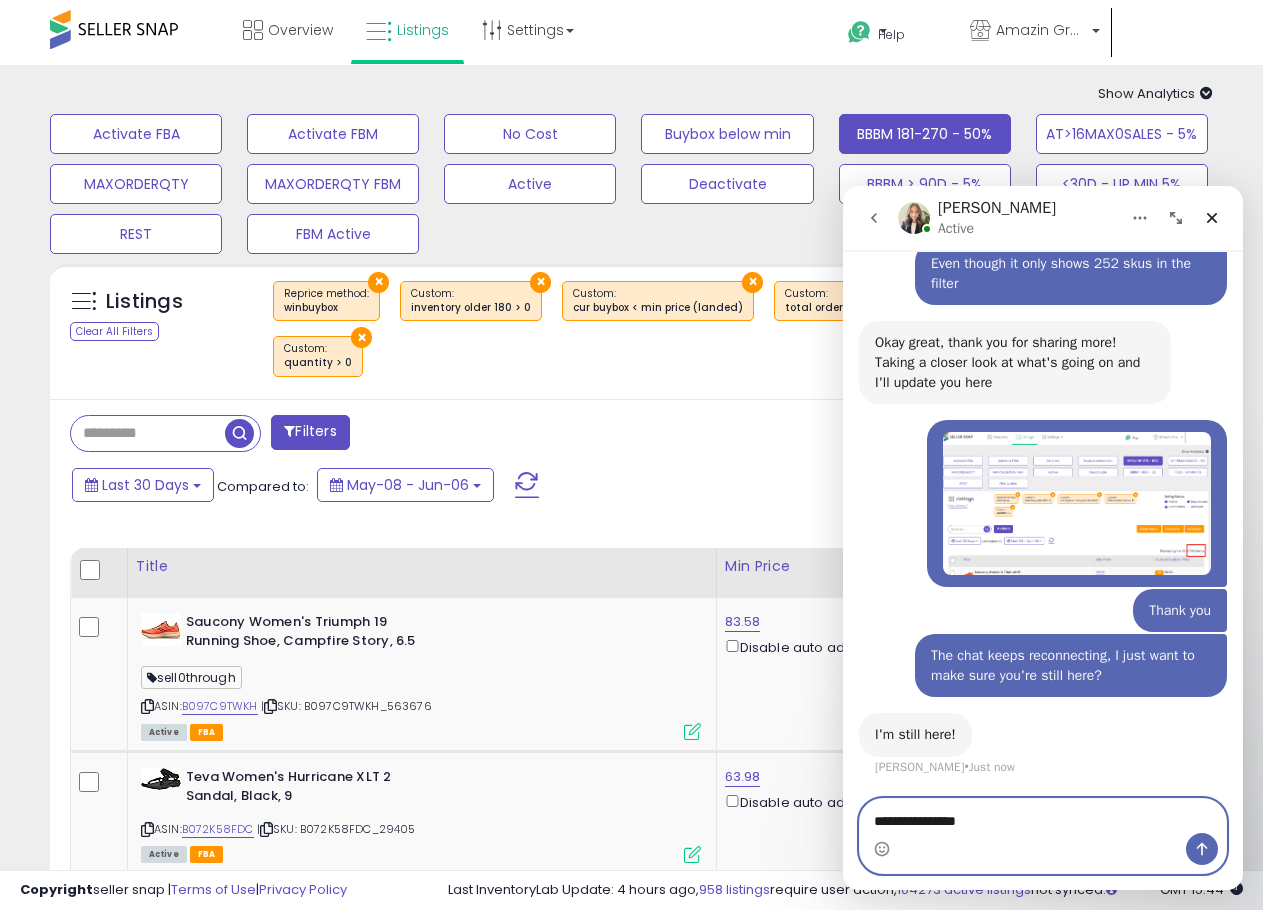 type on "**********" 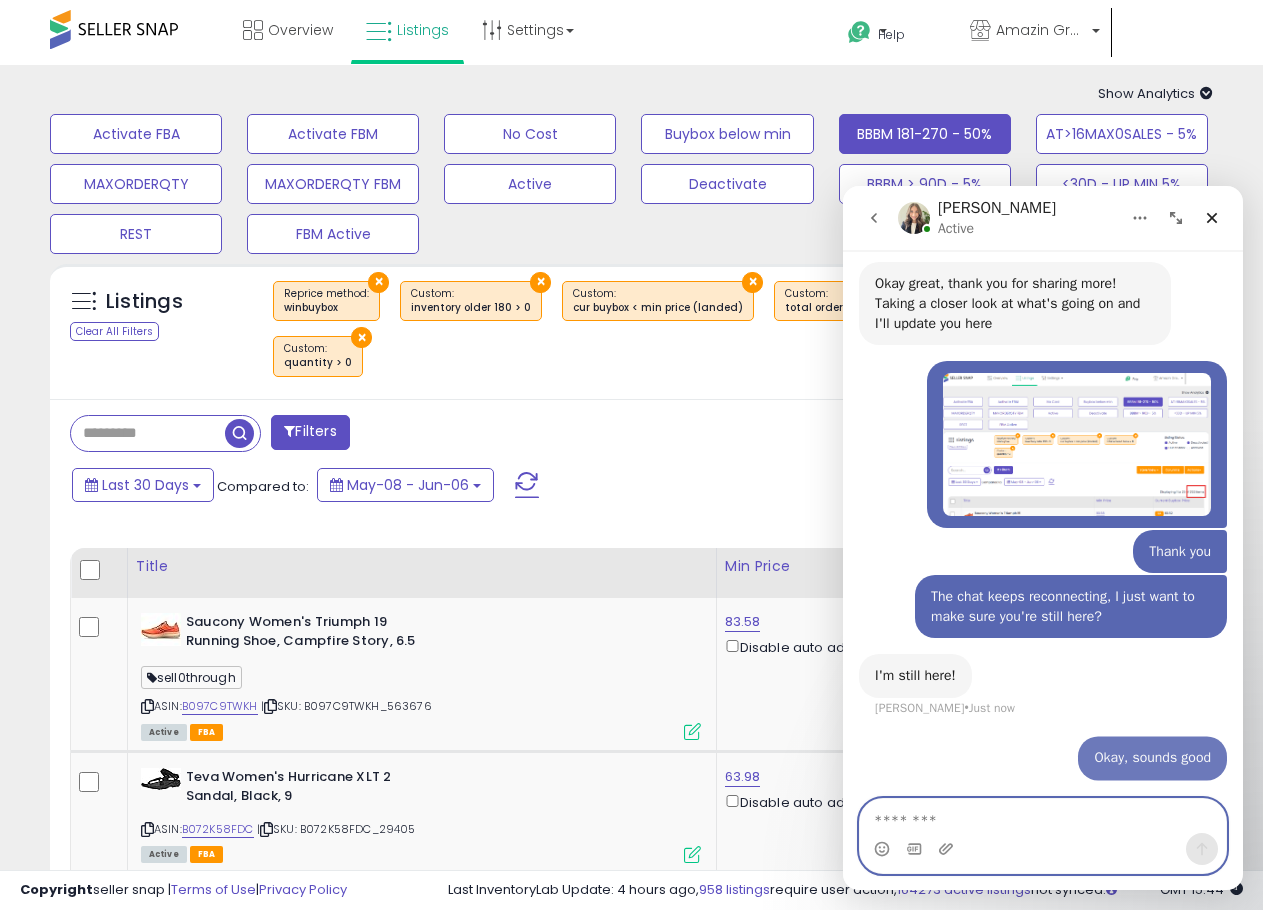 scroll, scrollTop: 927, scrollLeft: 0, axis: vertical 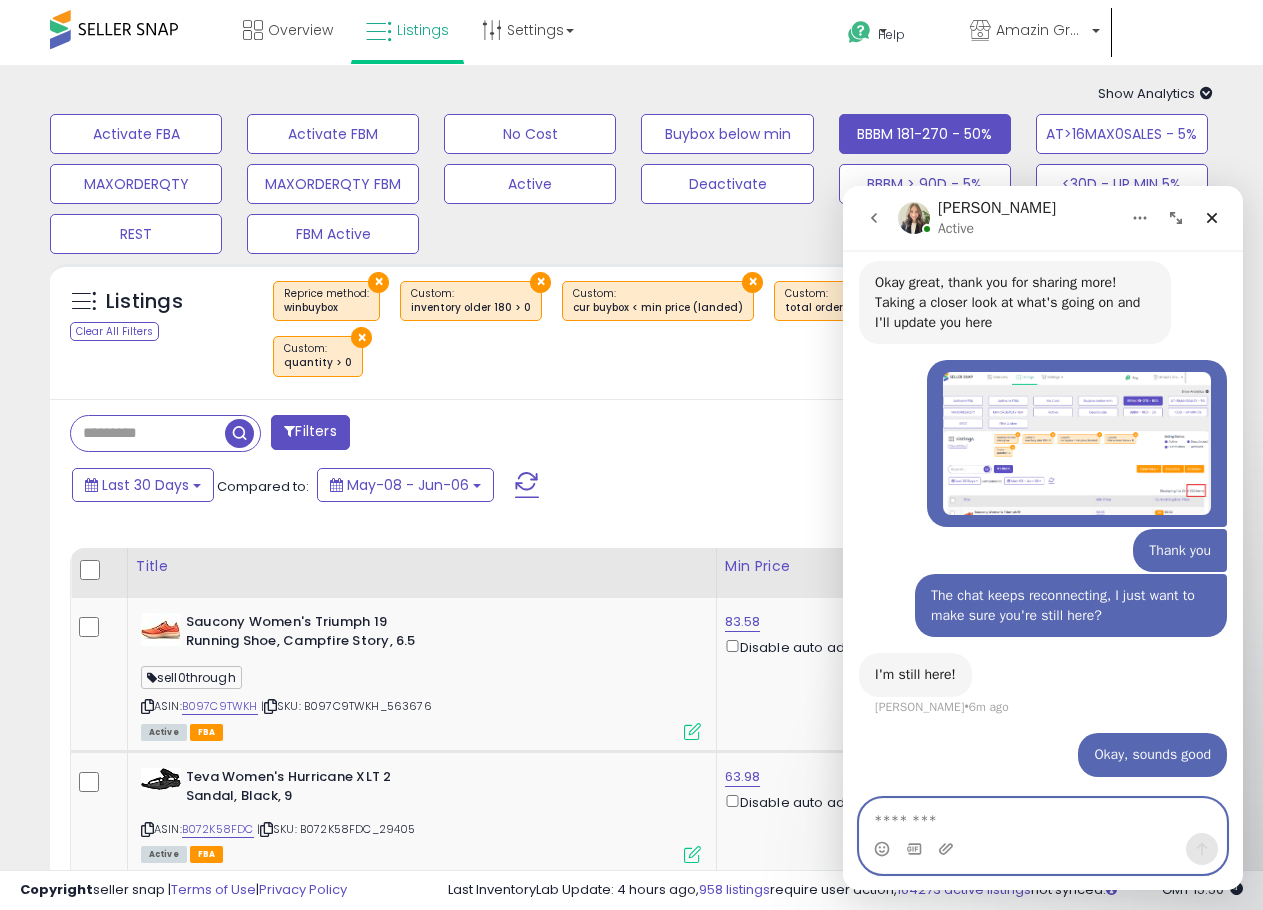 click at bounding box center [1043, 816] 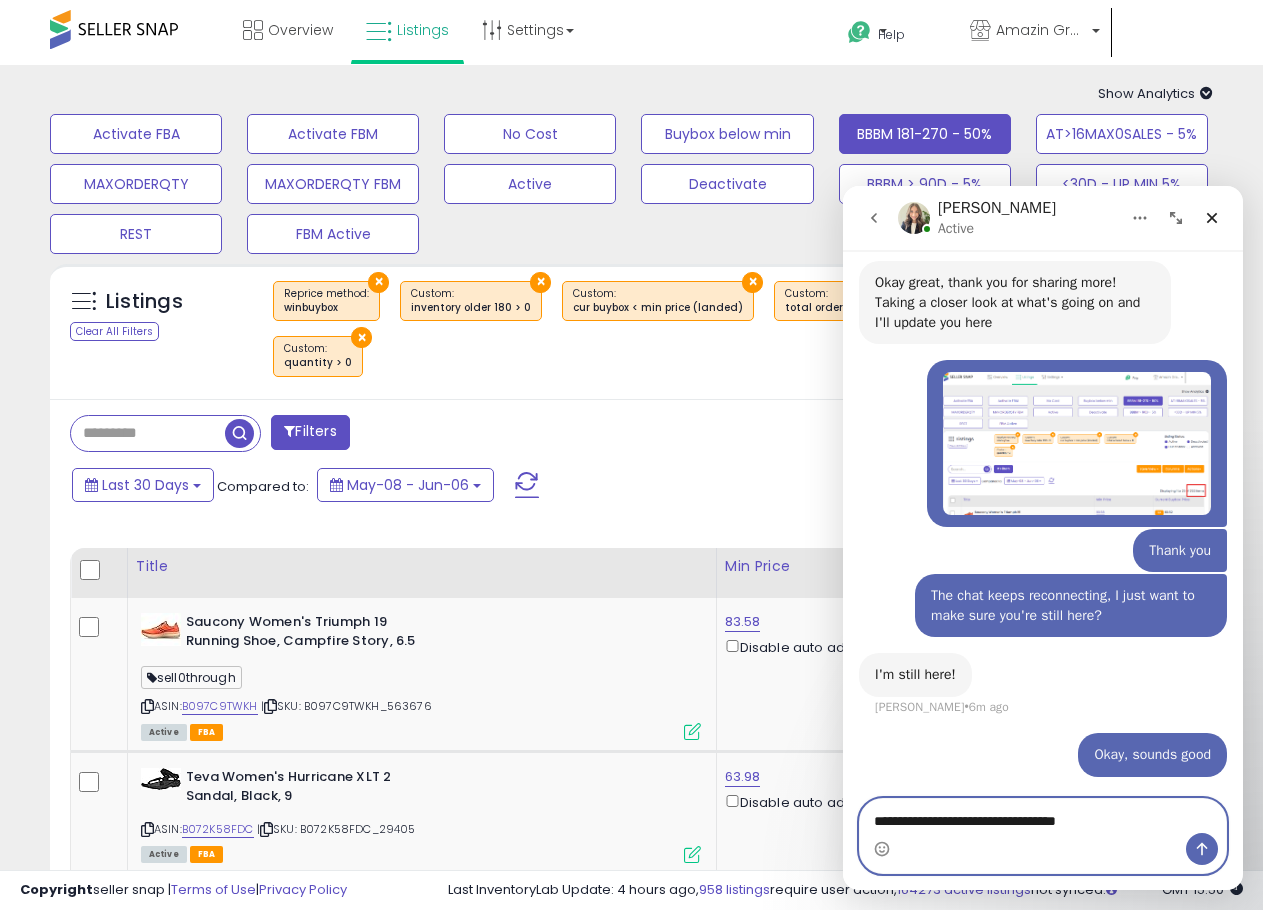 type on "**********" 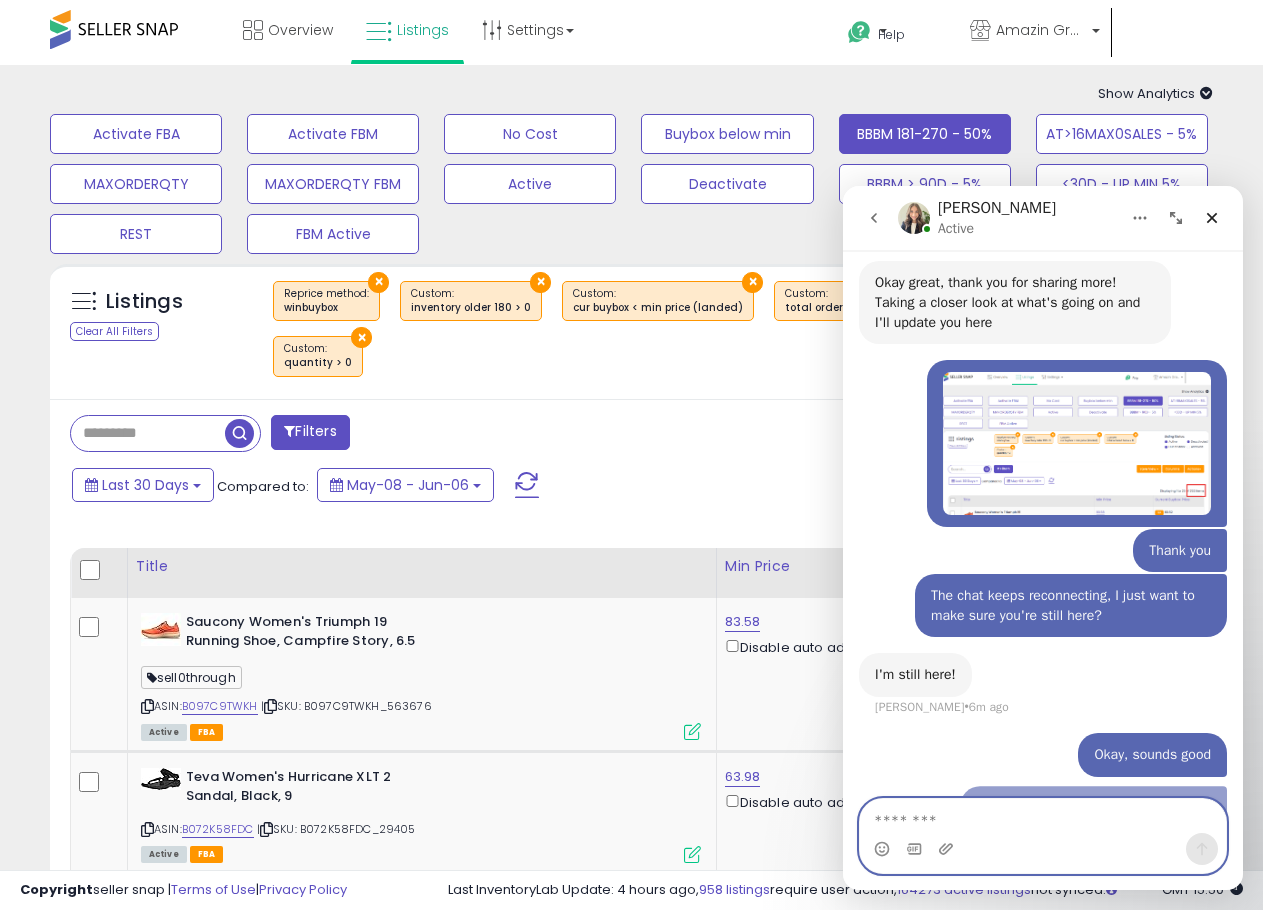 scroll, scrollTop: 972, scrollLeft: 0, axis: vertical 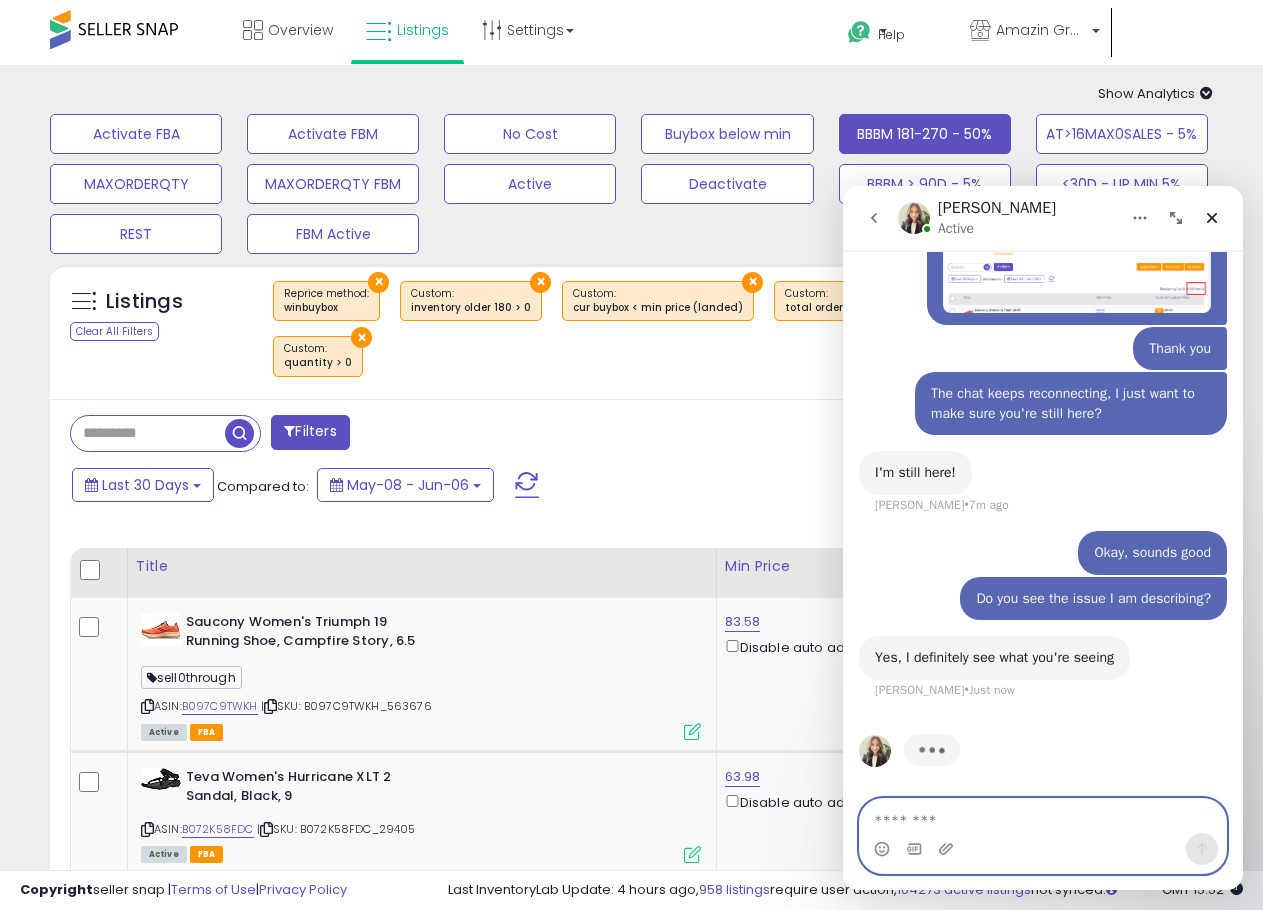 click at bounding box center (1043, 816) 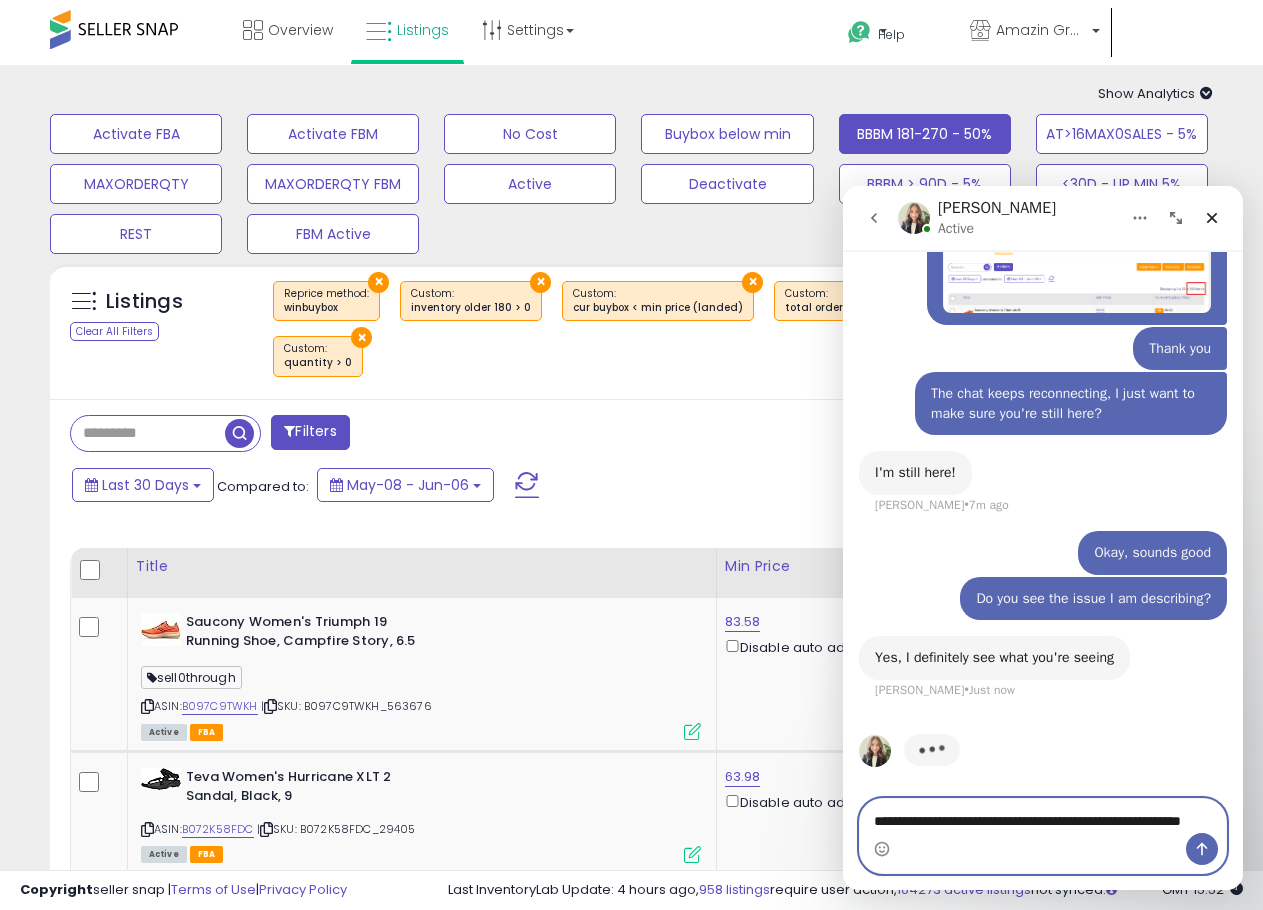 scroll, scrollTop: 1149, scrollLeft: 0, axis: vertical 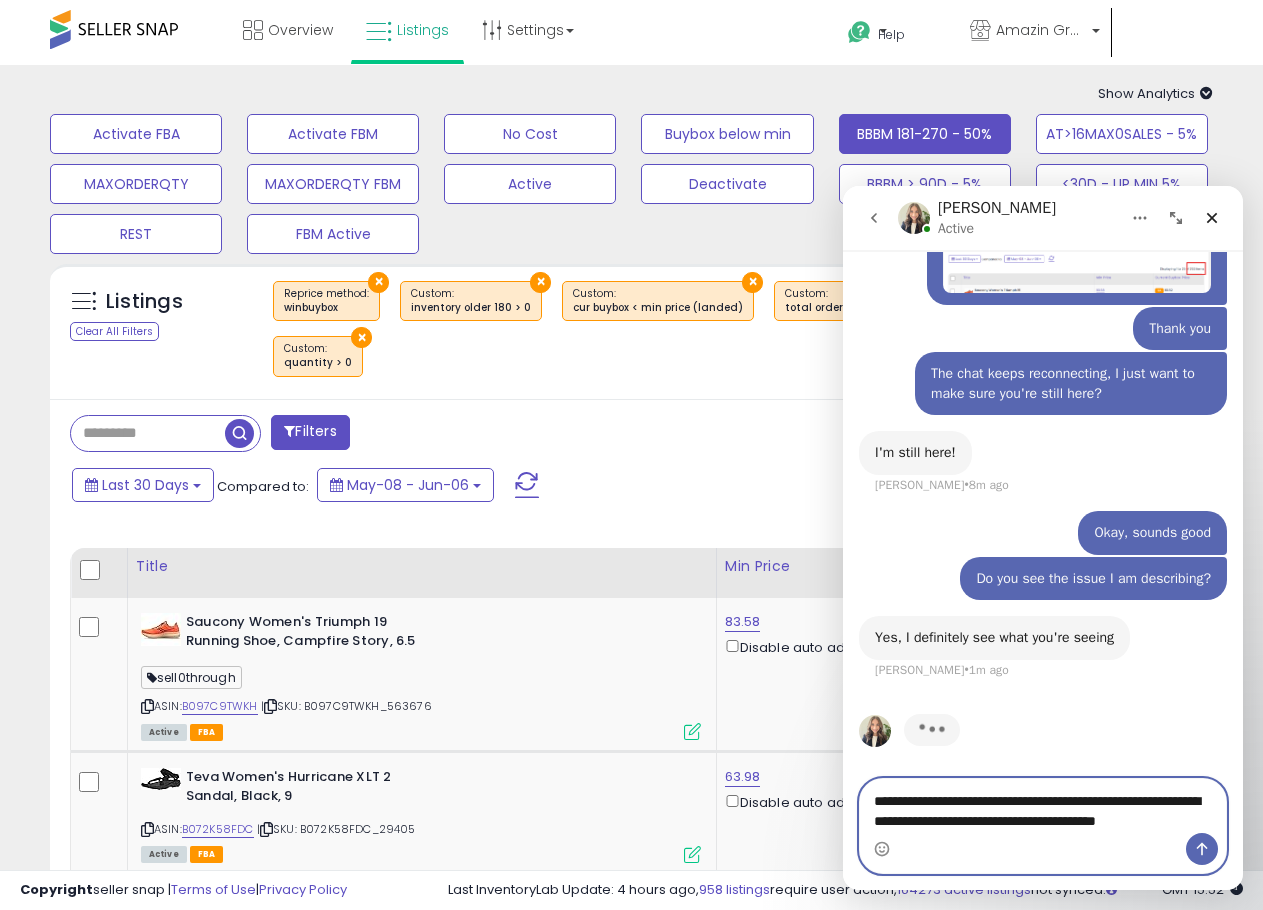 type on "**********" 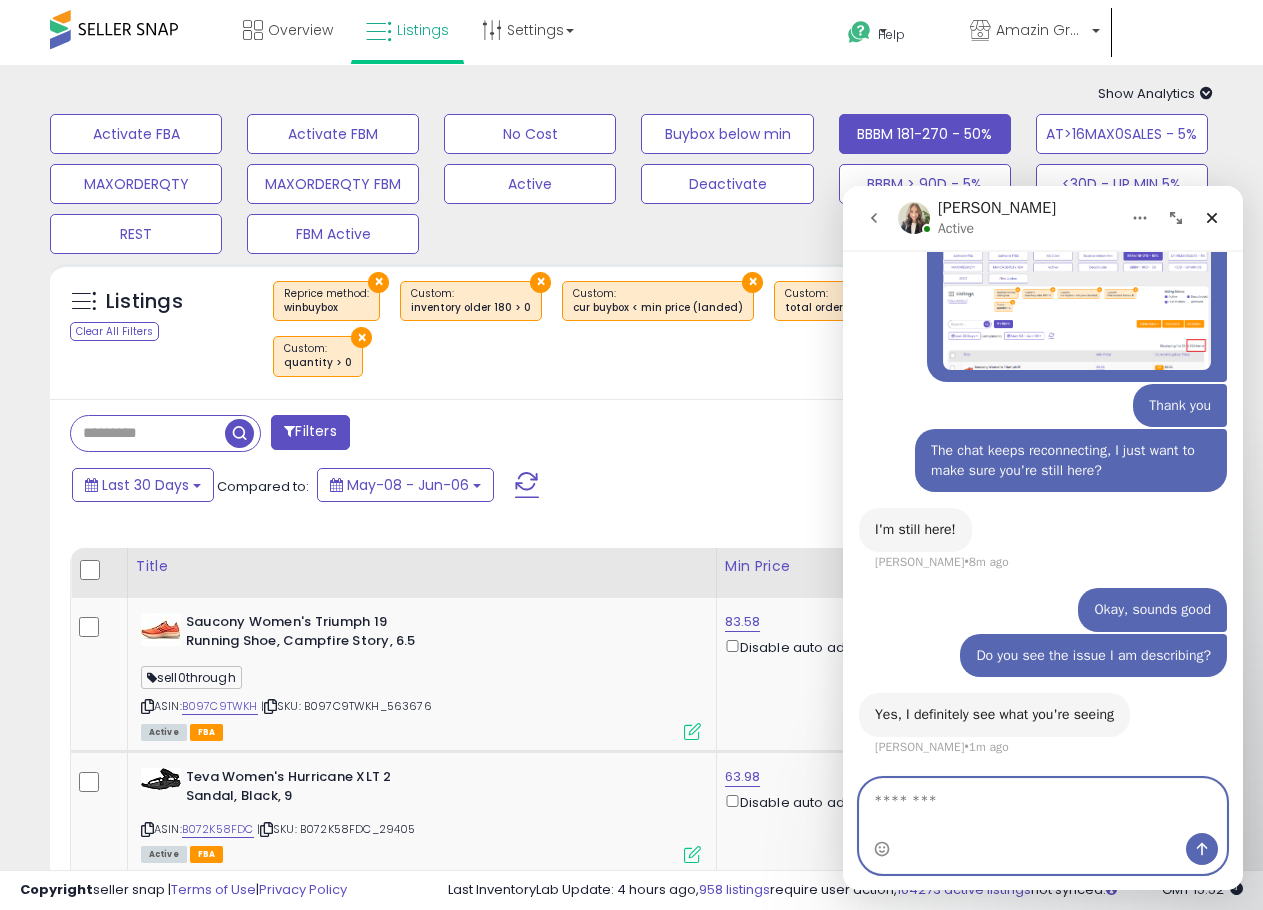 scroll, scrollTop: 1151, scrollLeft: 0, axis: vertical 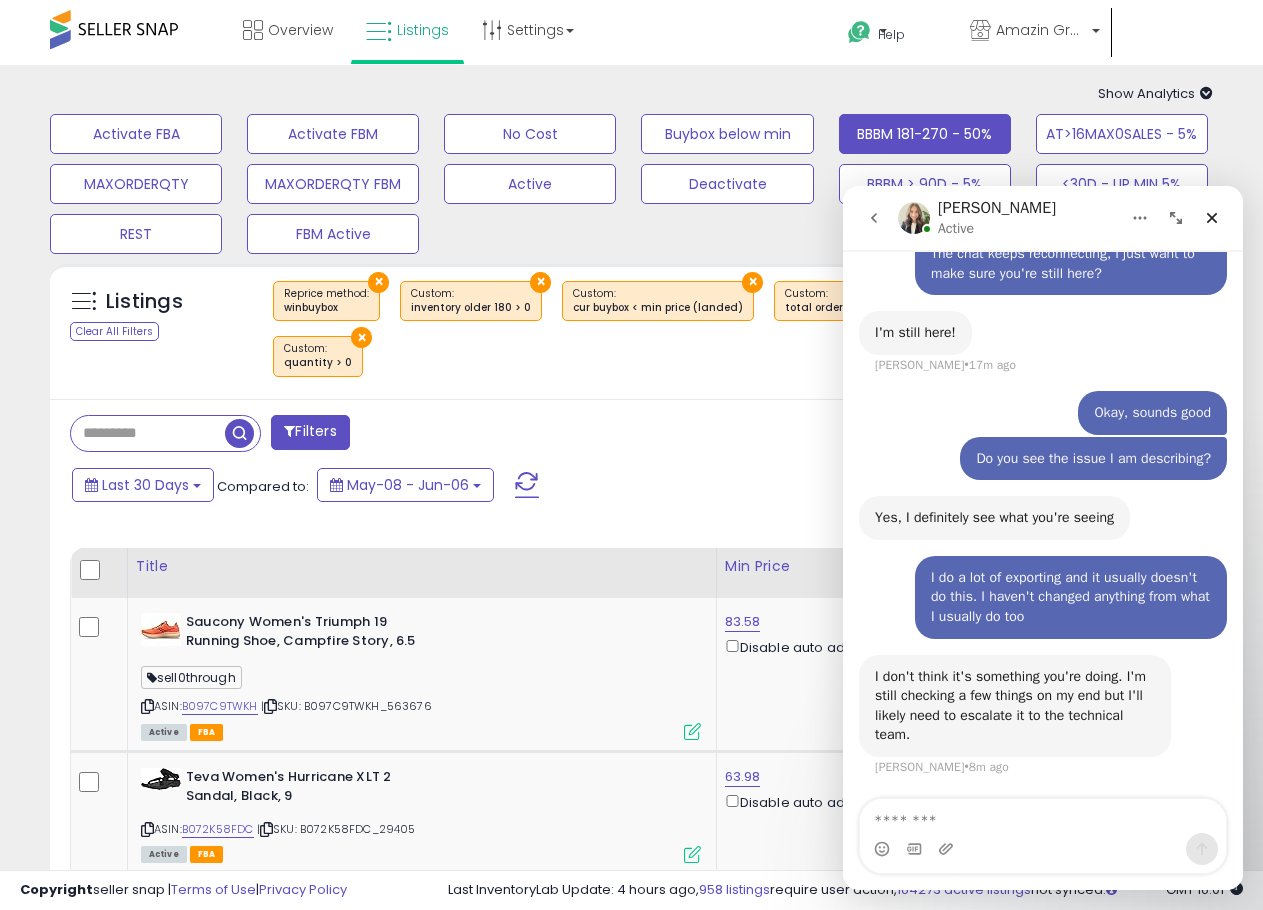 click on "I don't think it's something you're doing. I'm still checking a few things on my end but I'll likely need to escalate it to the technical team." at bounding box center [1015, 706] 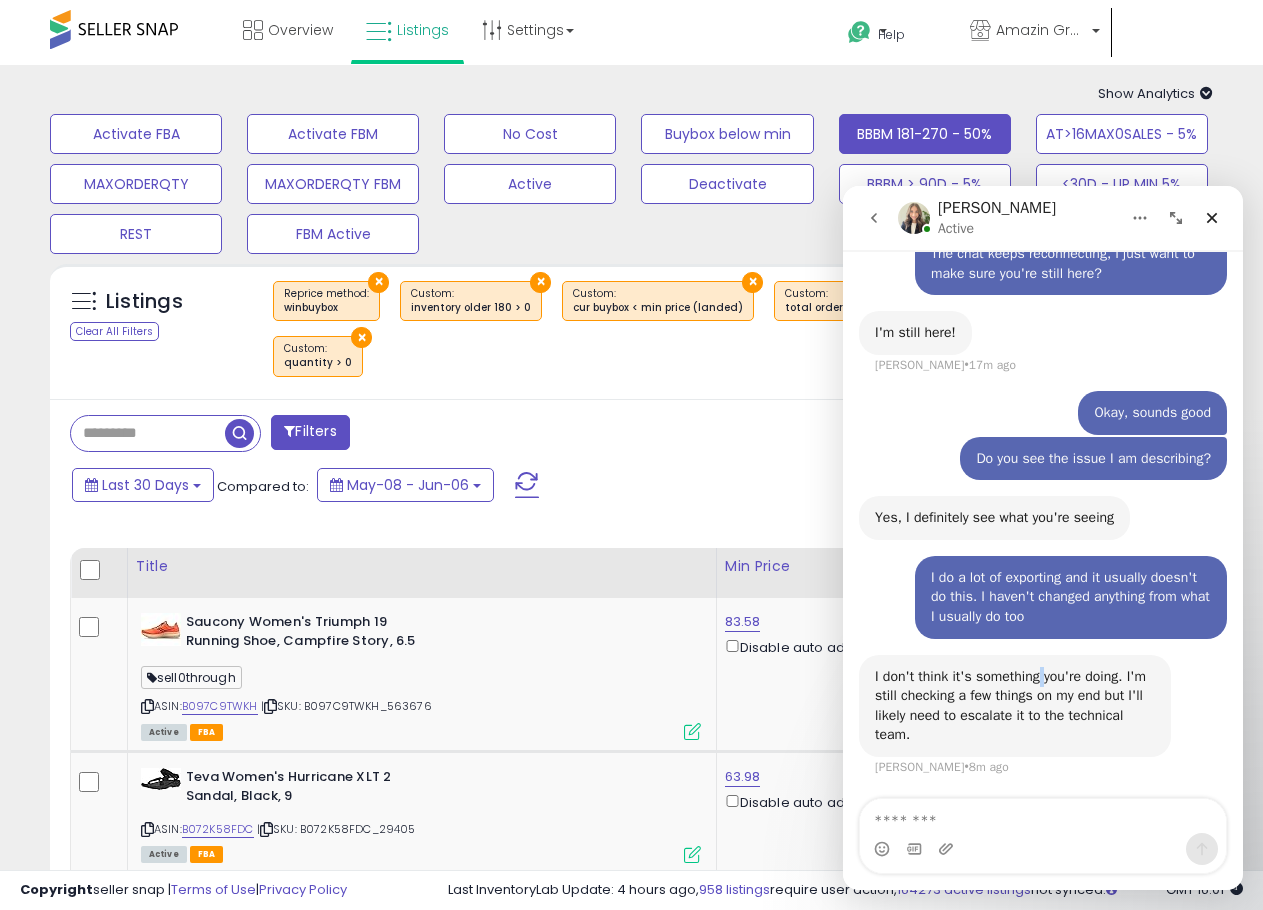 click on "I don't think it's something you're doing. I'm still checking a few things on my end but I'll likely need to escalate it to the technical team." at bounding box center (1015, 706) 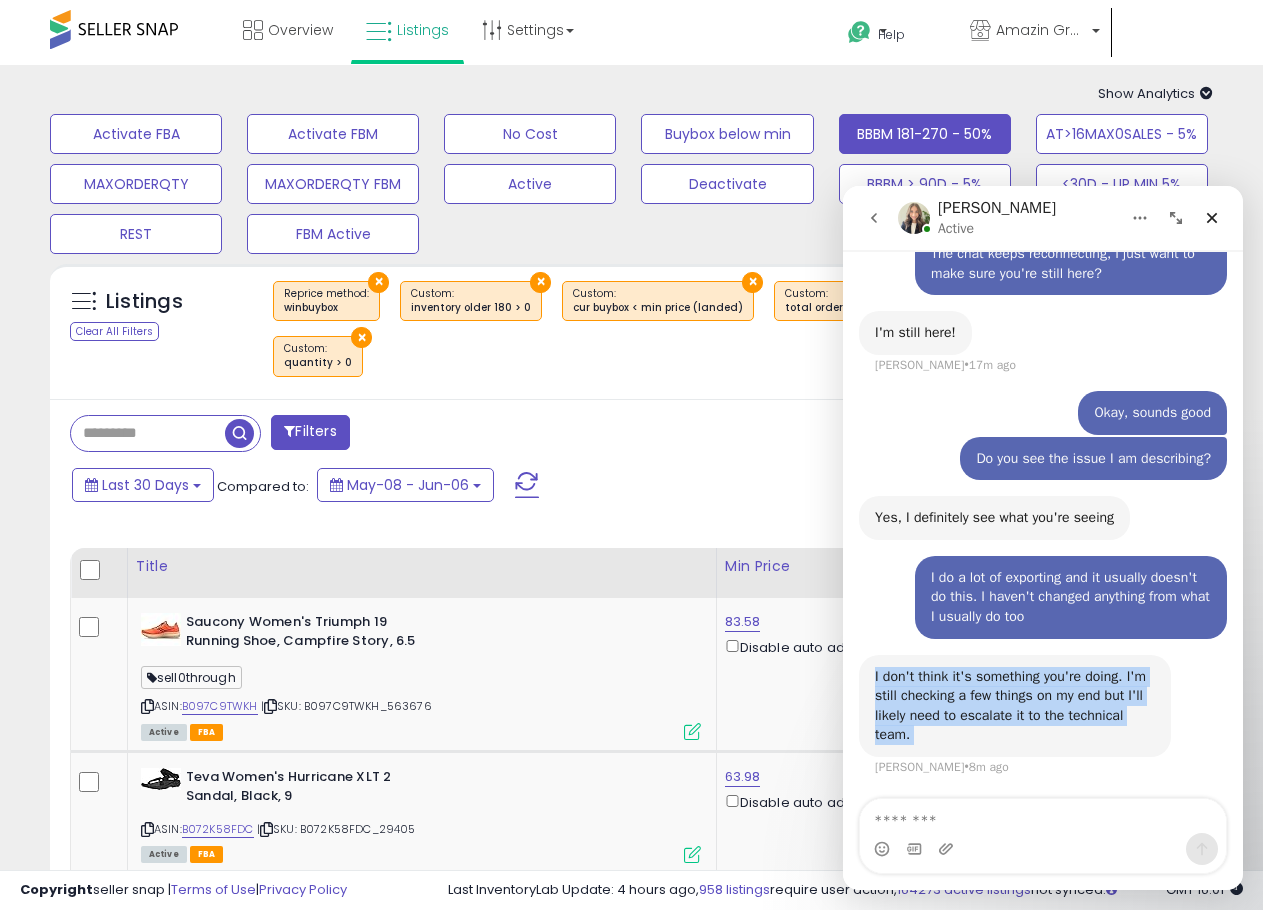 click on "I don't think it's something you're doing. I'm still checking a few things on my end but I'll likely need to escalate it to the technical team." at bounding box center [1015, 706] 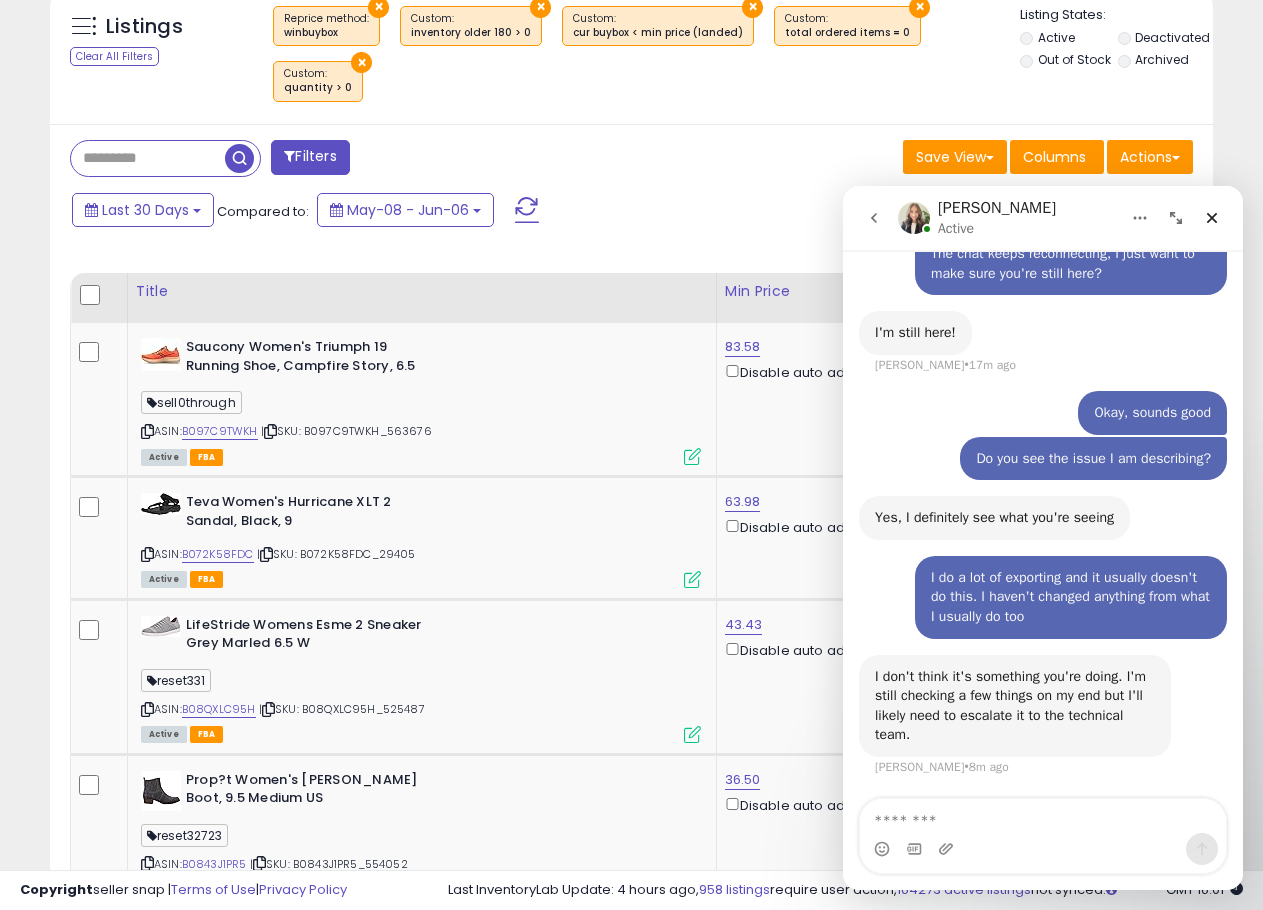 scroll, scrollTop: 0, scrollLeft: 0, axis: both 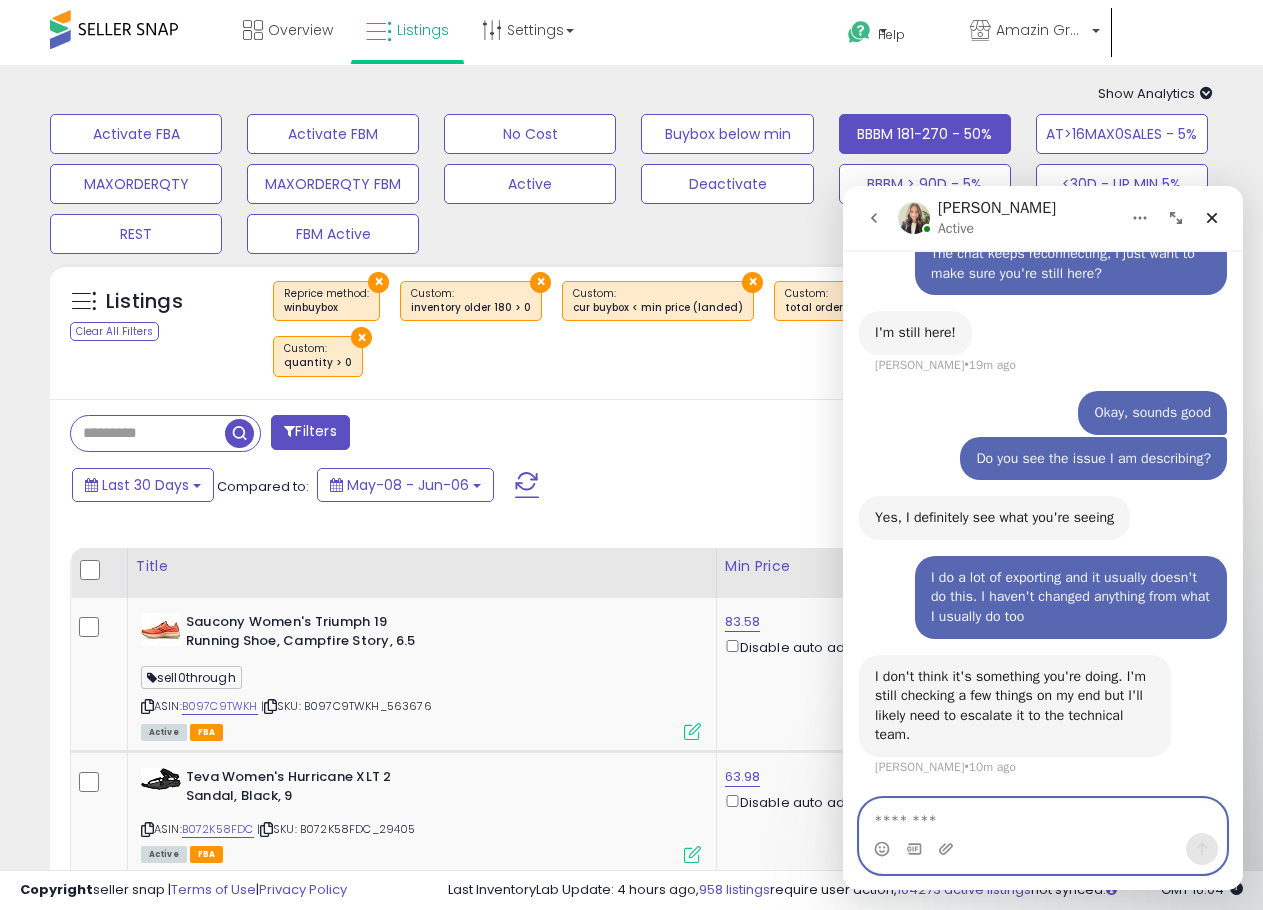 click at bounding box center [1043, 816] 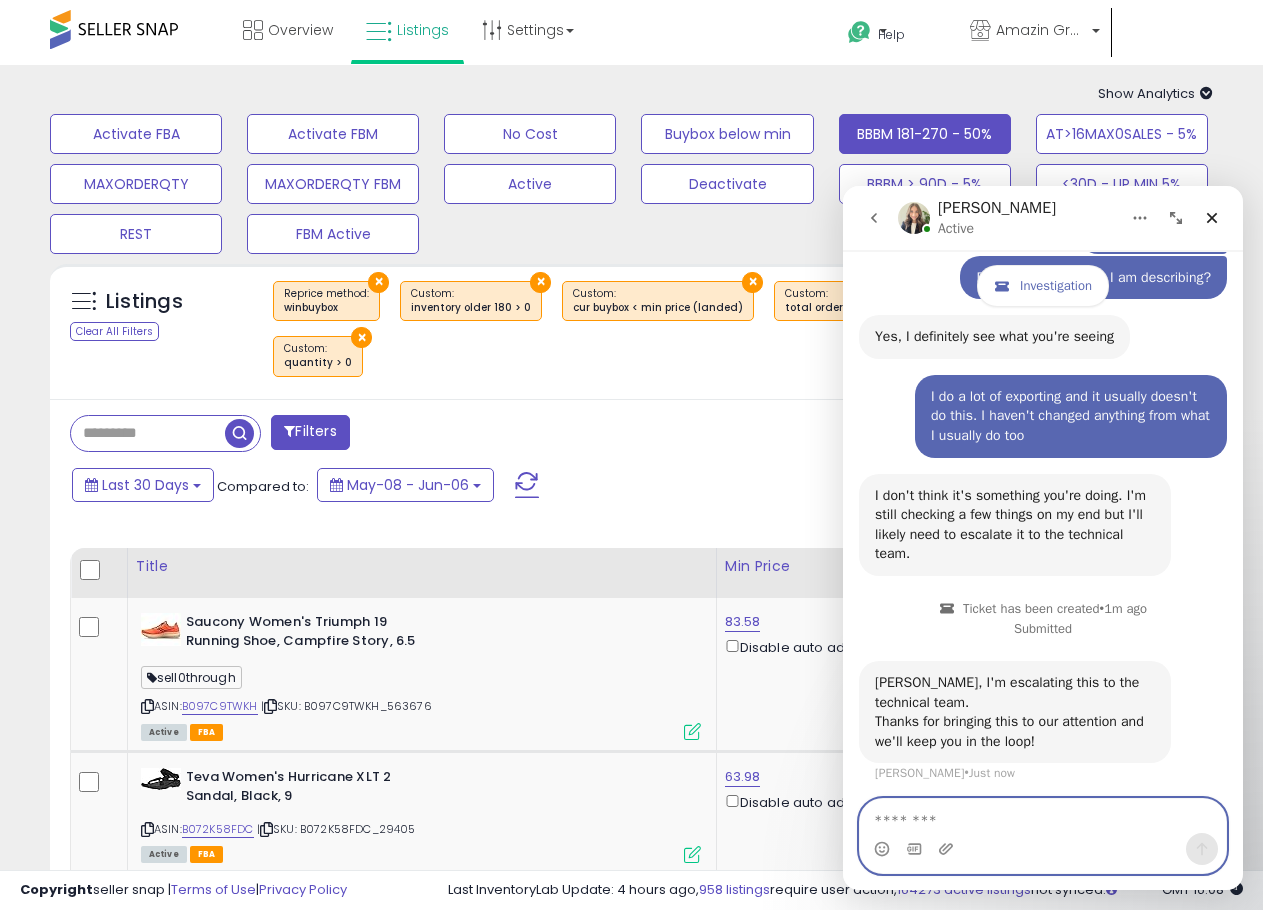 scroll, scrollTop: 1512, scrollLeft: 0, axis: vertical 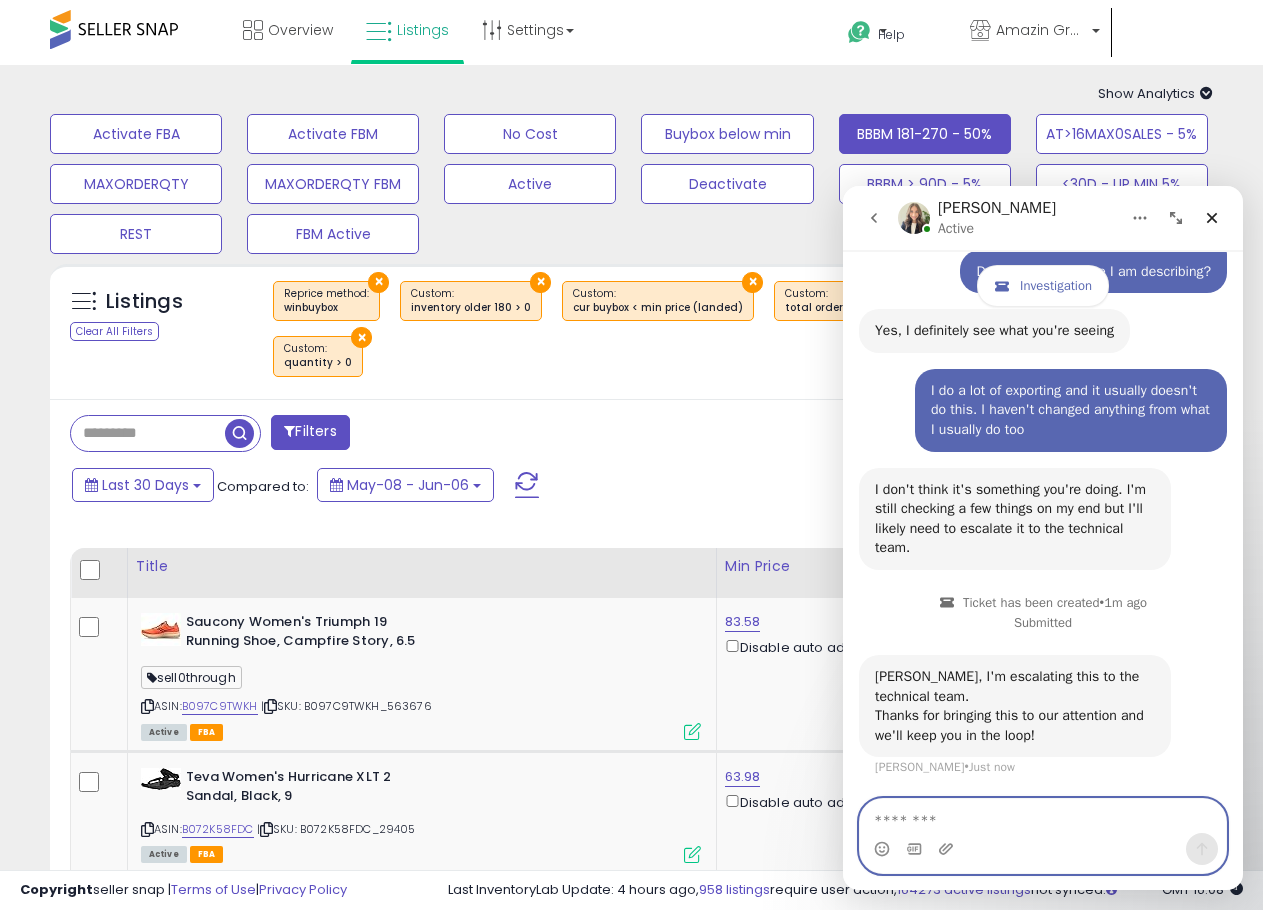 click at bounding box center [1043, 816] 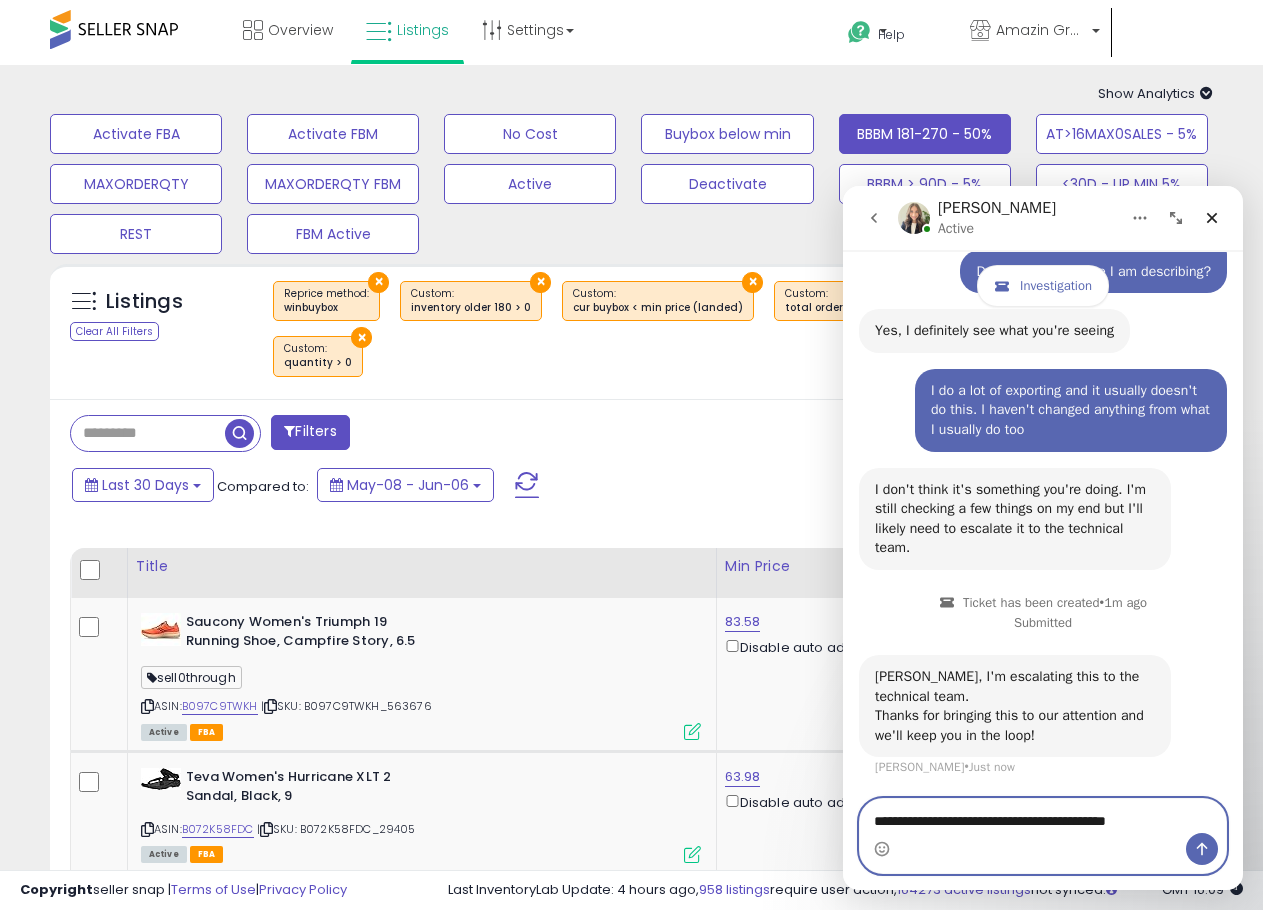 type on "**********" 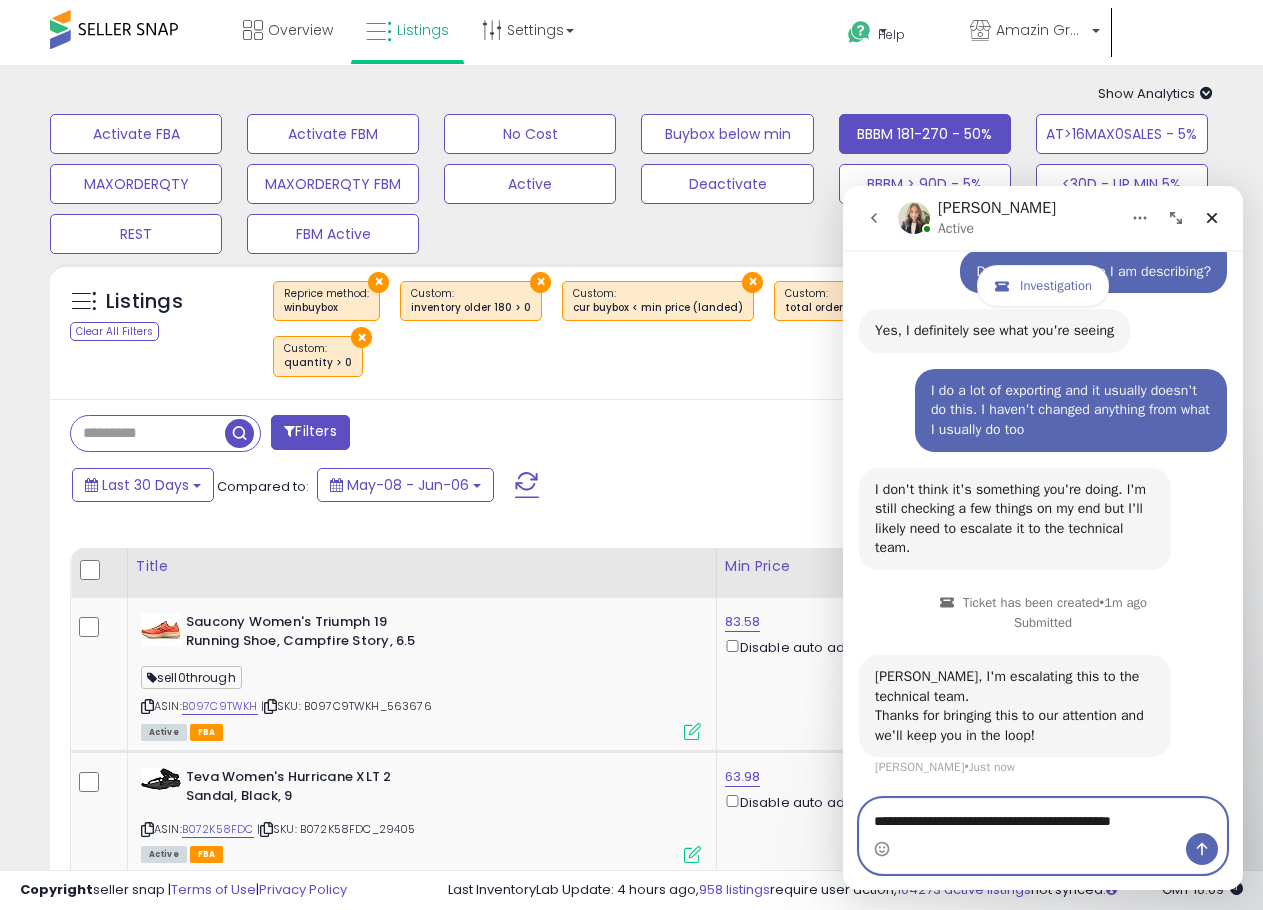 type 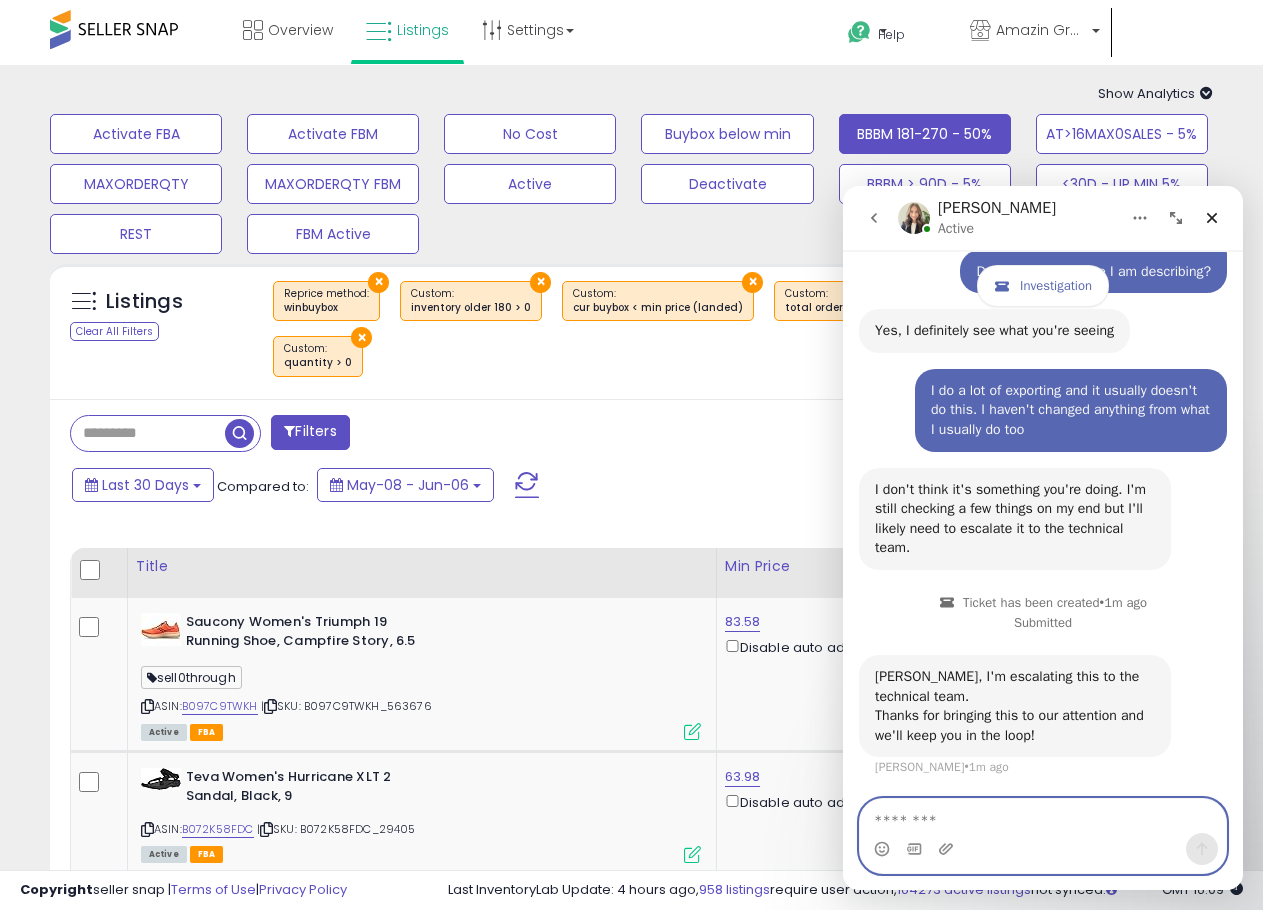 scroll, scrollTop: 1592, scrollLeft: 0, axis: vertical 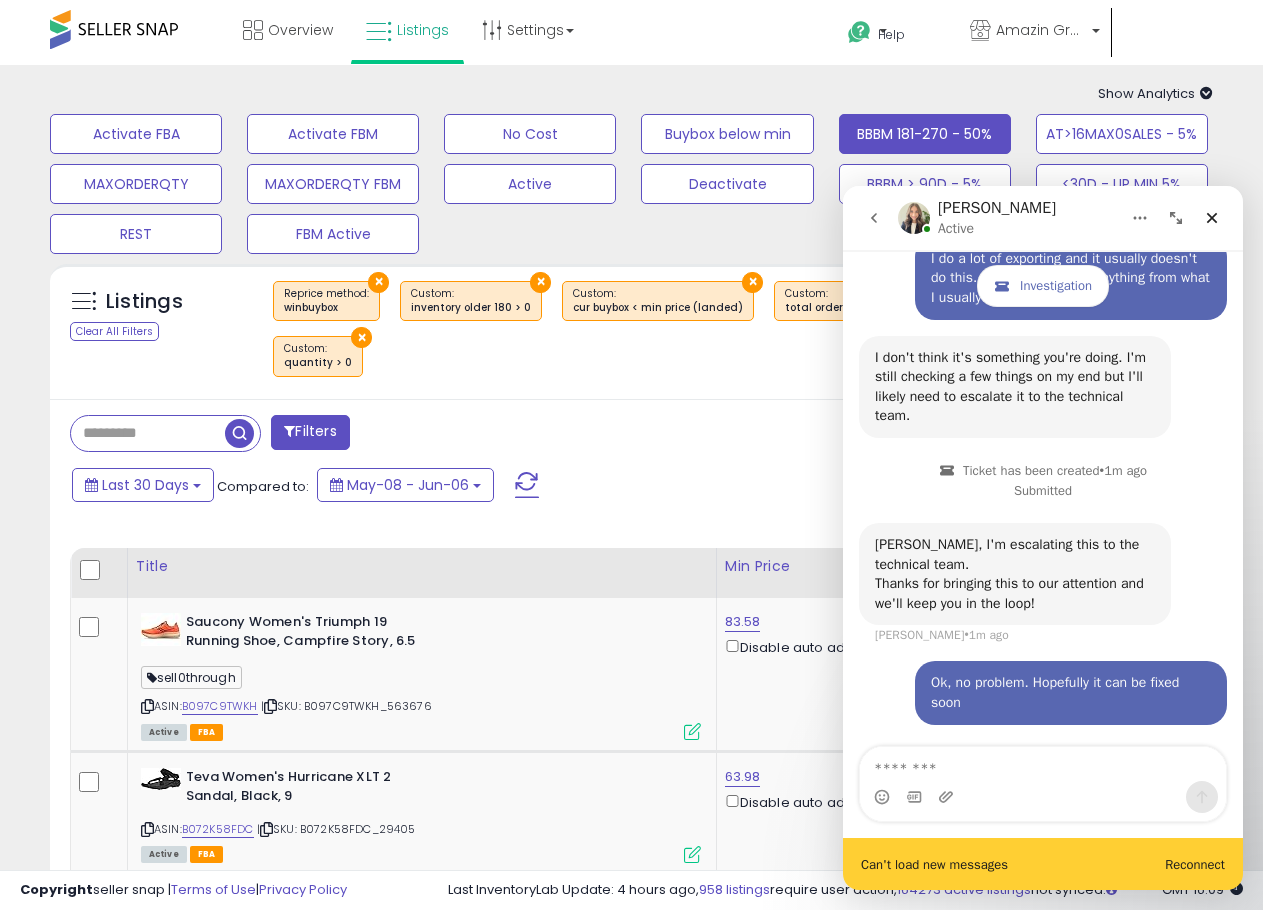 click on "Ok, no problem.  Hopefully it can be fixed soon Lucas2  •  Just now" at bounding box center [1043, 704] 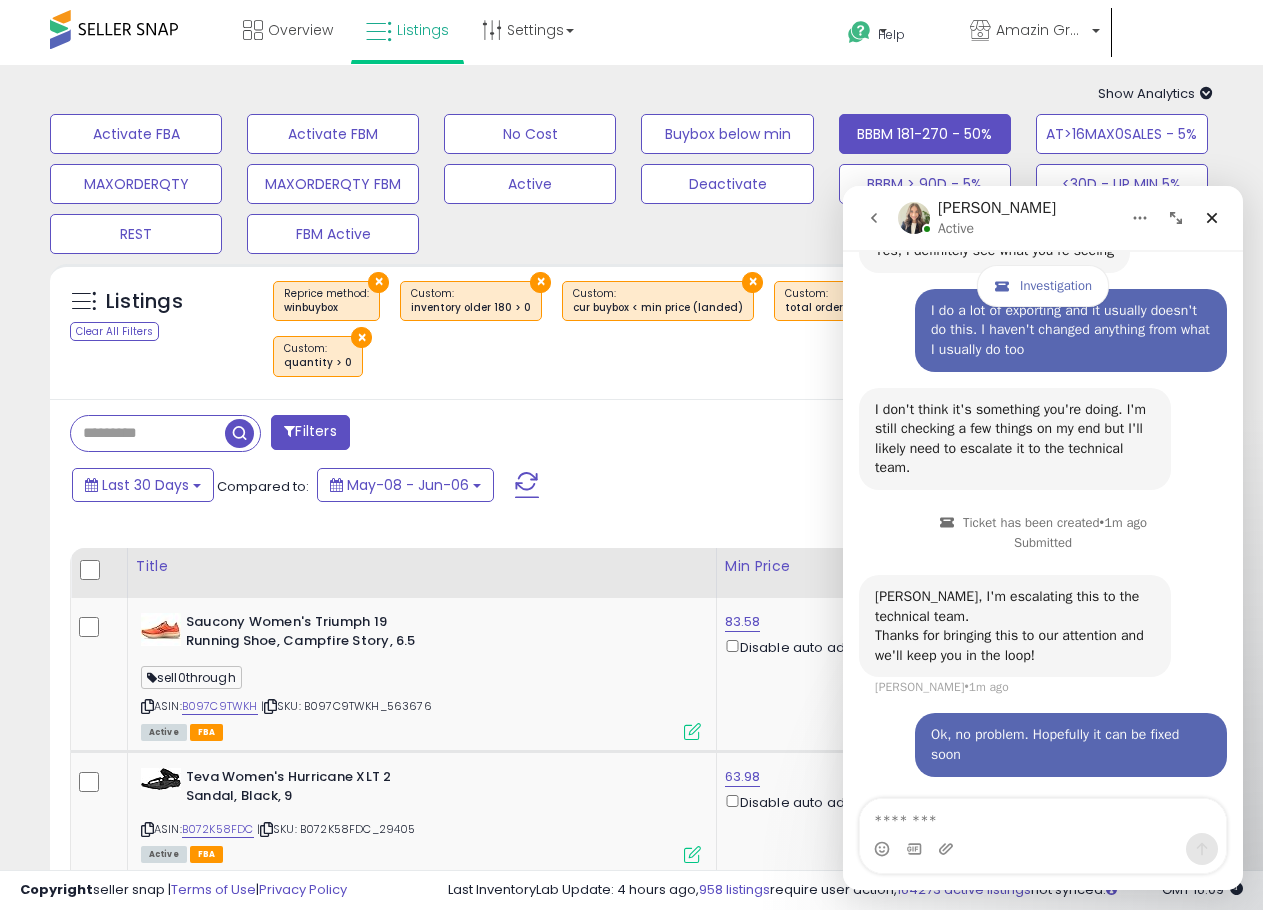 scroll, scrollTop: 1592, scrollLeft: 0, axis: vertical 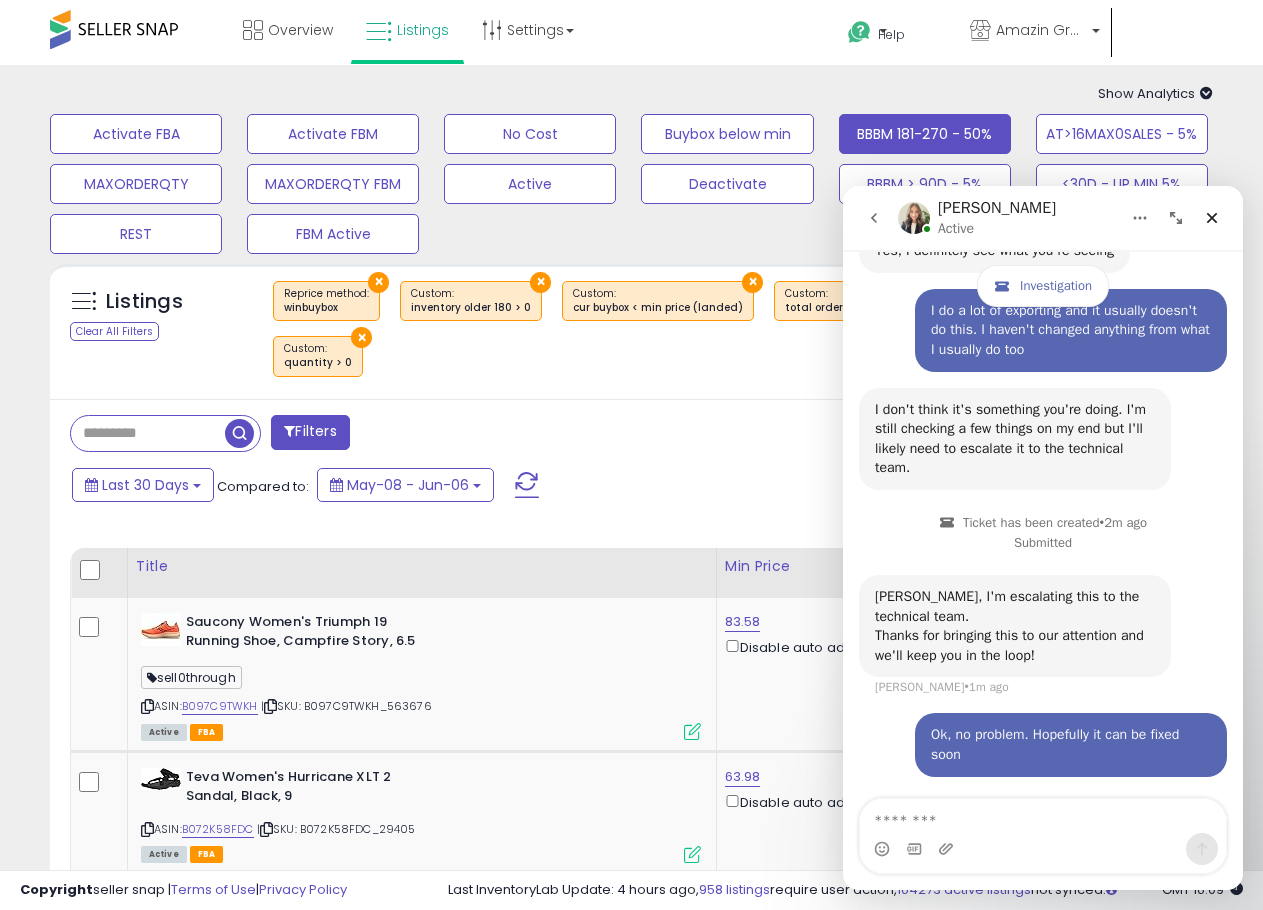 click on "× winbuybox" at bounding box center (634, 336) 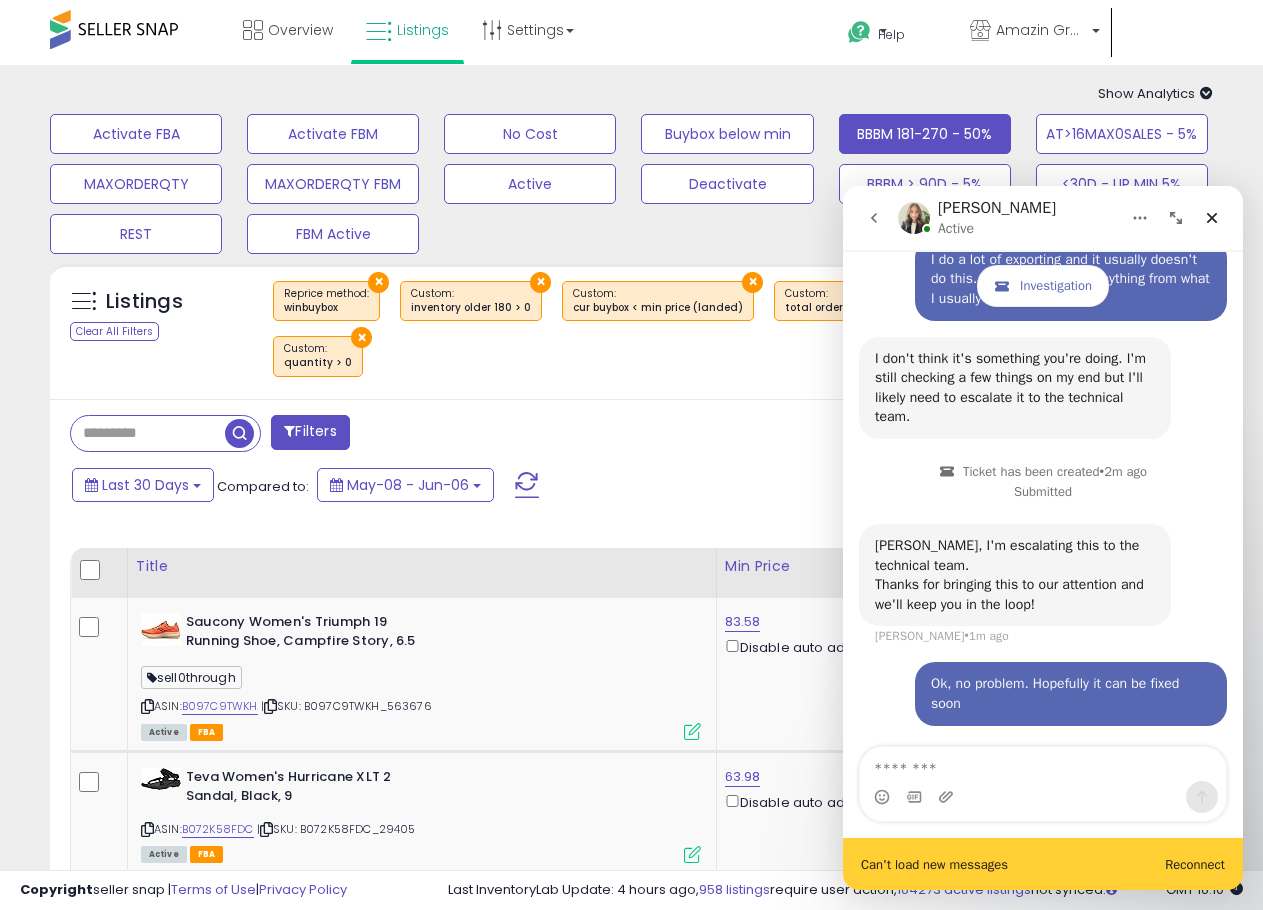 scroll, scrollTop: 1644, scrollLeft: 0, axis: vertical 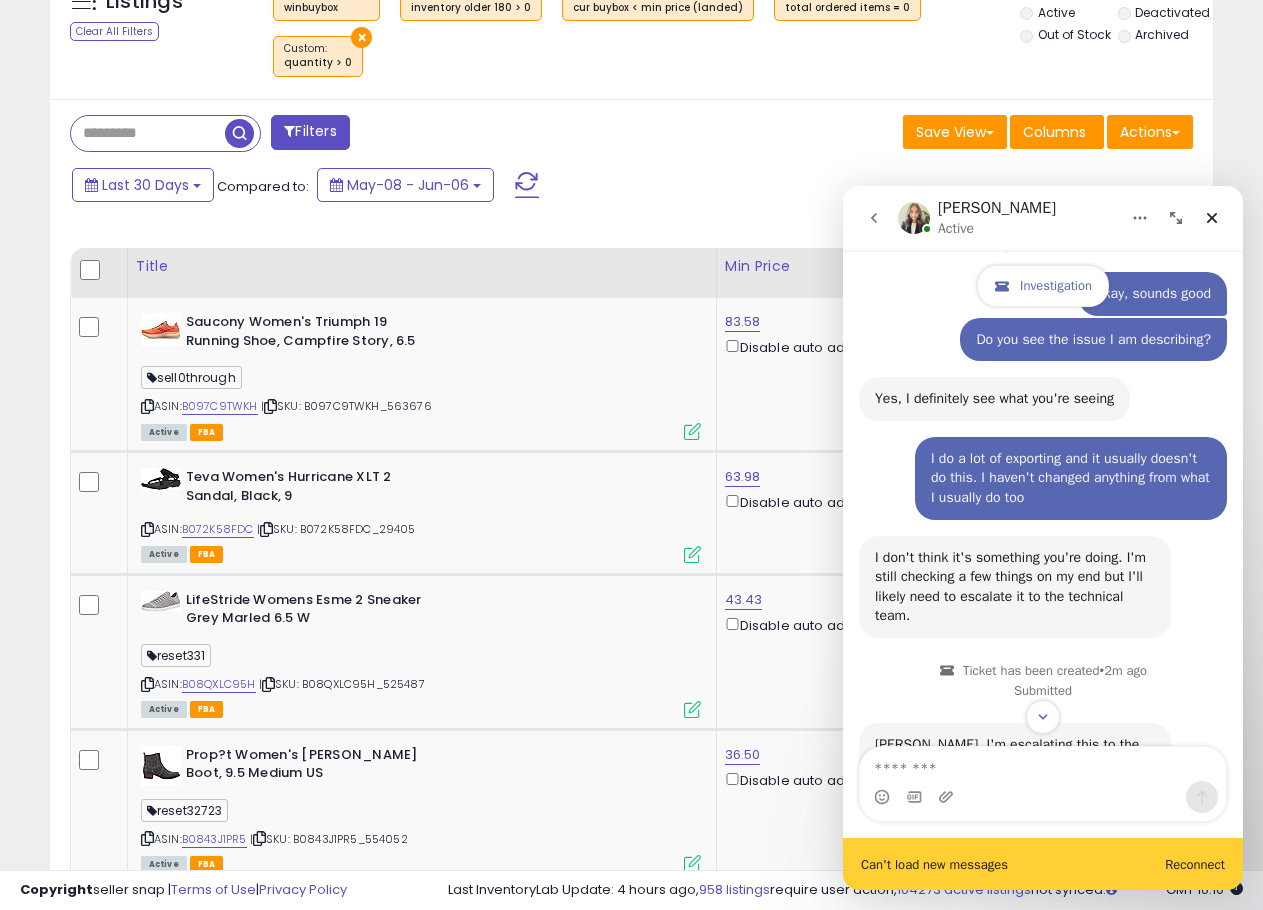 click on "Investigation" at bounding box center (1056, 286) 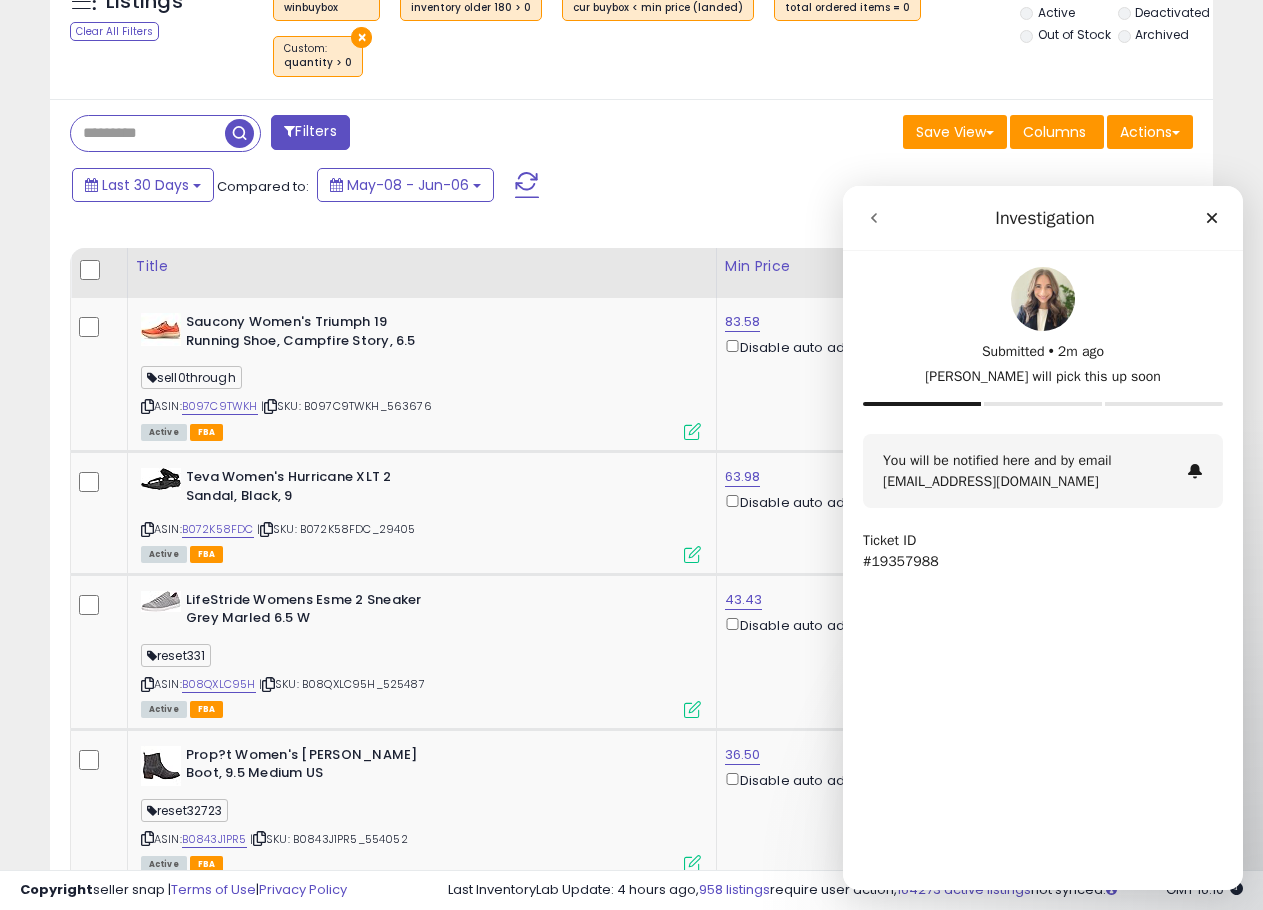 click at bounding box center [874, 218] 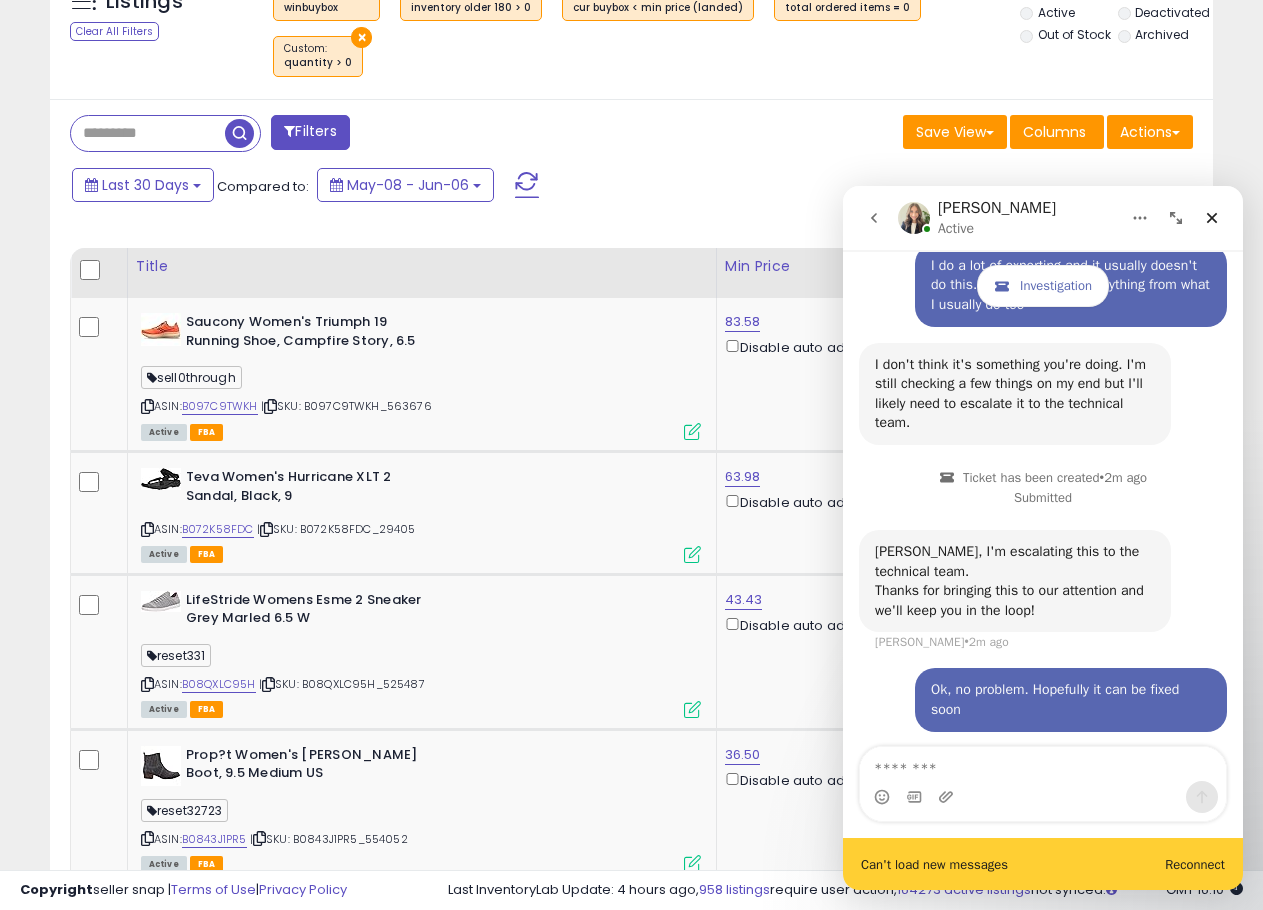 scroll, scrollTop: 1624, scrollLeft: 0, axis: vertical 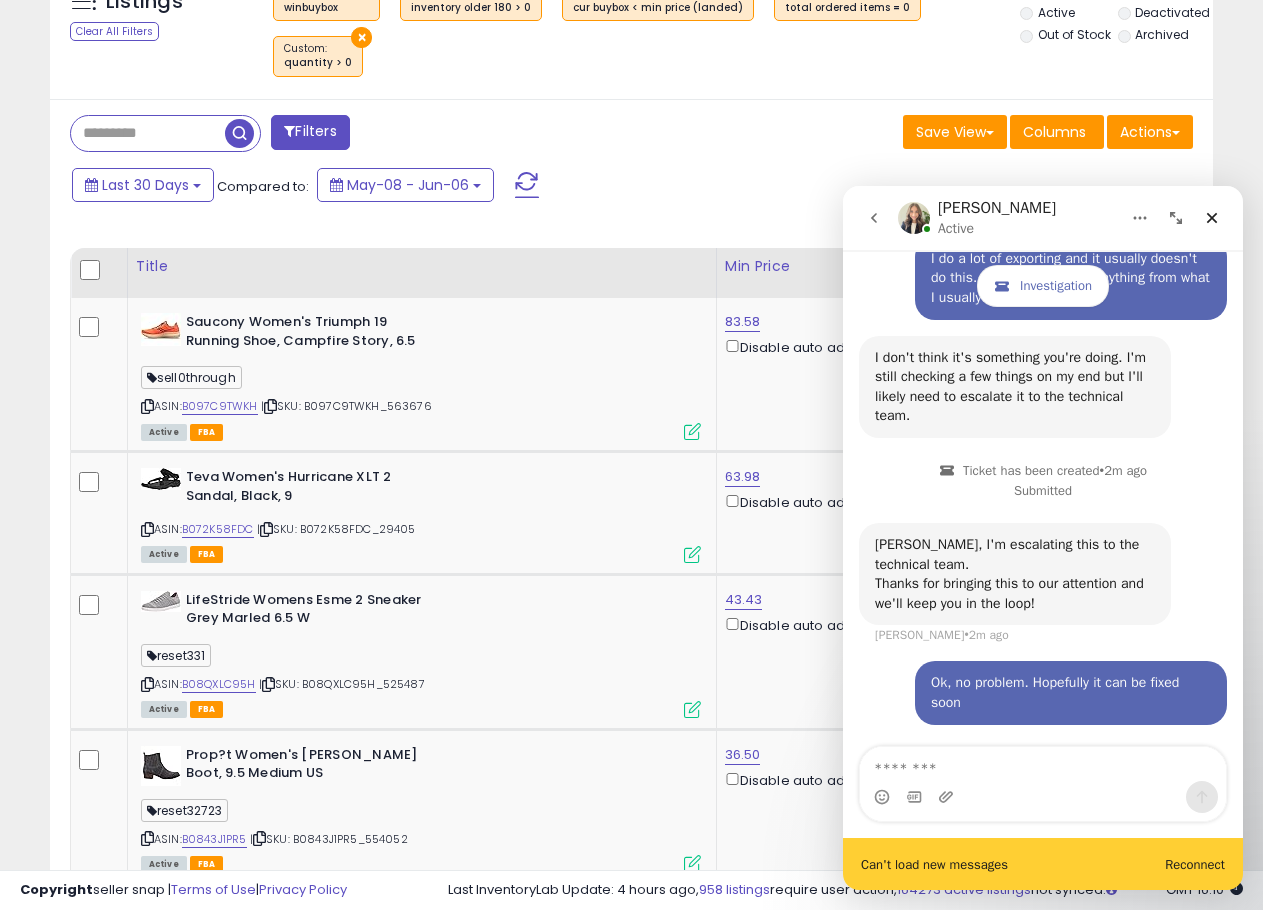 click on "Reconnect" at bounding box center [1195, 864] 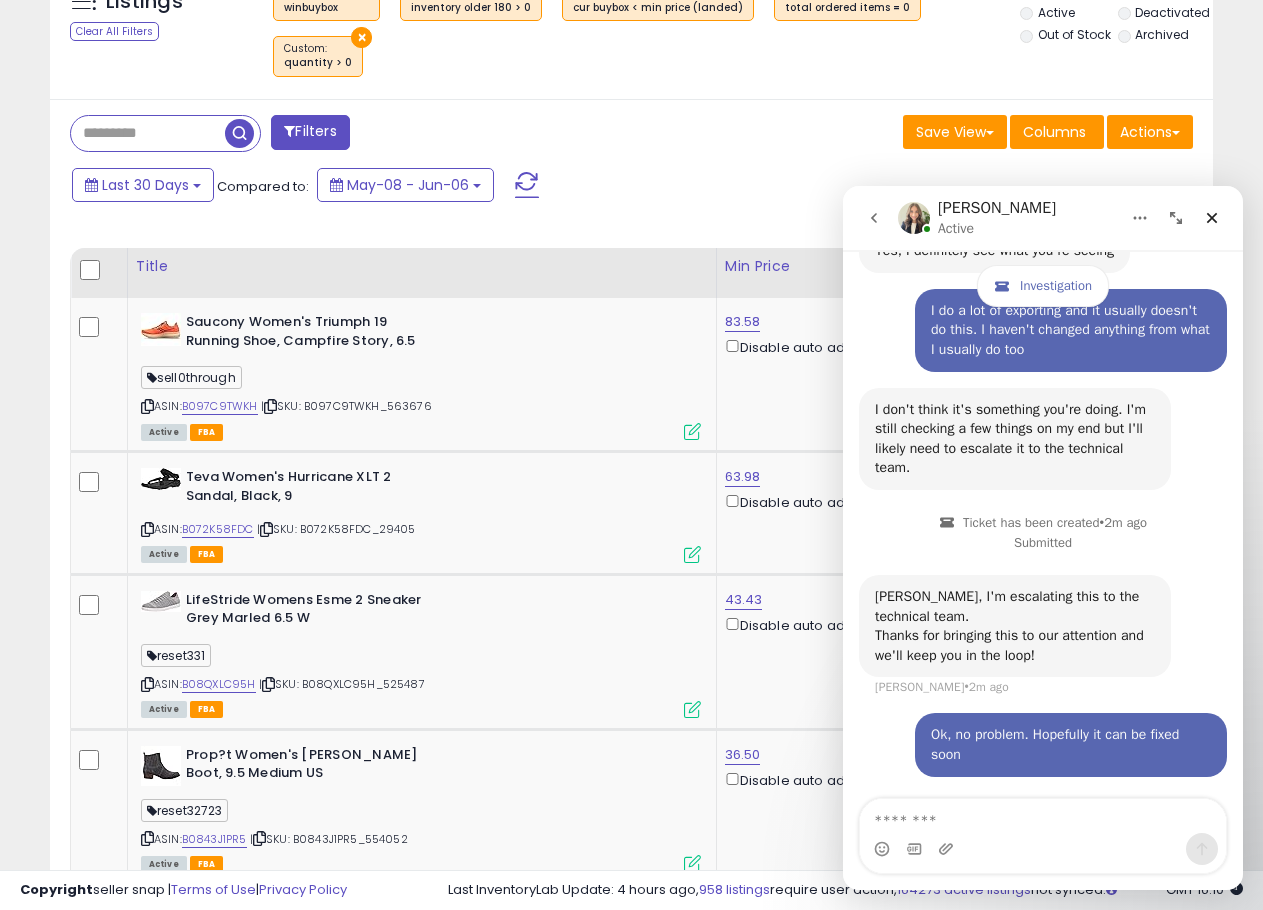 scroll, scrollTop: 1572, scrollLeft: 0, axis: vertical 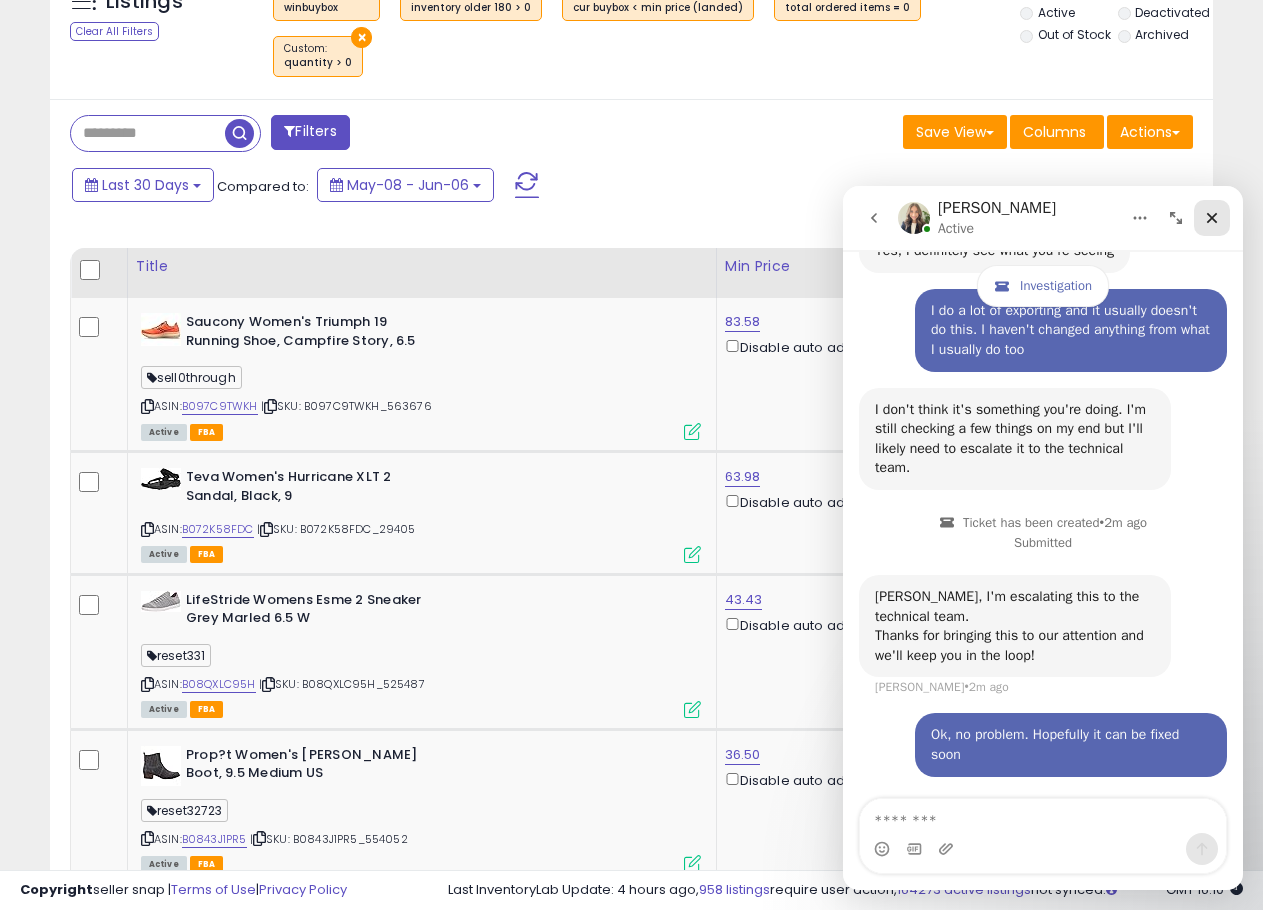 click at bounding box center [1212, 218] 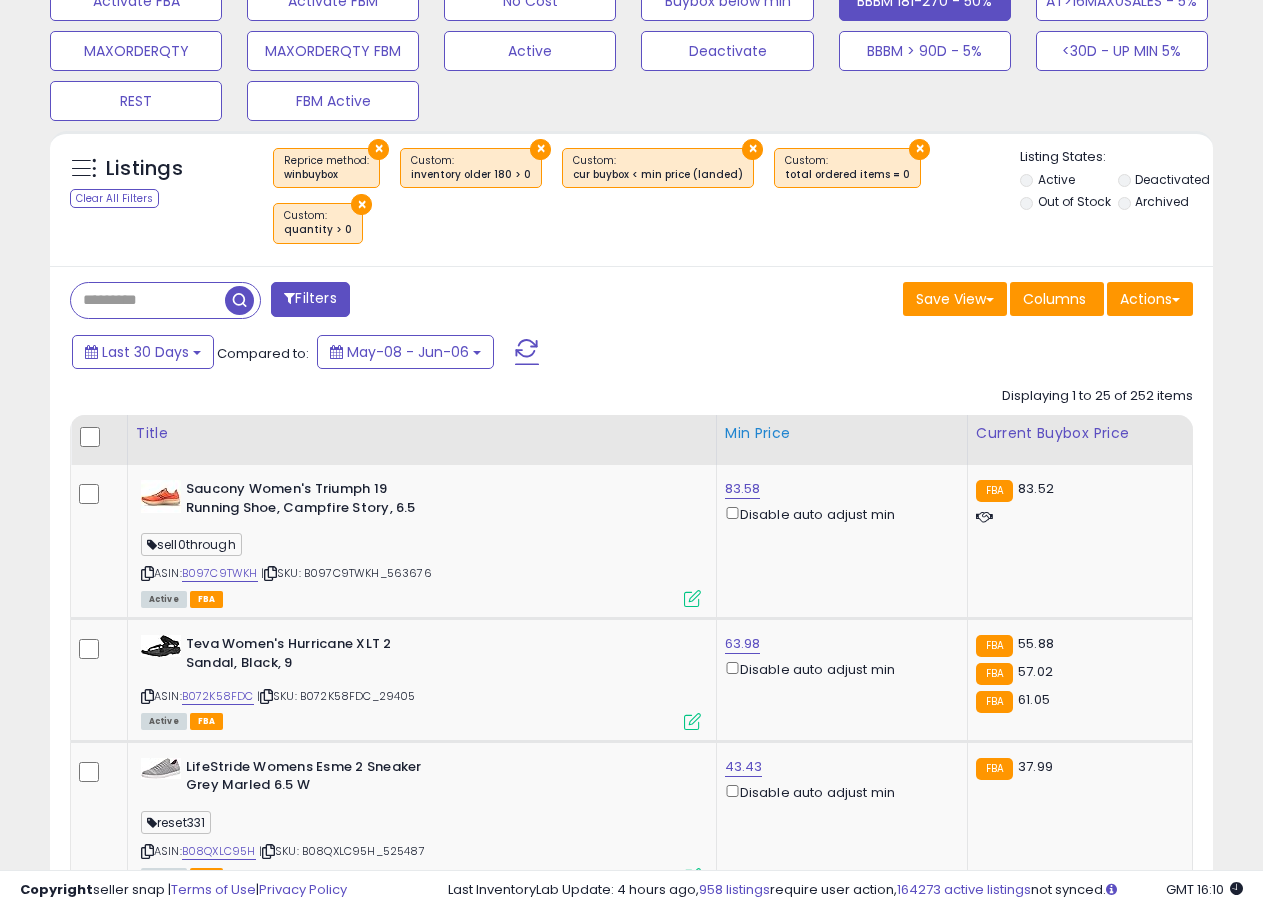 scroll, scrollTop: 0, scrollLeft: 0, axis: both 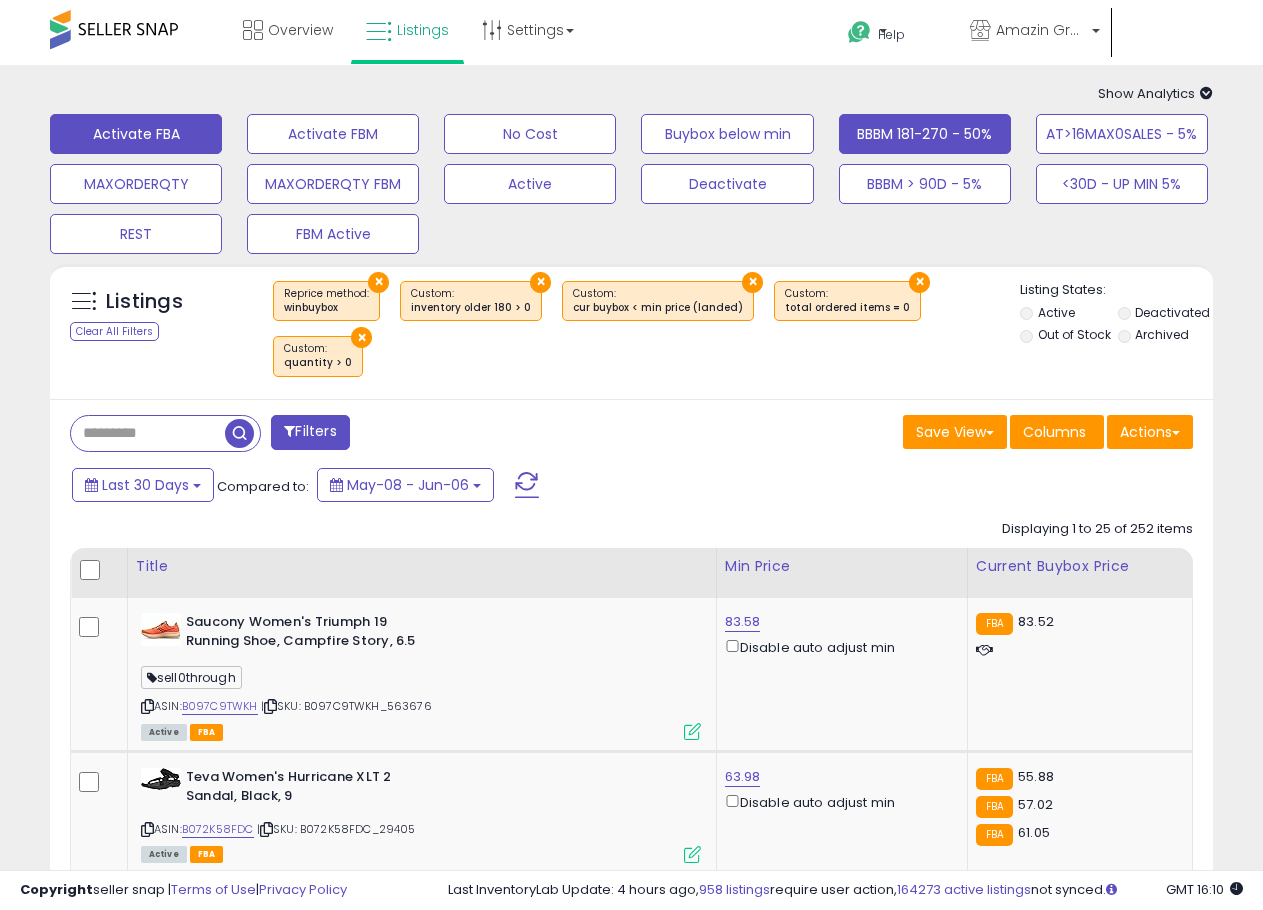 click on "Activate FBA" at bounding box center (136, 134) 